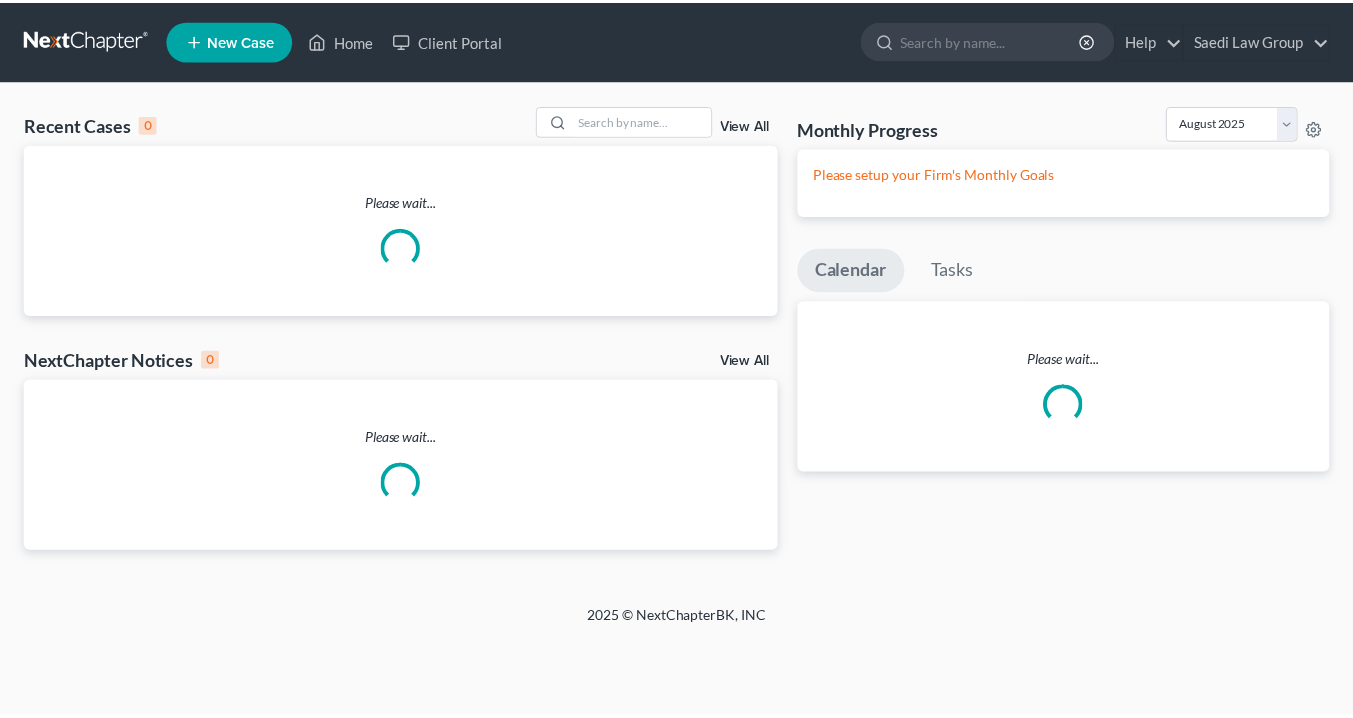 scroll, scrollTop: 0, scrollLeft: 0, axis: both 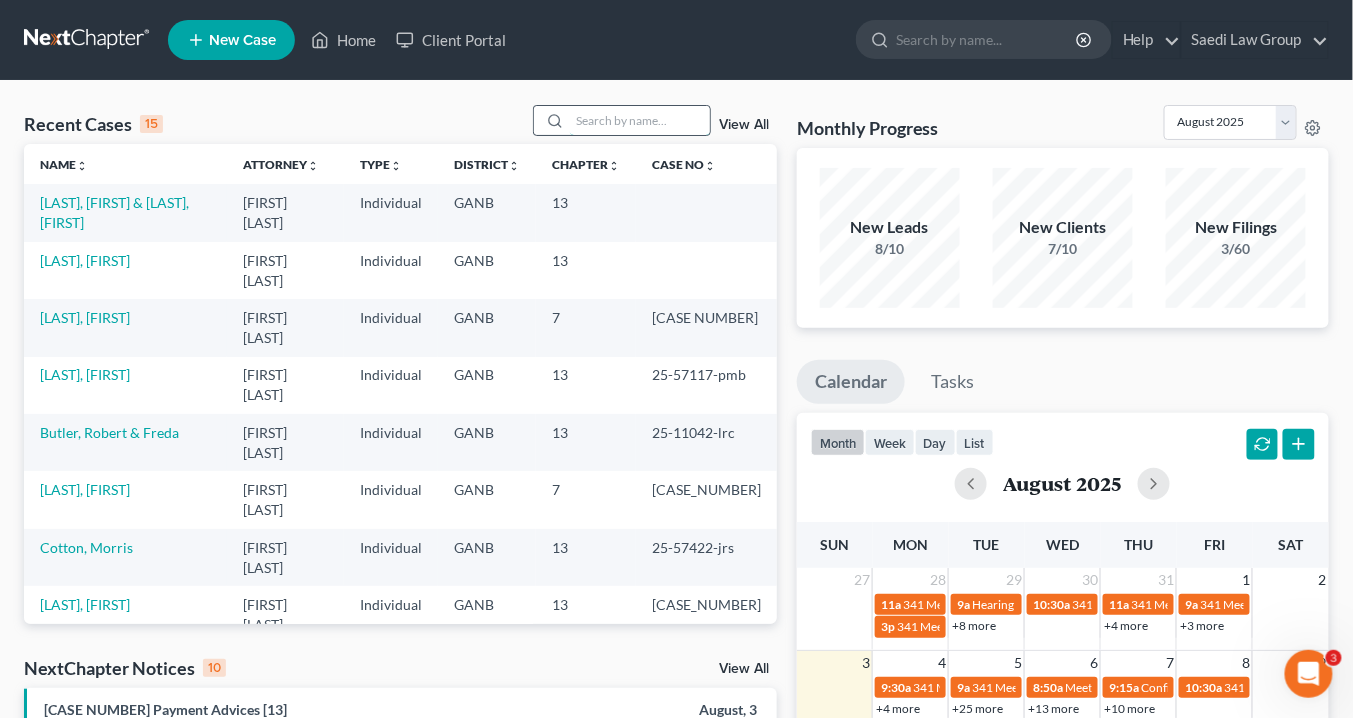 click at bounding box center (640, 120) 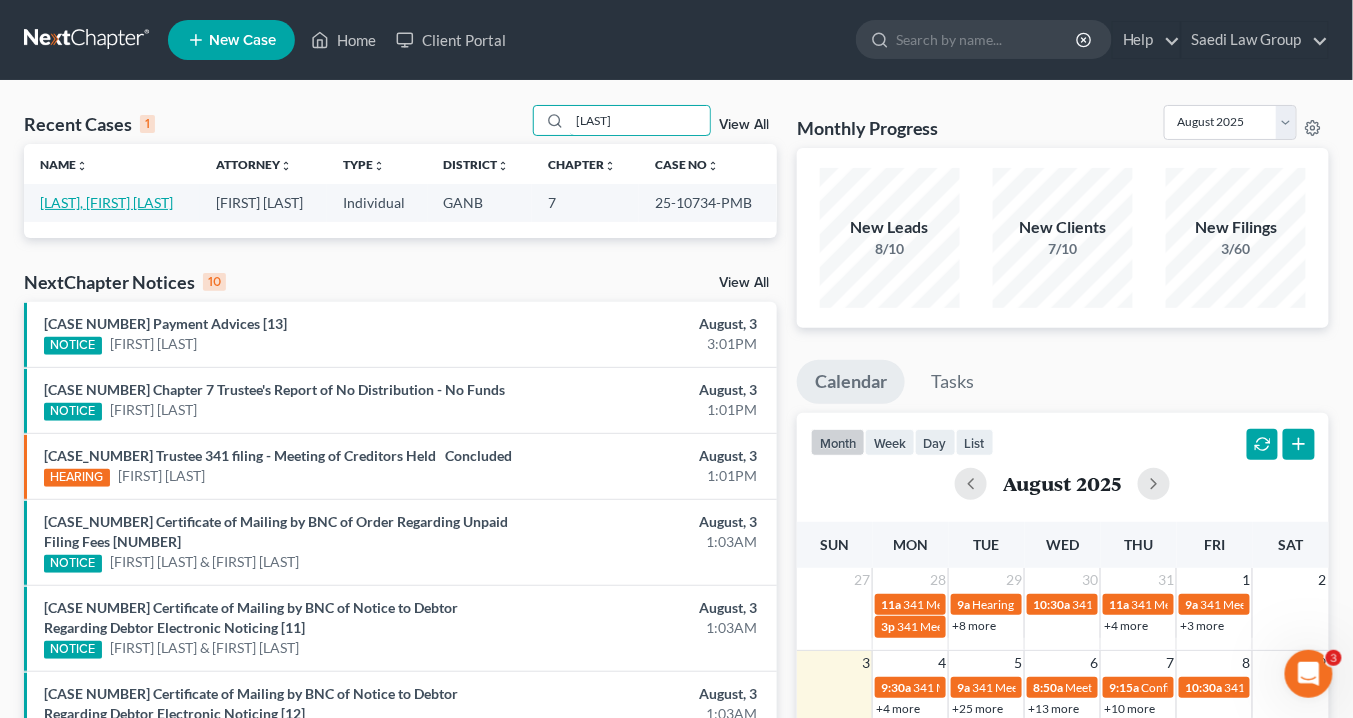 type on "[LAST]" 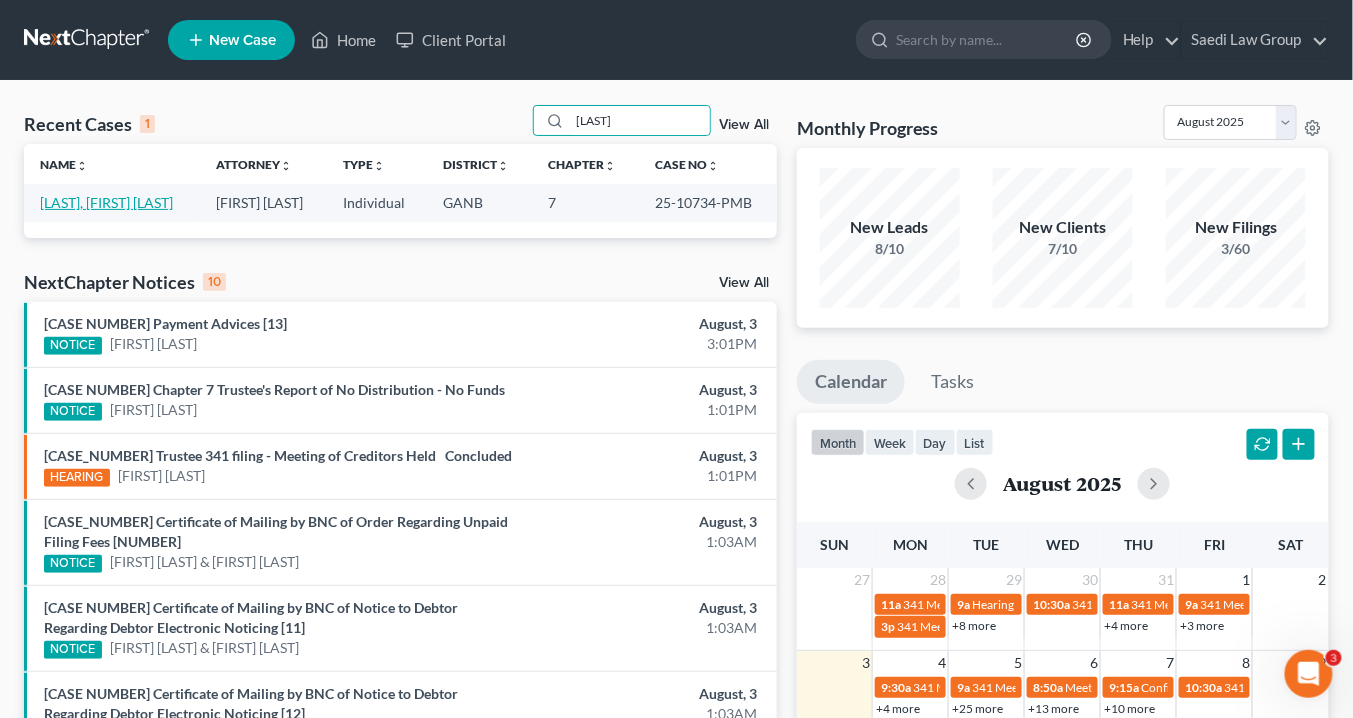 click on "[LAST], [FIRST] [LAST]" at bounding box center (106, 202) 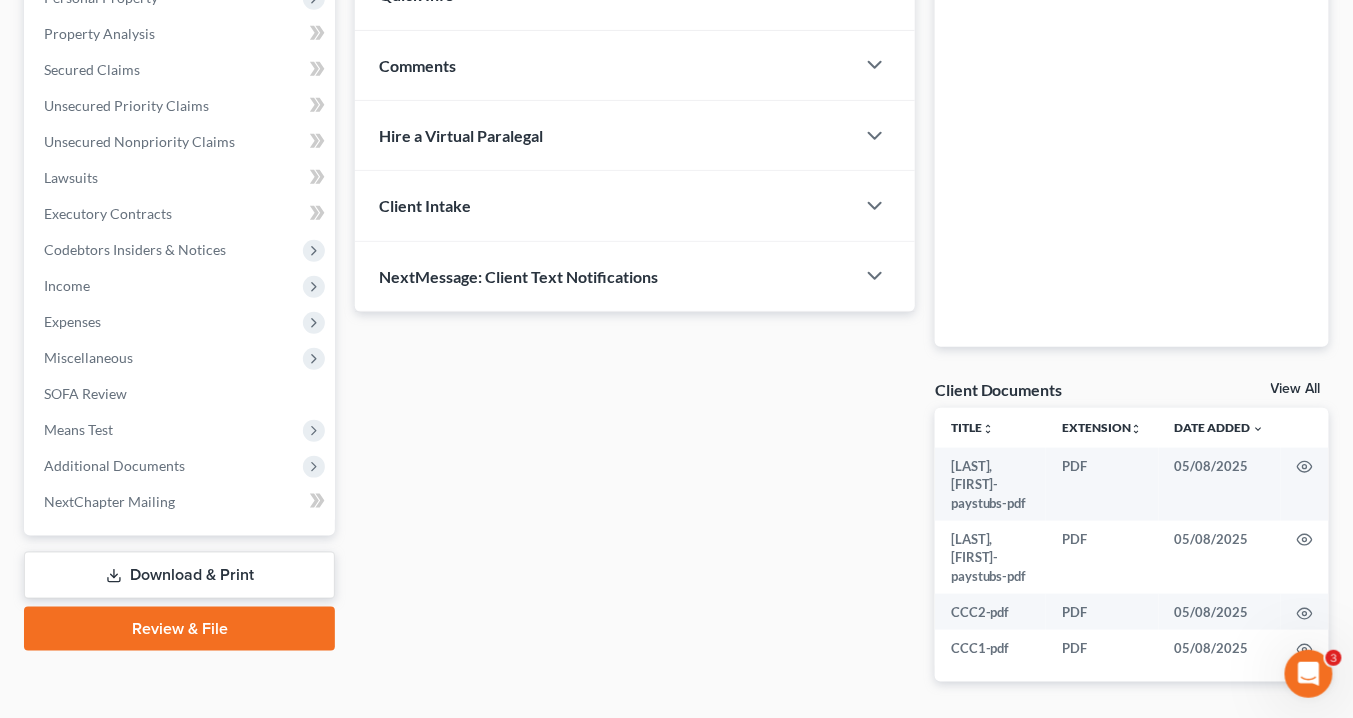scroll, scrollTop: 442, scrollLeft: 0, axis: vertical 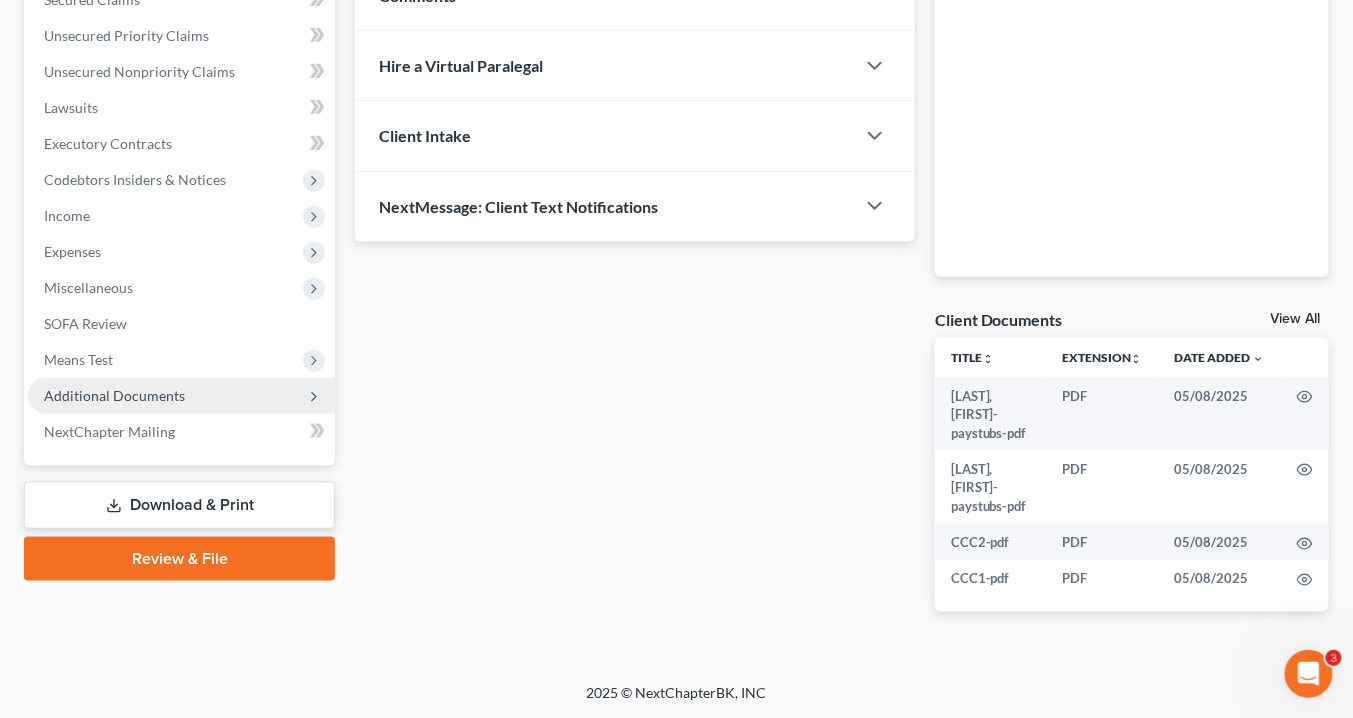 click on "Additional Documents" at bounding box center [114, 395] 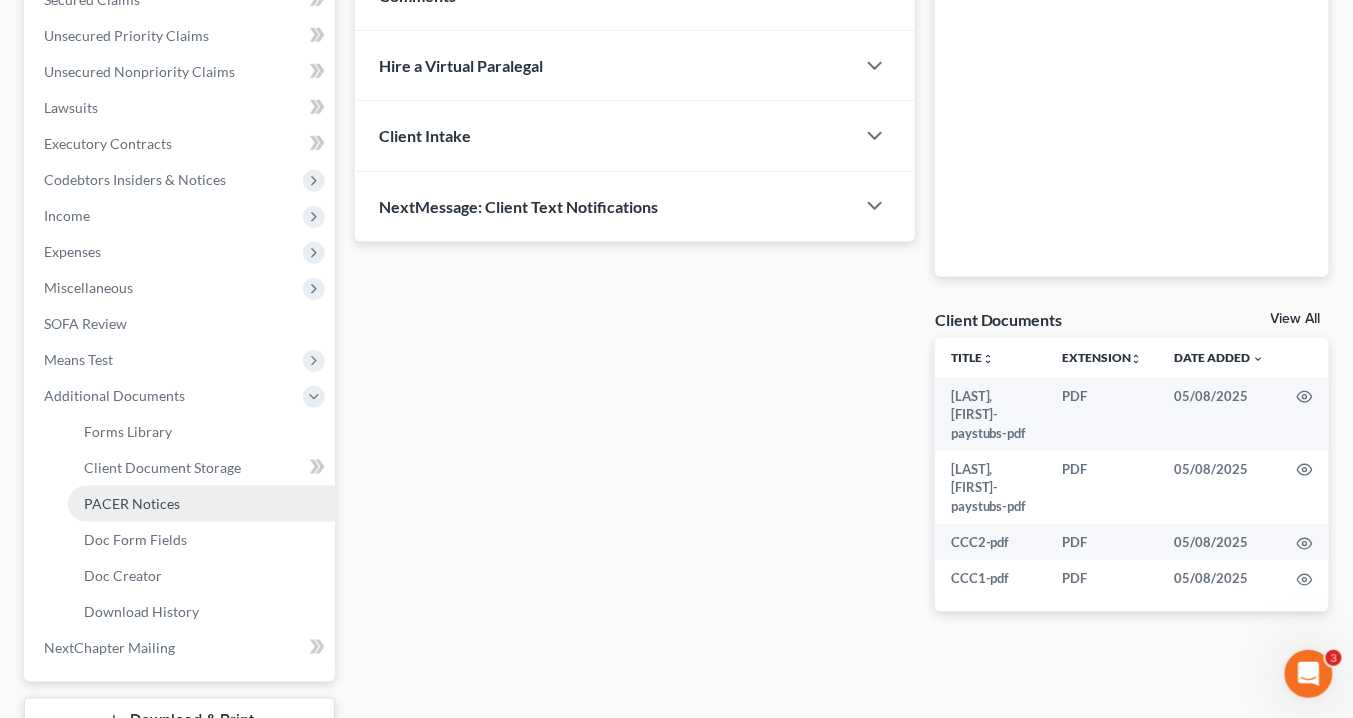 click on "PACER Notices" at bounding box center (201, 504) 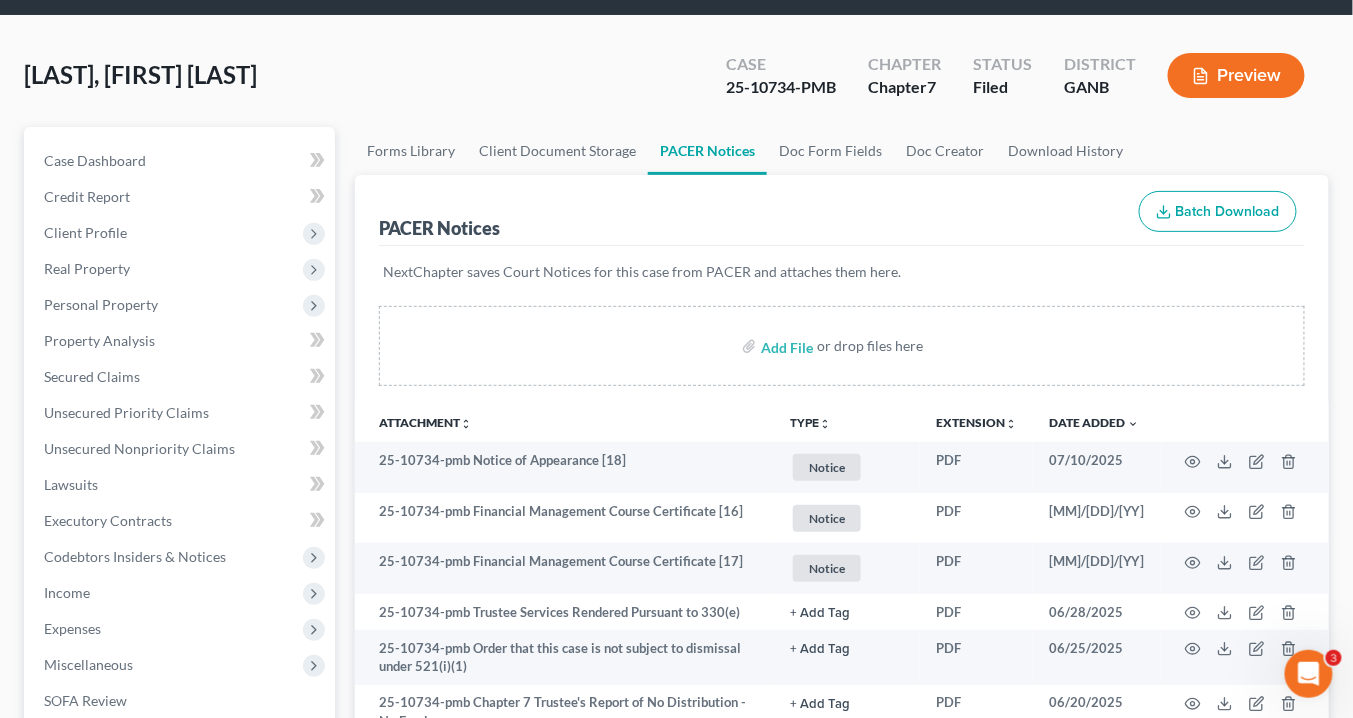 scroll, scrollTop: 0, scrollLeft: 0, axis: both 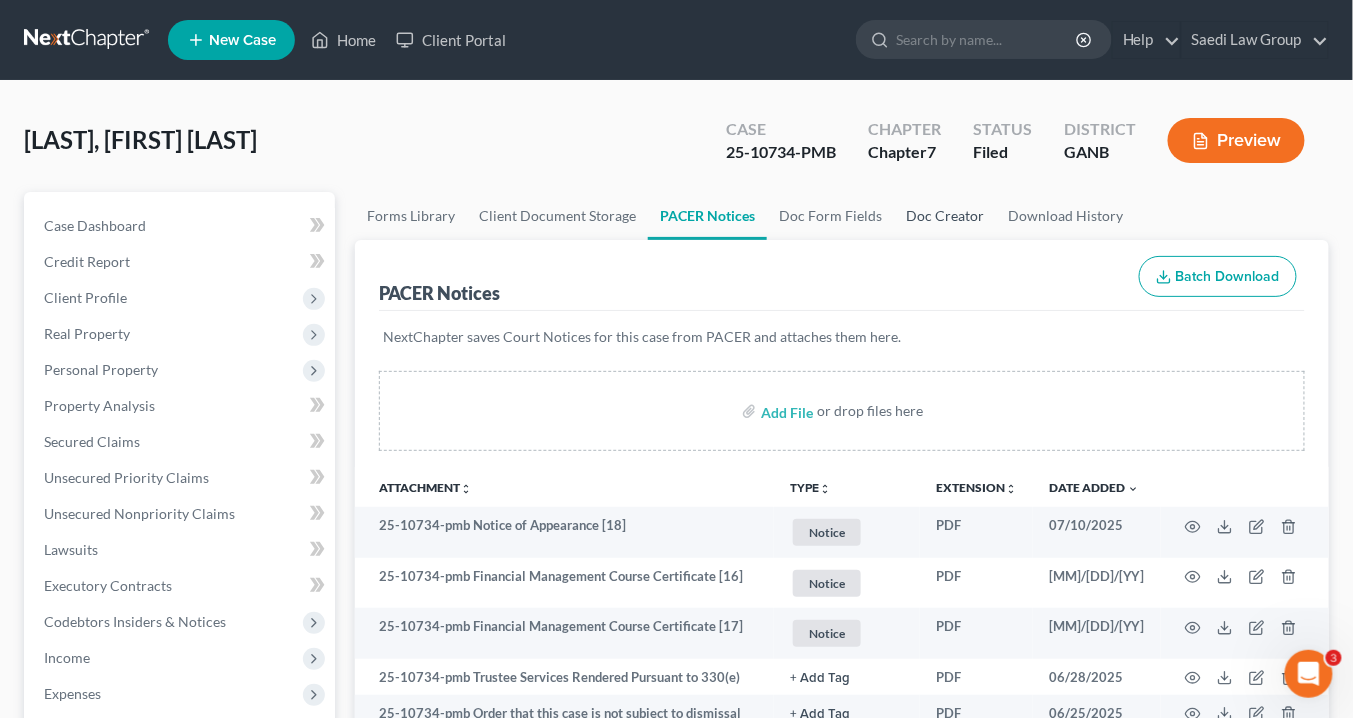 click on "Doc Creator" at bounding box center (945, 216) 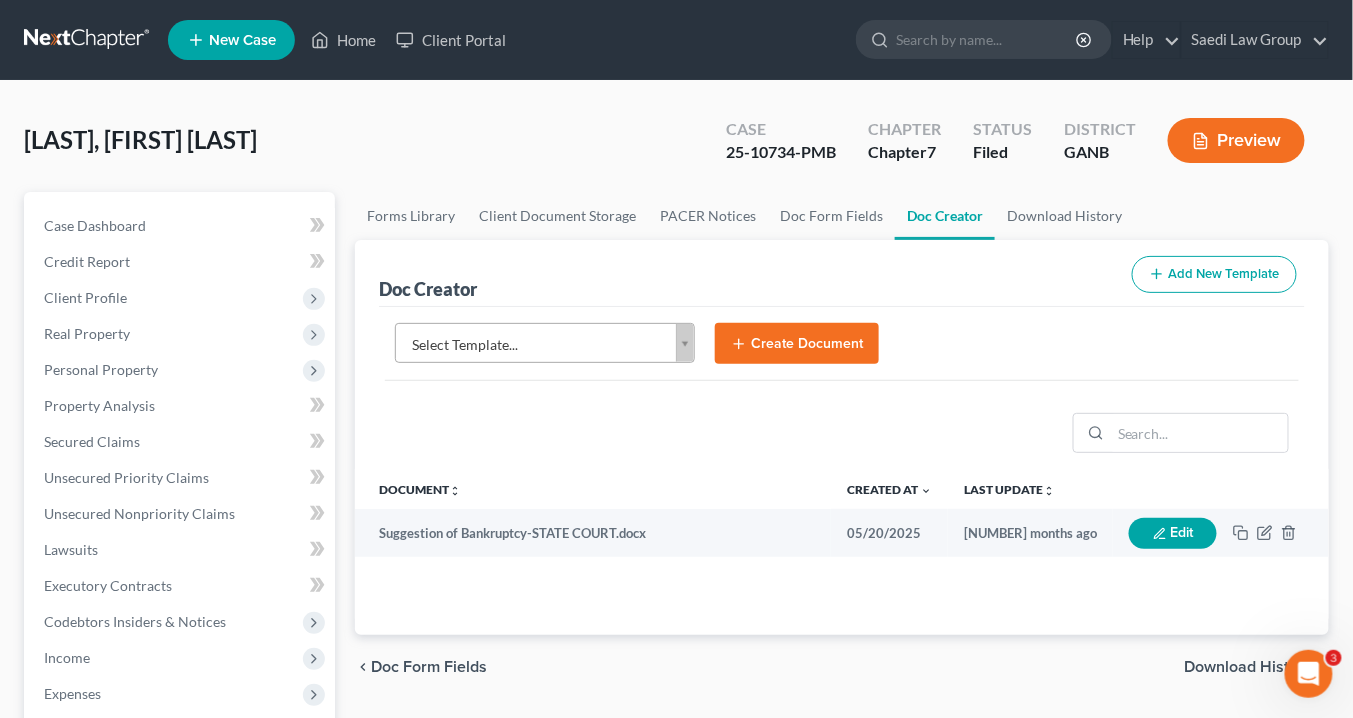 click on "Home New Case Client Portal [LAW FIRM] [EMAIL] My Account Settings Plan + Billing Account Add-Ons Upgrade to Whoa Help Center Webinars Training Videos What's new Log out New Case Home Client Portal         - No Result - See all results Or Press Enter... Help Help Center Webinars Training Videos What's new [LAW FIRM] [EMAIL] My Account Settings Plan + Billing Account Add-Ons Upgrade to Whoa Log out   [LAST], [FIRST] & [FIRST] Upgraded Case [CASE NUMBER] Chapter Chapter  7 Status Filed District GANB Preview Petition Navigation
Case Dashboard
Payments
Invoices" at bounding box center [676, 657] 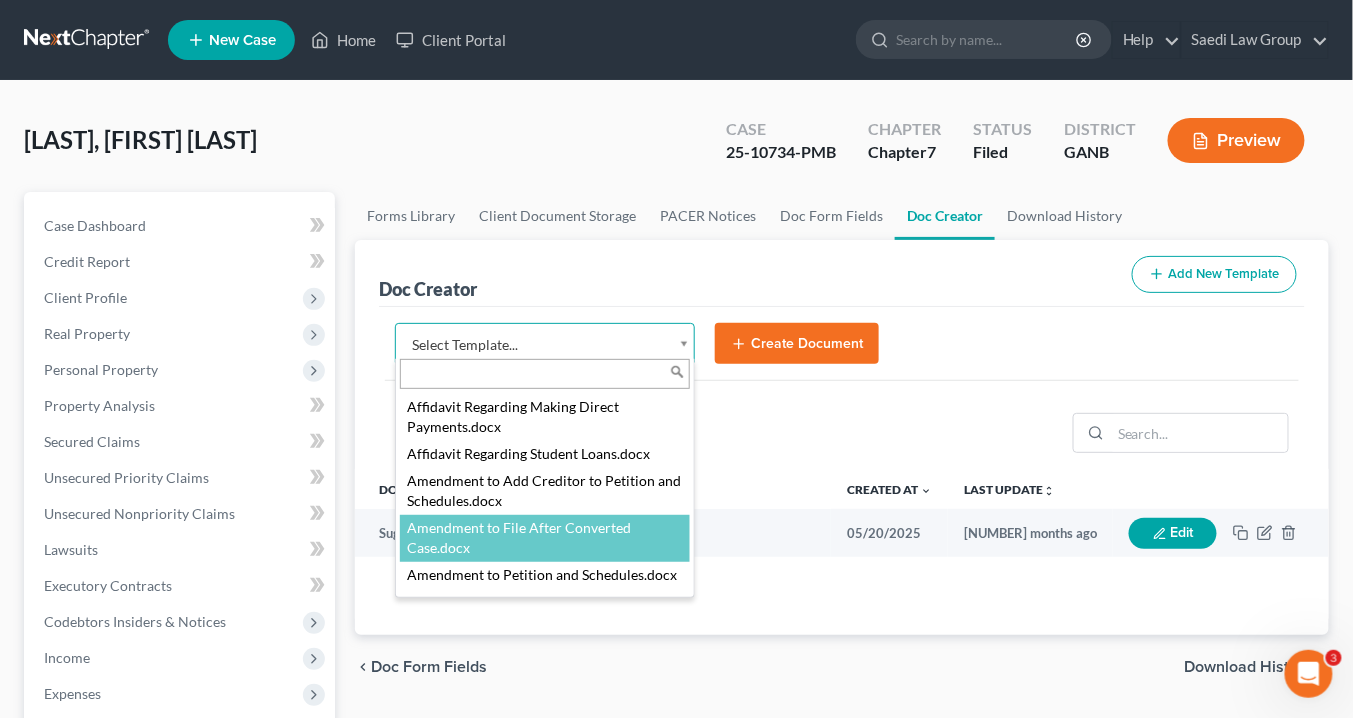 scroll, scrollTop: 228, scrollLeft: 0, axis: vertical 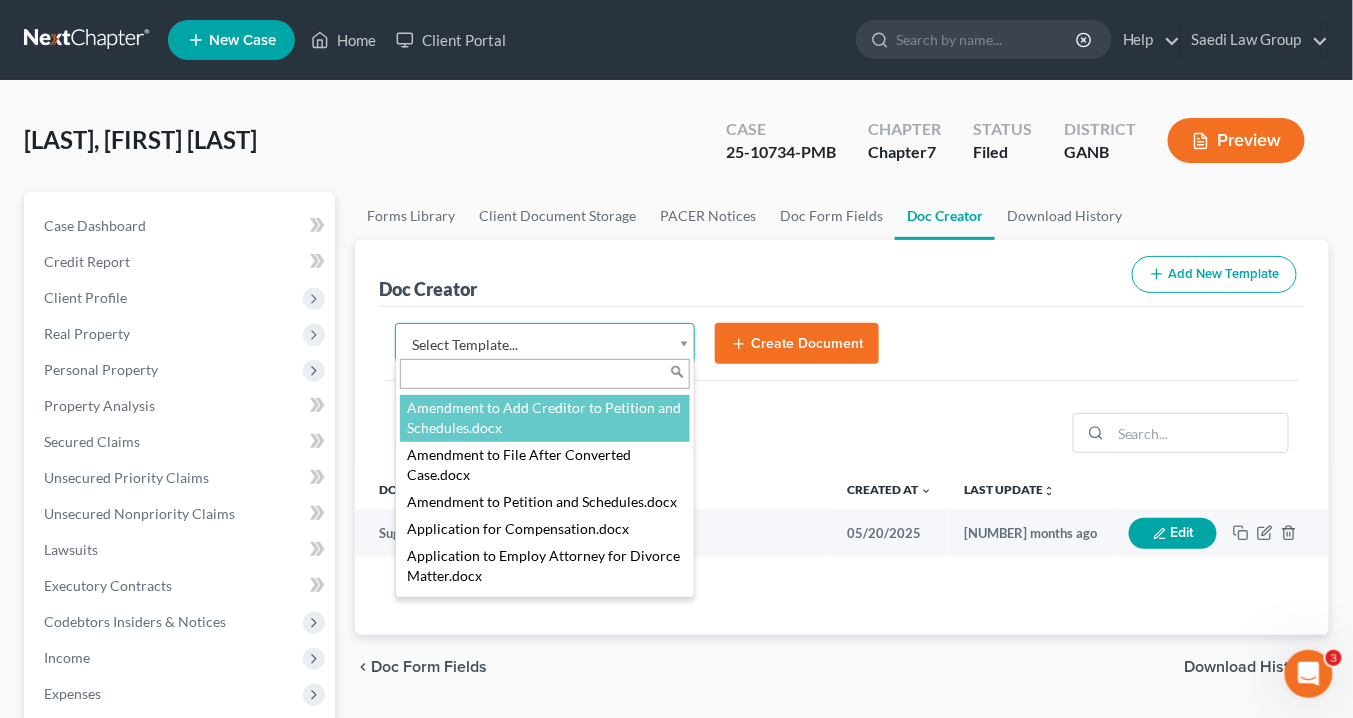 select on "111529" 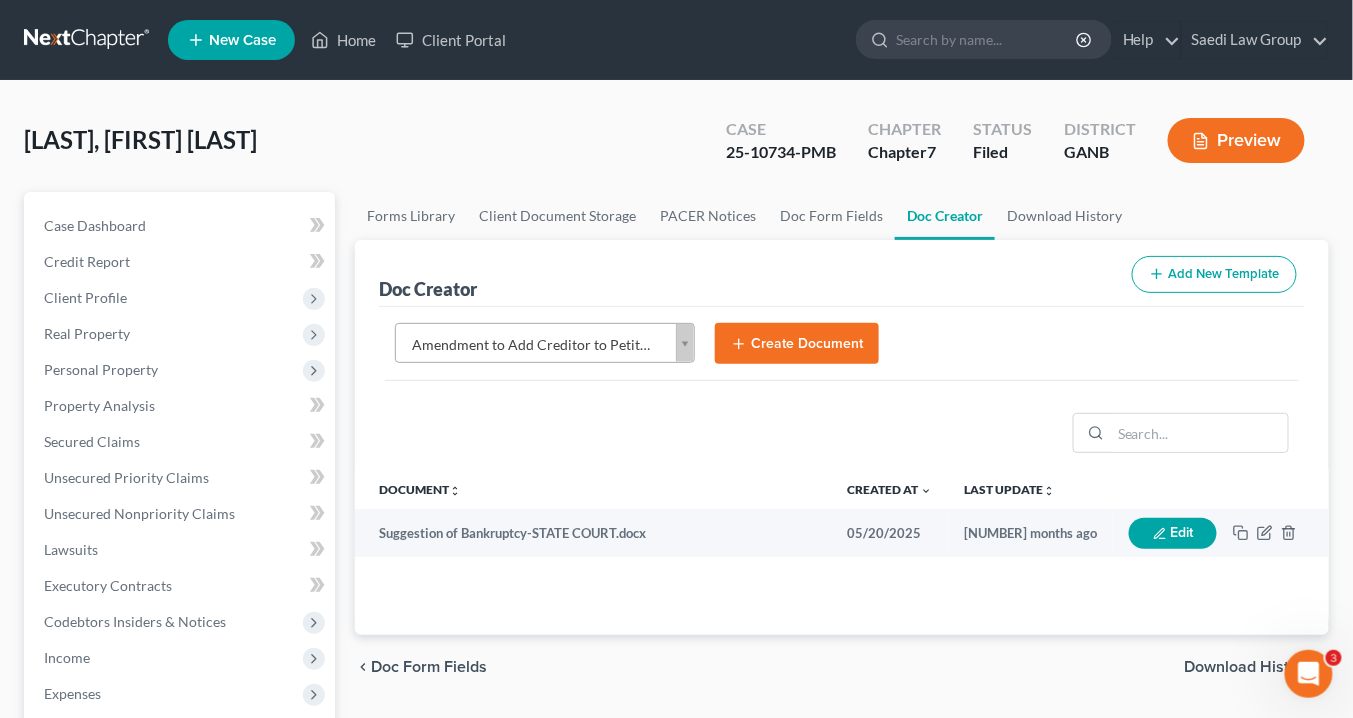 click on "Create Document" at bounding box center [797, 344] 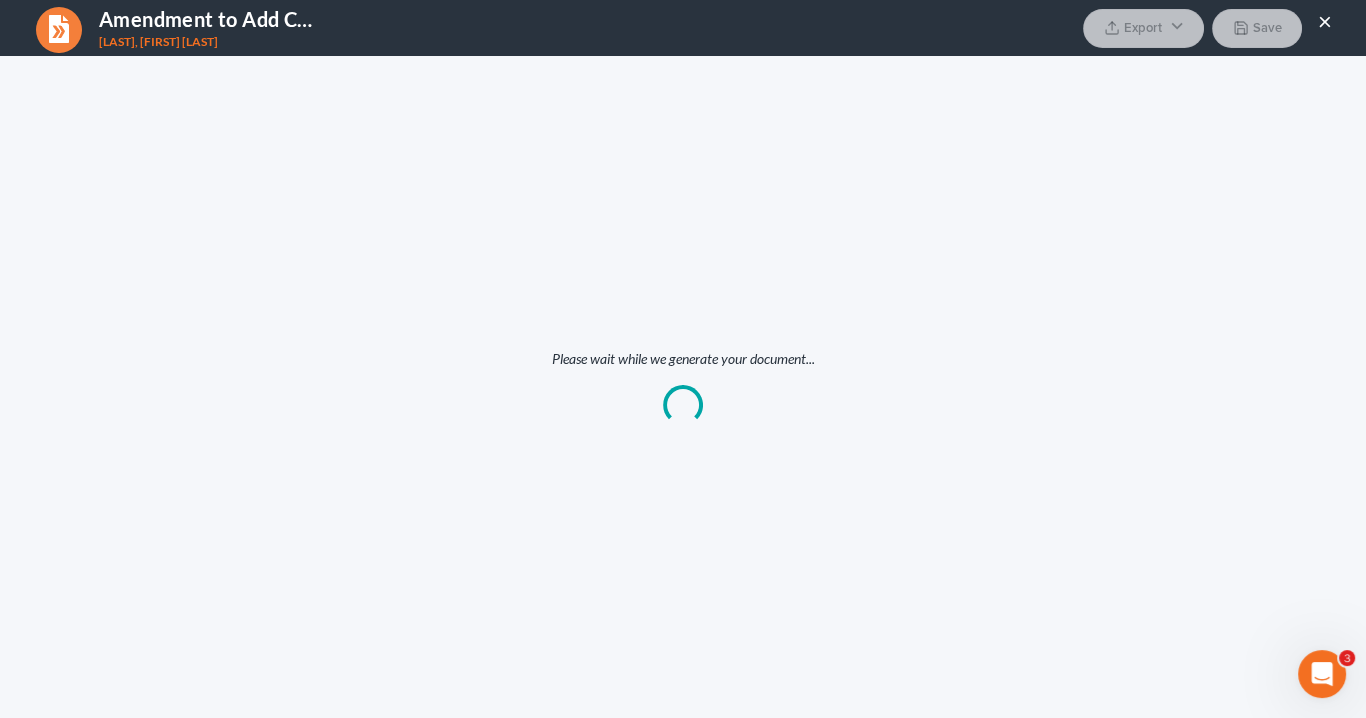 scroll, scrollTop: 0, scrollLeft: 0, axis: both 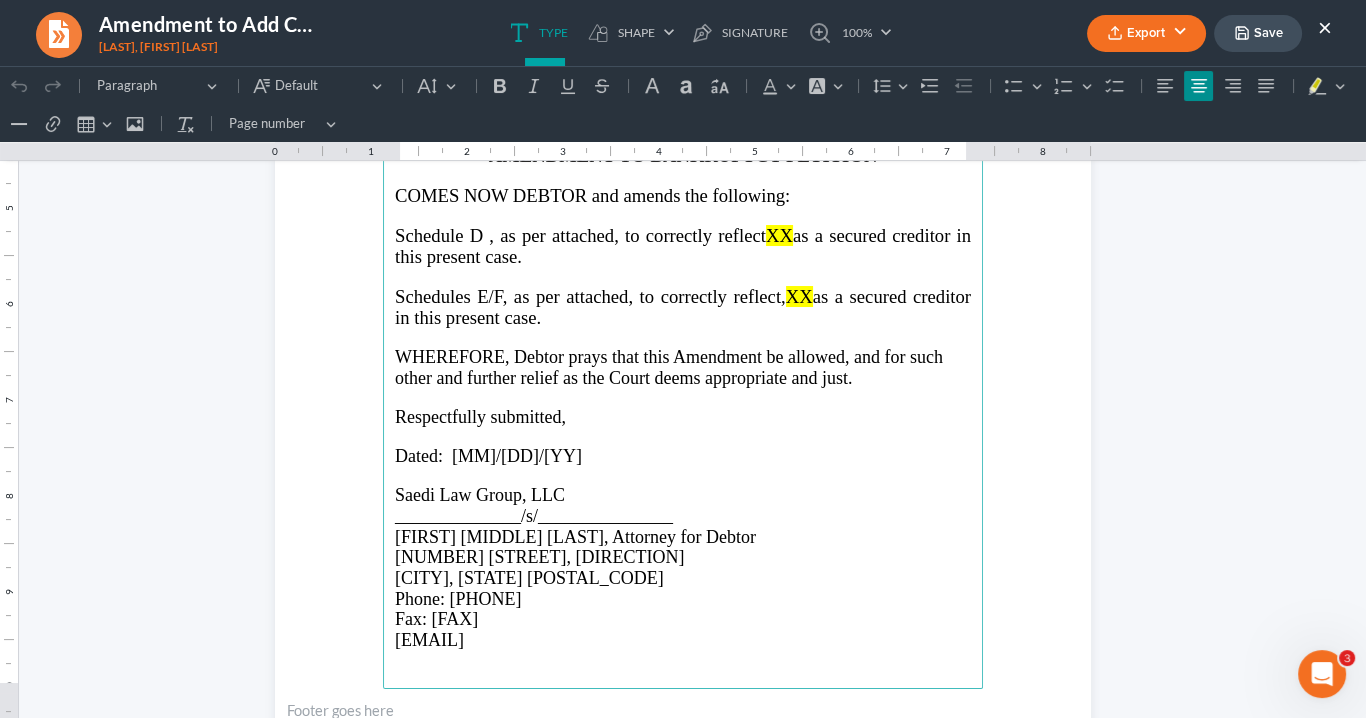 click on "Schedule D , as per attached, to correctly reflect" at bounding box center (580, 235) 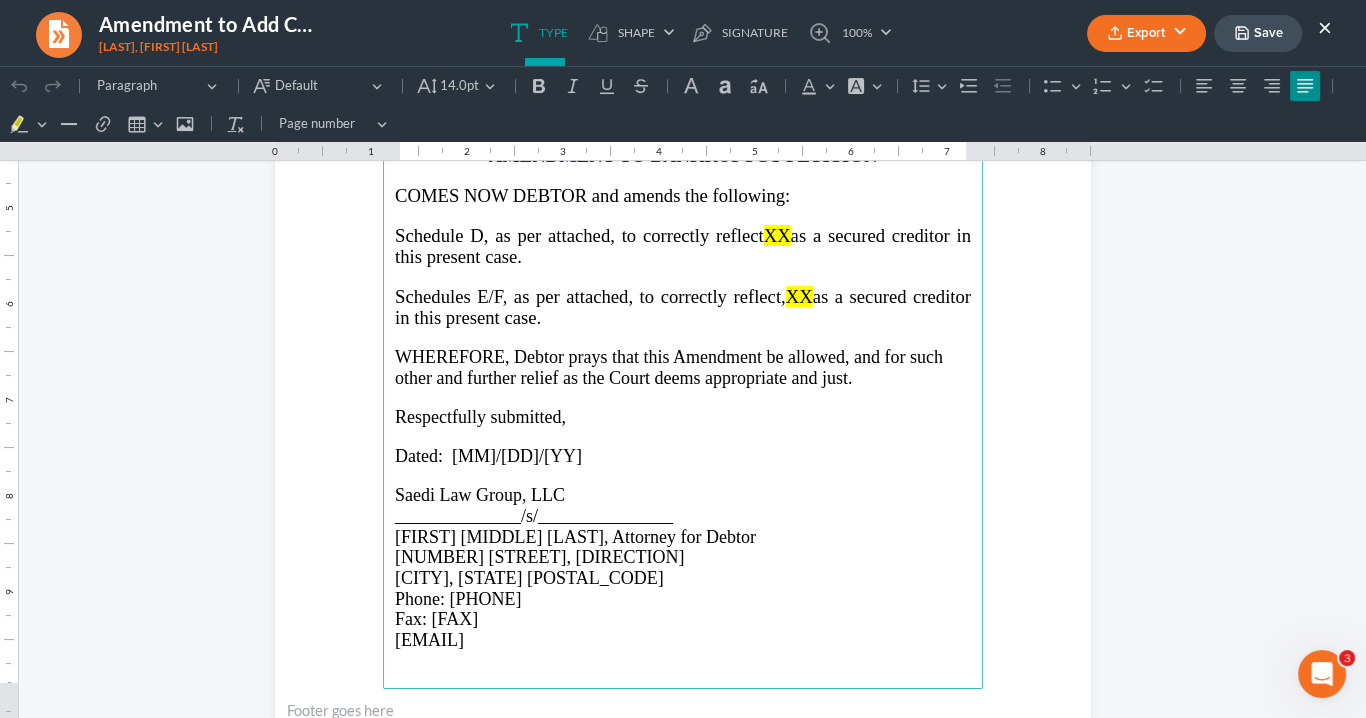 drag, startPoint x: 816, startPoint y: 220, endPoint x: 841, endPoint y: 221, distance: 25.019993 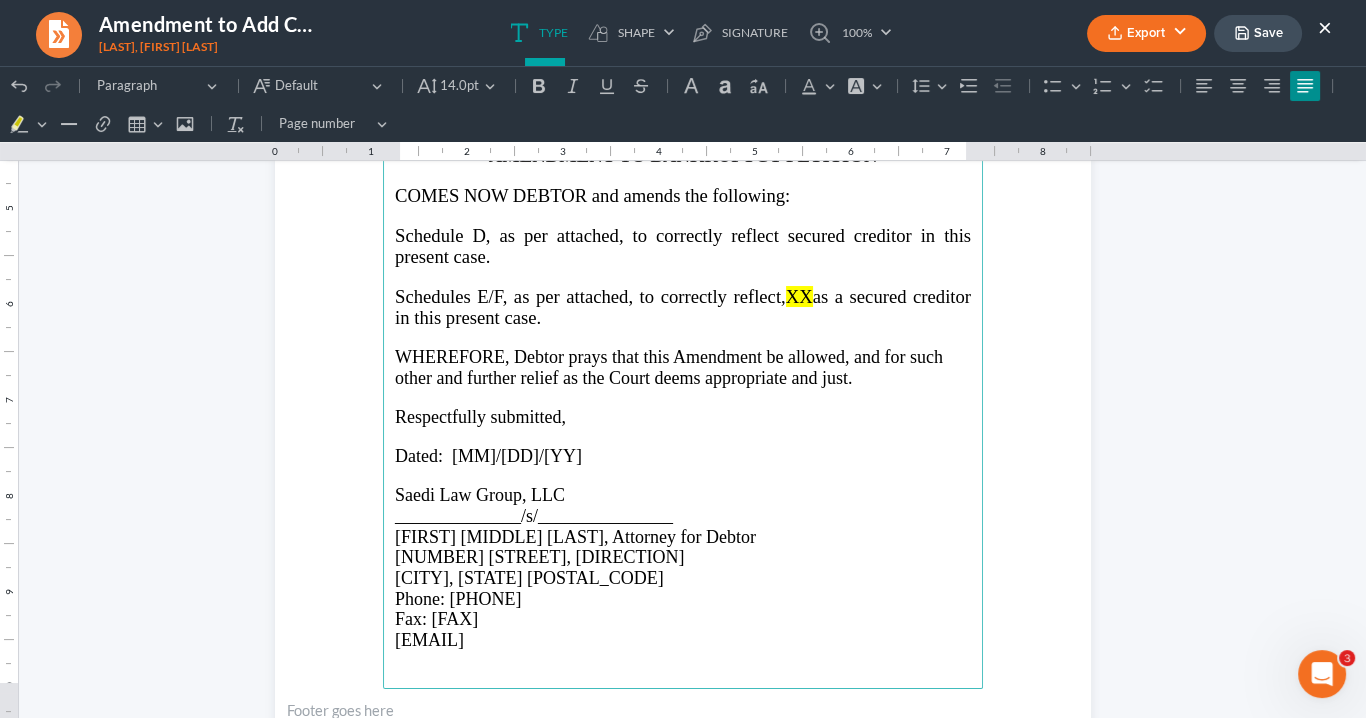 type 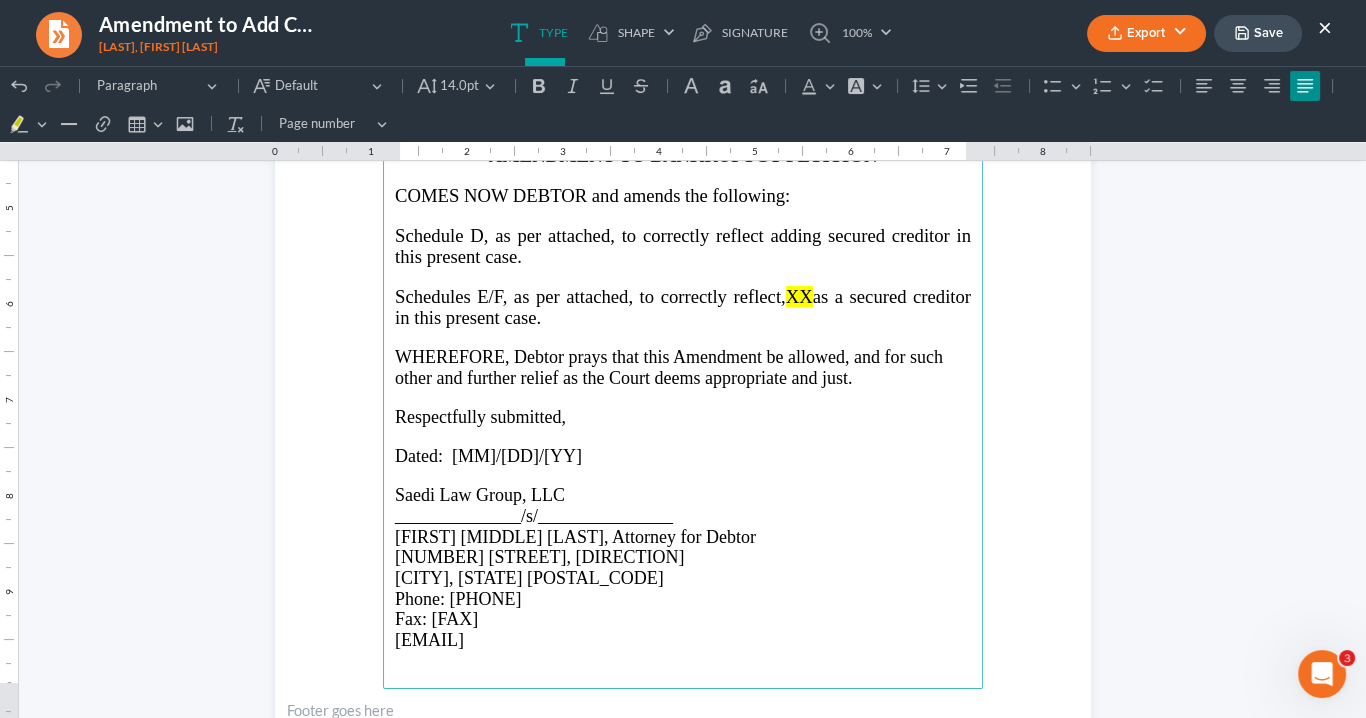 click on "Schedule D, as per attached, to correctly reflect adding secured creditor in this present case." at bounding box center [683, 246] 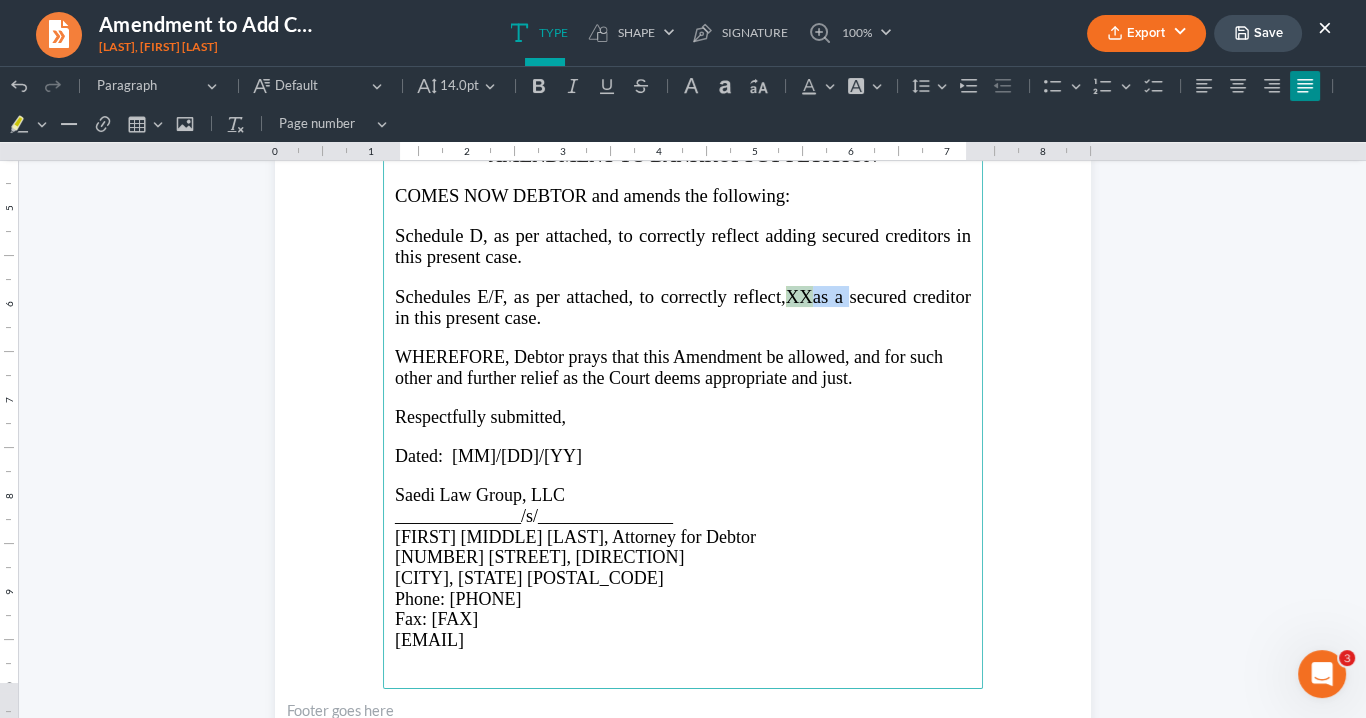 drag, startPoint x: 840, startPoint y: 288, endPoint x: 783, endPoint y: 285, distance: 57.07889 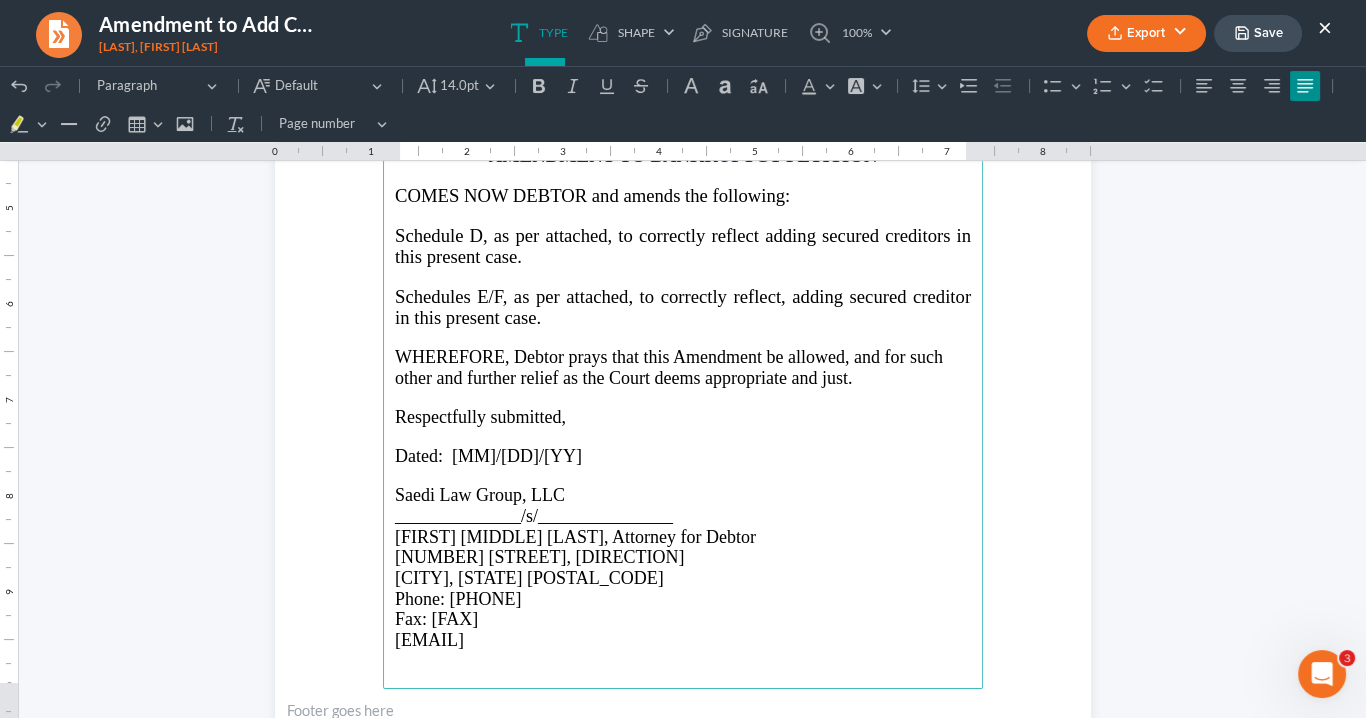 click on "Schedules E/F, as per attached, to correctly reflect, adding secured creditor in this present case." at bounding box center [683, 307] 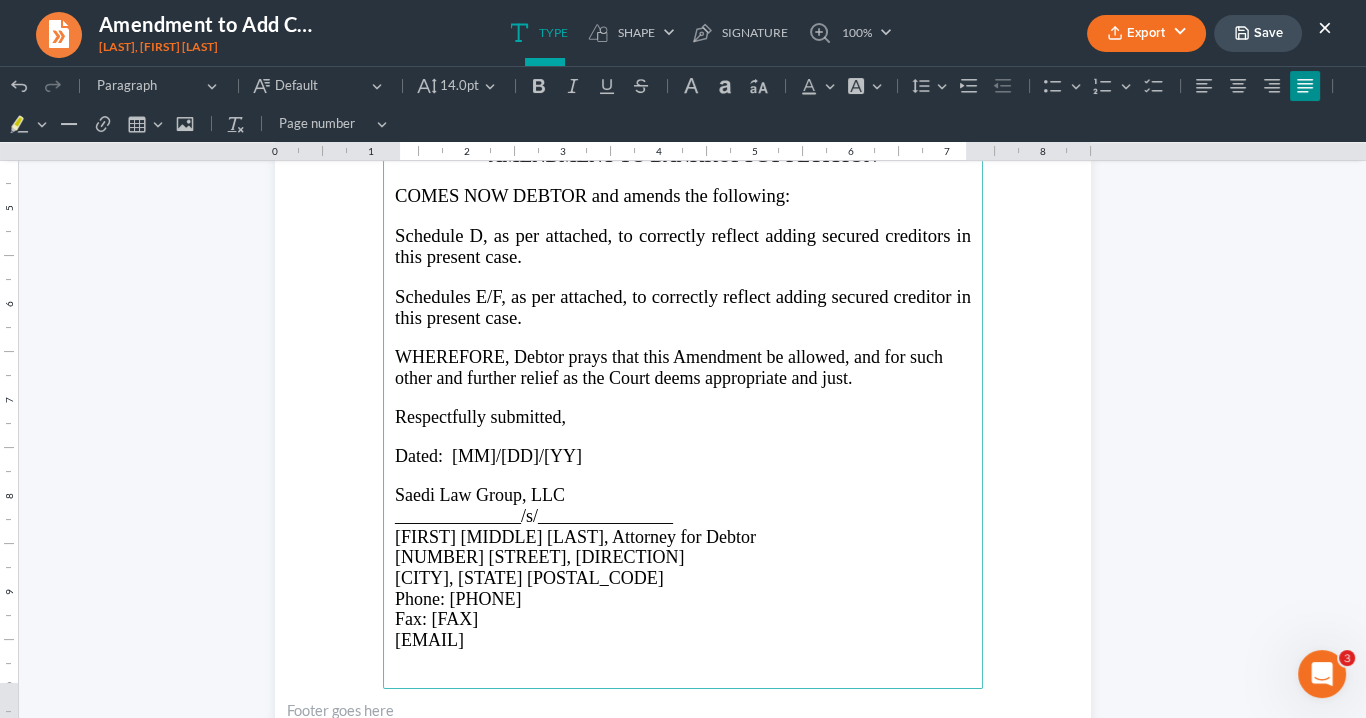 drag, startPoint x: 826, startPoint y: 285, endPoint x: 846, endPoint y: 275, distance: 22.36068 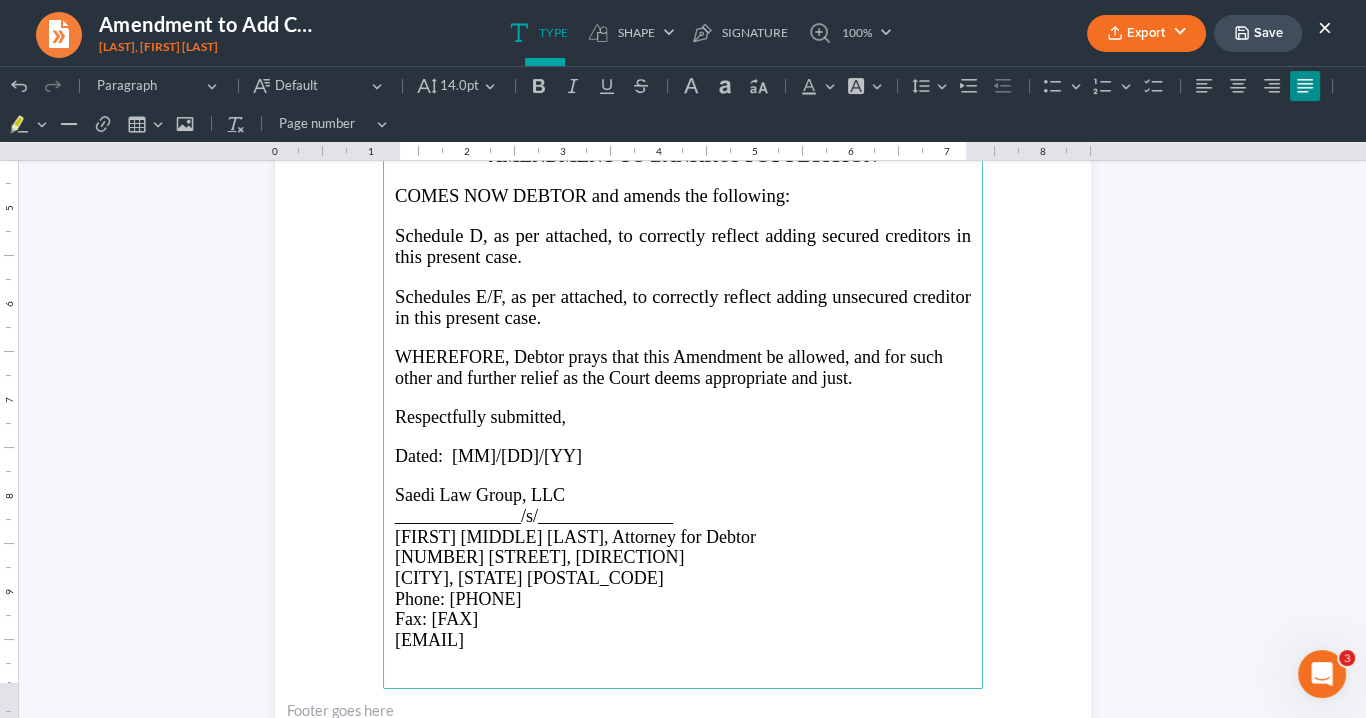 click on "IN THE UNITED STATES BANKRUPTCY COURT NORTHERN DISTRICT OF GEORGIA NEWNAN   DIVISION IN RE : } CASE NUMBER   25-10734-PMB Timothy Edgar Galvin } Bethany Lynne Galvin } } CHAPTER   7                           DEBTOR(S) } Amendment to Bankruptcy Petition COMES NOW DEBTOR and amends the following: Schedule D, as per attached, to correctly reflect adding secured creditors in this present case. Schedules E/F, as per attached, to correctly reflect adding unsecured creditor in this present case. WHEREFORE, Debtor prays that this Amendment be allowed, and for such other and further relief as the Court deems appropriate and just. Respectfully submitted, Dated:  08/03/2025                  Saedi Law Group, LLC ______________/s/_______________ Lorena L. Saedi 622072, Attorney for Debtor 3411 Pierce Drive, NE Atlanta, Georgia 30341 Phone: 404-919-7296 Fax: 470-329-0016 Lsaedi@SaediLawGroup.com" at bounding box center (683, 257) 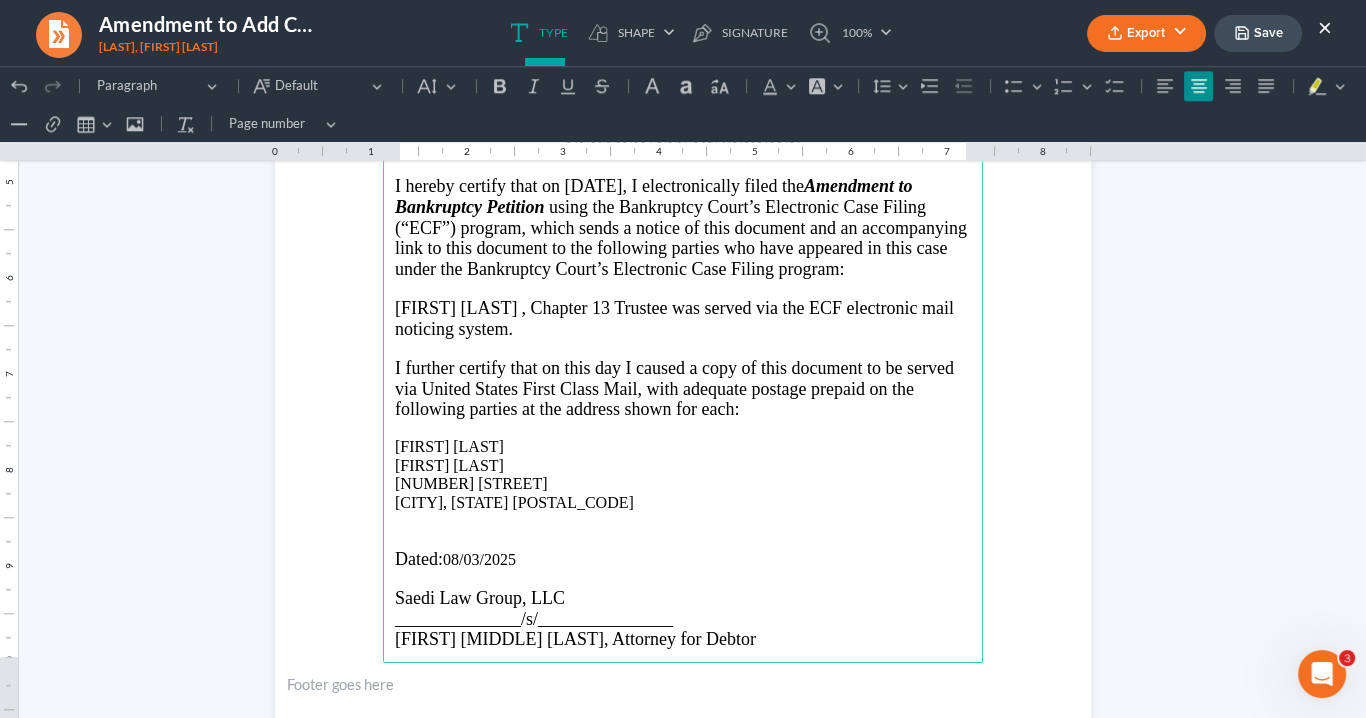 scroll, scrollTop: 2720, scrollLeft: 0, axis: vertical 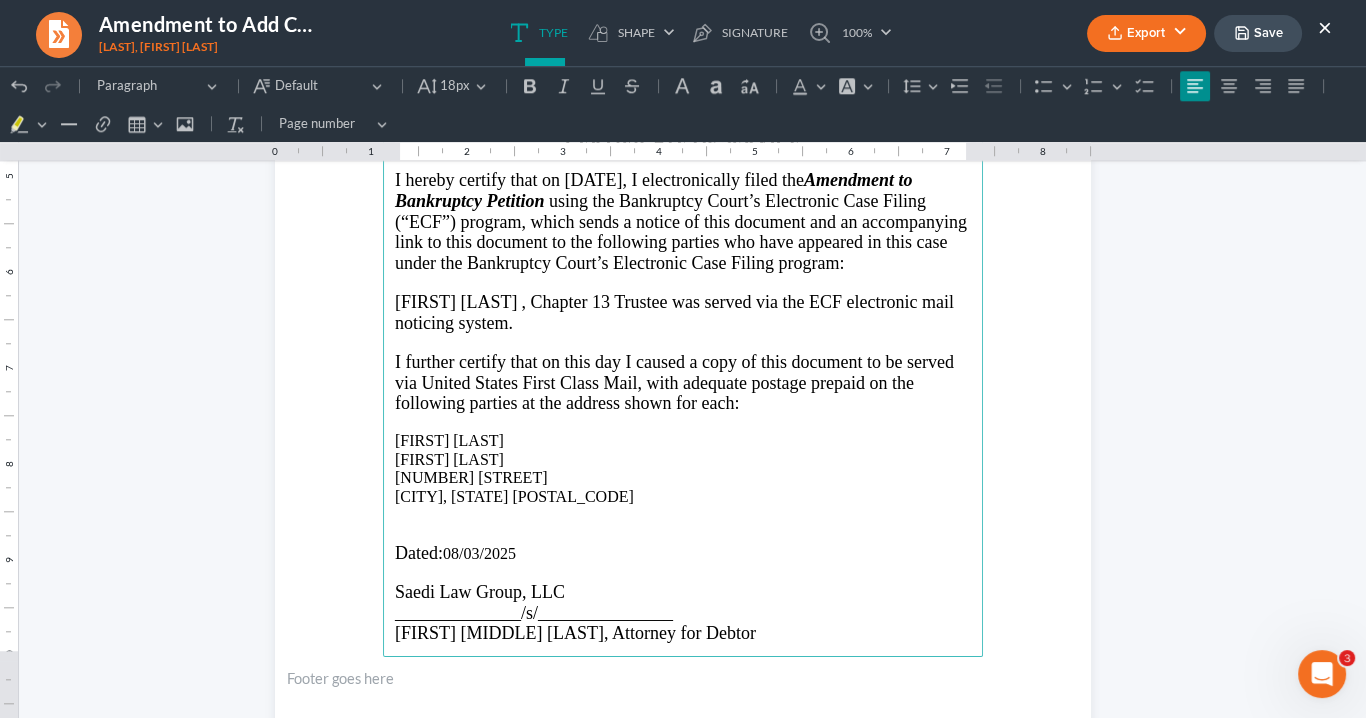 click at bounding box center [612, 302] 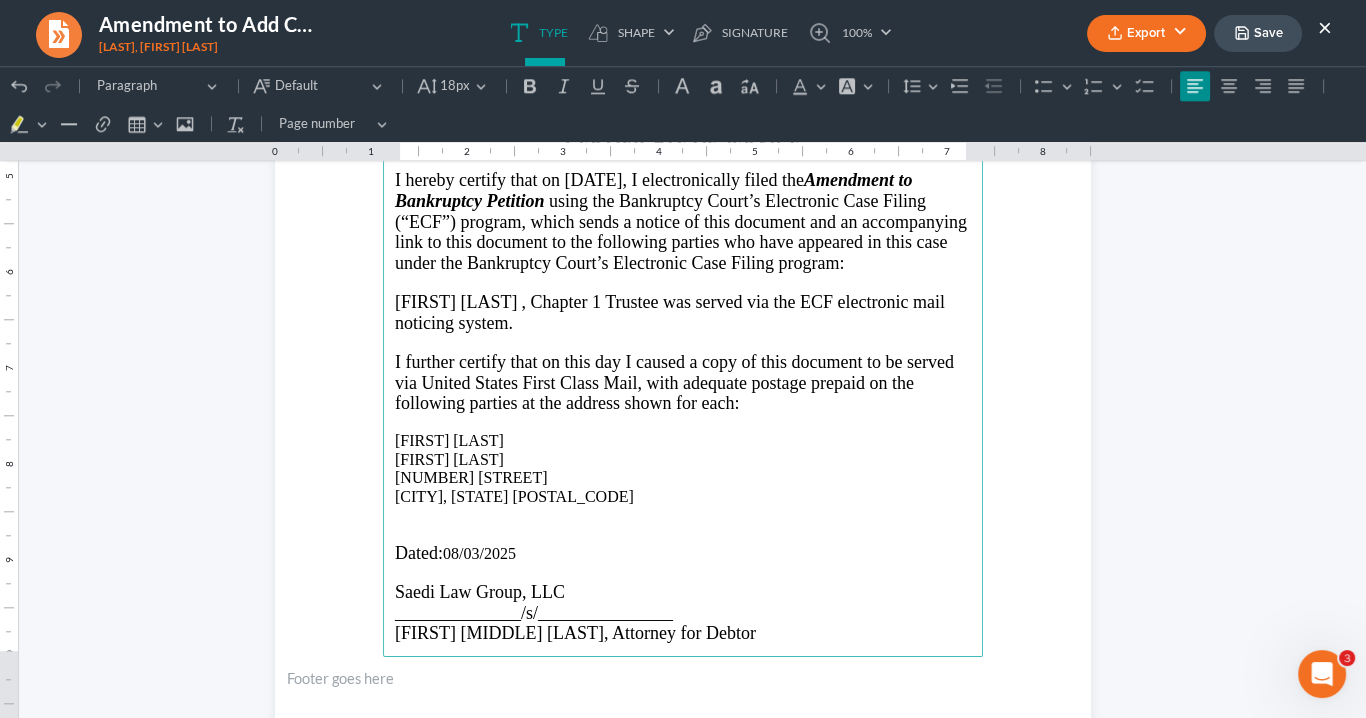 type 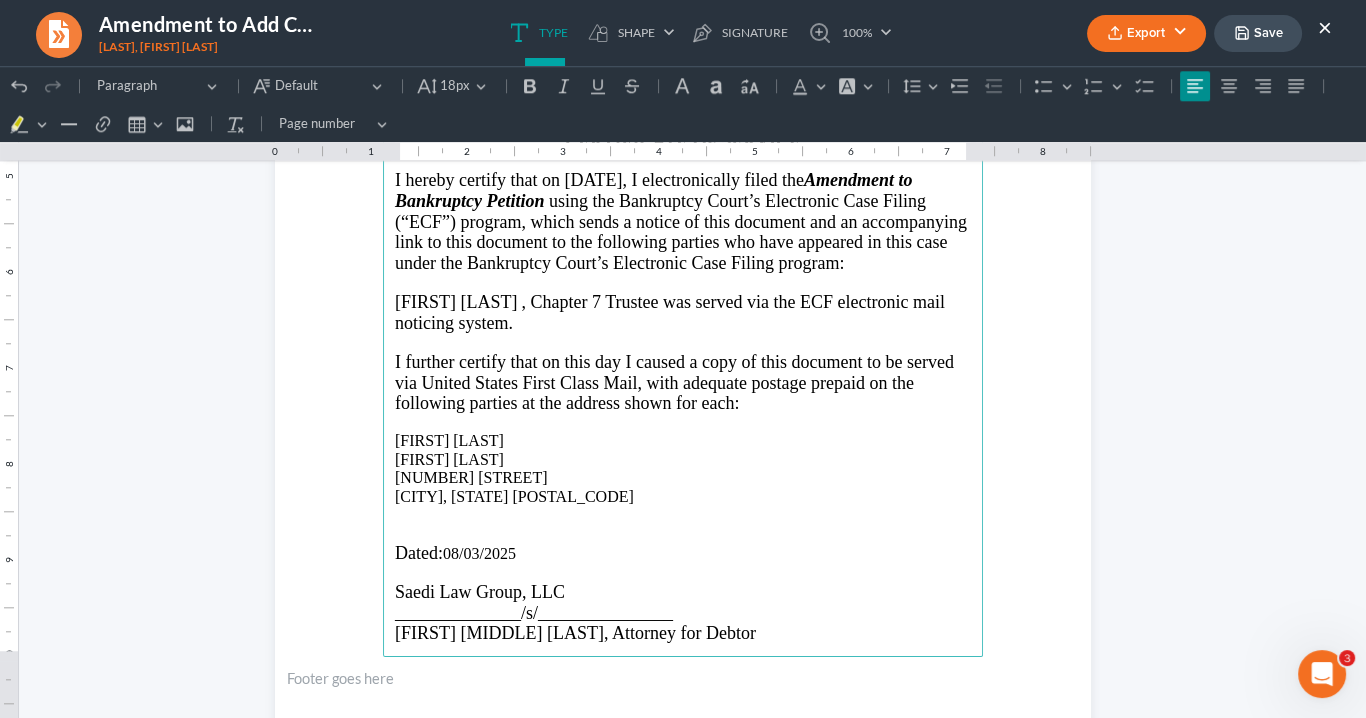click on "Trustee was served via the ECF electronic mail noticing system." at bounding box center [670, 312] 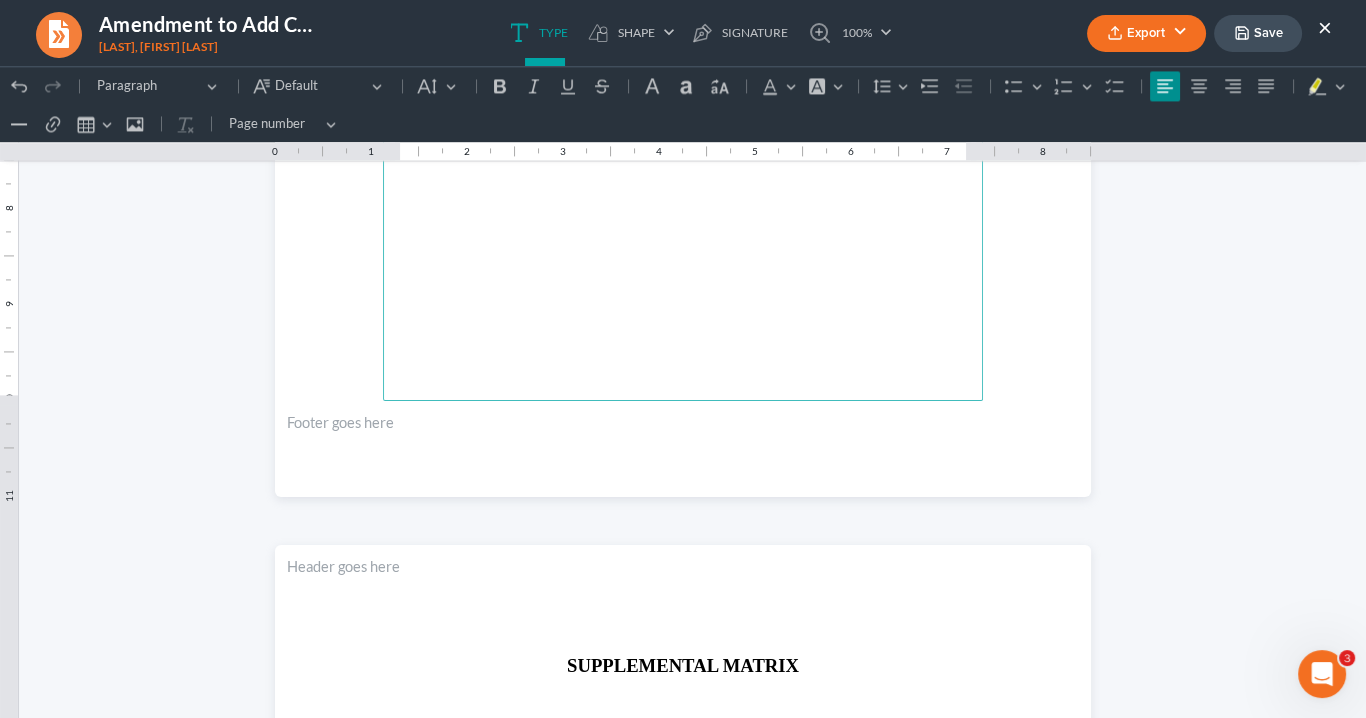 scroll, scrollTop: 4400, scrollLeft: 0, axis: vertical 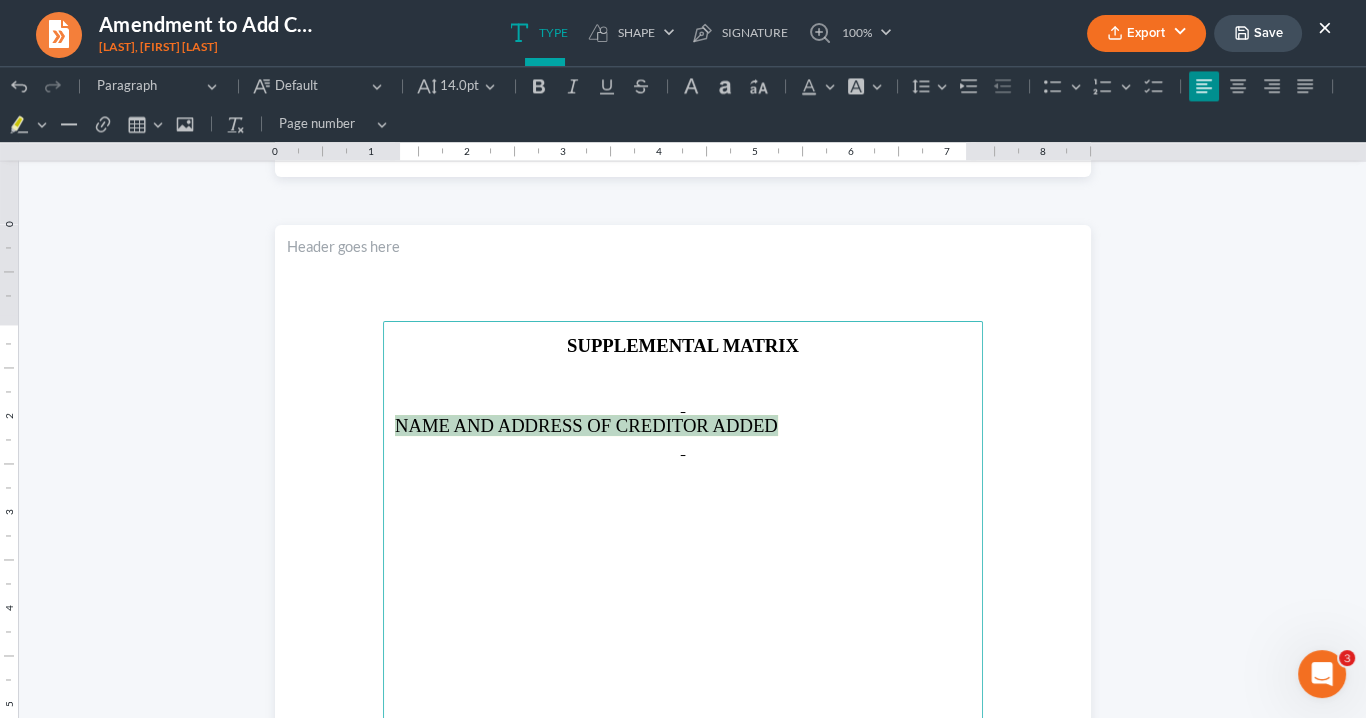 drag, startPoint x: 778, startPoint y: 421, endPoint x: 375, endPoint y: 428, distance: 403.0608 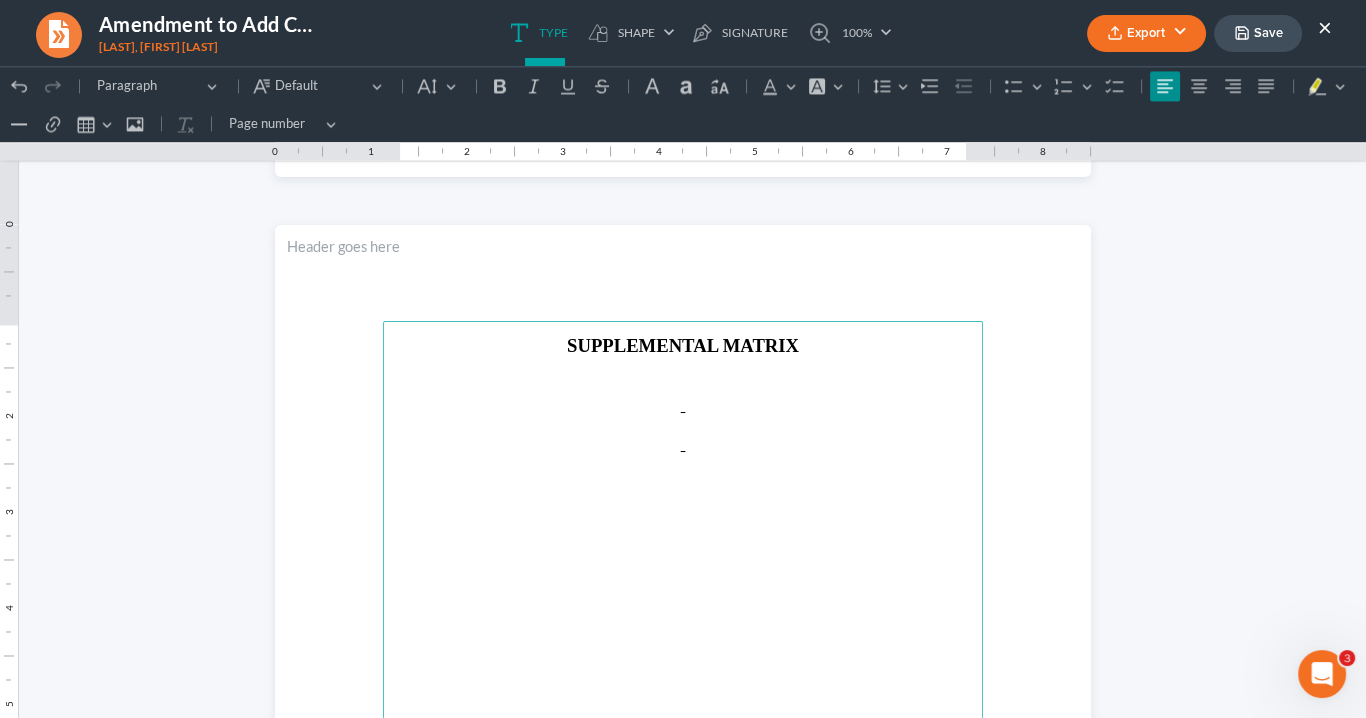 click at bounding box center (683, 424) 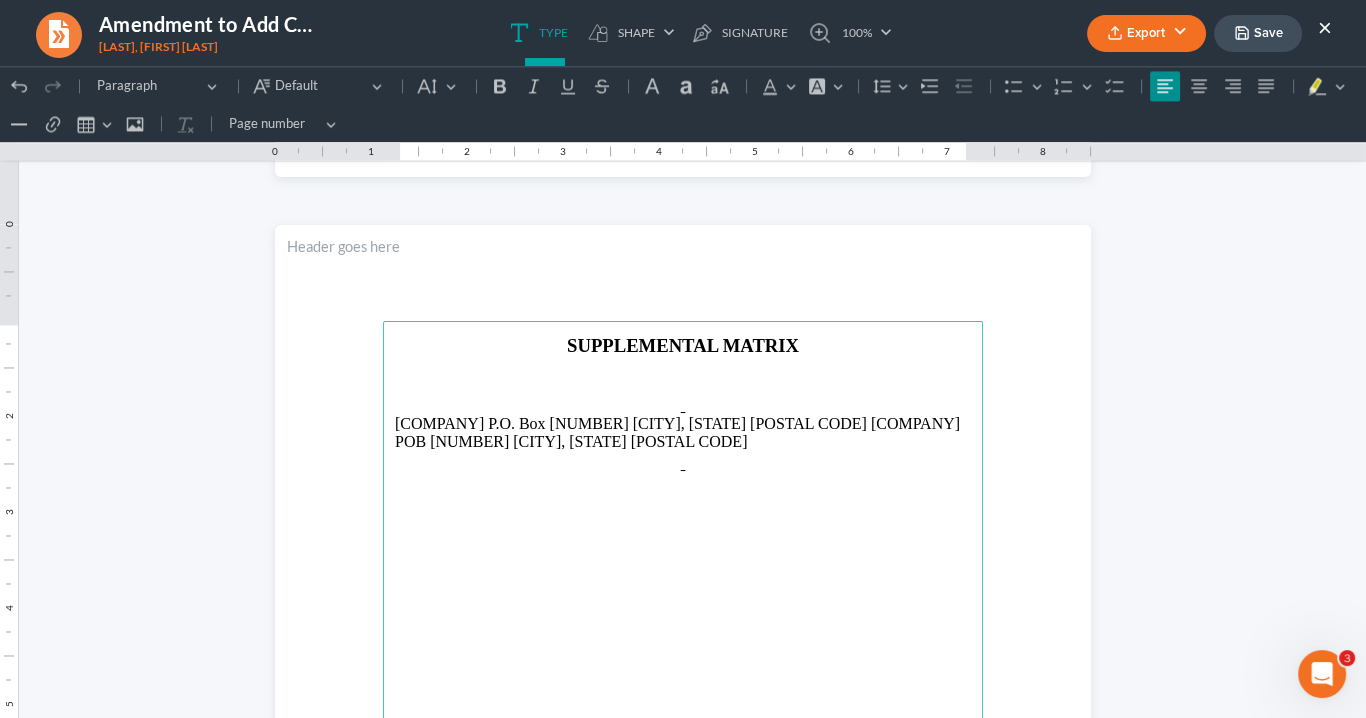 click on "Americo P.O. Box 410288 Kansas City, MO 64141 Bank of America POB 105576 Atlanta, GA 30348" at bounding box center (683, 433) 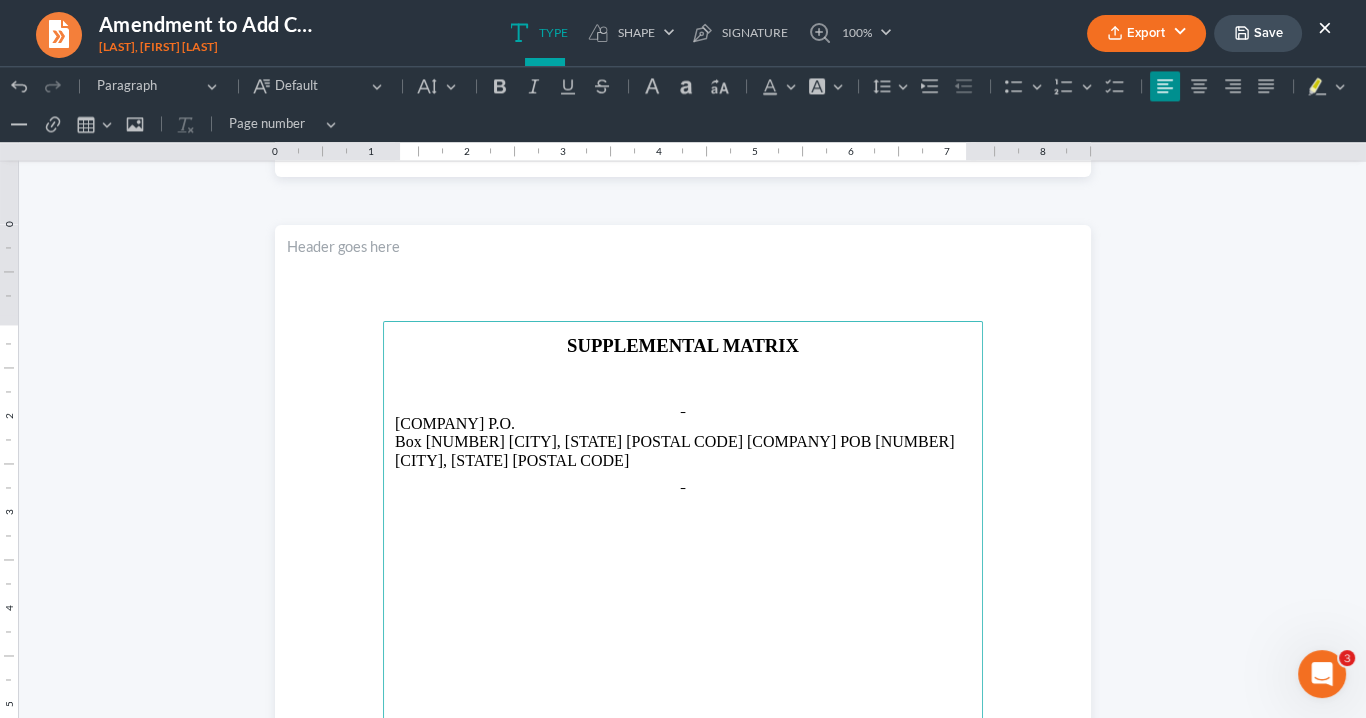 click on "Box 410288 Kansas City, MO 64141 Bank of America POB 105576 Atlanta, GA 30348" at bounding box center [683, 451] 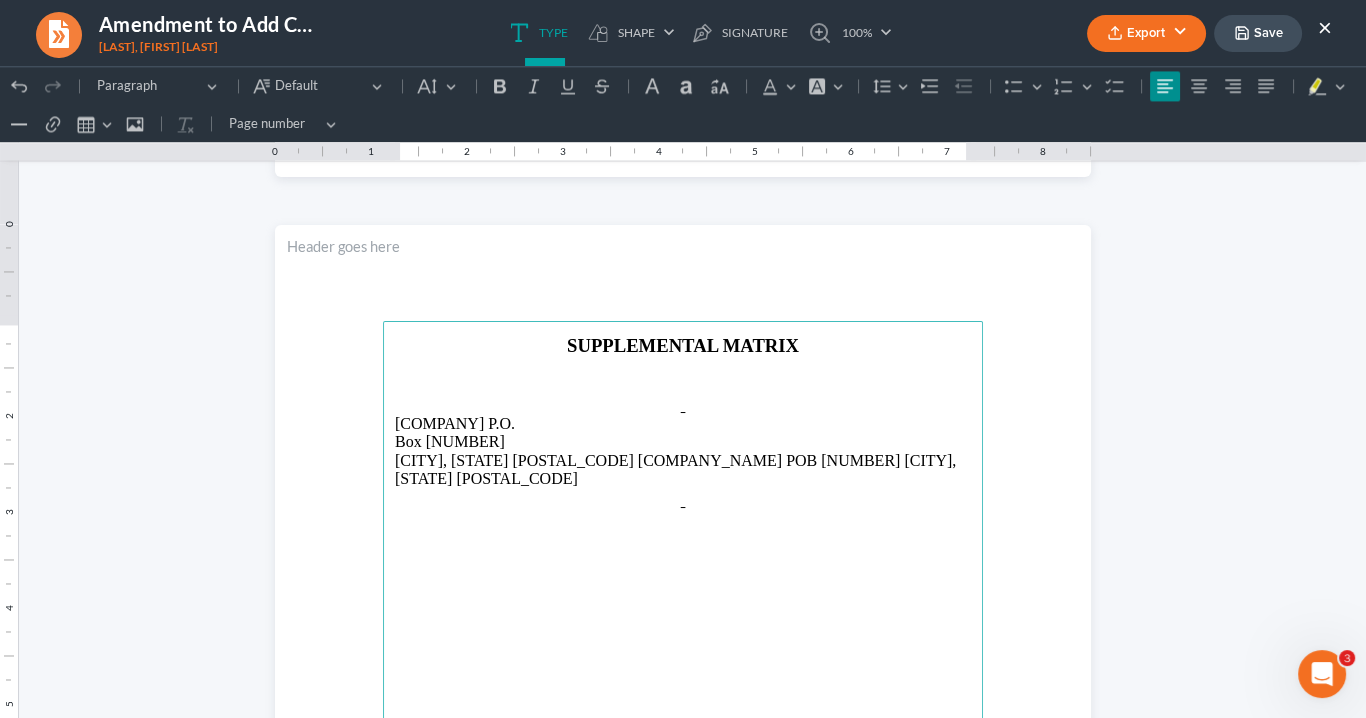 click on "Kansas City, MO 64141 Bank of America POB 105576 Atlanta, GA 30348" at bounding box center [683, 470] 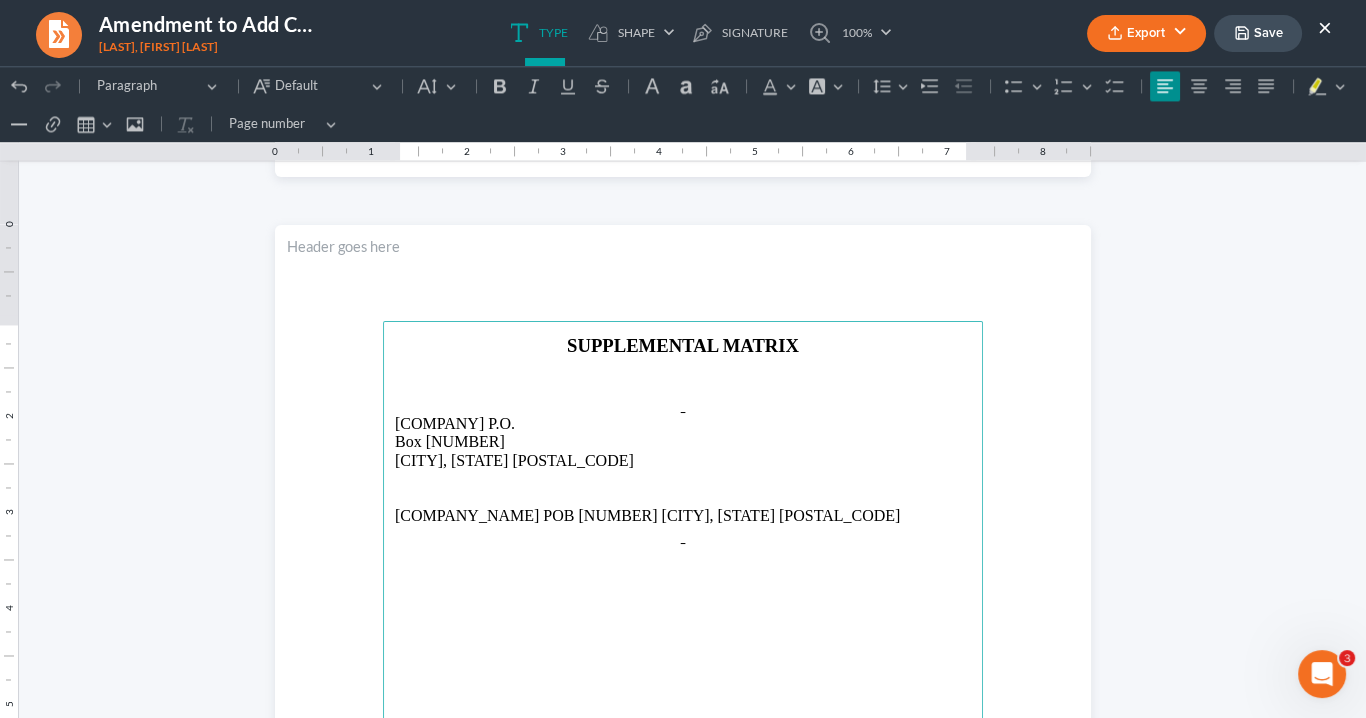 click on "Bank of America POB 105576 Atlanta, GA 30348" at bounding box center [683, 516] 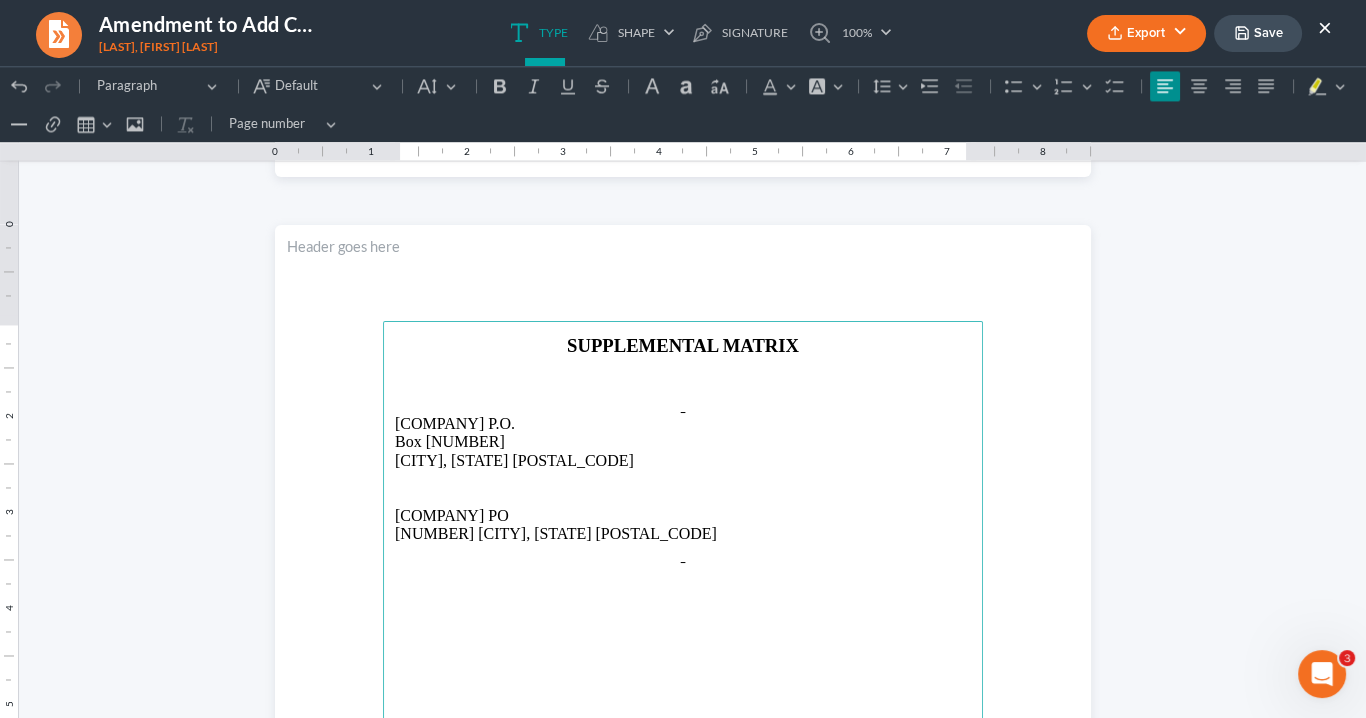 click on "B 105576 Atlanta, GA 30348" at bounding box center (683, 534) 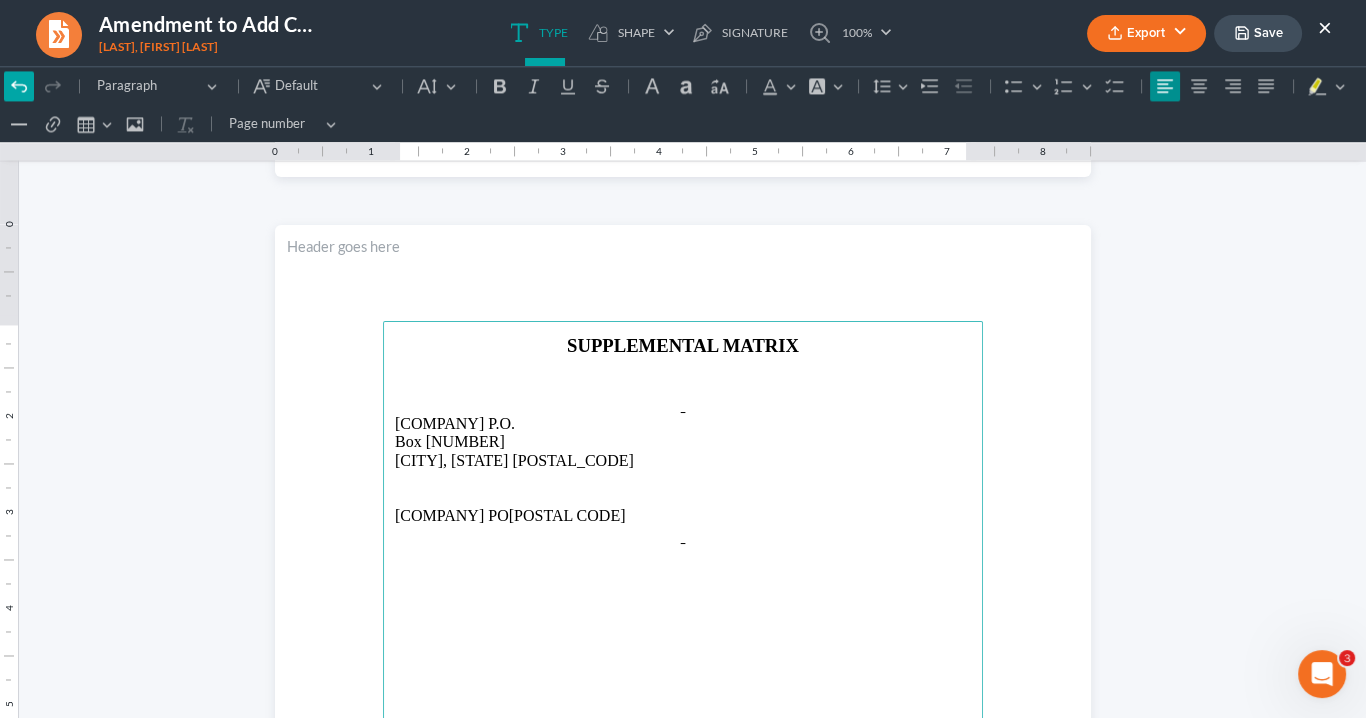 click 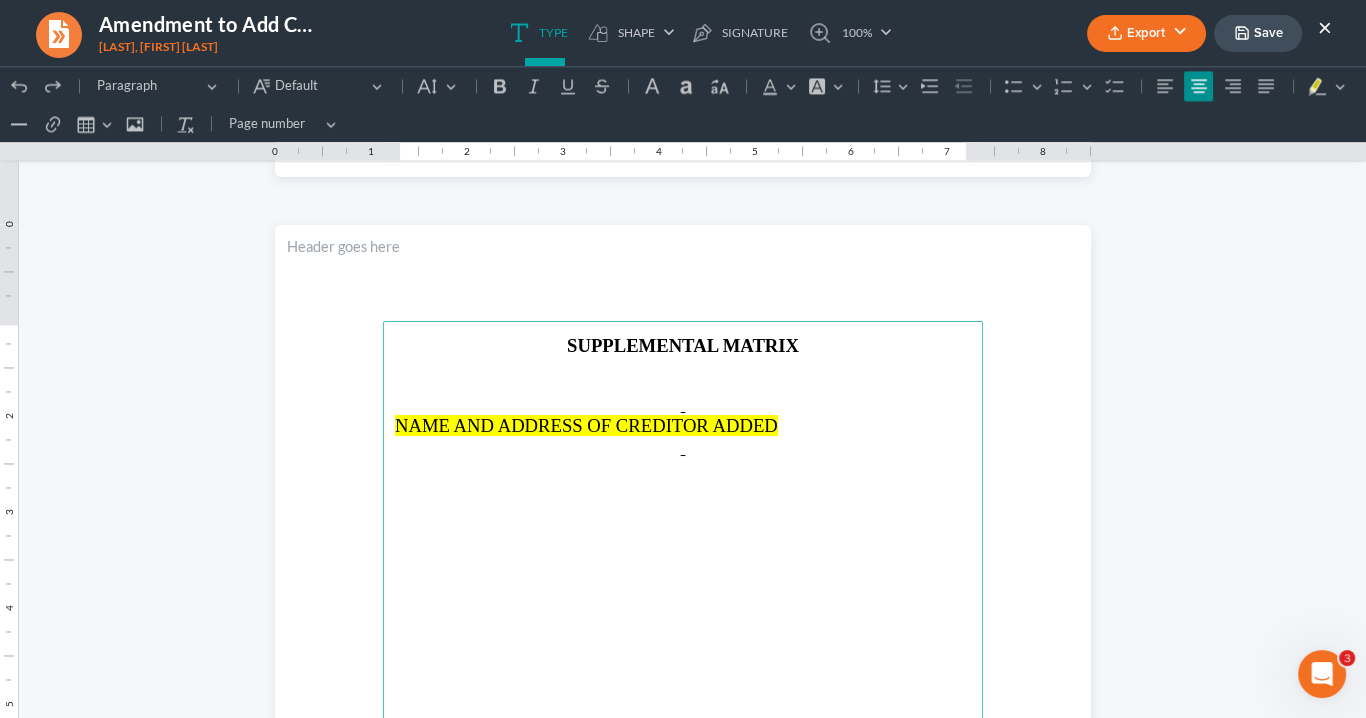 click 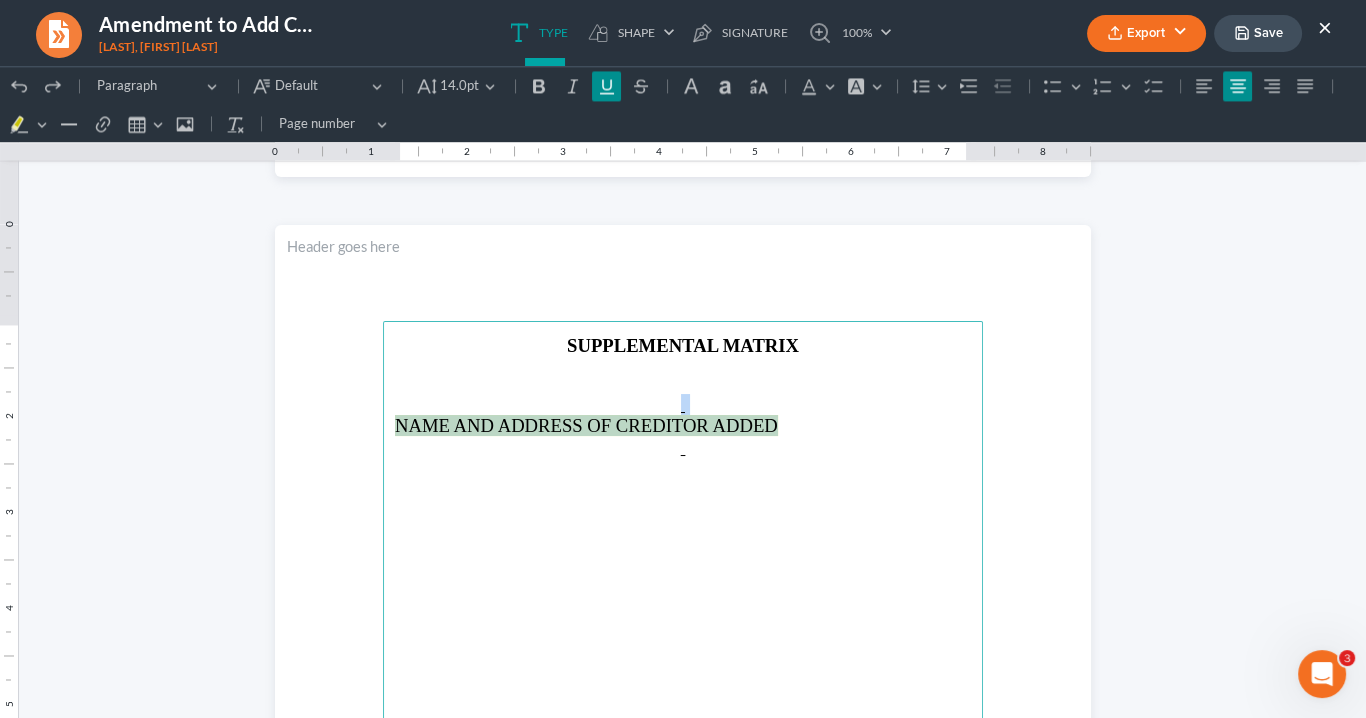 drag, startPoint x: 557, startPoint y: 410, endPoint x: 398, endPoint y: 384, distance: 161.11176 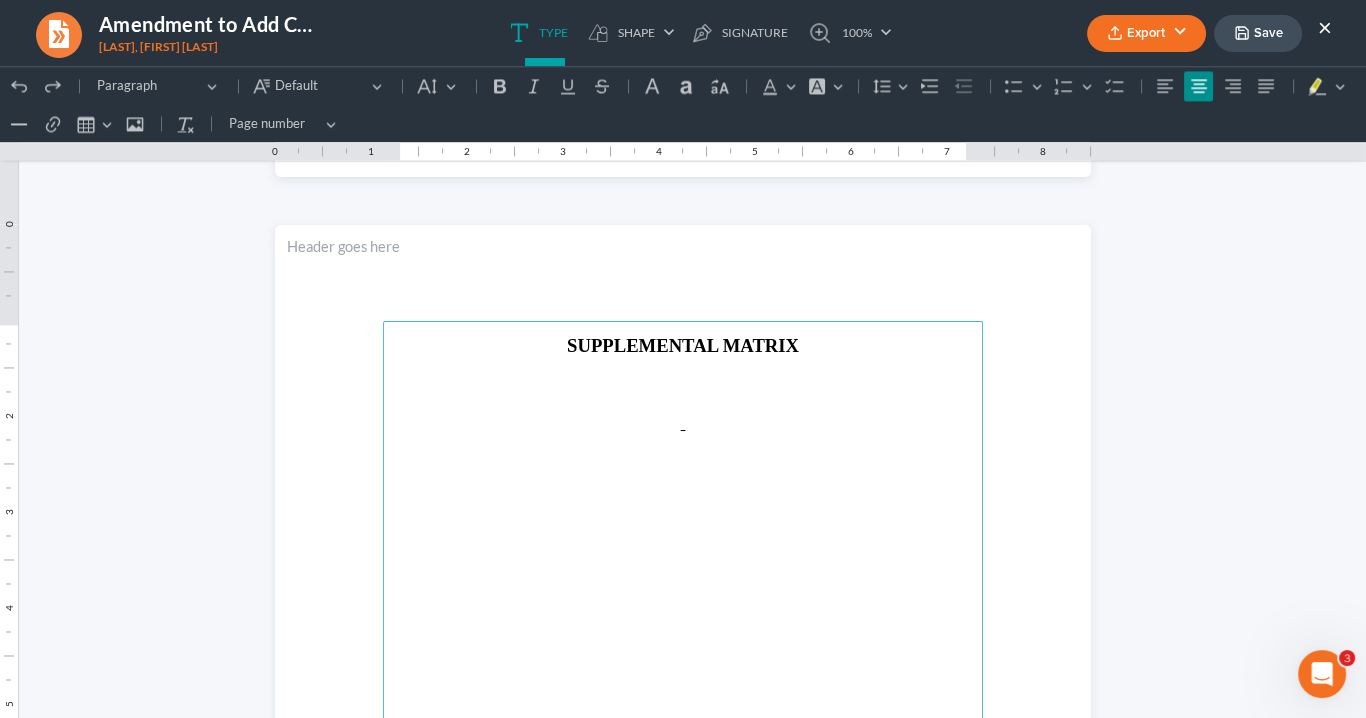 click at bounding box center [683, 403] 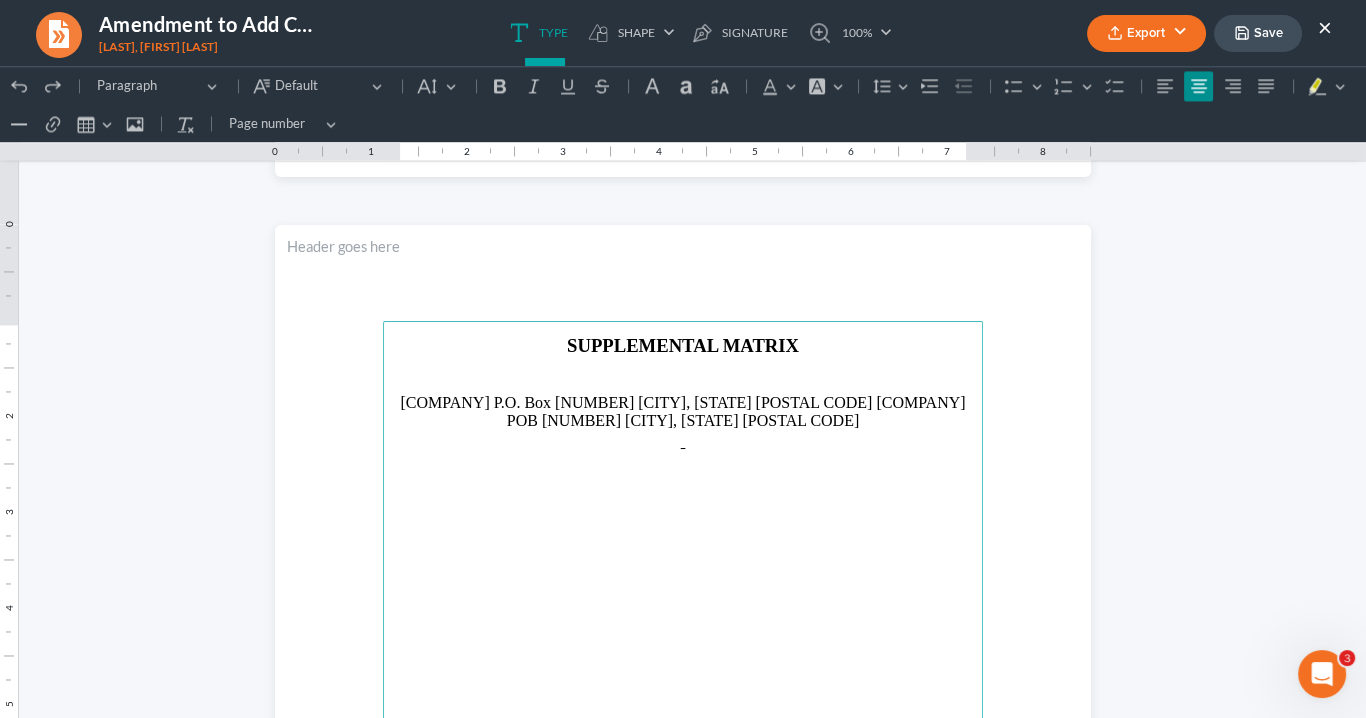 click on "Americo P.O. Box 410288 Kansas City, MO 64141 Bank of America POB 105576 Atlanta, GA 30348" at bounding box center [683, 412] 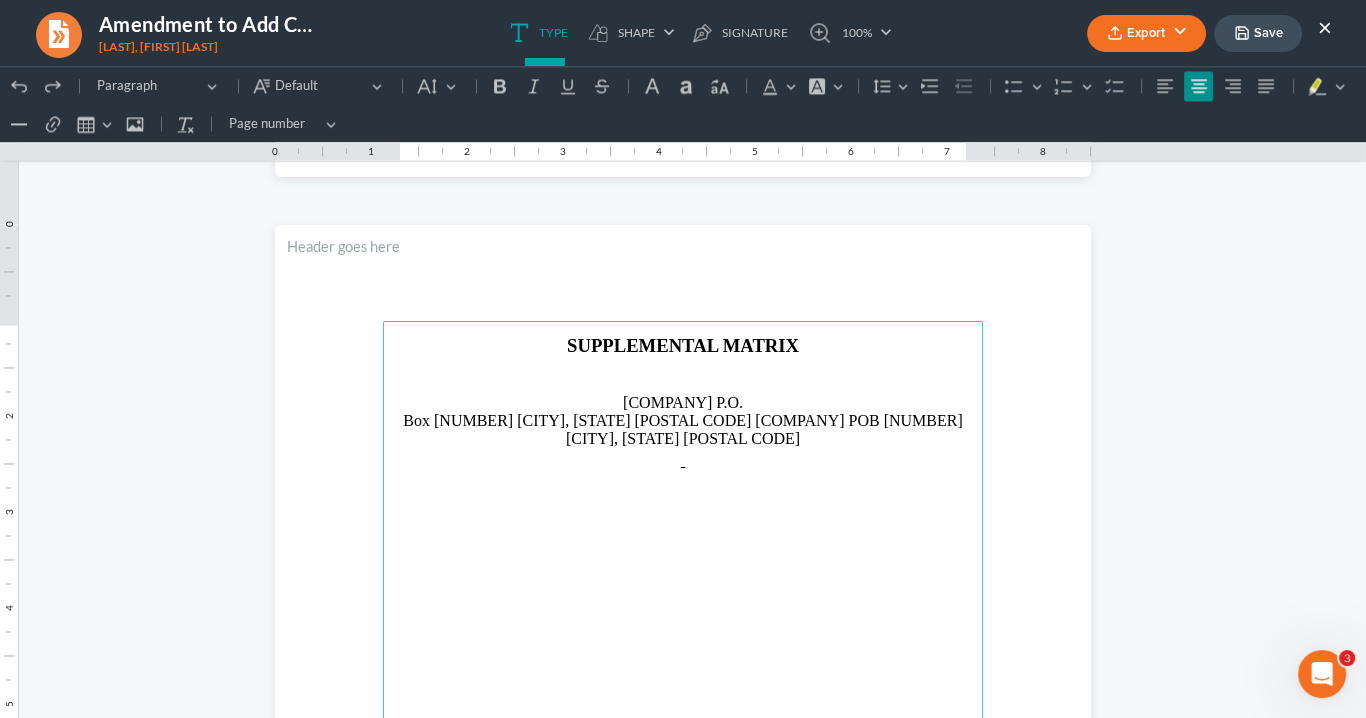 click on "Americo P.O." at bounding box center [683, 403] 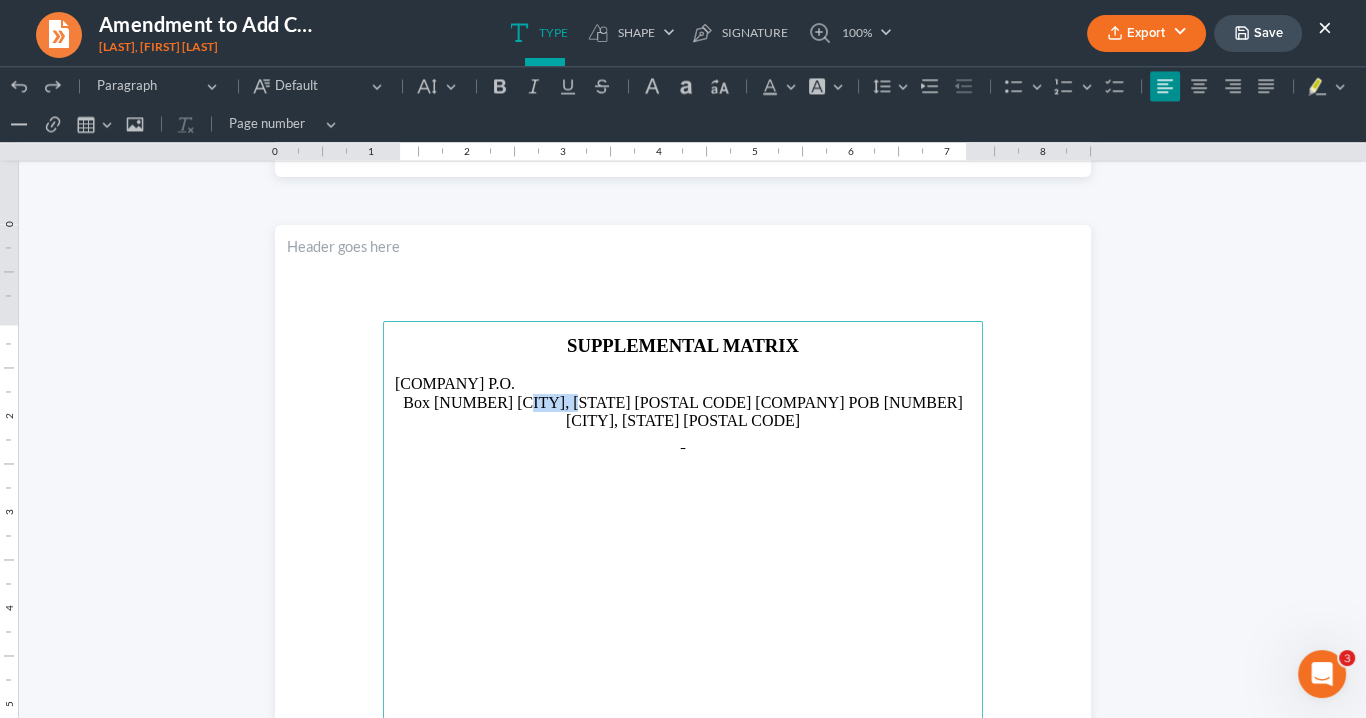 drag, startPoint x: 540, startPoint y: 394, endPoint x: 493, endPoint y: 393, distance: 47.010635 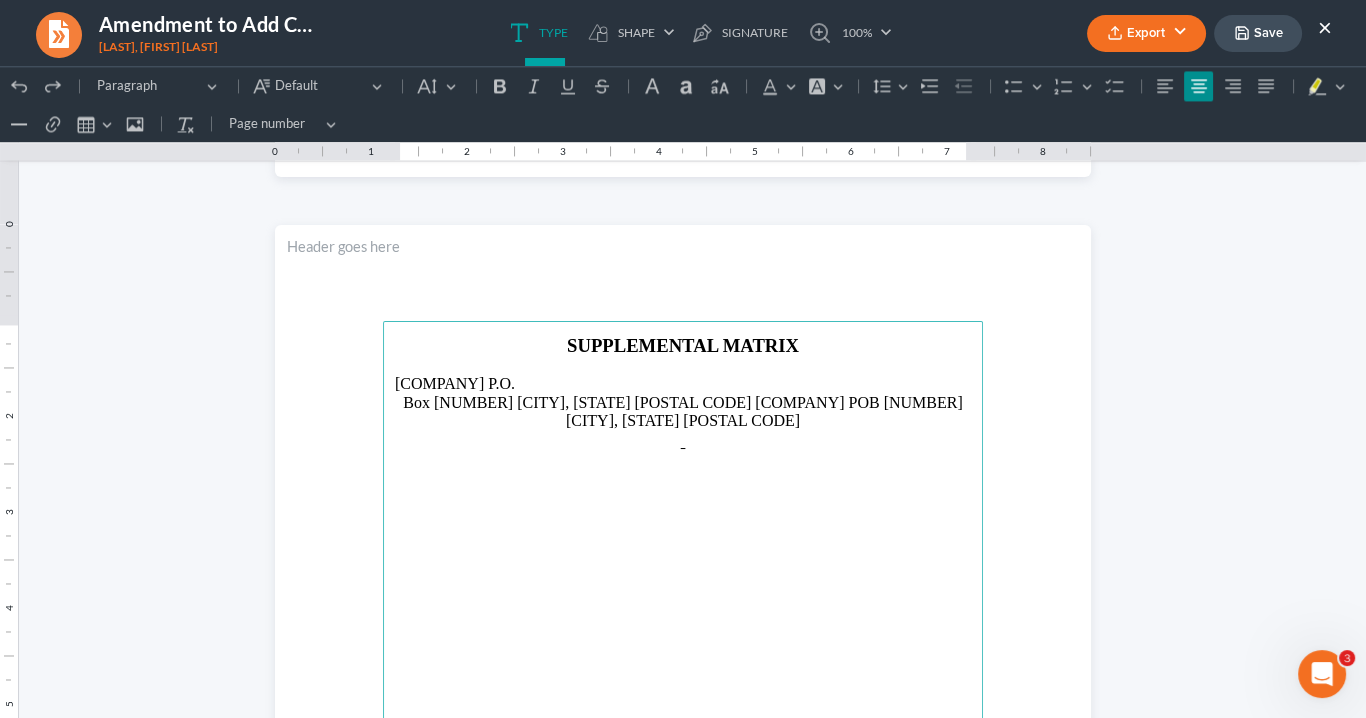 click on "Box 410288 Kansas City, MO 64141 Bank of America POB 105576 Atlanta, GA 30348" at bounding box center (683, 412) 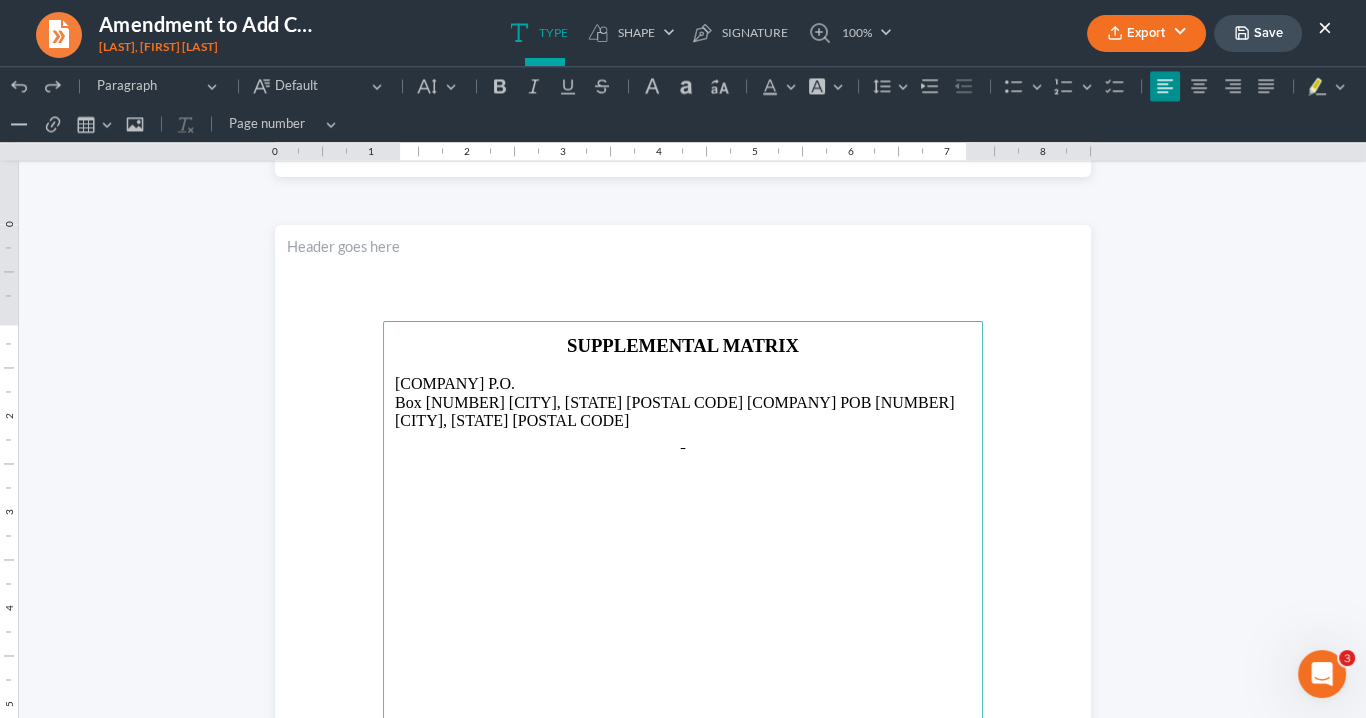click on "Box 410288 Kansas City, MO 64141 Bank of America POB 105576 Atlanta, GA 30348" at bounding box center (683, 412) 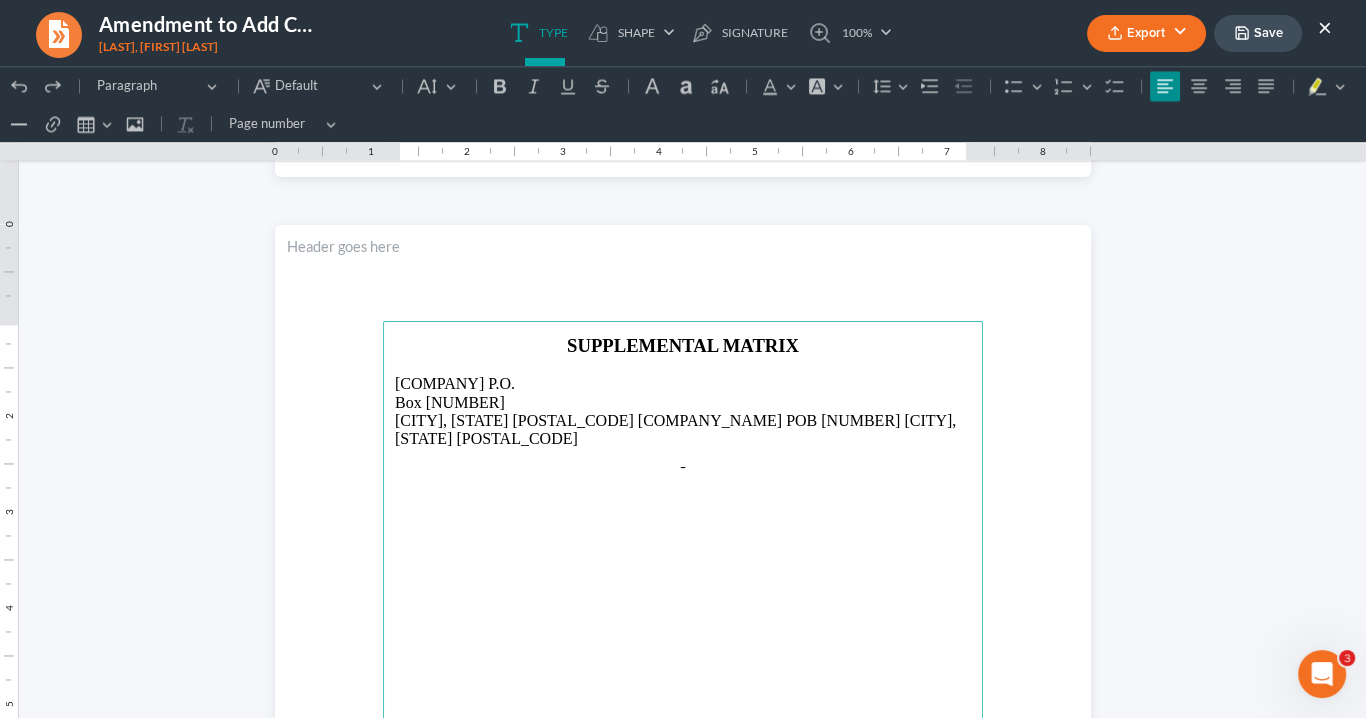 click on "Kansas City, MO 64141 Bank of America POB 105576 Atlanta, GA 30348" at bounding box center (683, 430) 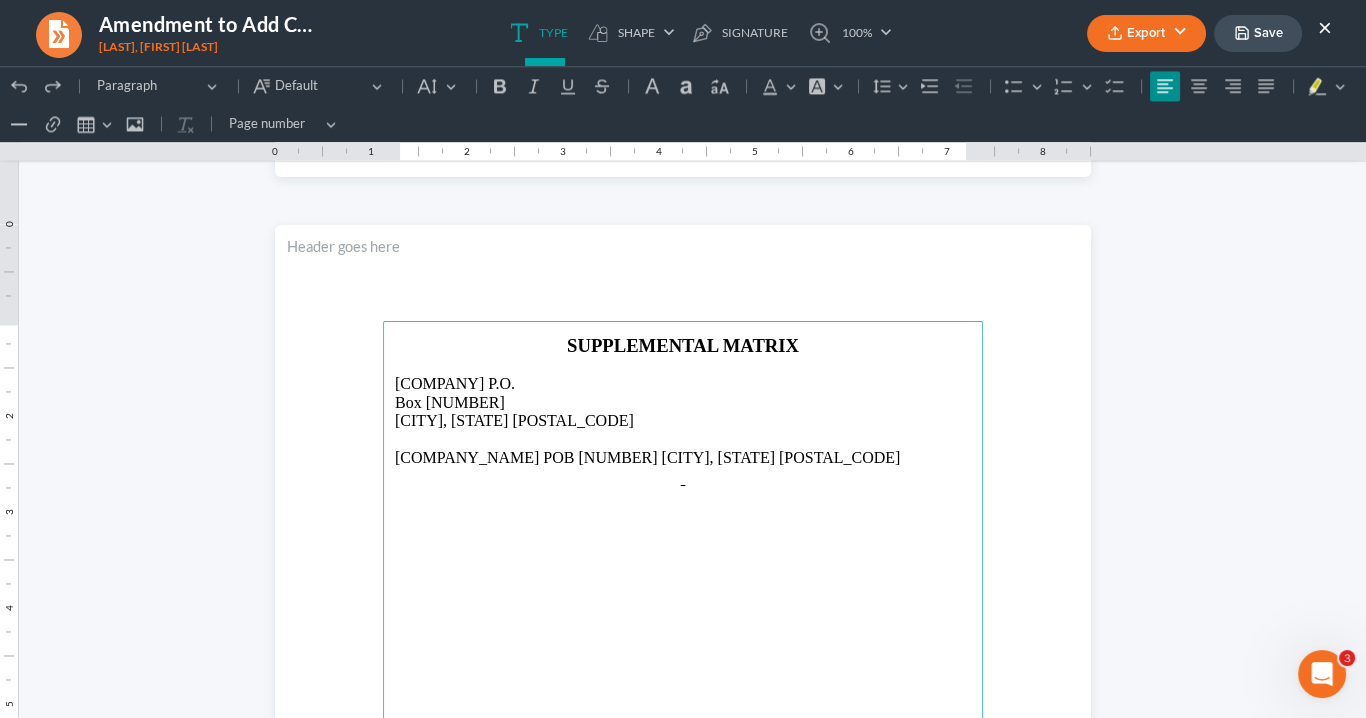 click on "Bank of America POB 105576 Atlanta, GA 30348" at bounding box center [683, 458] 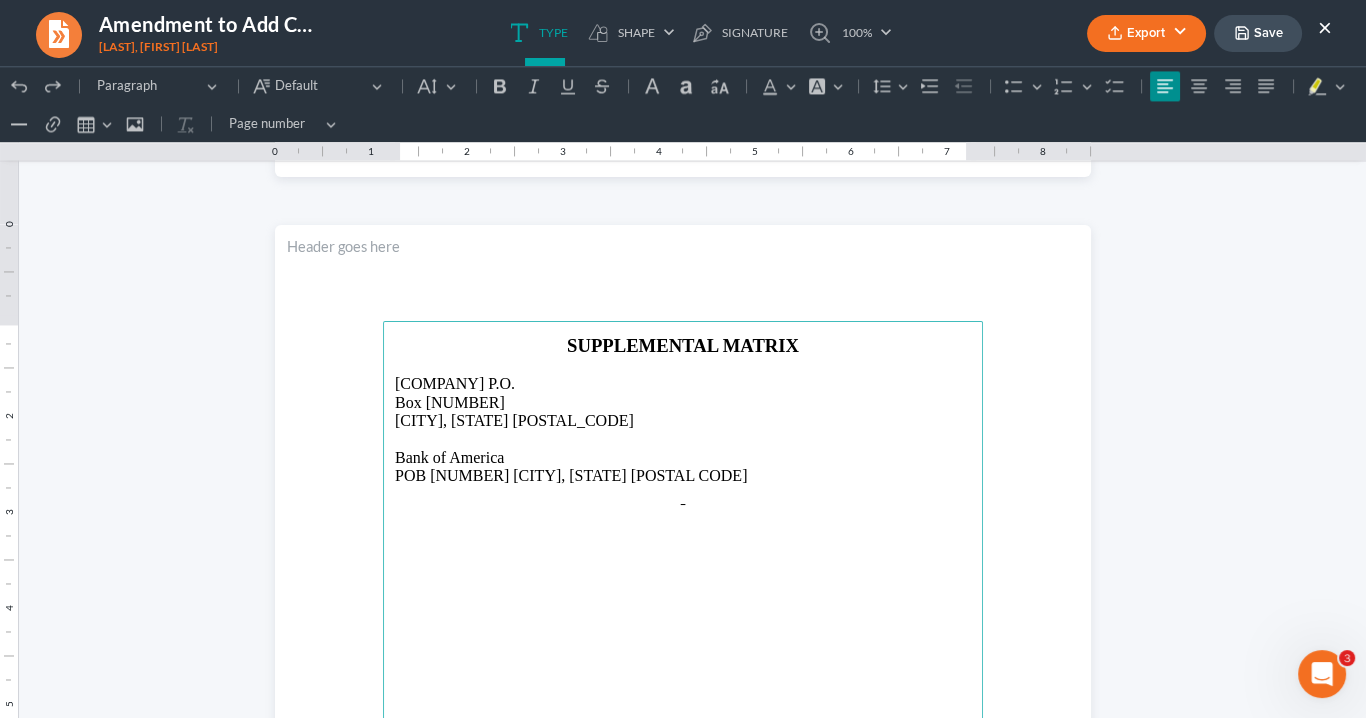 click on "POB 105576 Atlanta, GA 30348" at bounding box center [683, 476] 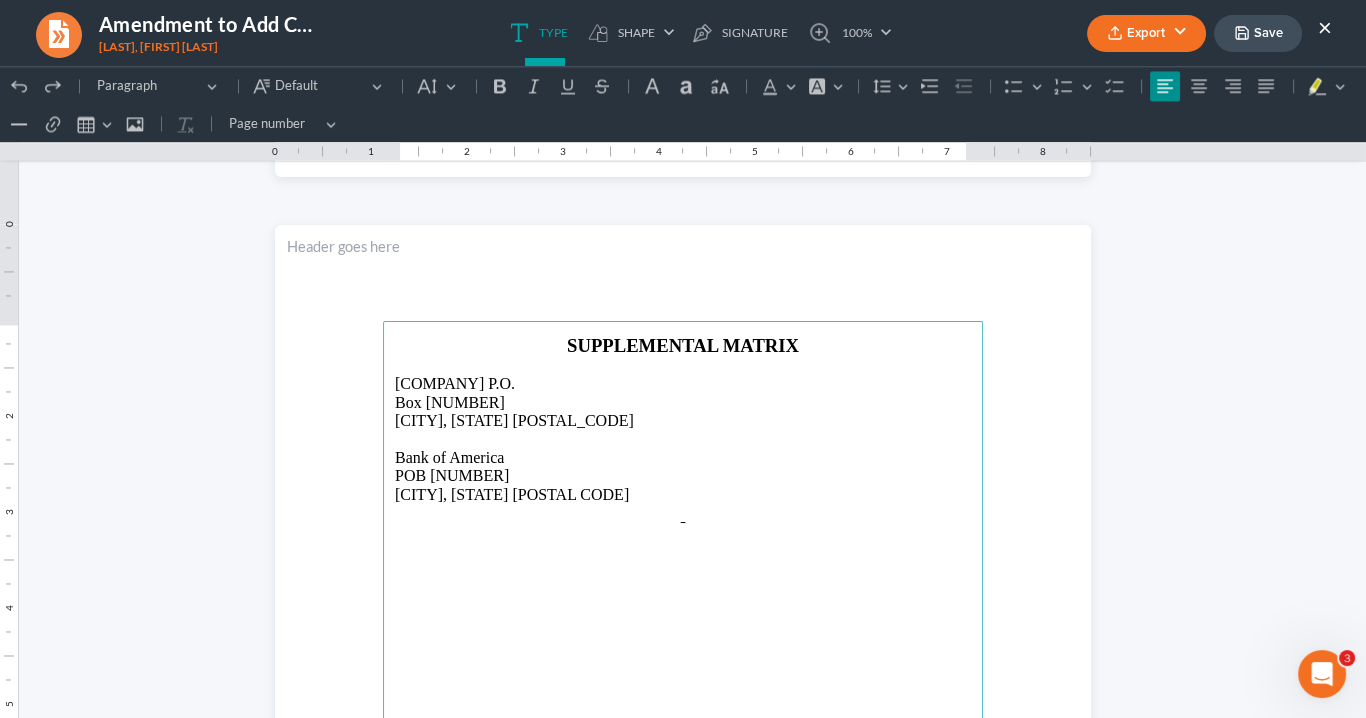 click on "Americo P.O." at bounding box center [683, 375] 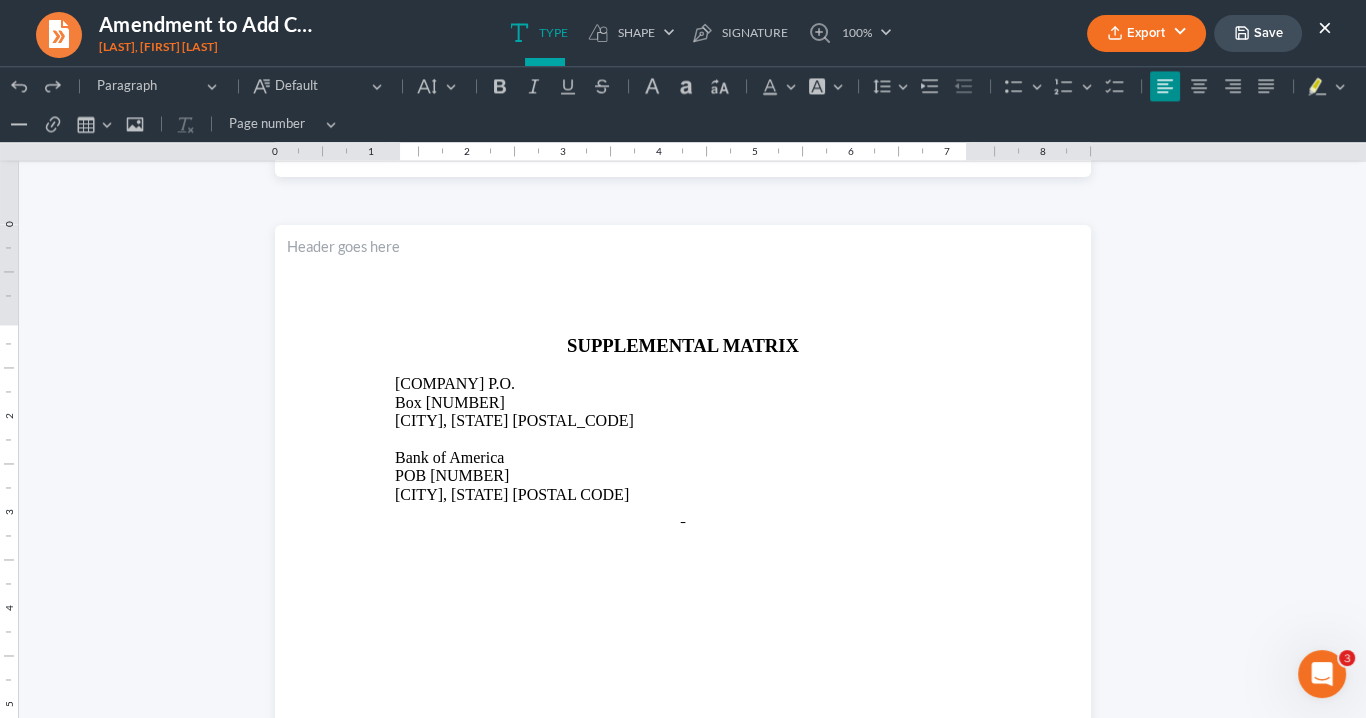 click on "Export" at bounding box center (1146, 33) 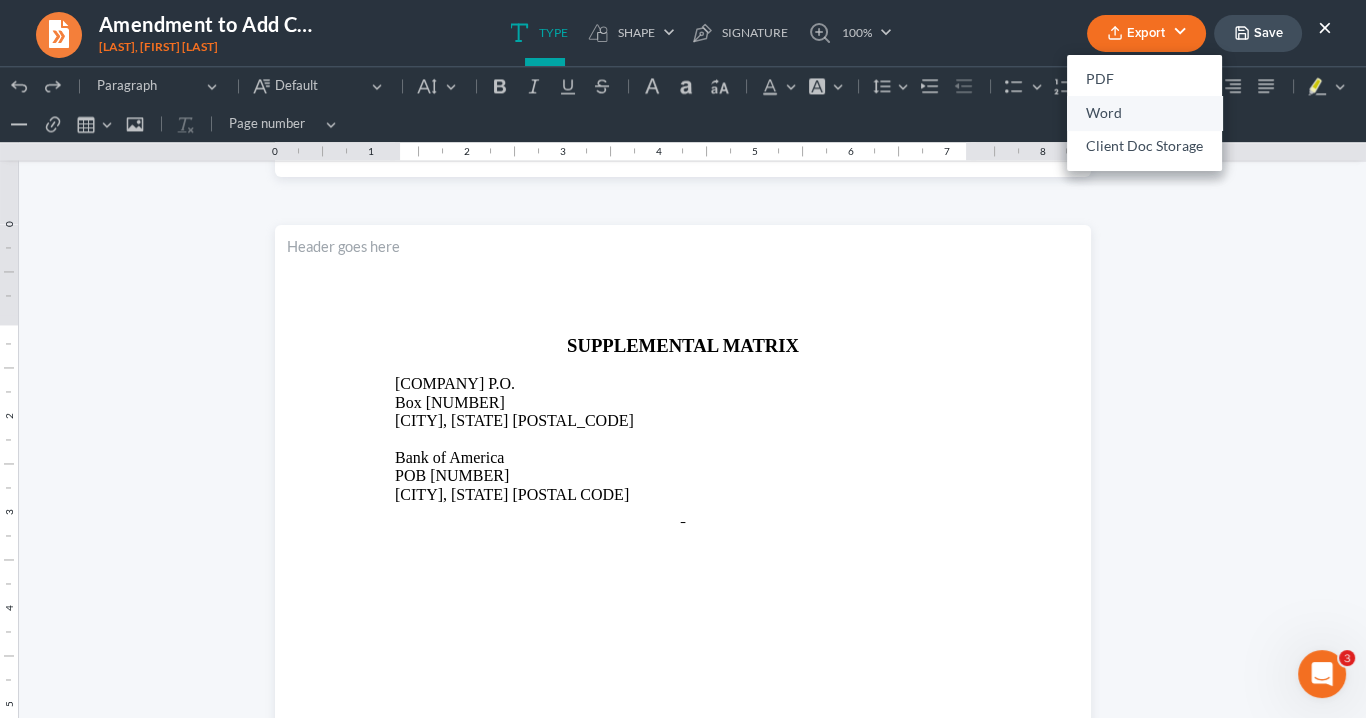 click on "Word" at bounding box center (1144, 113) 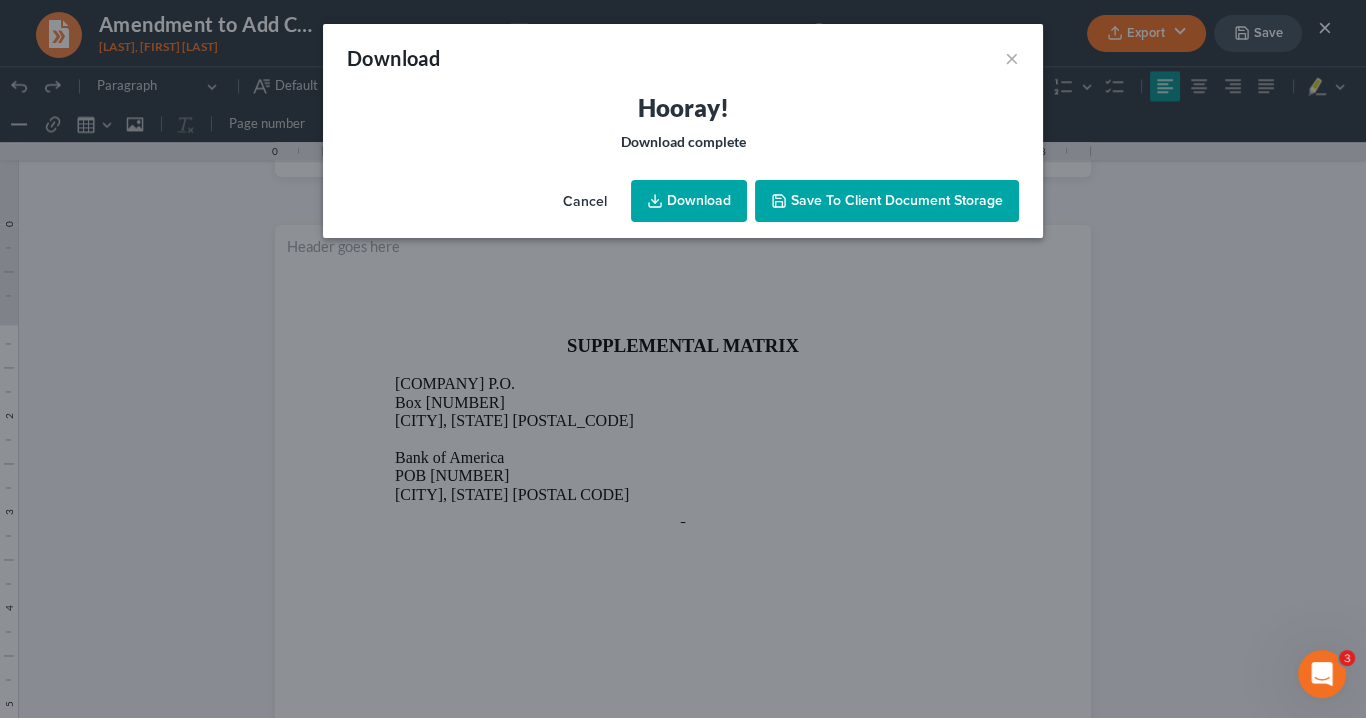 click on "Download" at bounding box center (689, 201) 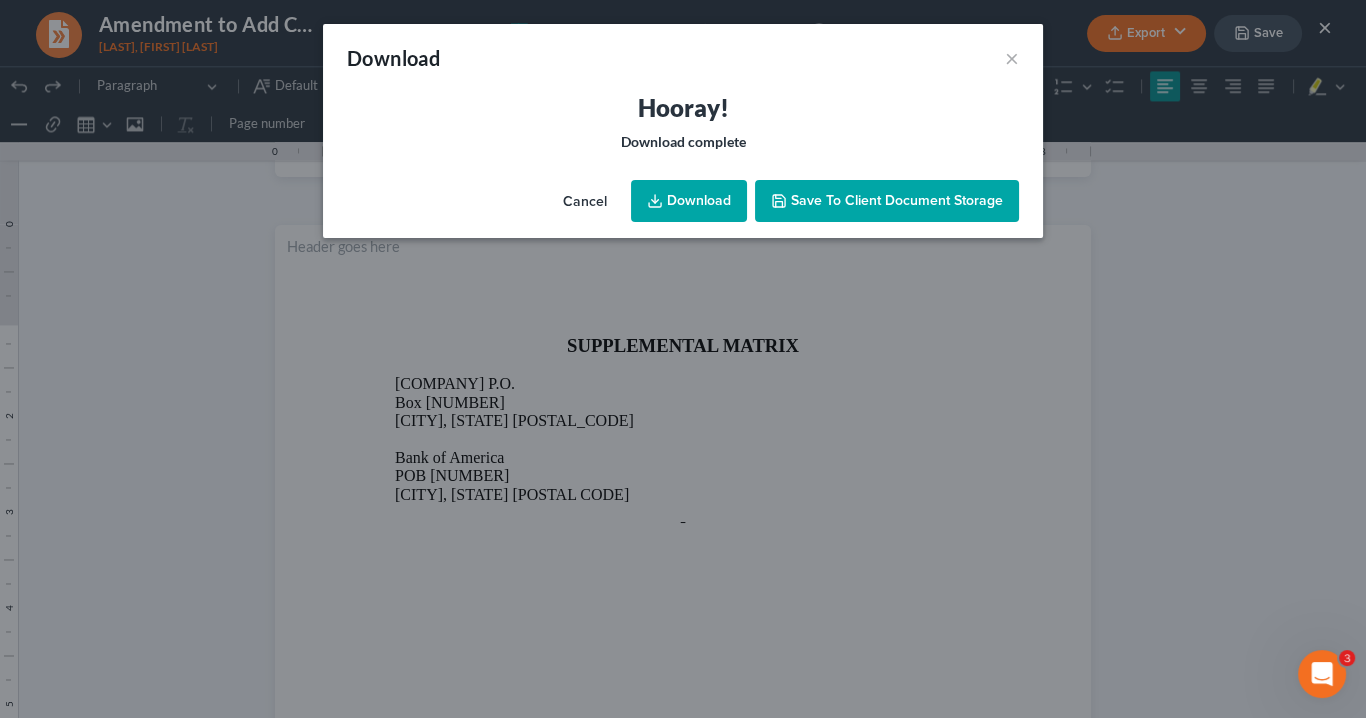click on "Download" at bounding box center [689, 201] 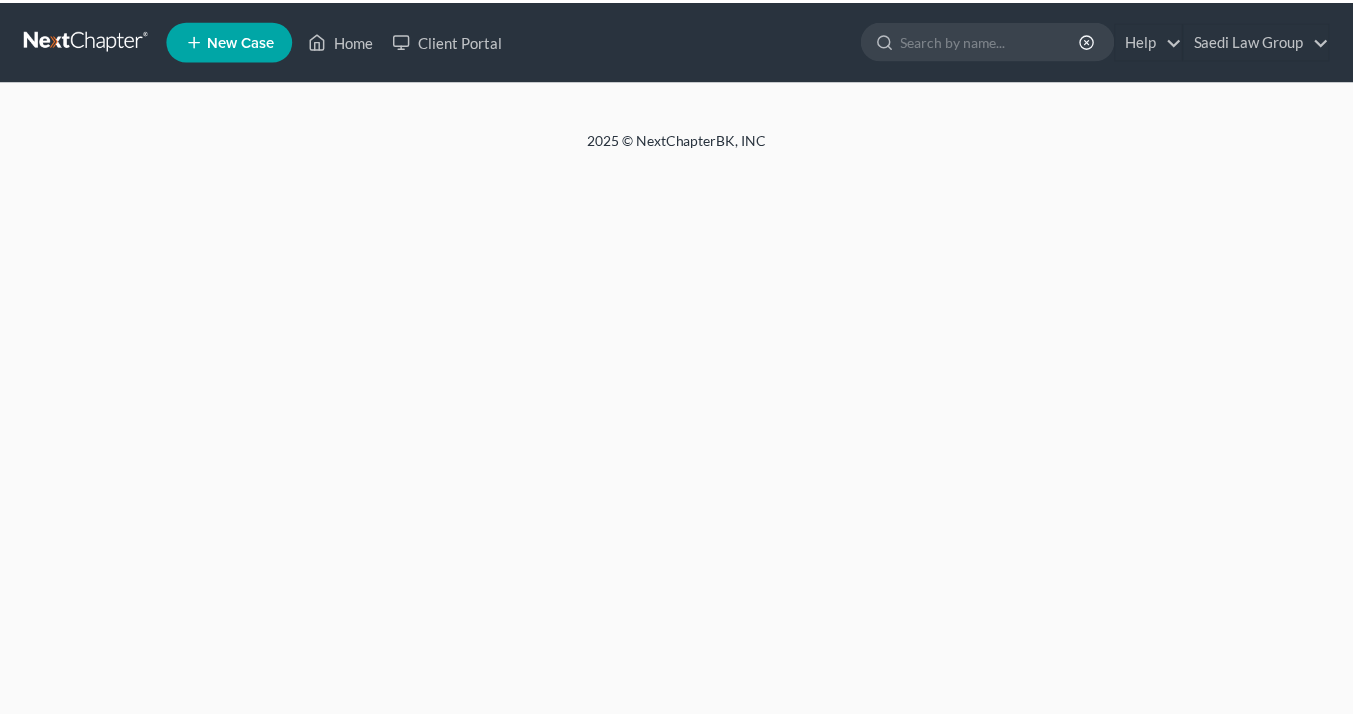 scroll, scrollTop: 0, scrollLeft: 0, axis: both 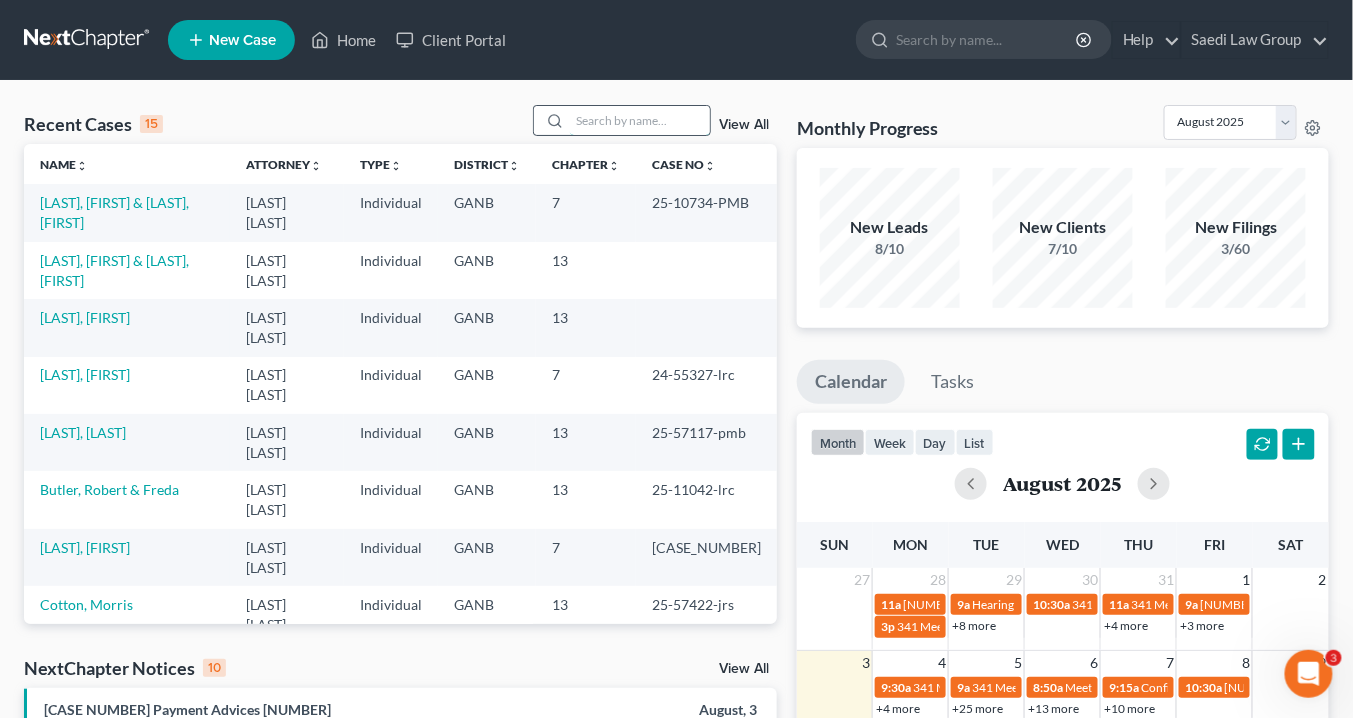 click at bounding box center (640, 120) 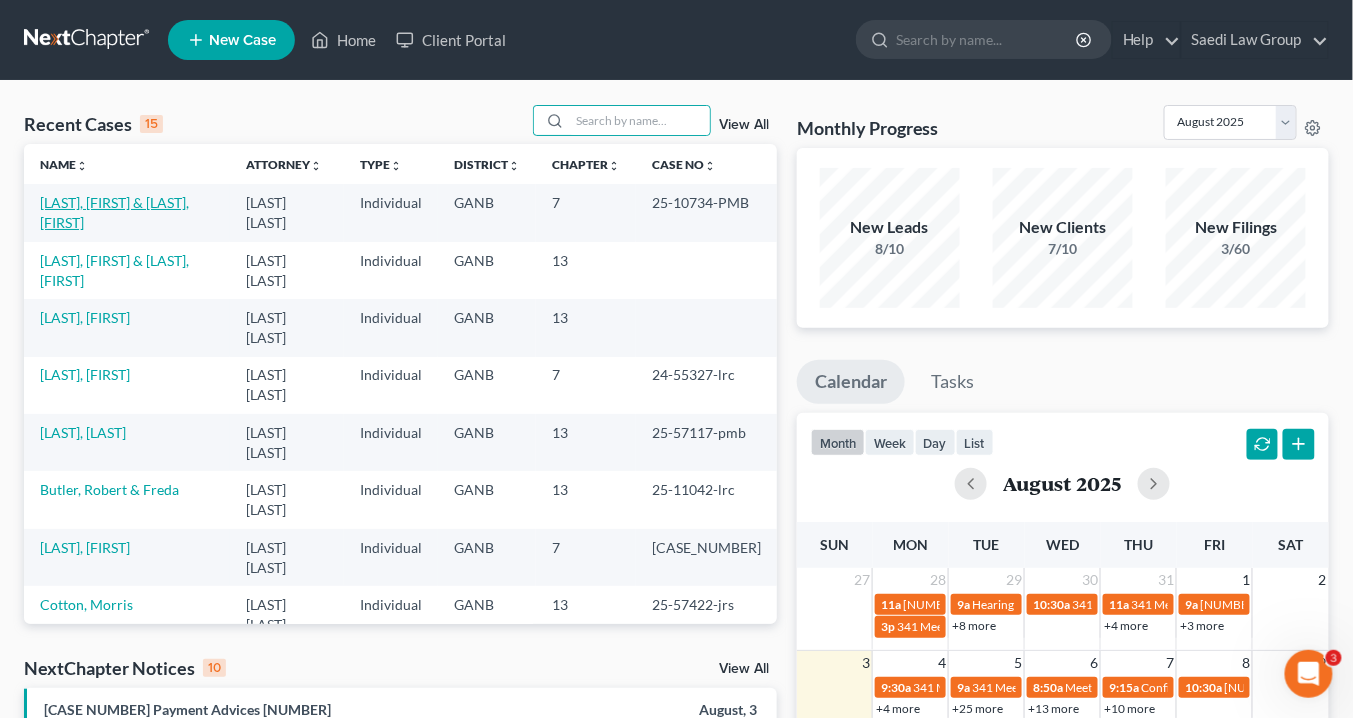 click on "[LAST], [FIRST] & [LAST], [FIRST]" at bounding box center (114, 212) 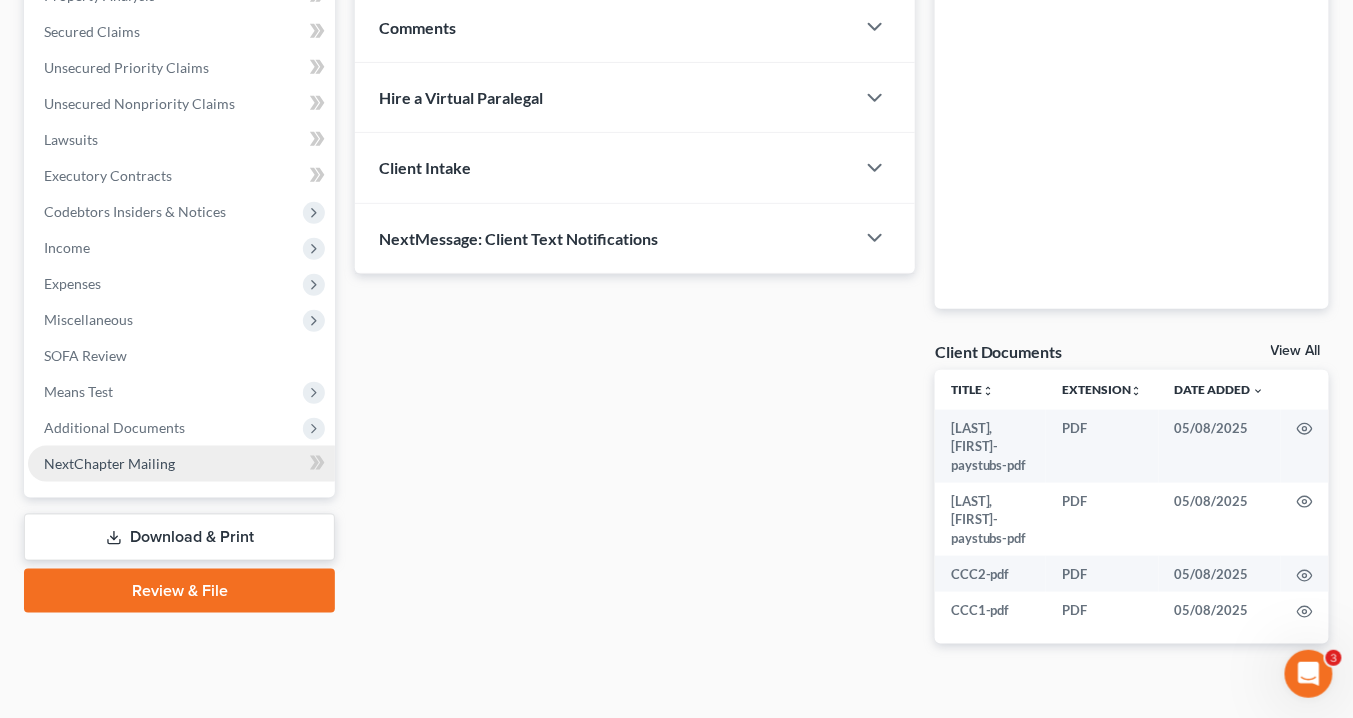 scroll, scrollTop: 442, scrollLeft: 0, axis: vertical 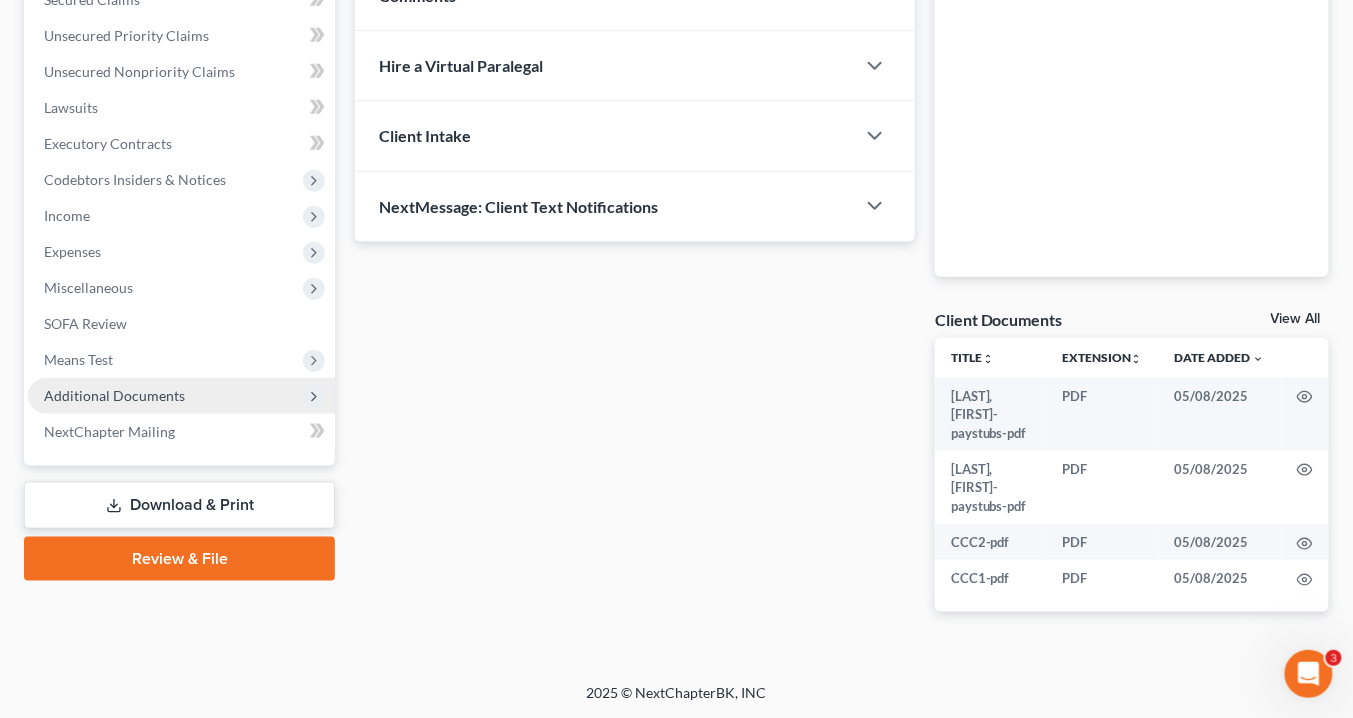click on "Additional Documents" at bounding box center (114, 395) 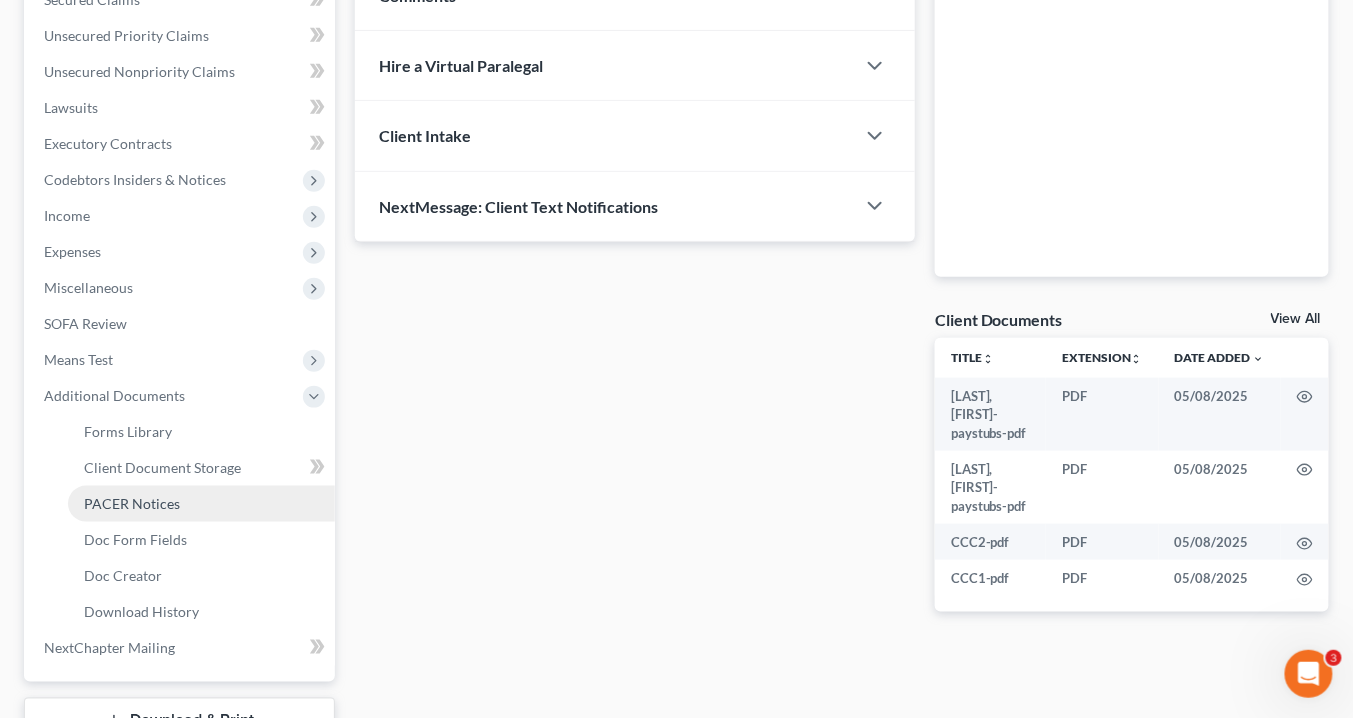 click on "PACER Notices" at bounding box center (201, 504) 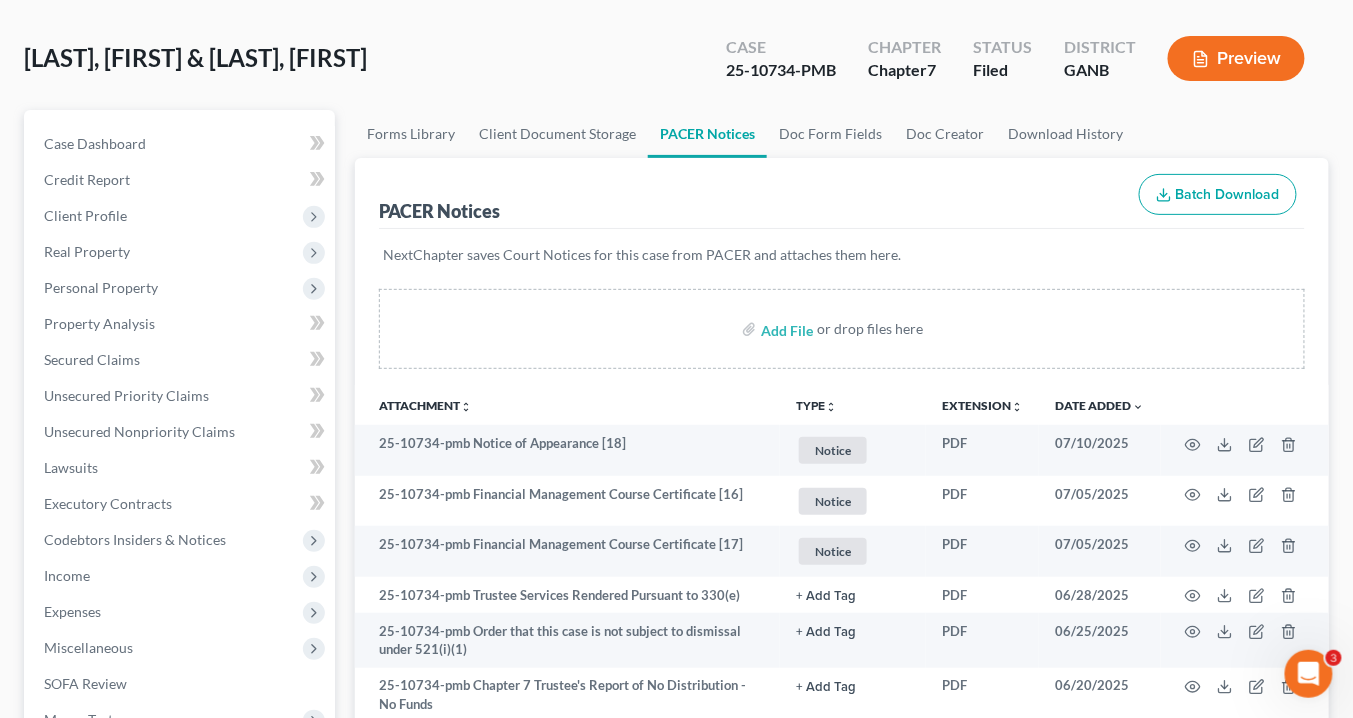scroll, scrollTop: 160, scrollLeft: 0, axis: vertical 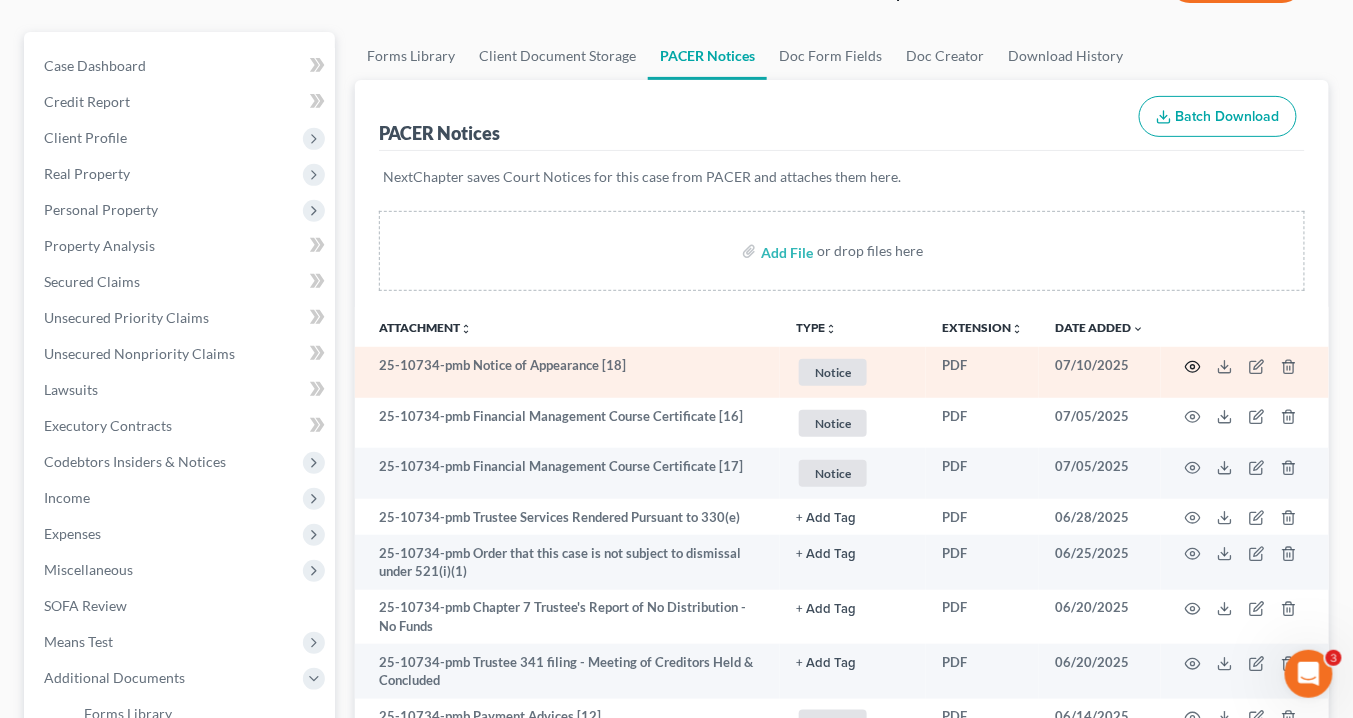 click 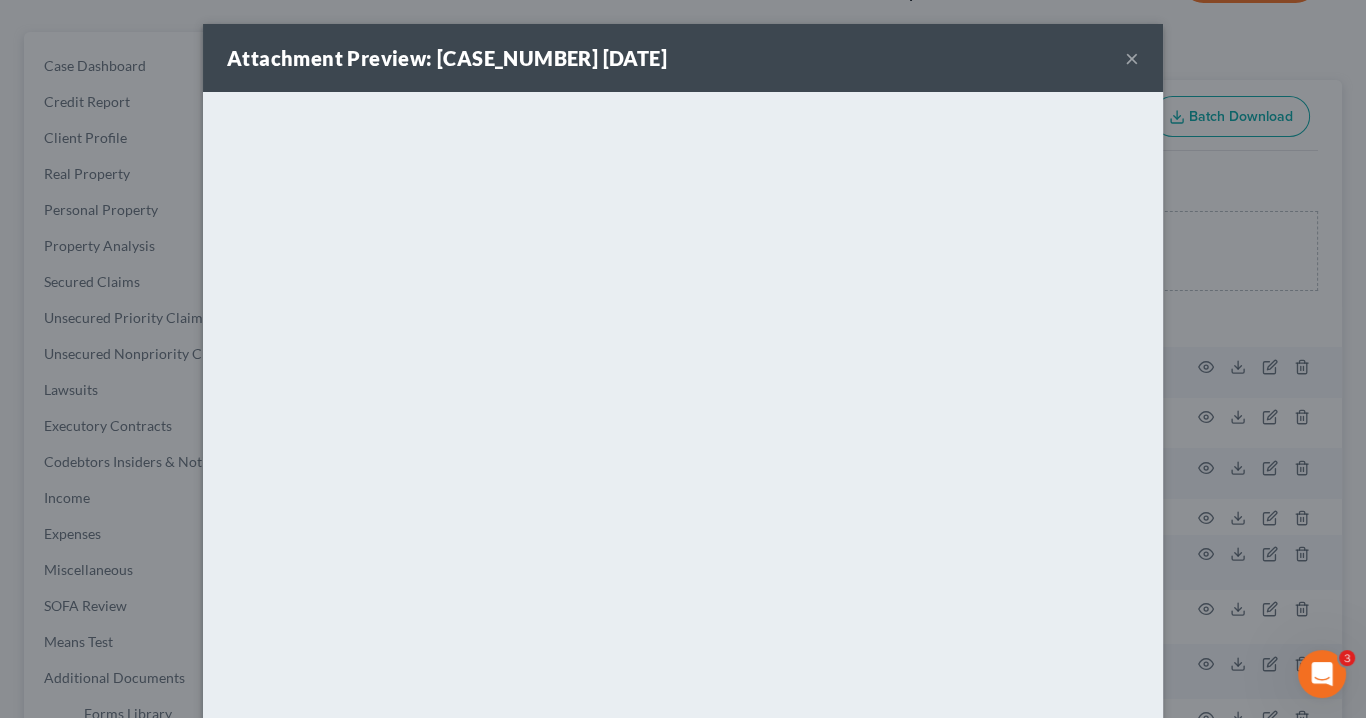 click on "×" at bounding box center [1132, 58] 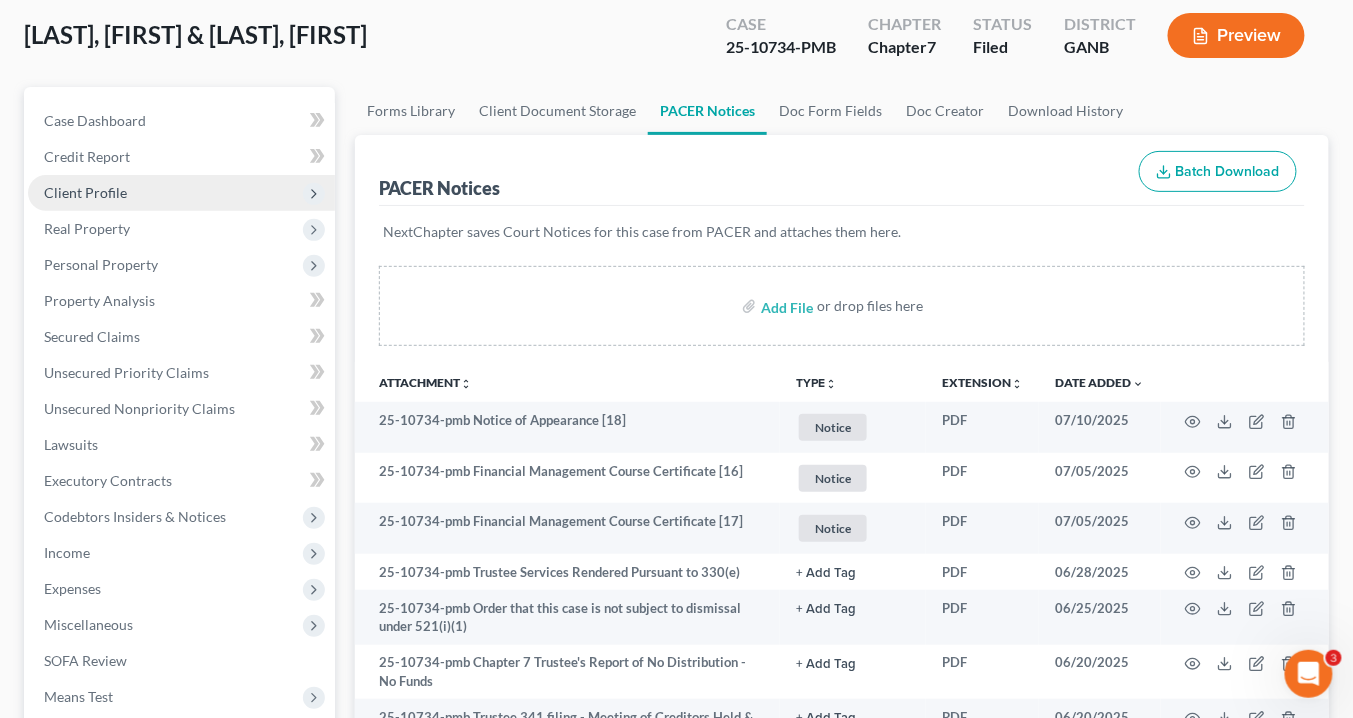 scroll, scrollTop: 80, scrollLeft: 0, axis: vertical 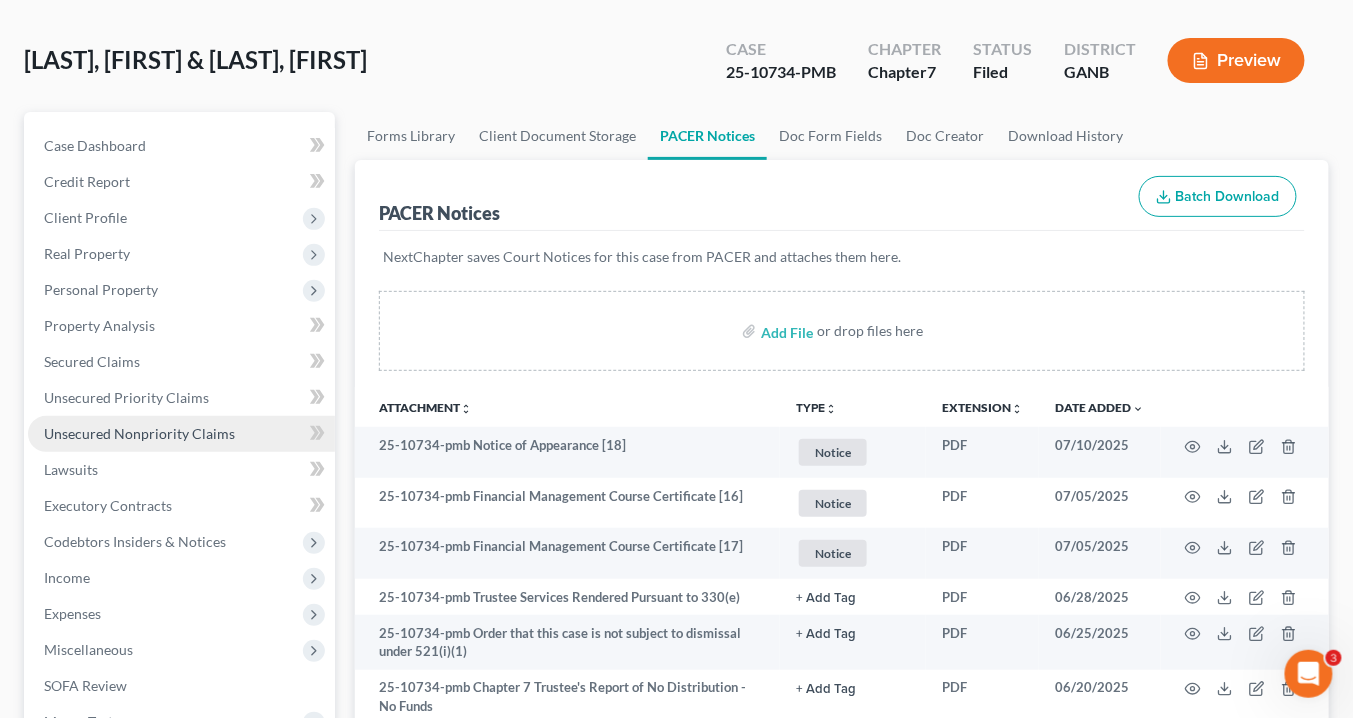 click on "Unsecured Nonpriority Claims" at bounding box center (139, 433) 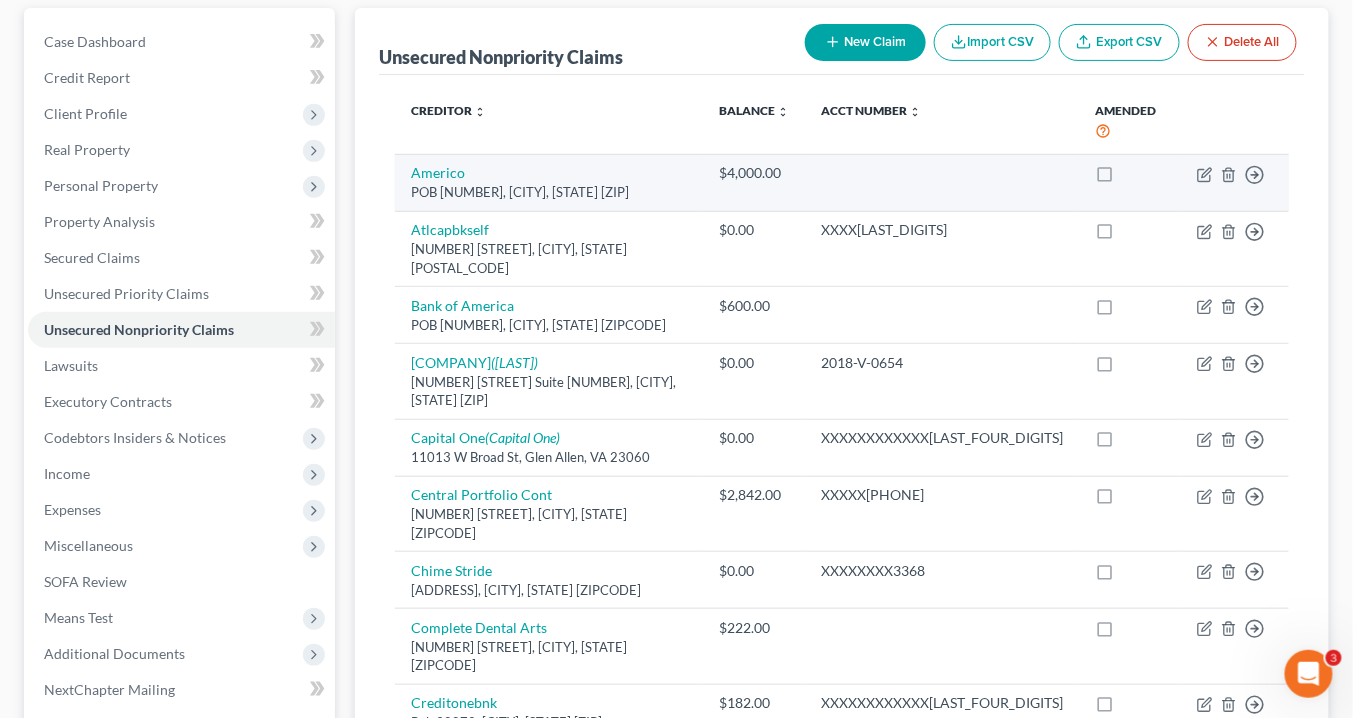 scroll, scrollTop: 80, scrollLeft: 0, axis: vertical 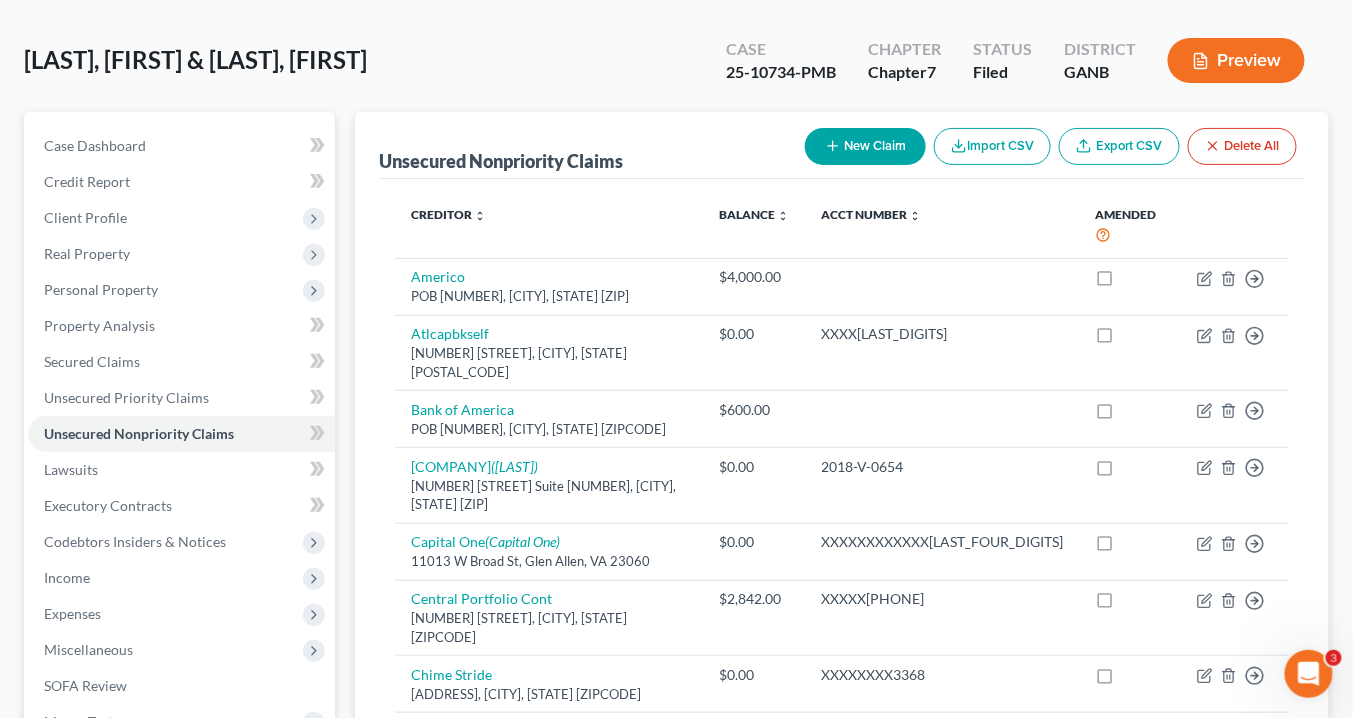 click 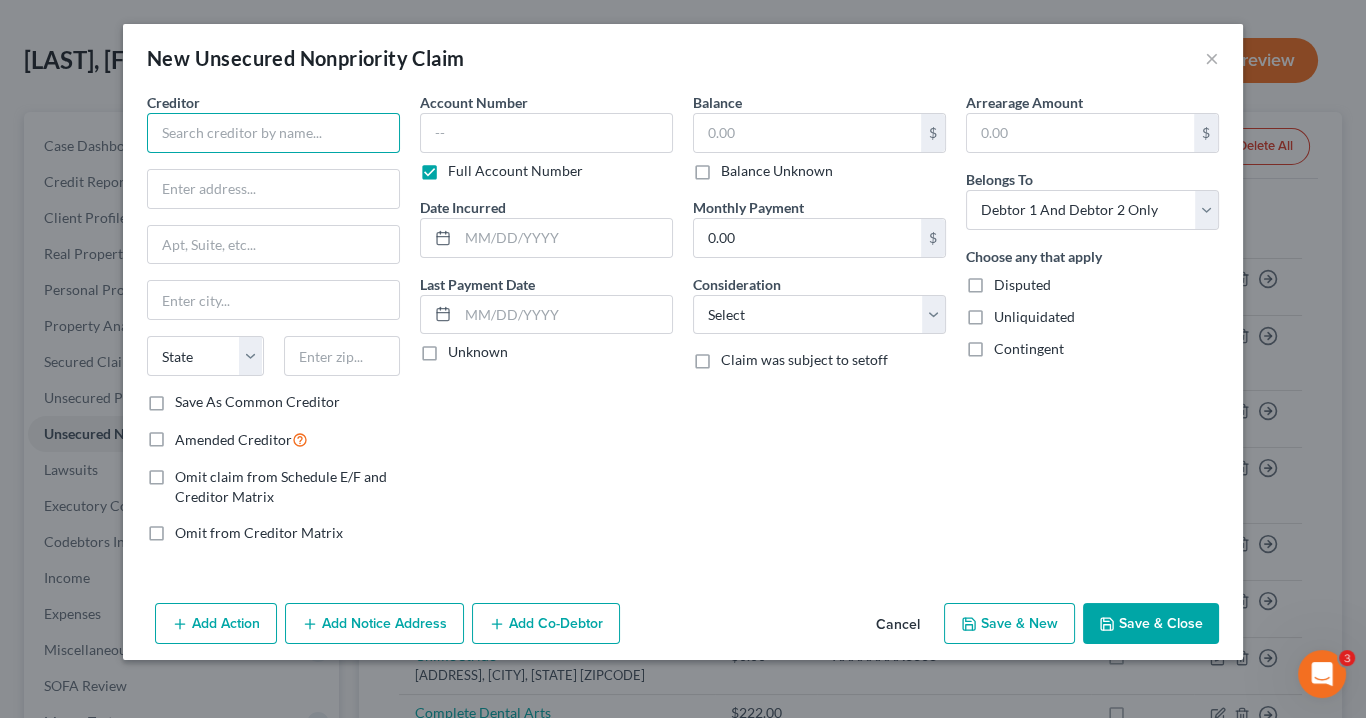 drag, startPoint x: 237, startPoint y: 133, endPoint x: 248, endPoint y: 140, distance: 13.038404 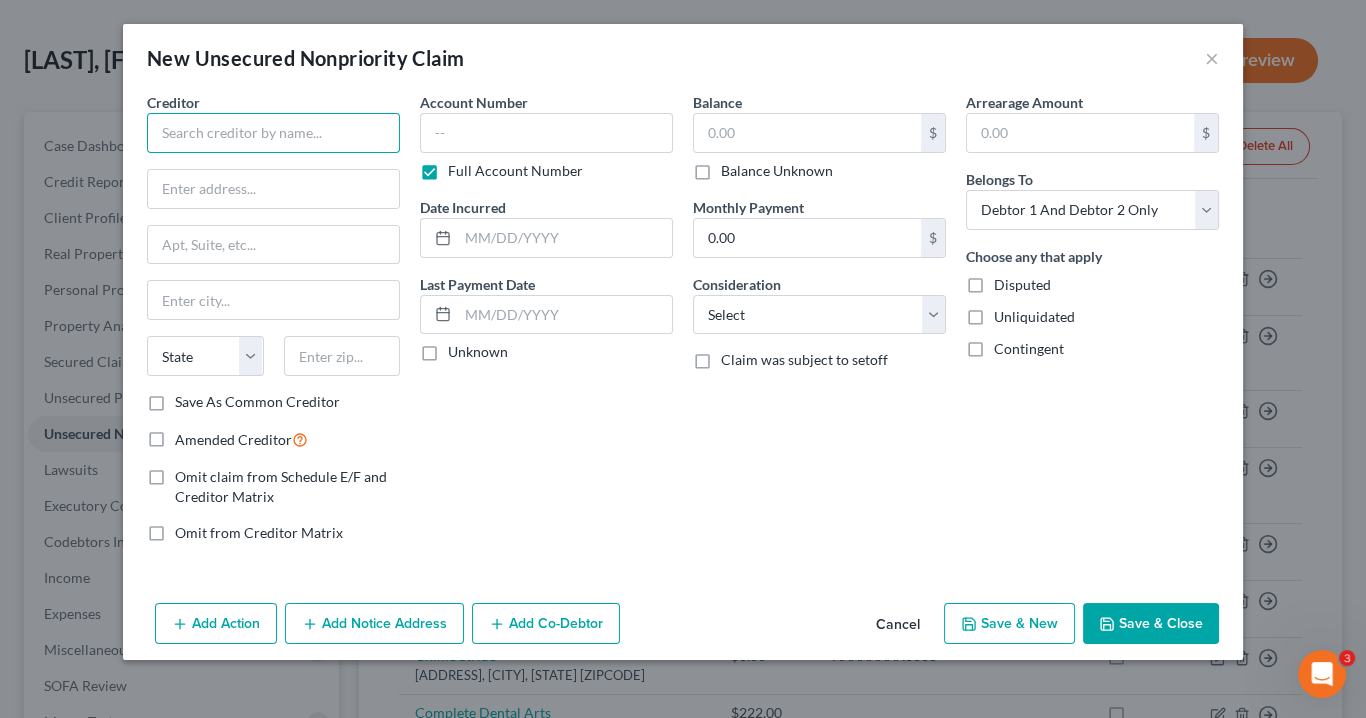 click at bounding box center [273, 133] 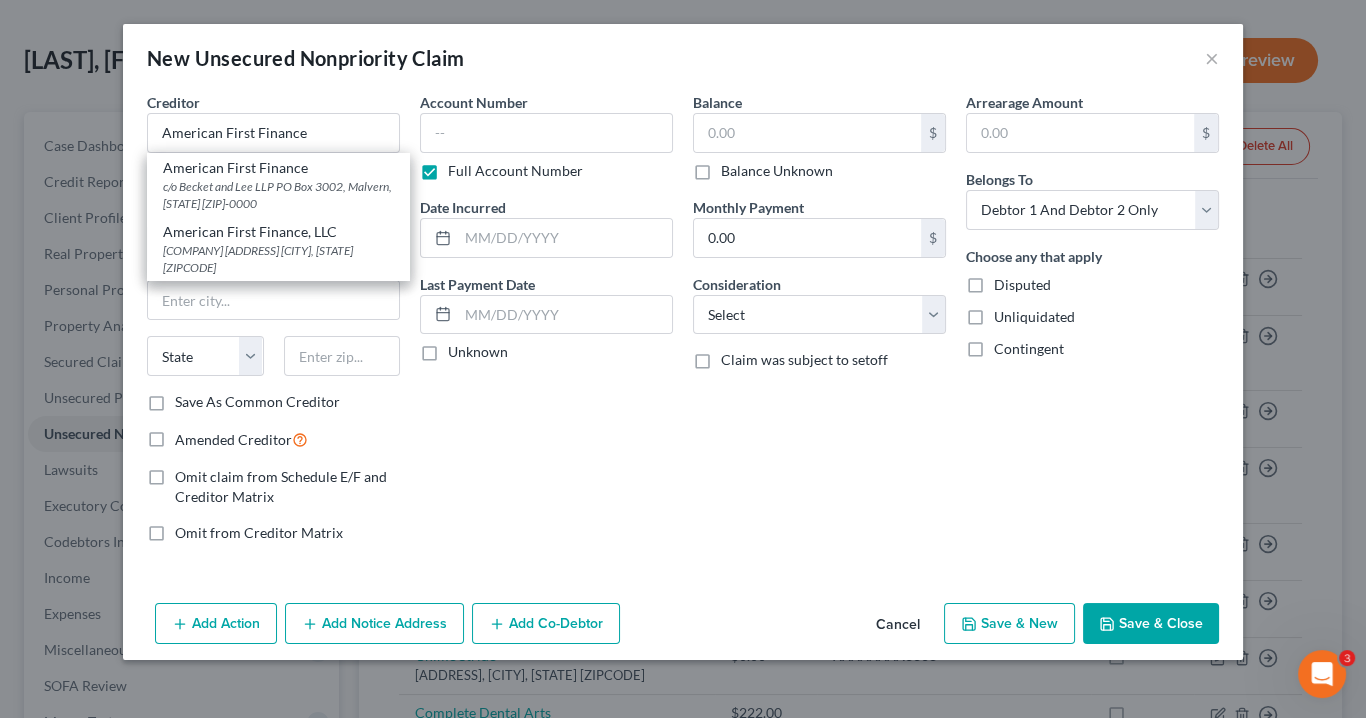 click on "American First Finance, LLC" at bounding box center [278, 232] 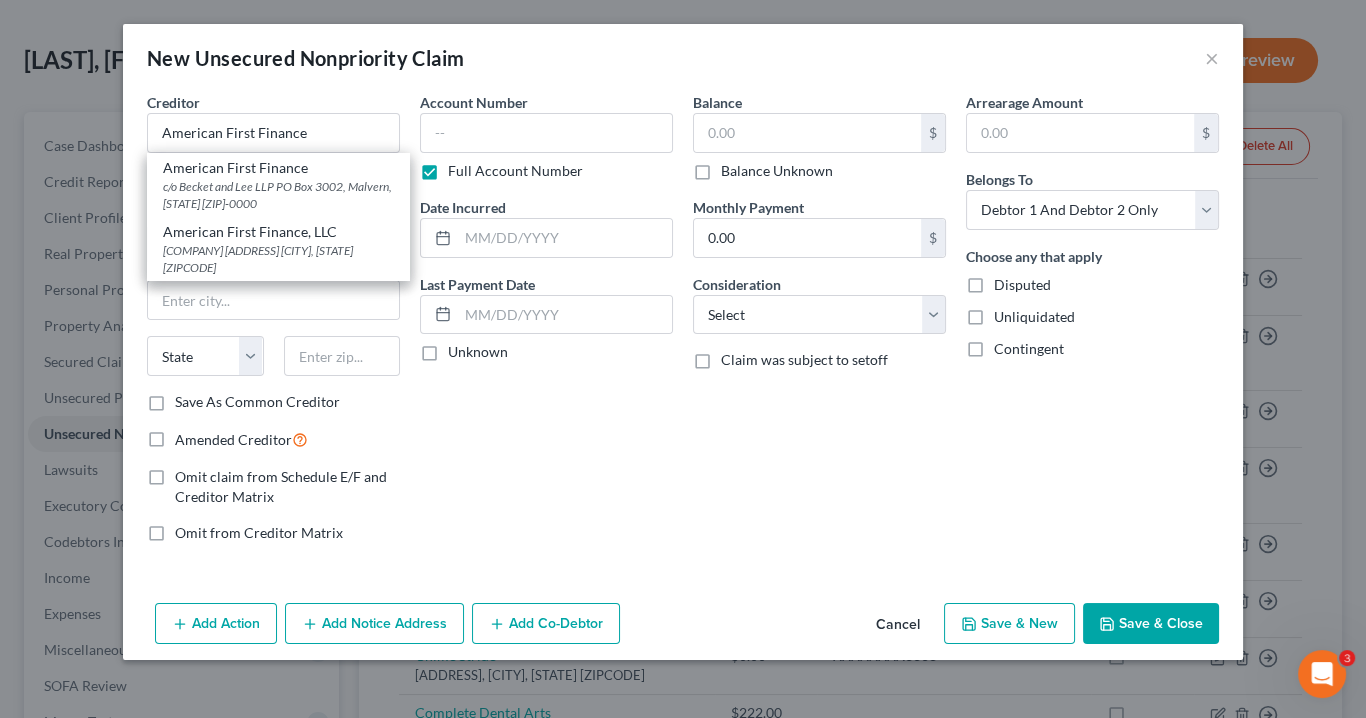 type on "American First Finance, LLC" 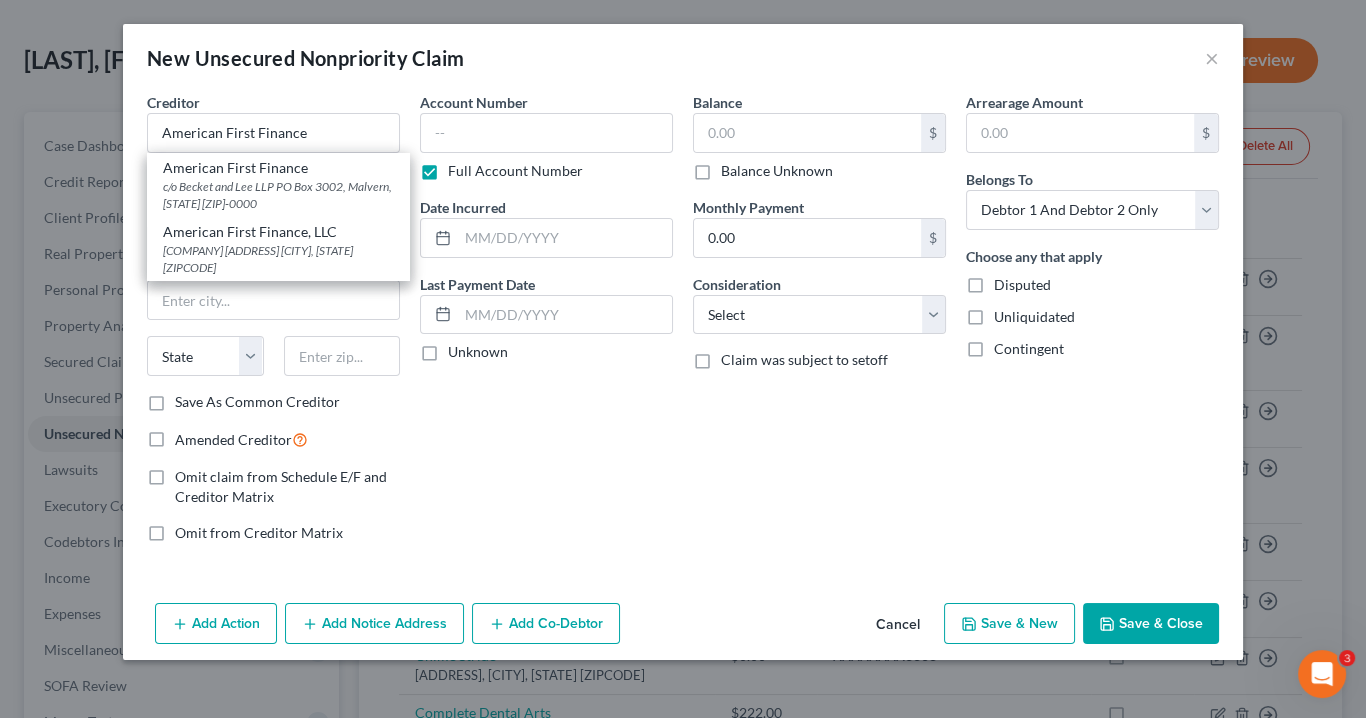 type on "Becket and Lee LP" 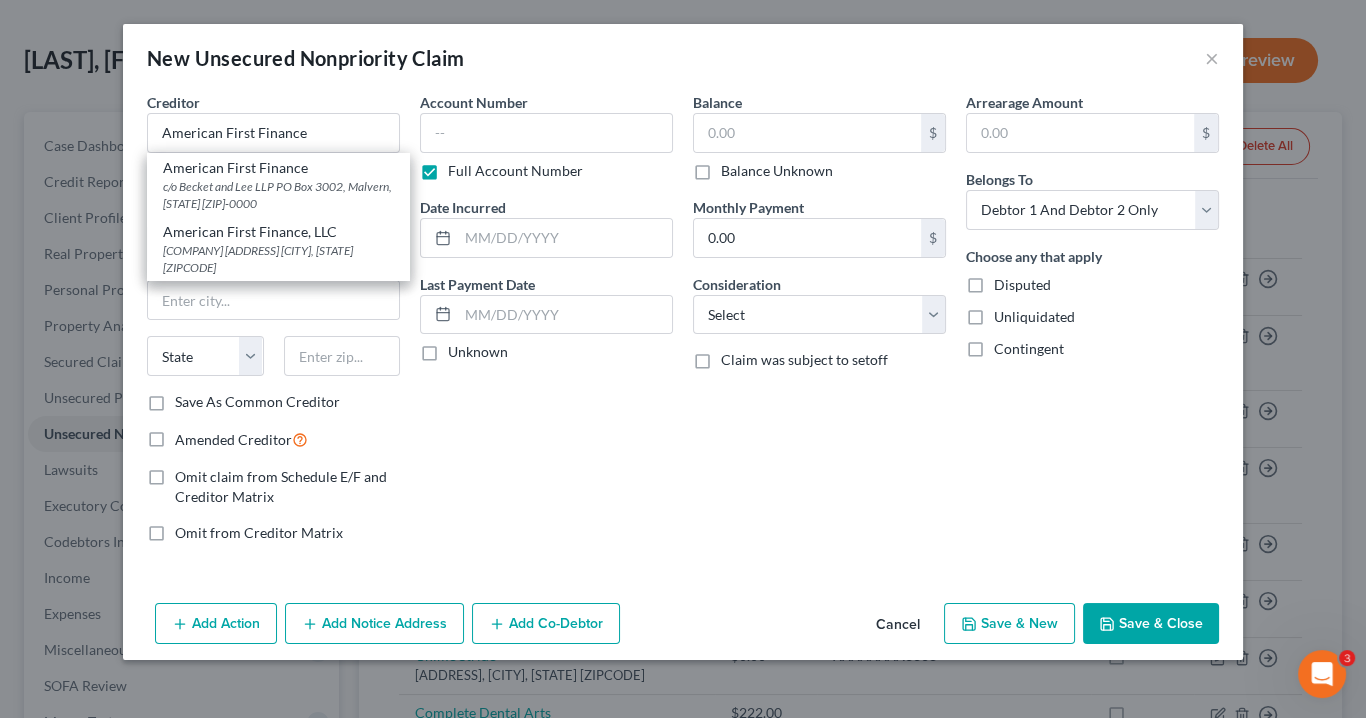 type on "[ADDRESS]" 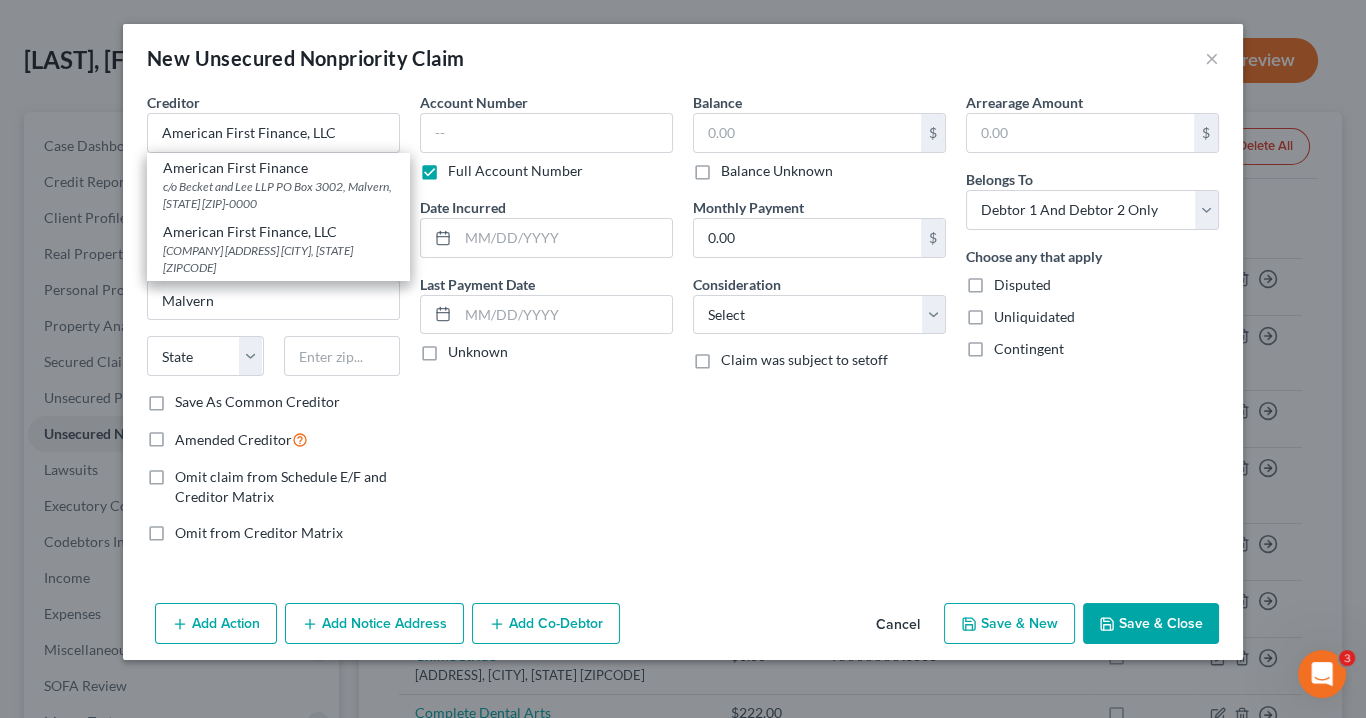 select on "39" 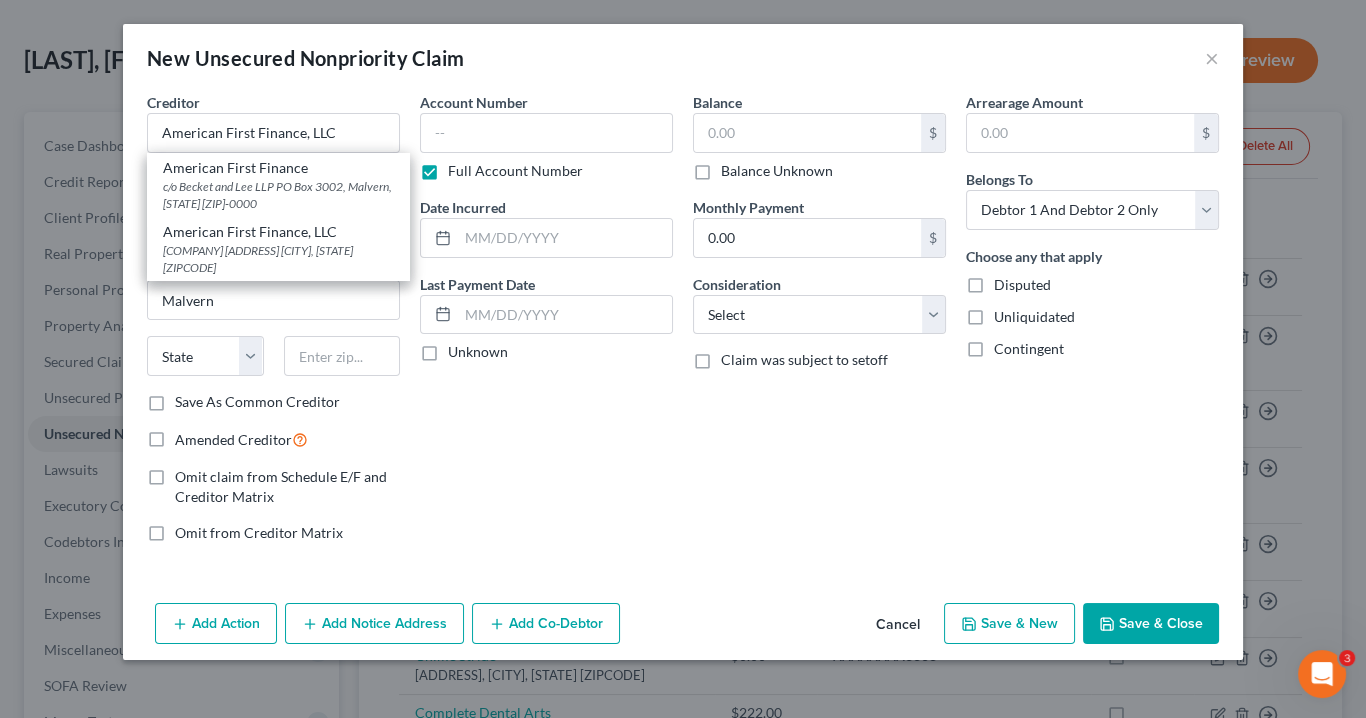 type on "[ZIPCODE]" 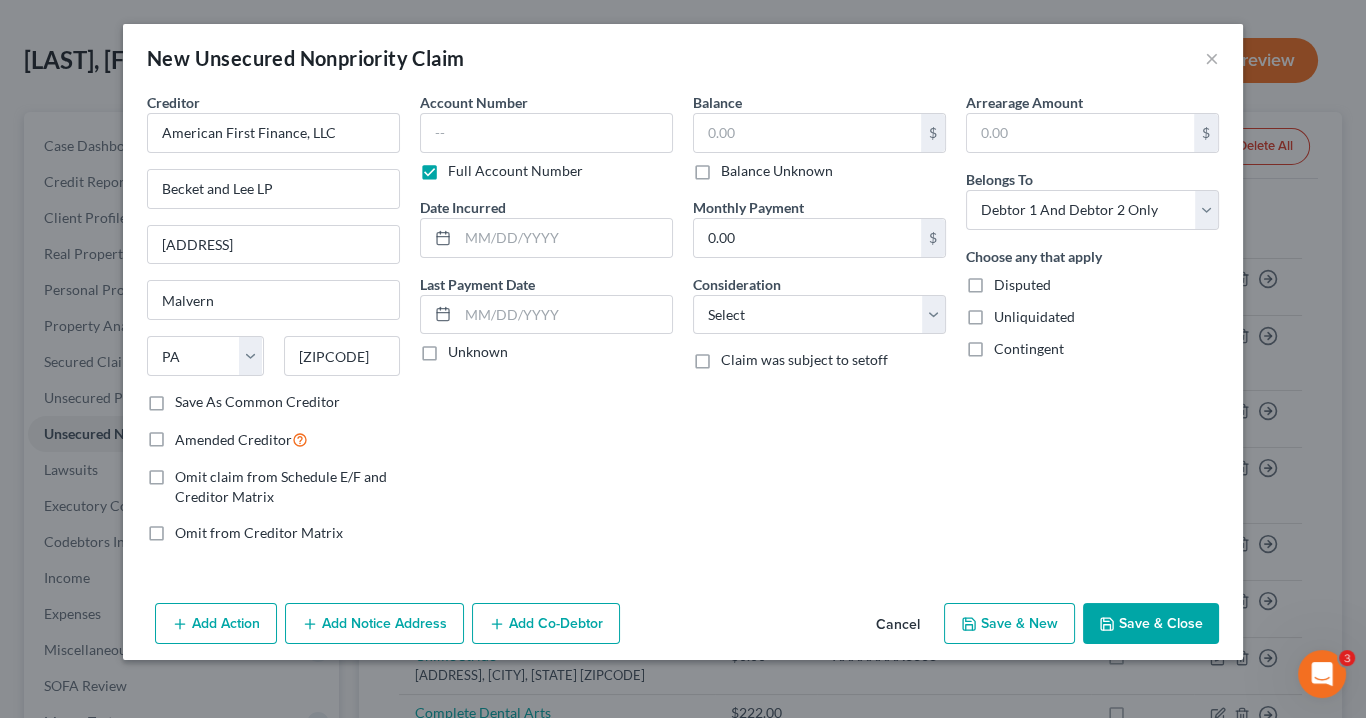 click on "Save & Close" at bounding box center (1151, 624) 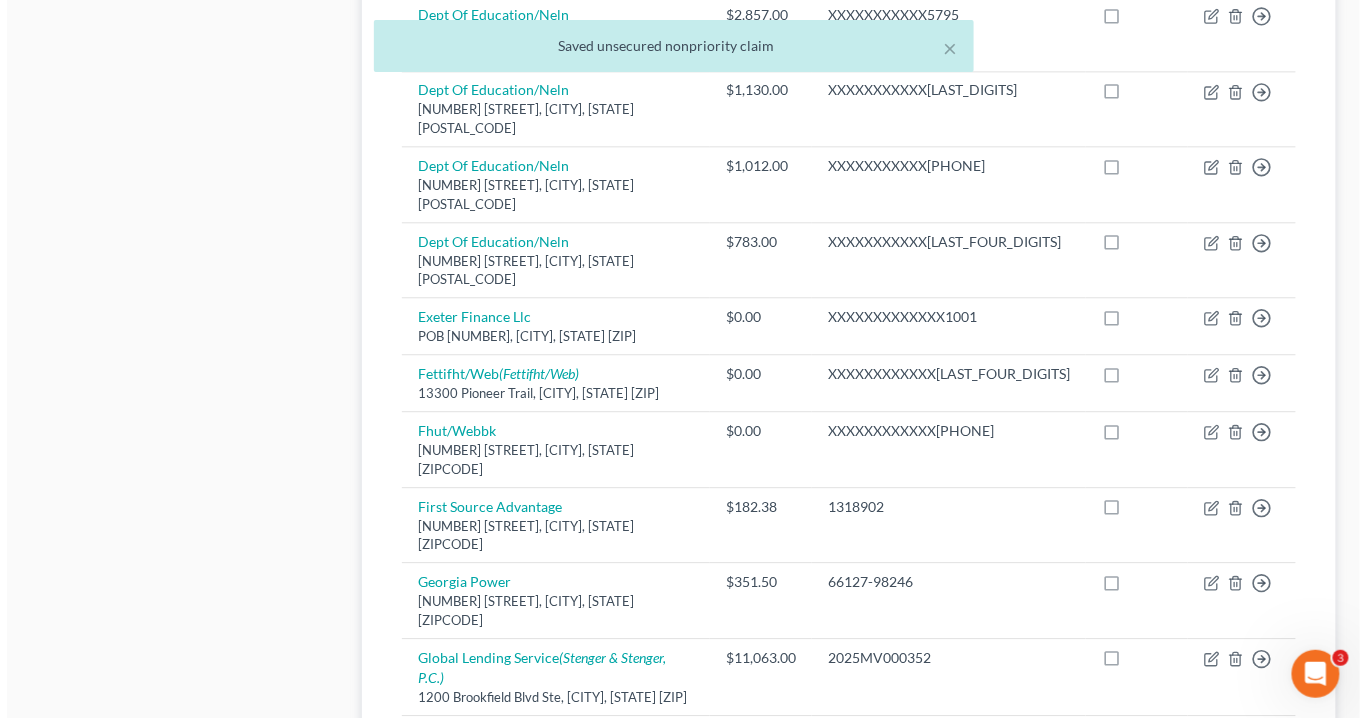 scroll, scrollTop: 1637, scrollLeft: 0, axis: vertical 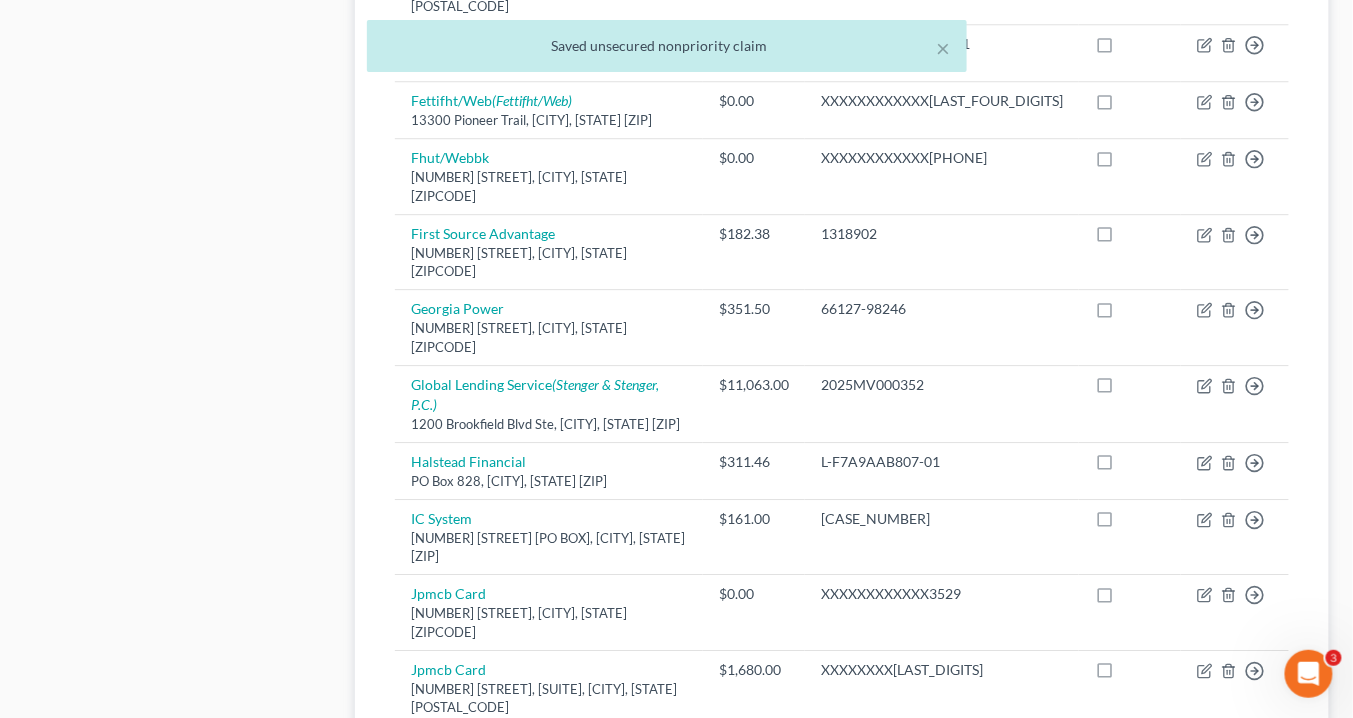 click 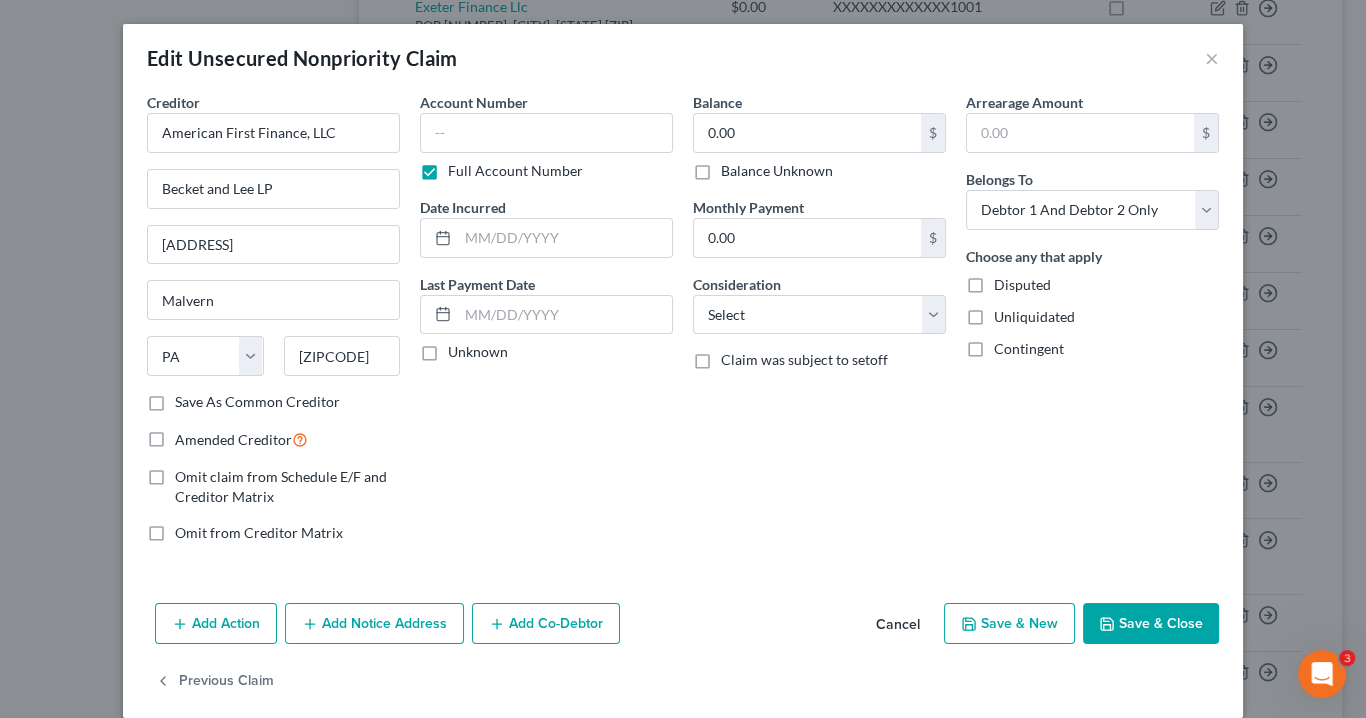 click on "Add Notice Address" at bounding box center [374, 624] 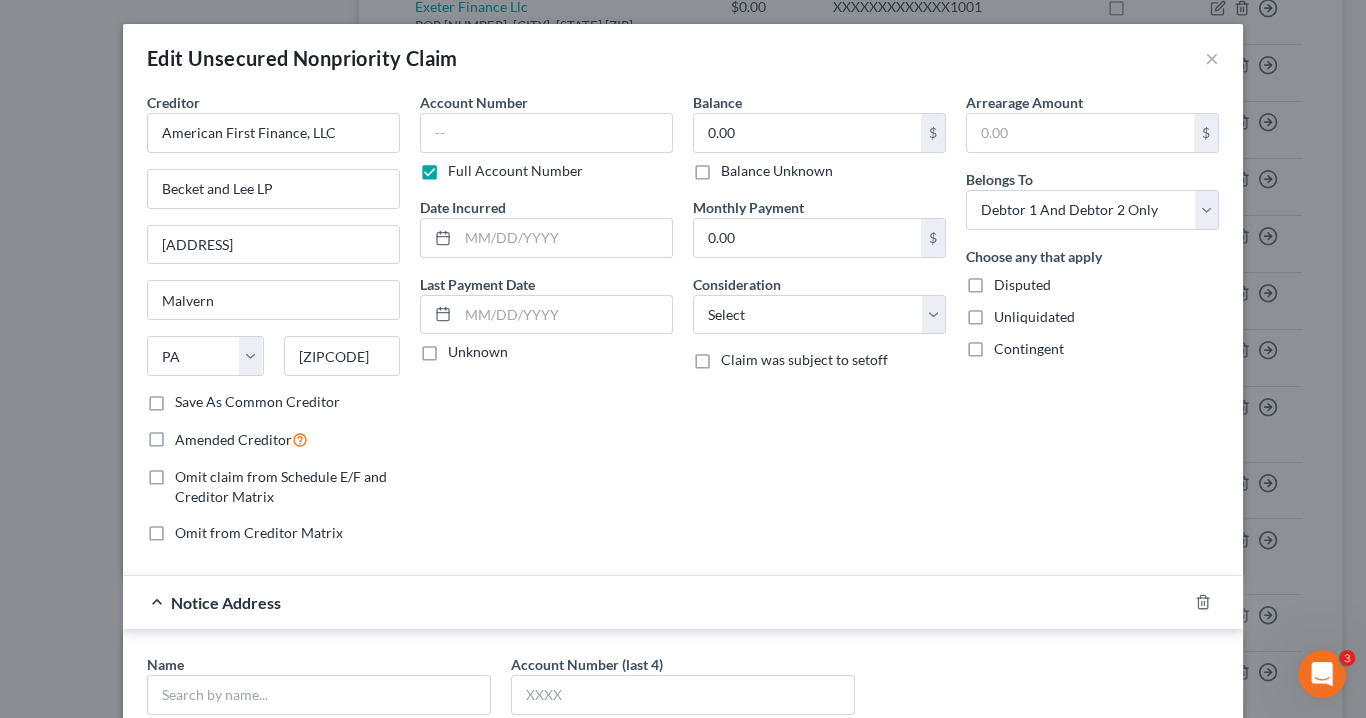 scroll, scrollTop: 240, scrollLeft: 0, axis: vertical 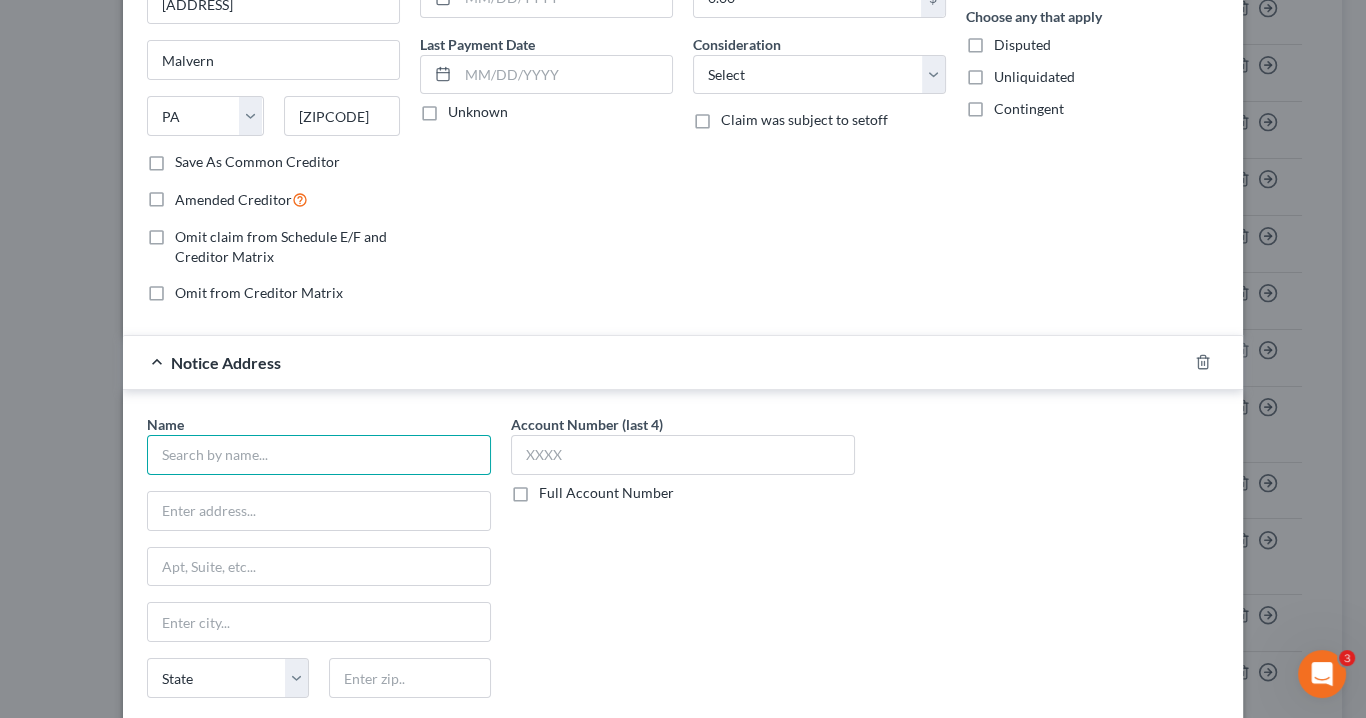 paste on "Becket & Lee LLP PO Box 3002 Malvern, PA 19355-0702" 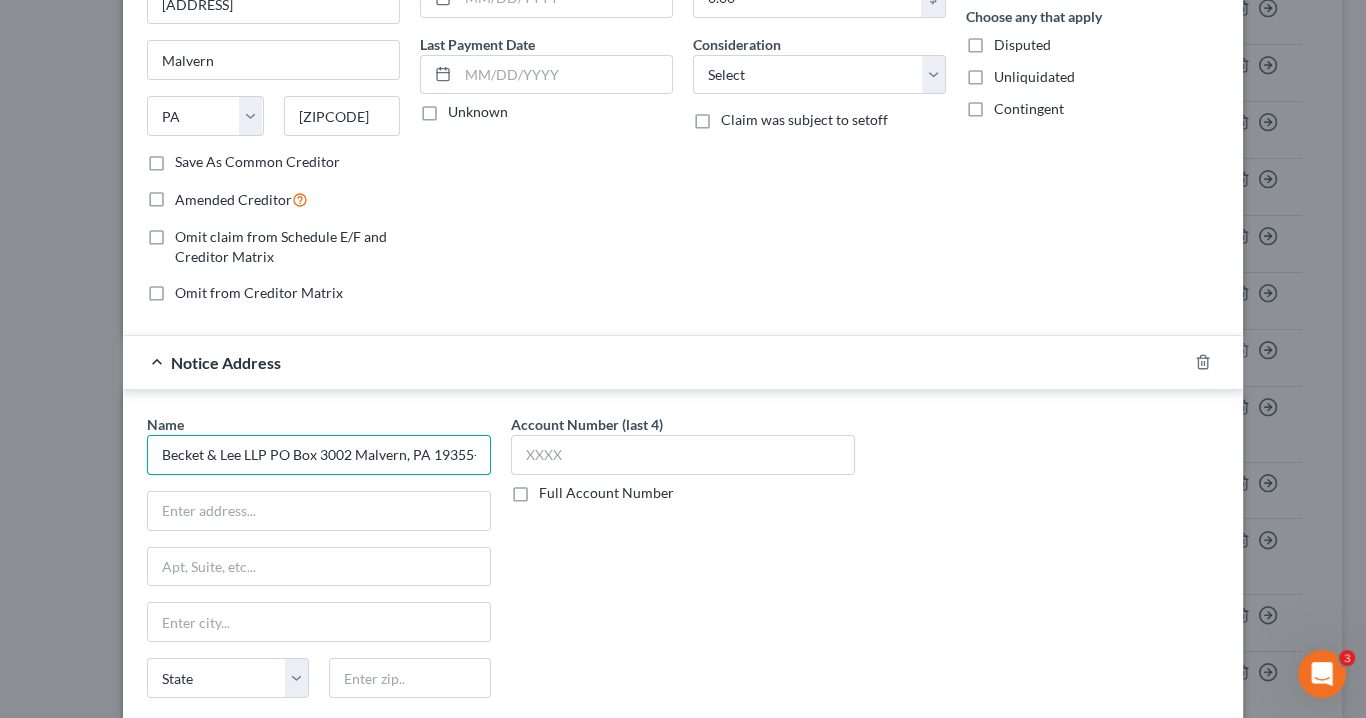 scroll, scrollTop: 0, scrollLeft: 30, axis: horizontal 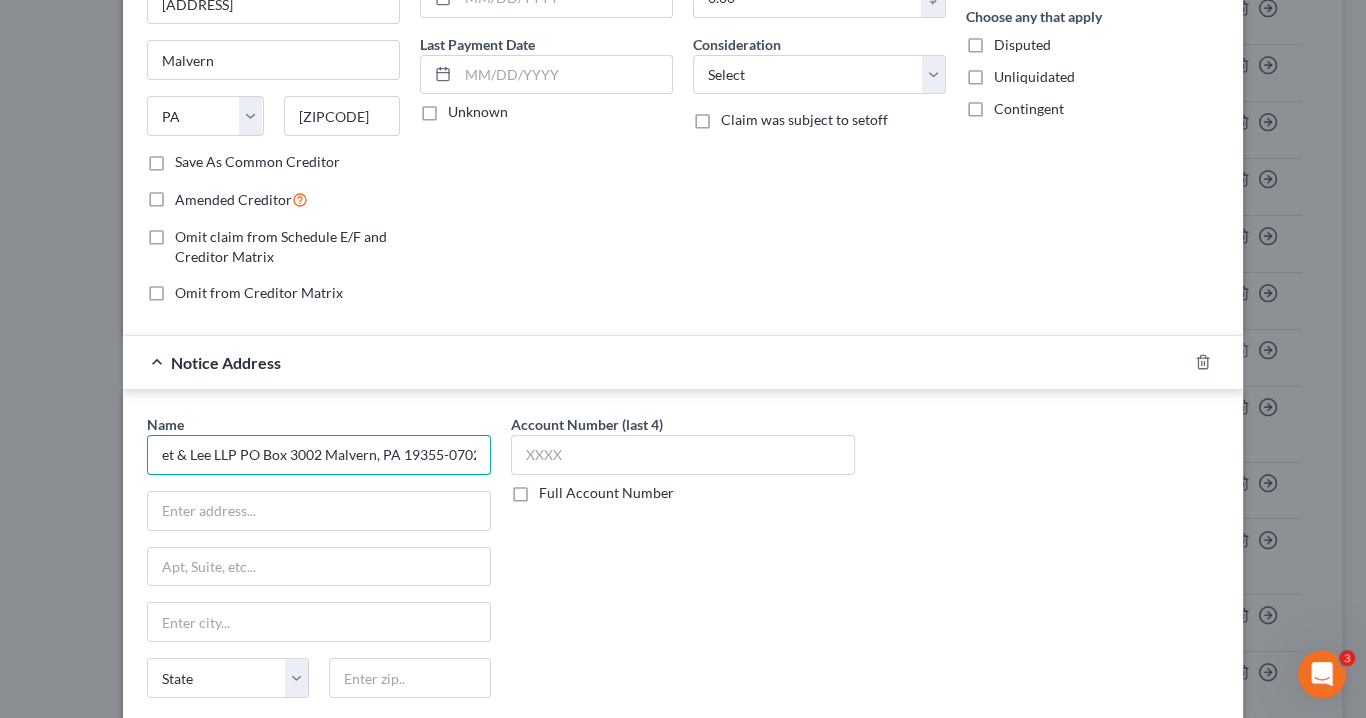 drag, startPoint x: 477, startPoint y: 449, endPoint x: 393, endPoint y: 445, distance: 84.095184 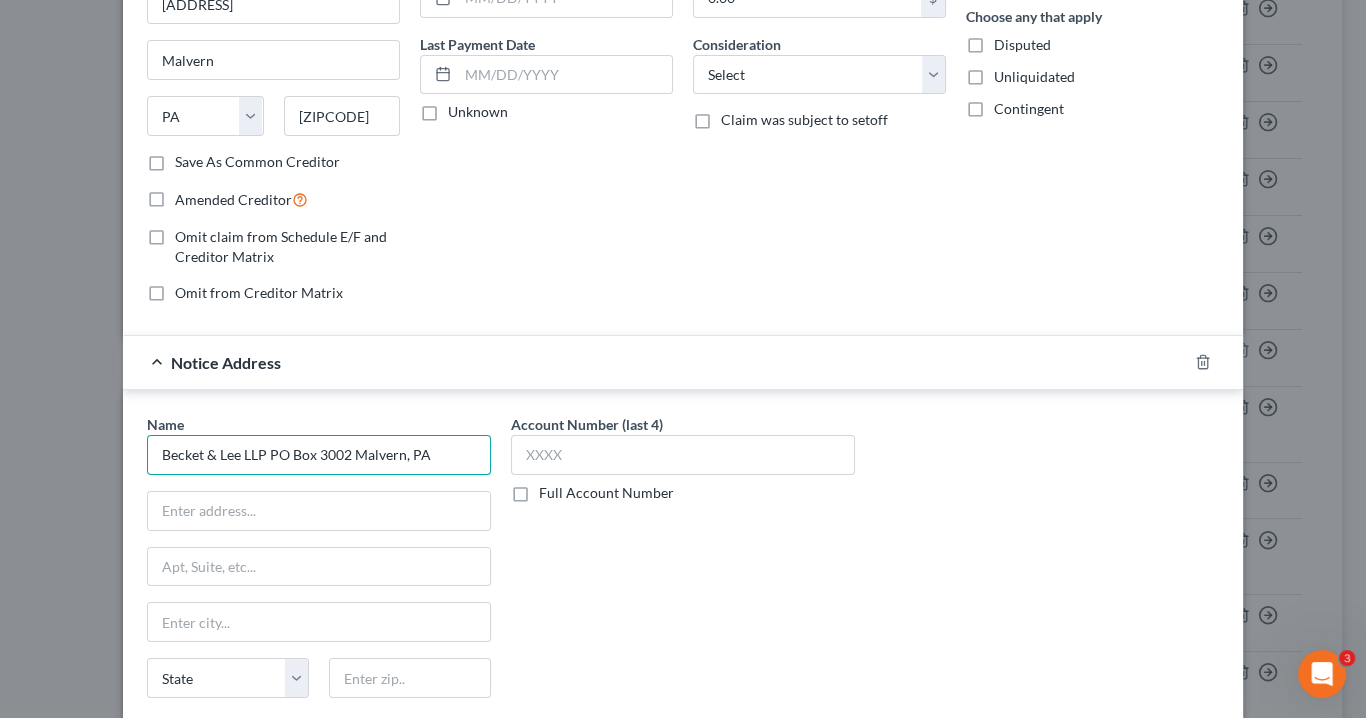 scroll, scrollTop: 0, scrollLeft: 0, axis: both 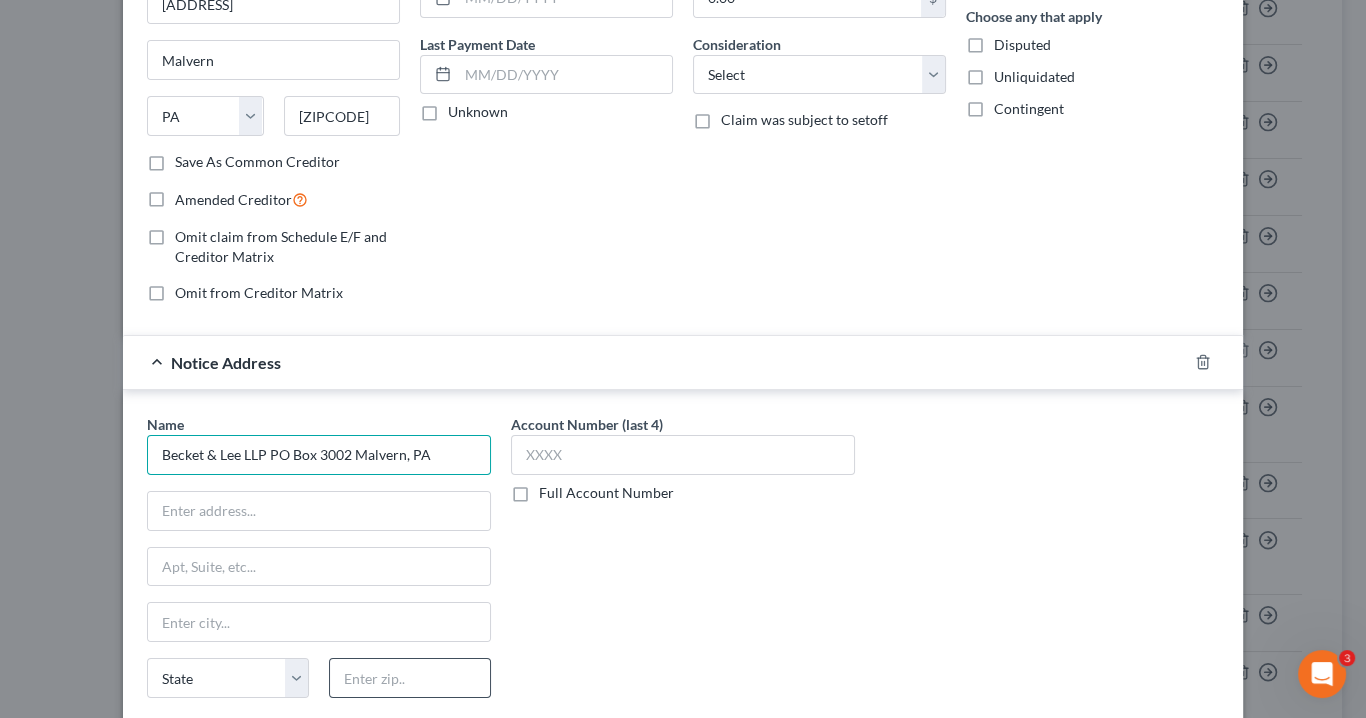 type on "Becket & Lee LLP PO Box 3002 Malvern, PA" 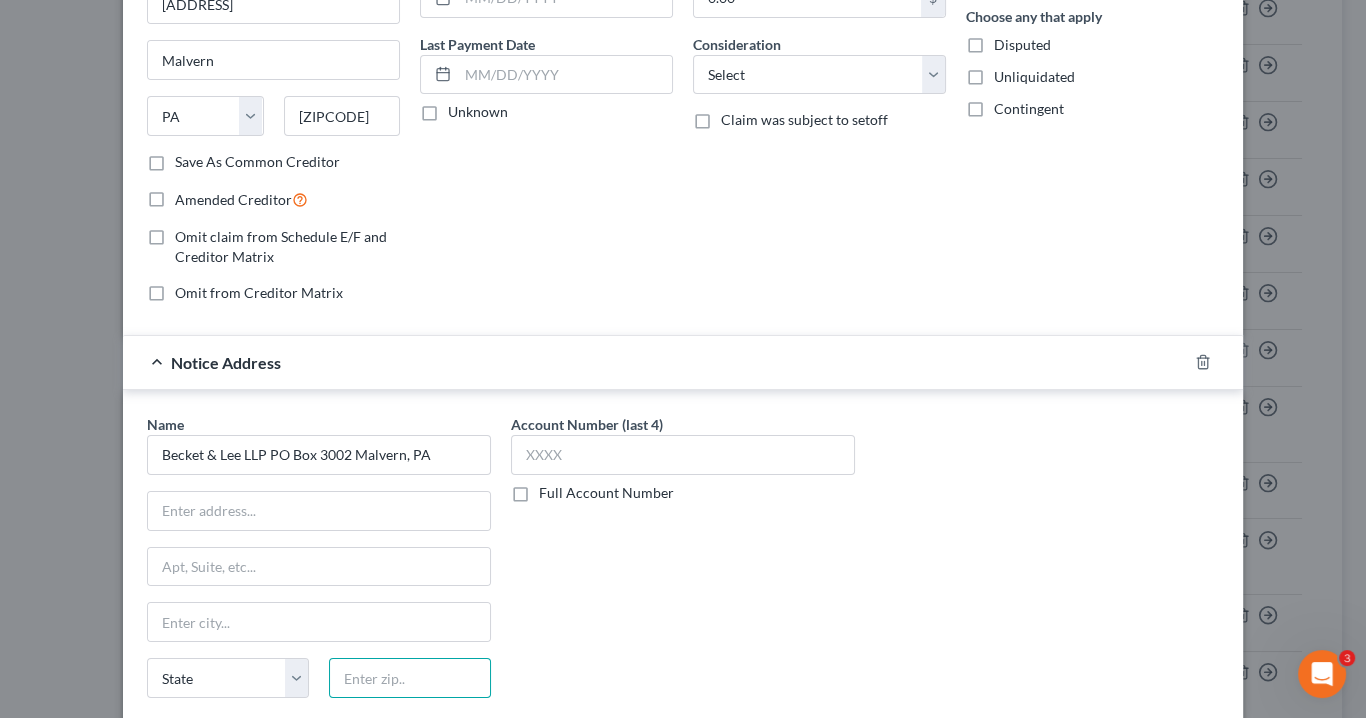 click at bounding box center [410, 678] 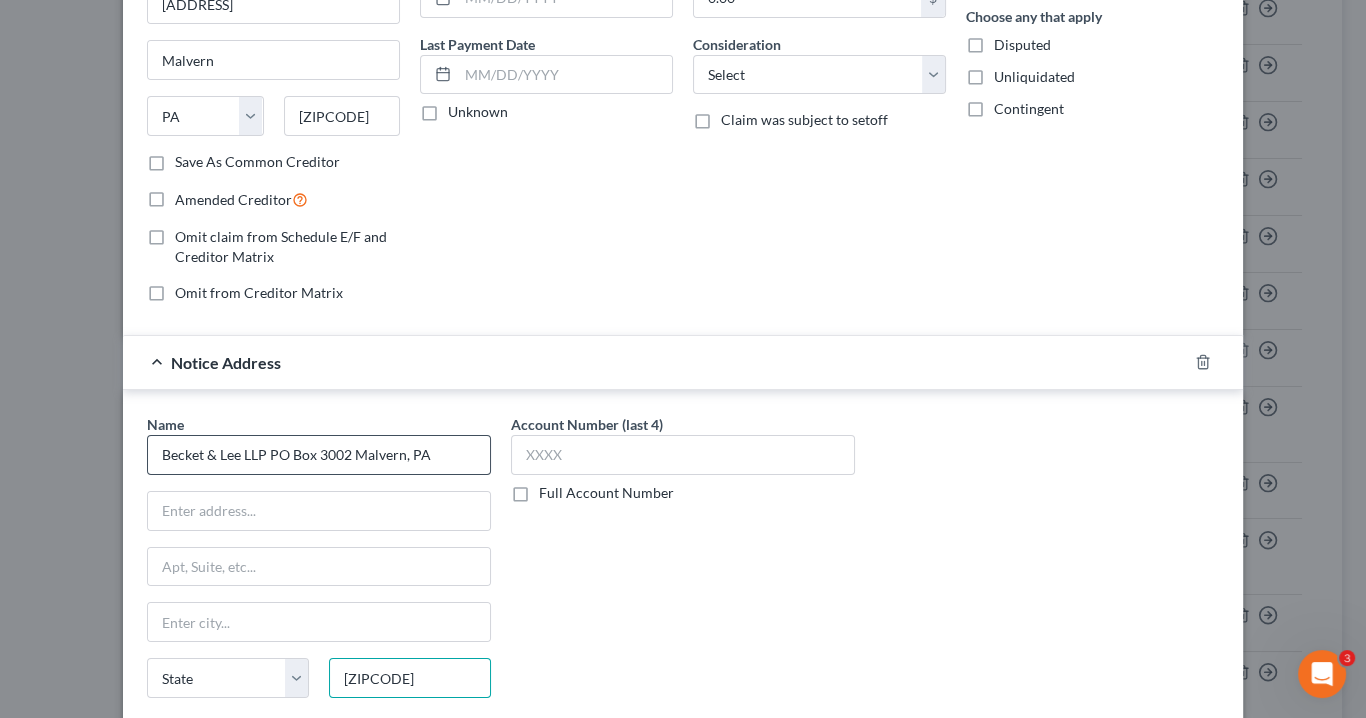 type on "[ZIPCODE]" 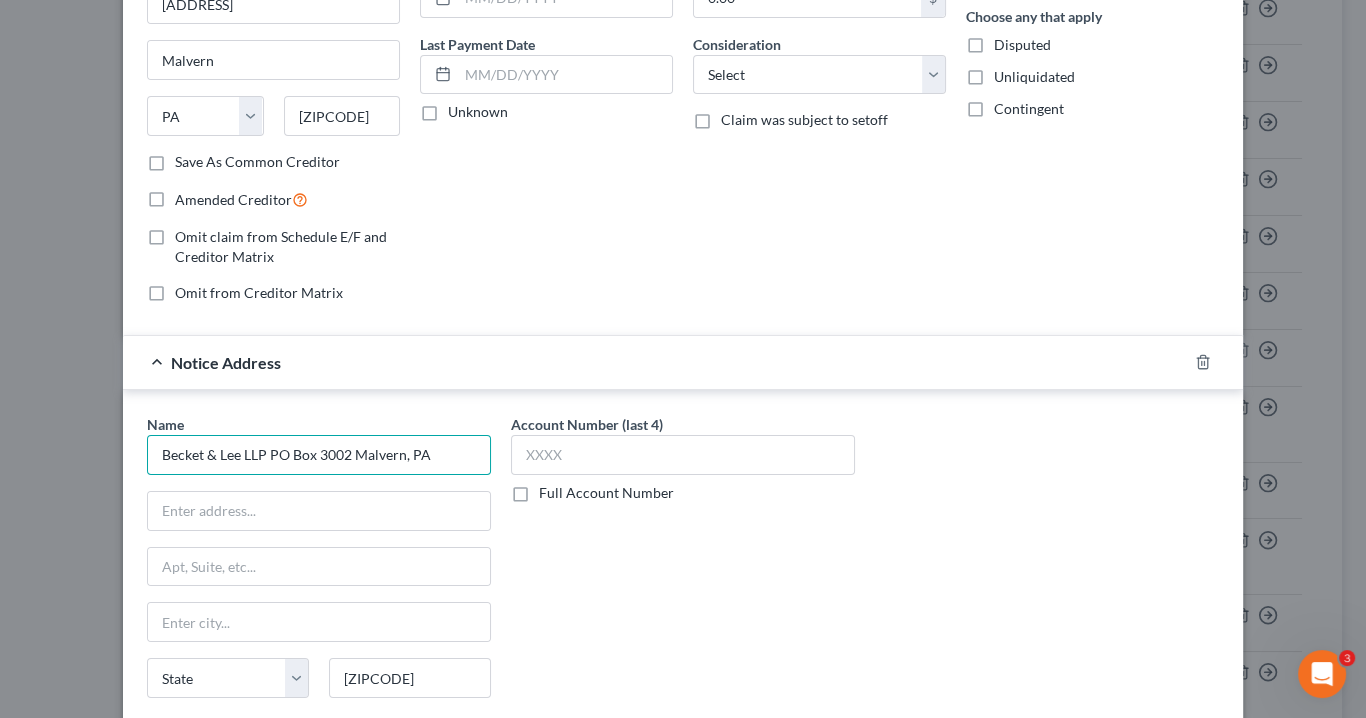 click on "Becket & Lee LLP PO Box 3002 Malvern, PA" at bounding box center [319, 455] 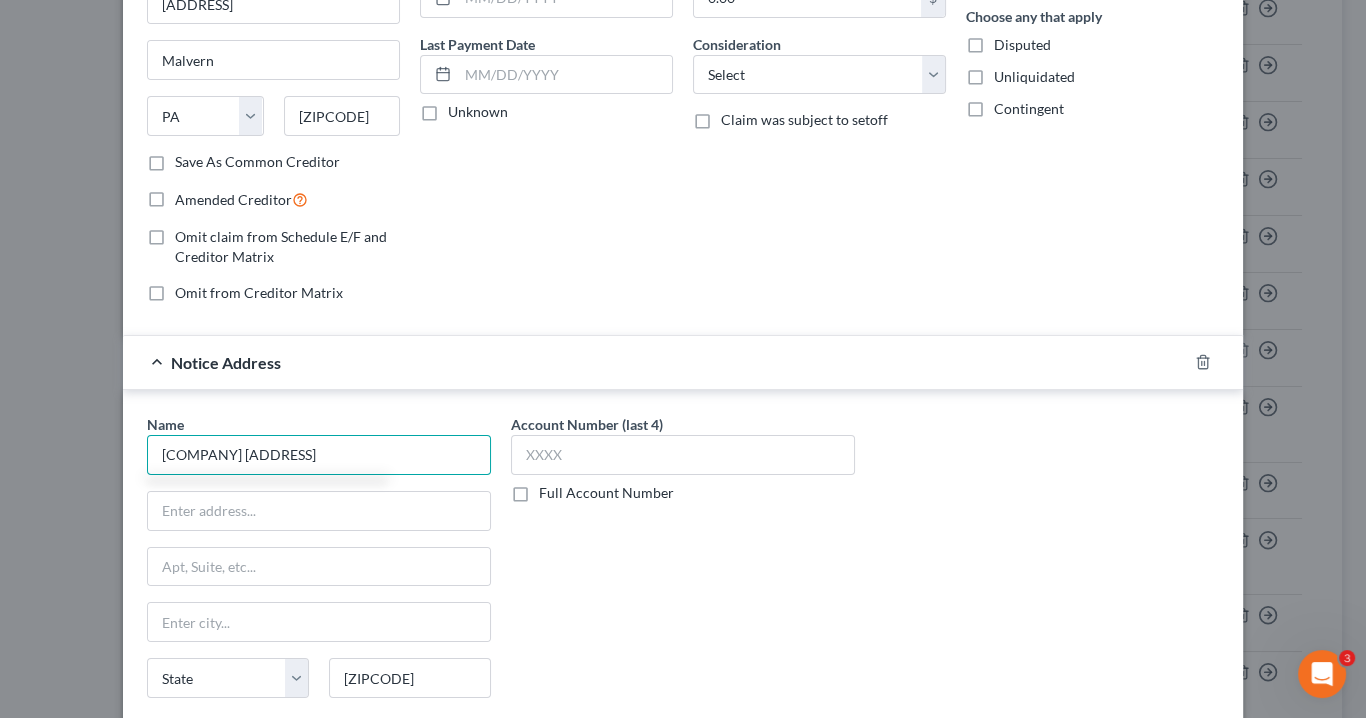 click on "[COMPANY] [ADDRESS]" at bounding box center [319, 455] 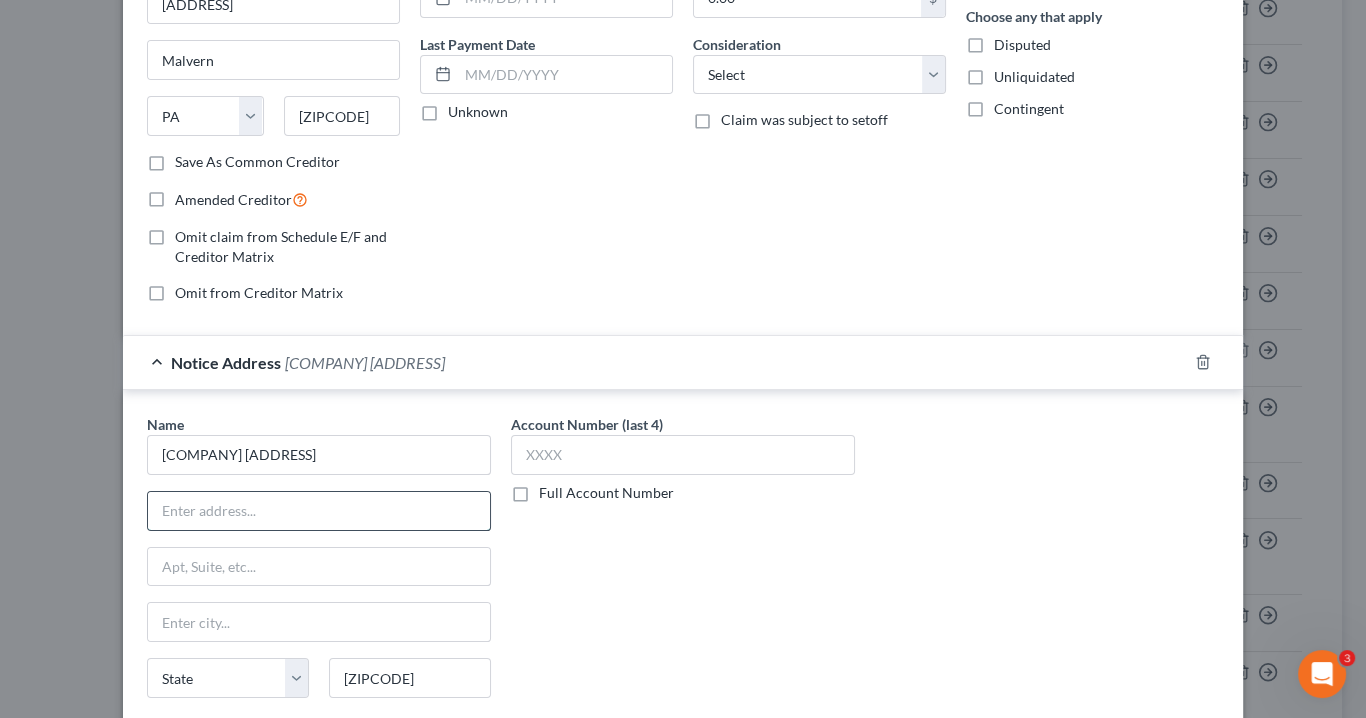 click at bounding box center [319, 511] 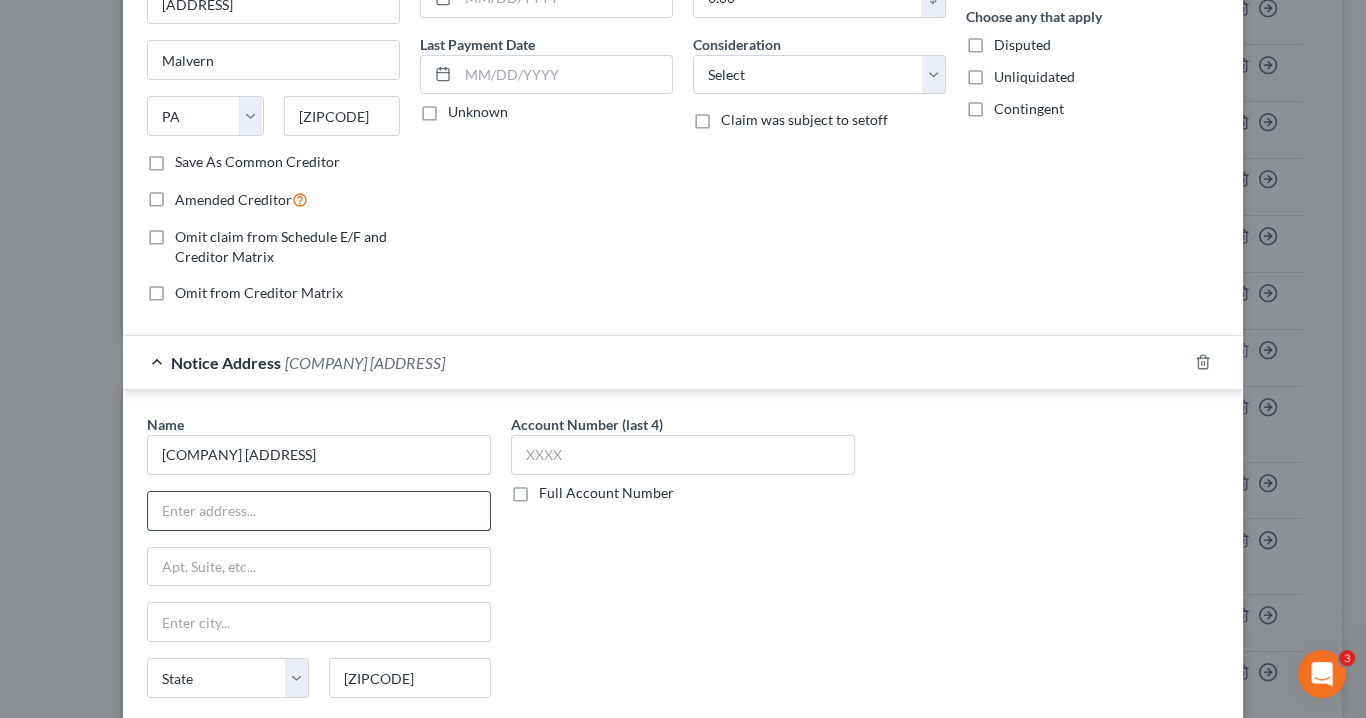 type on "[COMPANY] [ADDRESS]" 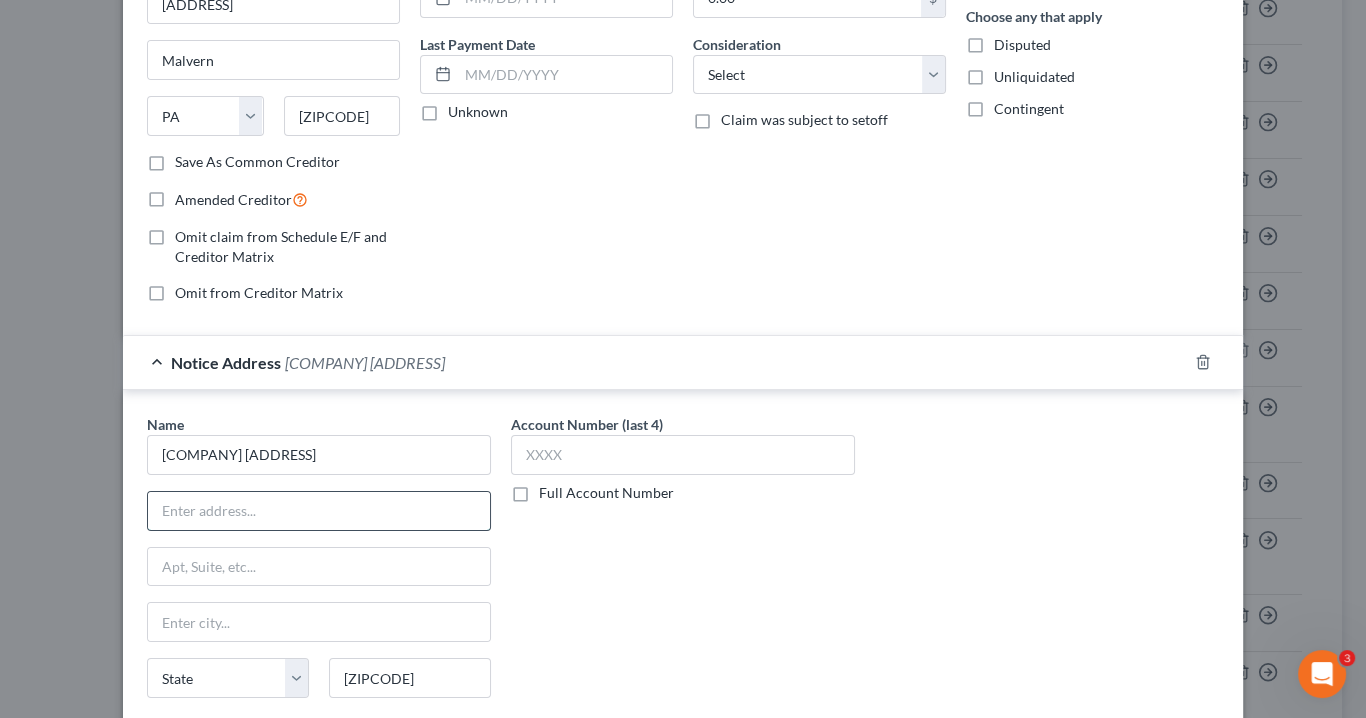 paste on "[ADDRESS]" 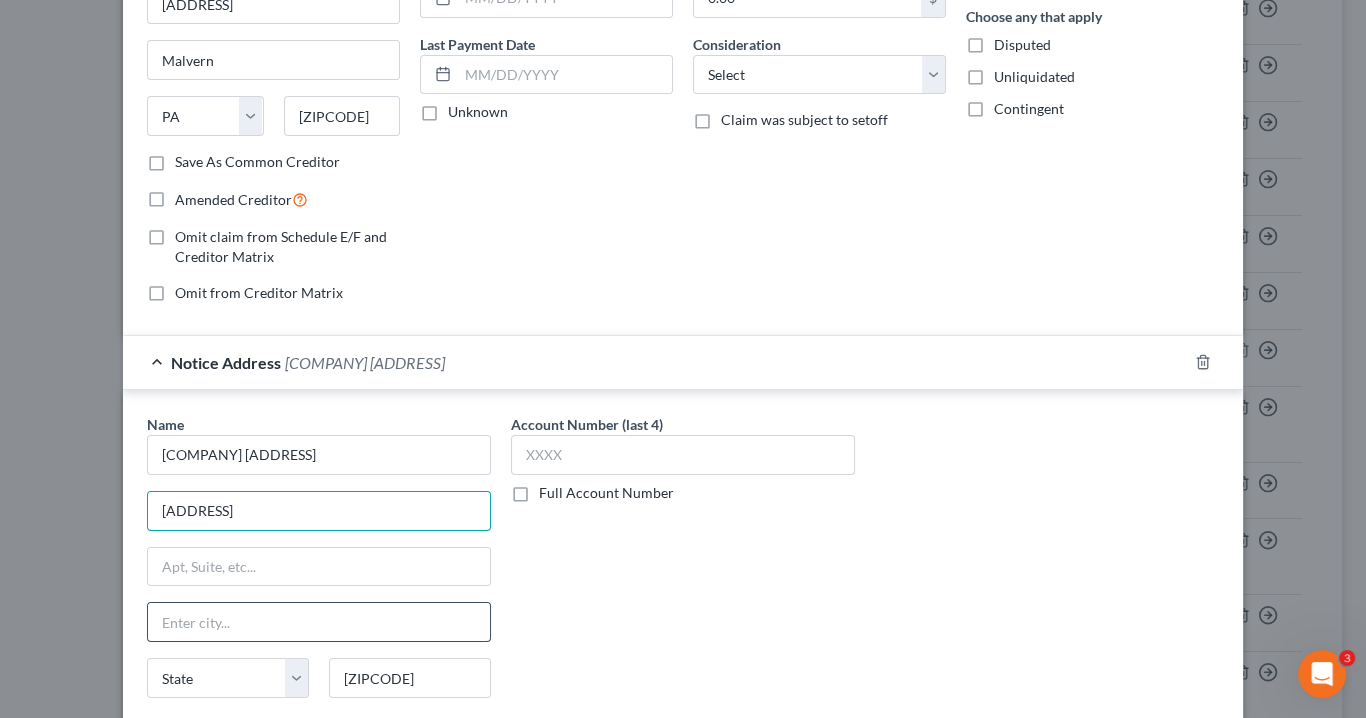 type on "[ADDRESS]" 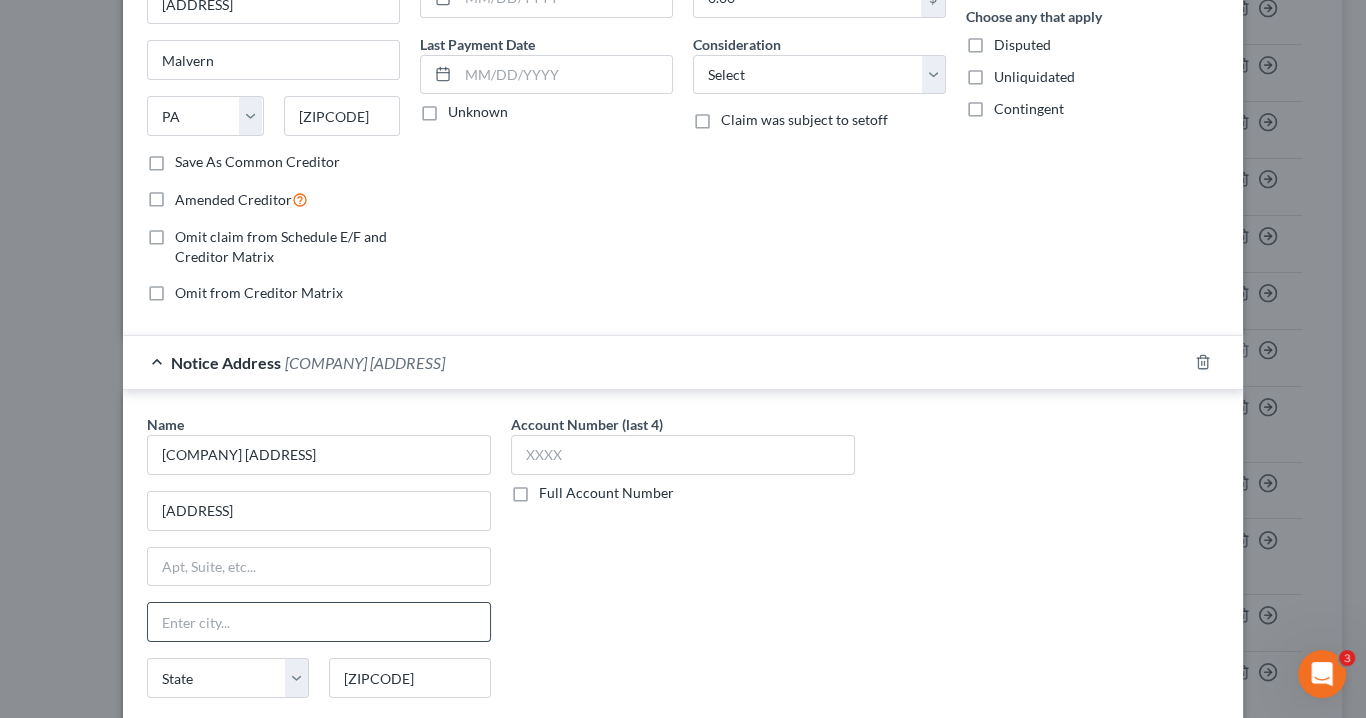 drag, startPoint x: 177, startPoint y: 615, endPoint x: 195, endPoint y: 617, distance: 18.110771 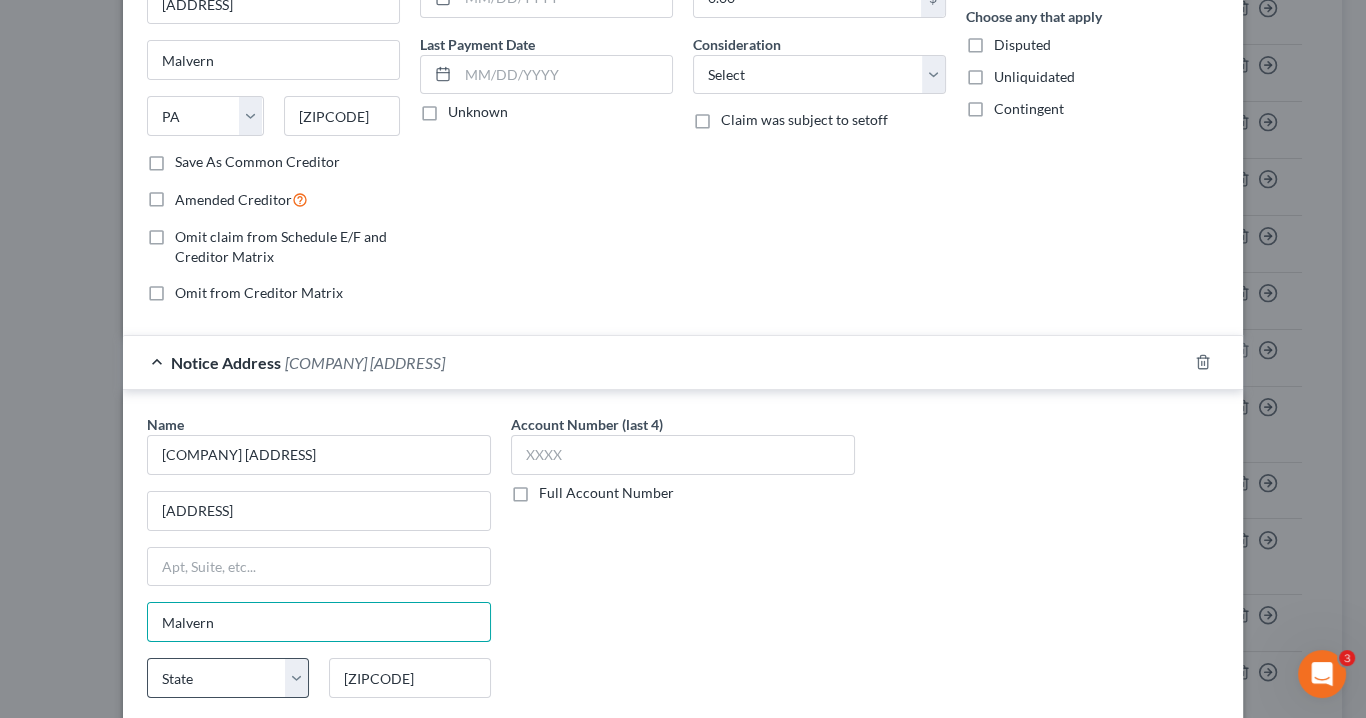 type on "Malvern" 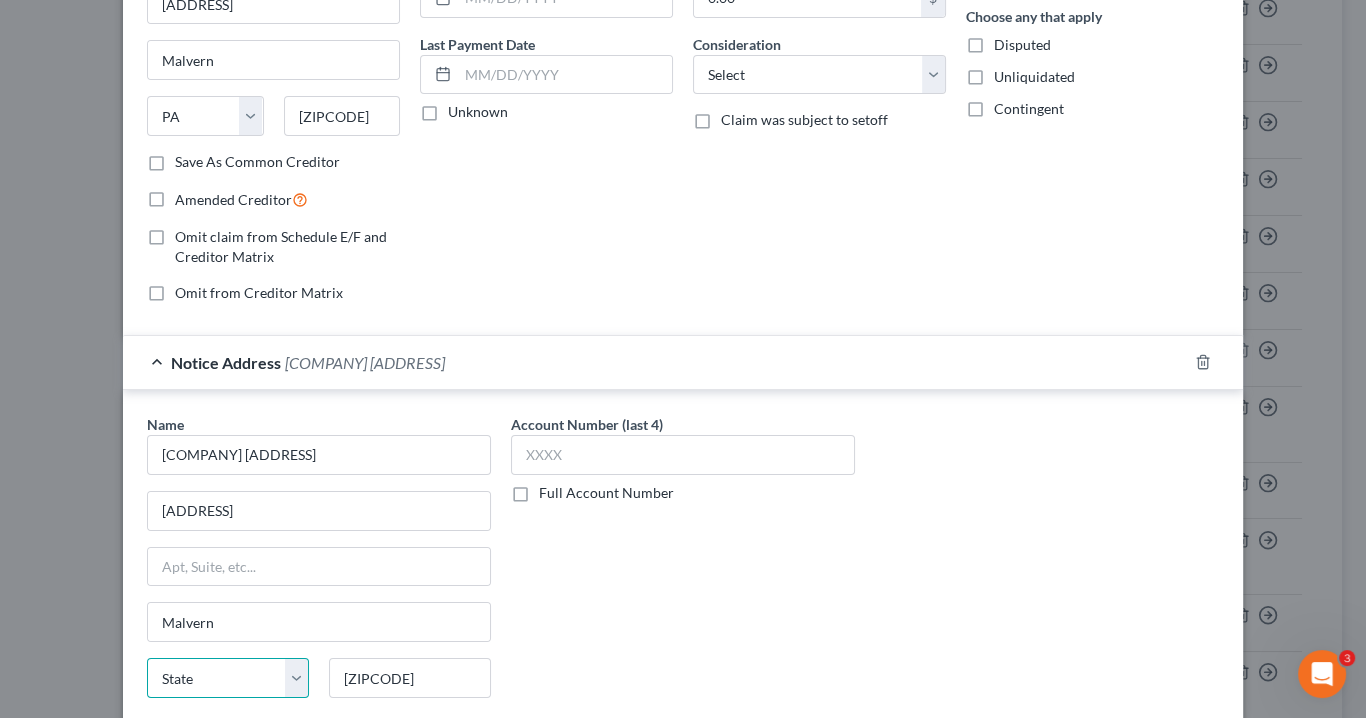 click on "State AL AK AR AZ CA CO CT DE DC FL GA GU HI ID IL IN IA KS KY LA ME MD MA MI MN MS MO MT NC ND NE NV NH NJ NM NY OH OK OR PA PR RI SC SD TN TX UT VI VA VT WA WV WI WY" at bounding box center [228, 678] 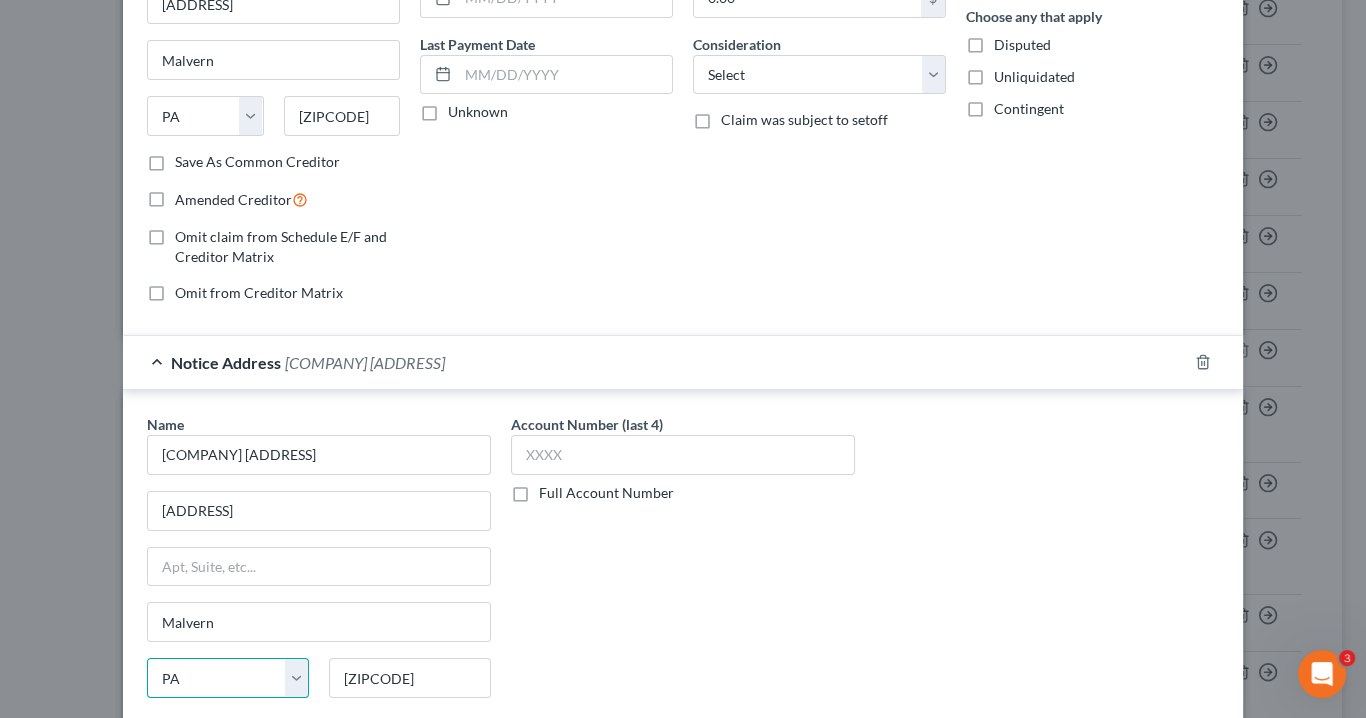 click on "State AL AK AR AZ CA CO CT DE DC FL GA GU HI ID IL IN IA KS KY LA ME MD MA MI MN MS MO MT NC ND NE NV NH NJ NM NY OH OK OR PA PR RI SC SD TN TX UT VI VA VT WA WV WI WY" at bounding box center (228, 678) 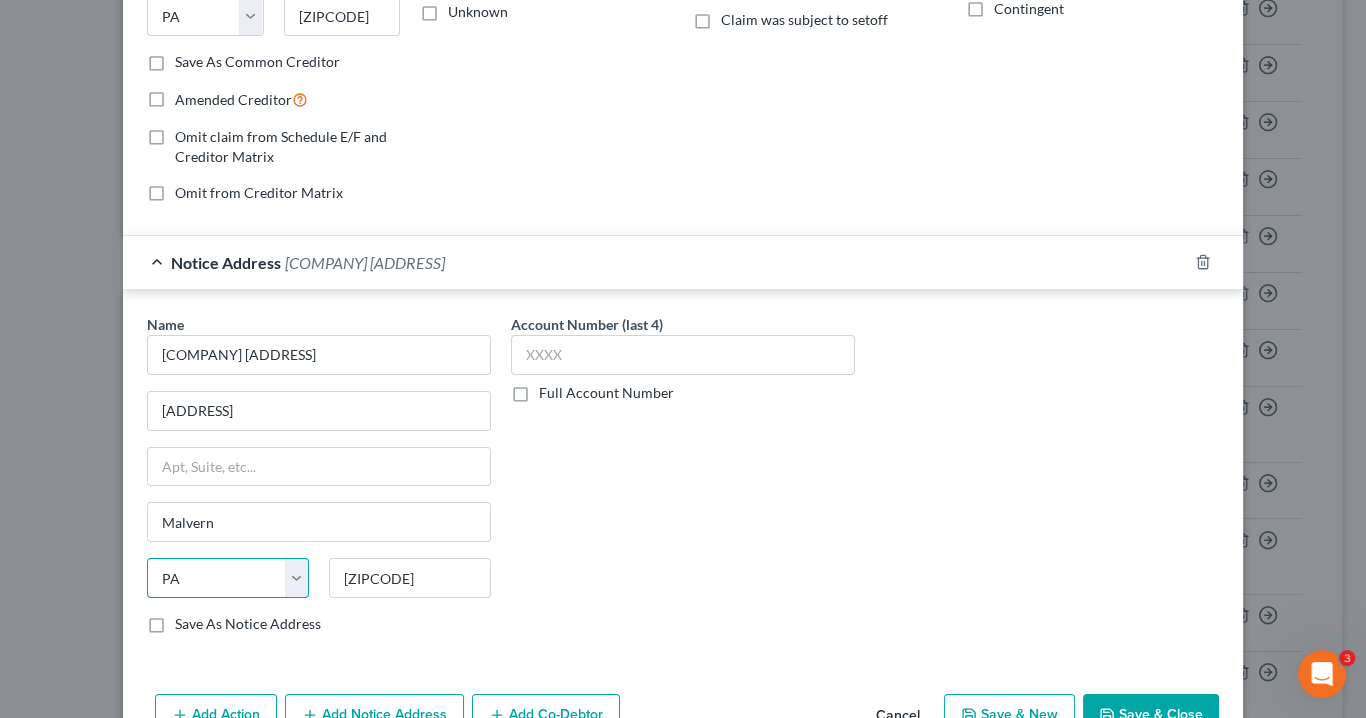 scroll, scrollTop: 444, scrollLeft: 0, axis: vertical 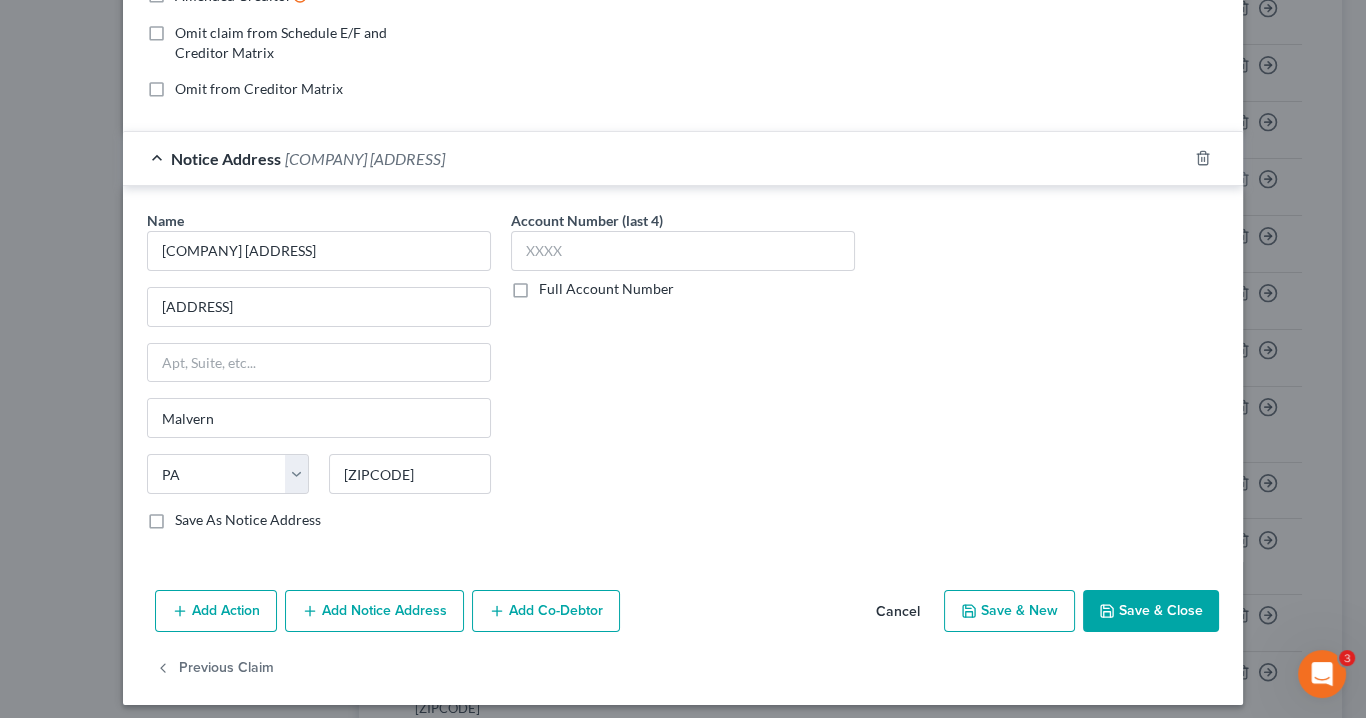 click on "Save & Close" at bounding box center [1151, 611] 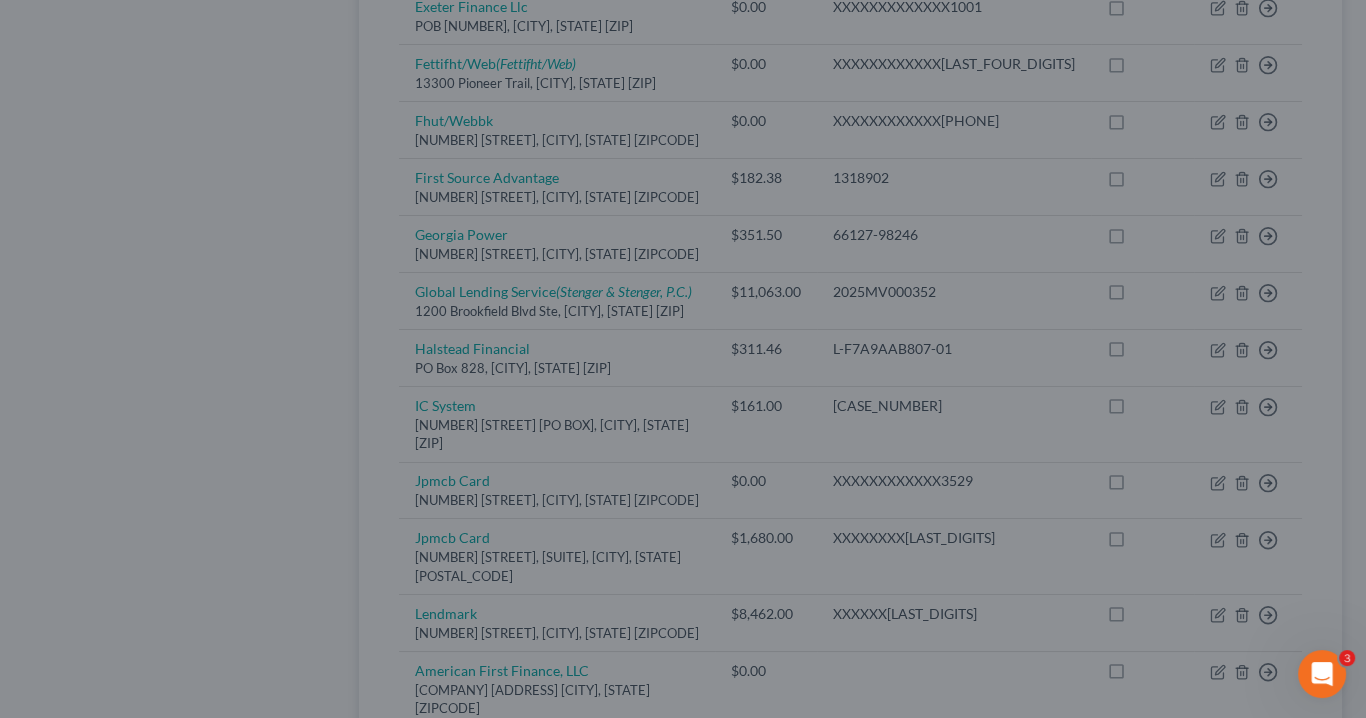 scroll, scrollTop: 0, scrollLeft: 0, axis: both 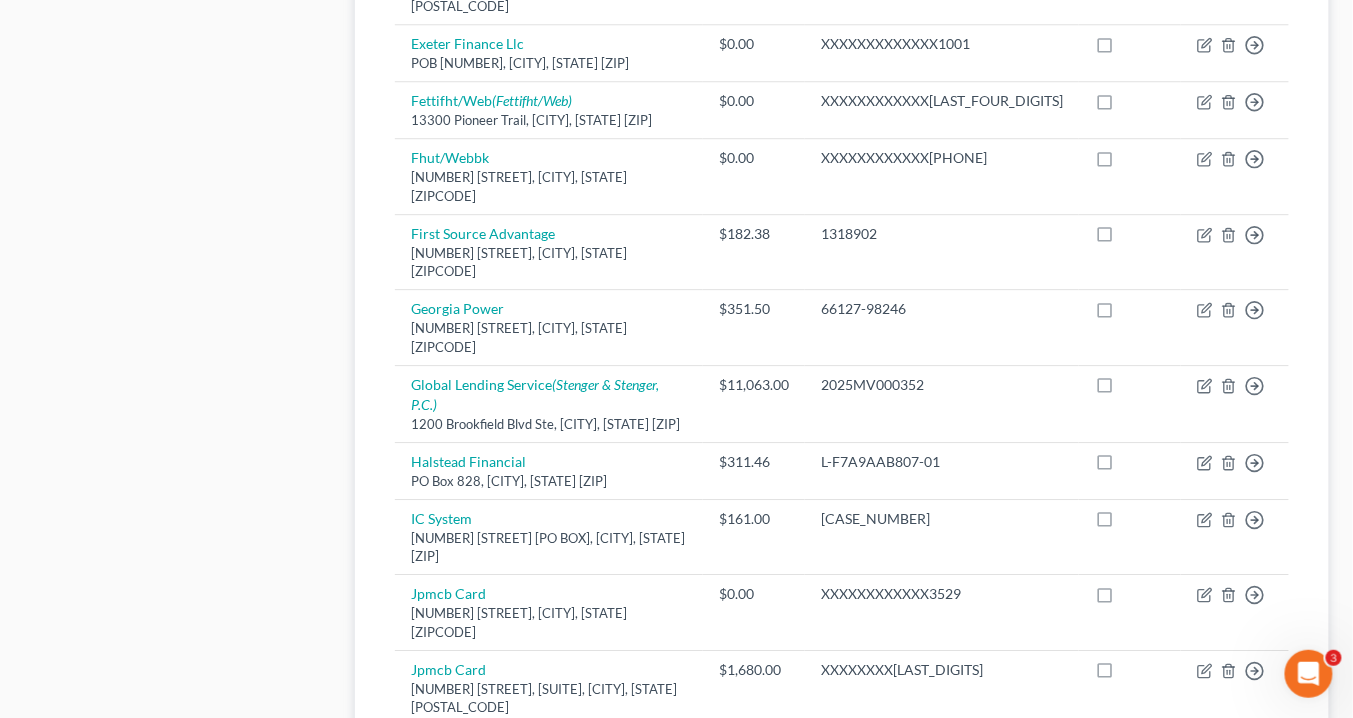 click 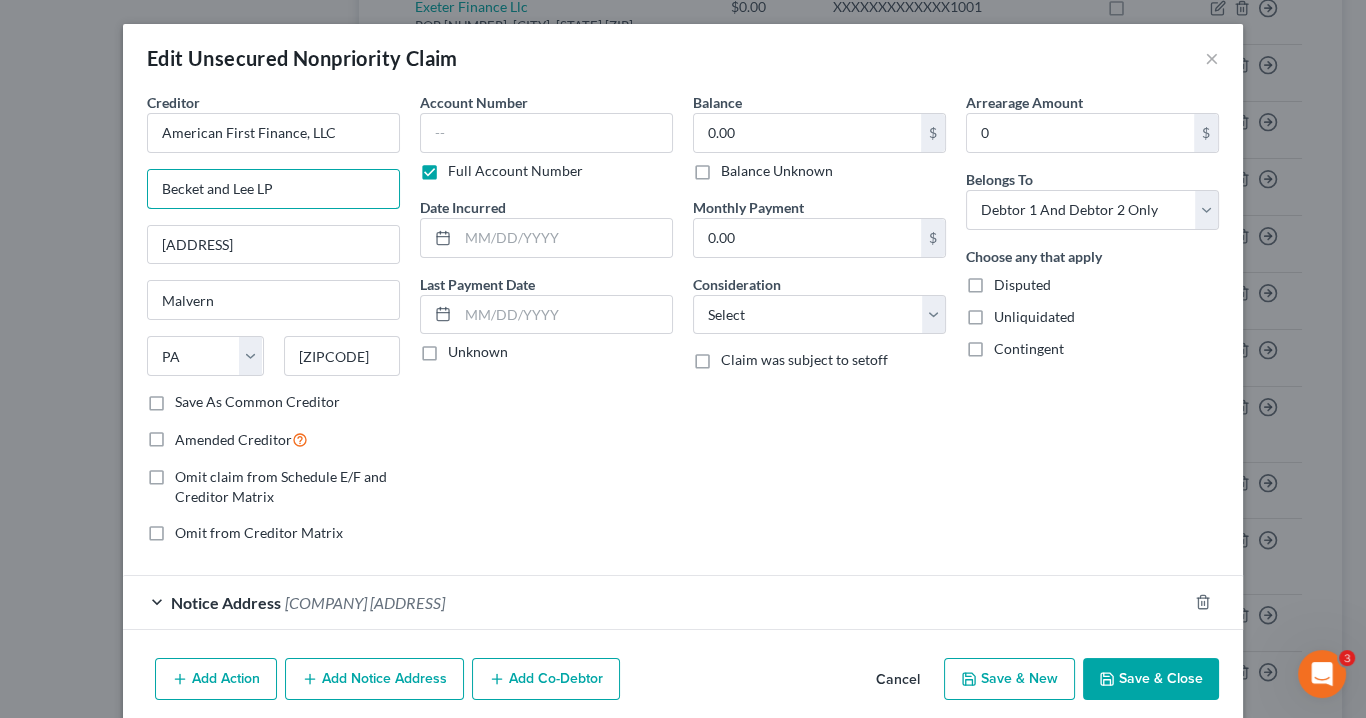 drag, startPoint x: 180, startPoint y: 180, endPoint x: 40, endPoint y: 159, distance: 141.56624 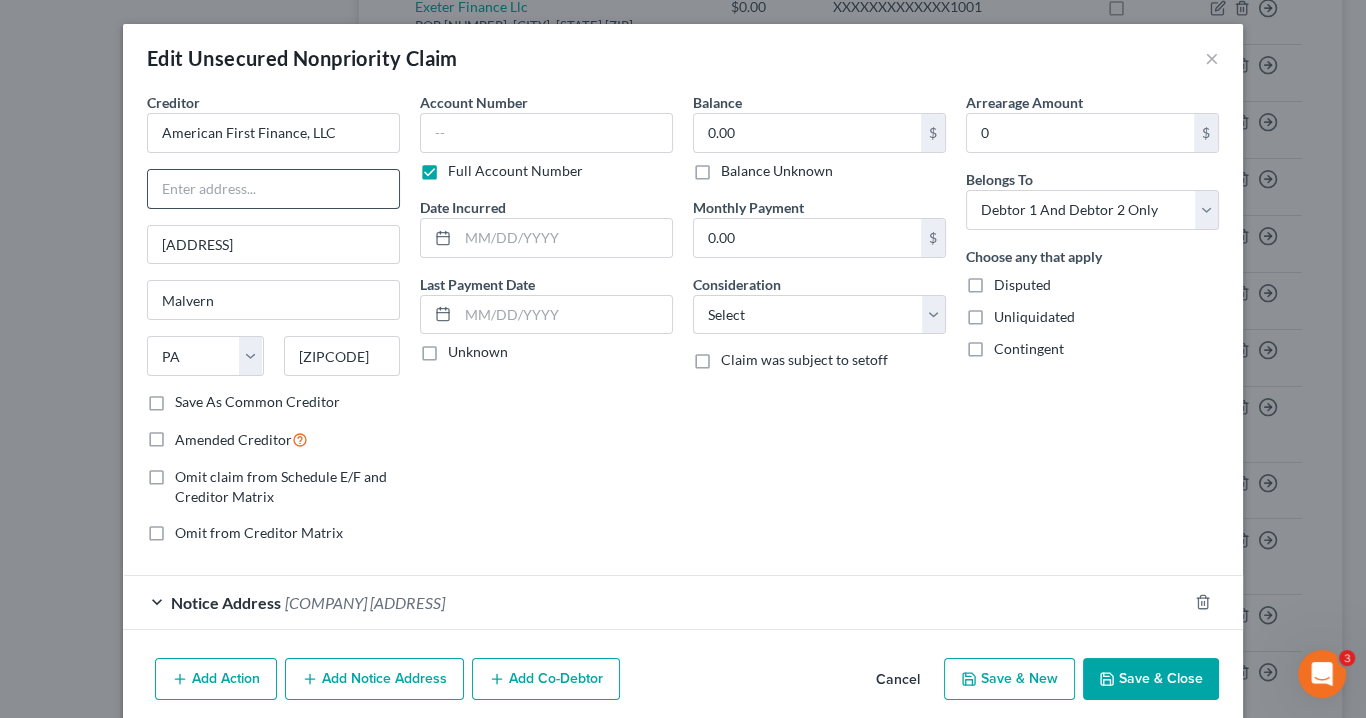 click at bounding box center (273, 189) 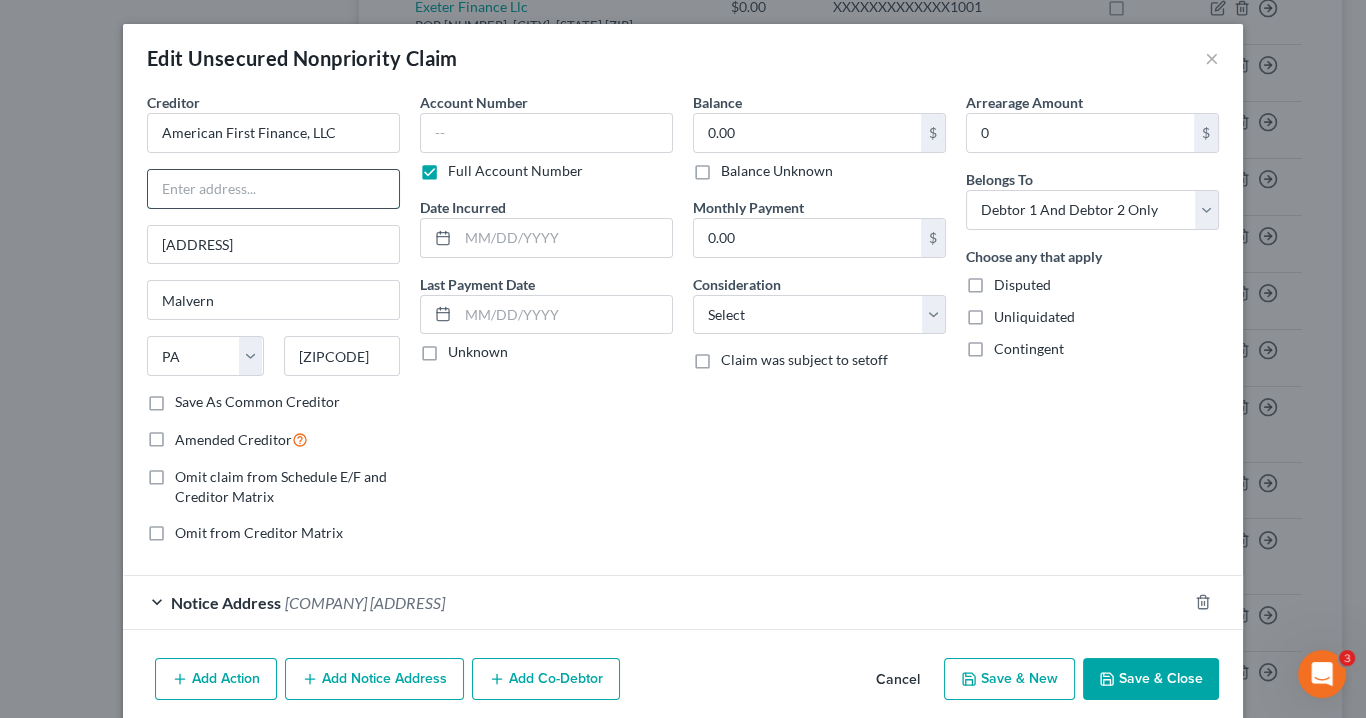 paste on "[NUMBER] [STREET] [SUITE], [CITY], [STATE] [ZIPCODE]" 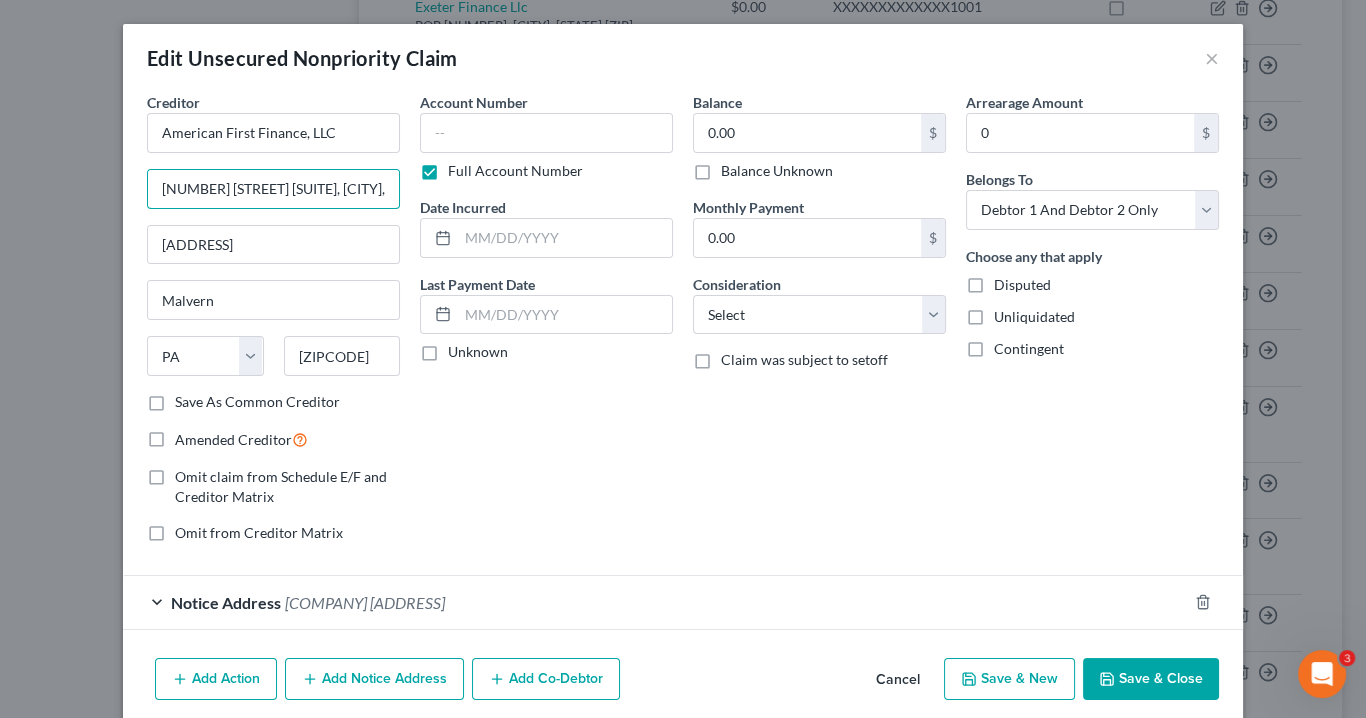 scroll, scrollTop: 0, scrollLeft: 96, axis: horizontal 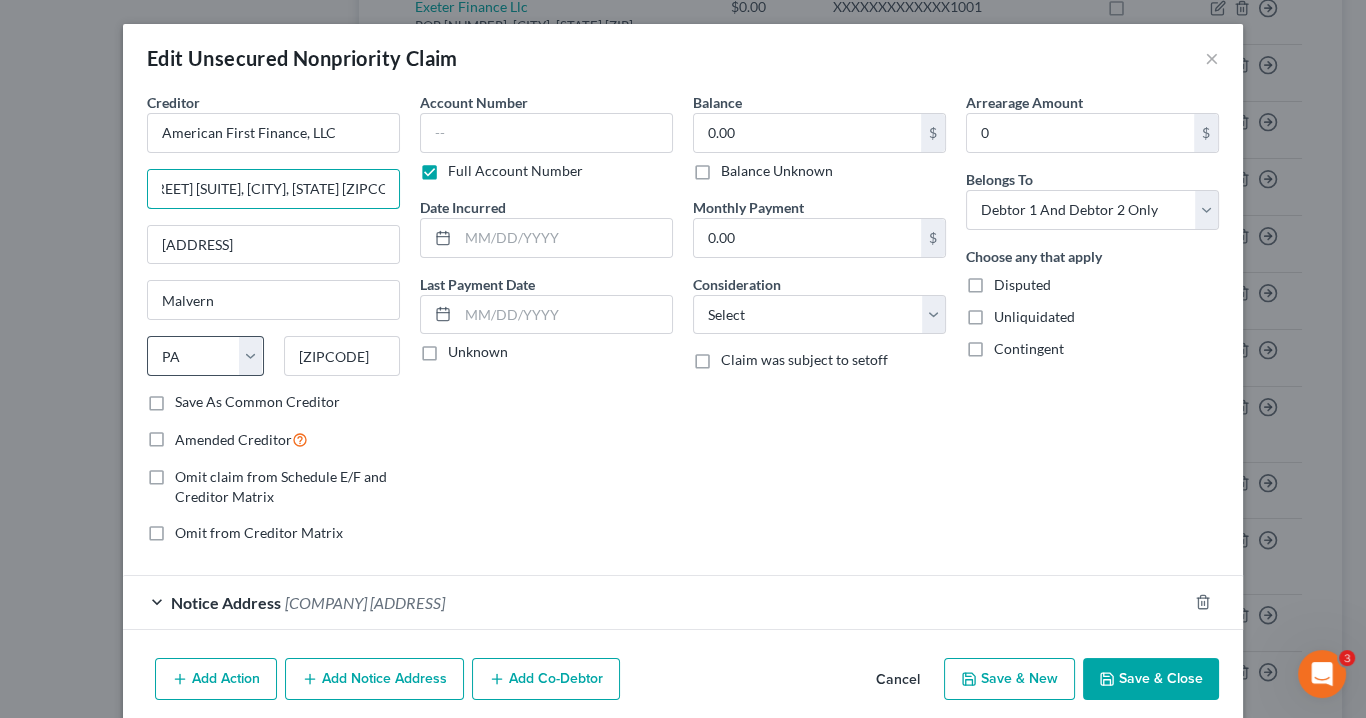 type on "[NUMBER] [STREET] [SUITE], [CITY], [STATE] [ZIPCODE]" 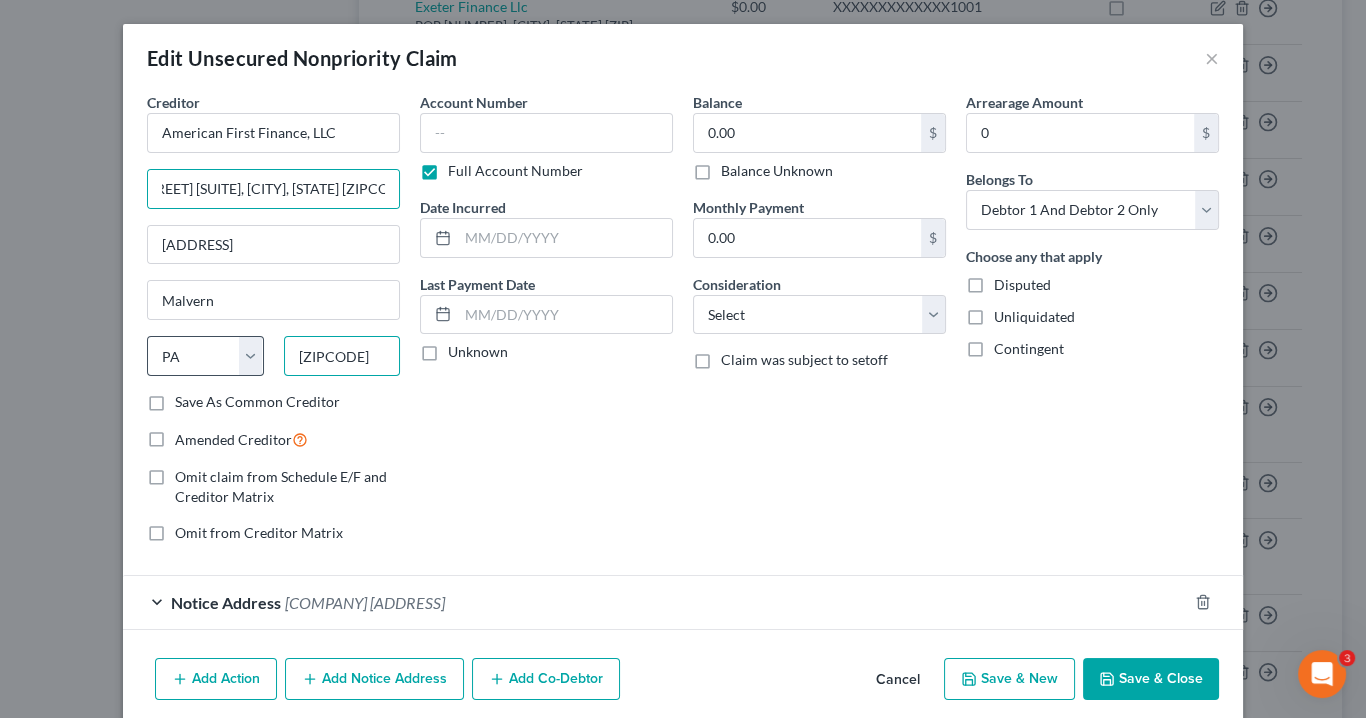 scroll, scrollTop: 0, scrollLeft: 0, axis: both 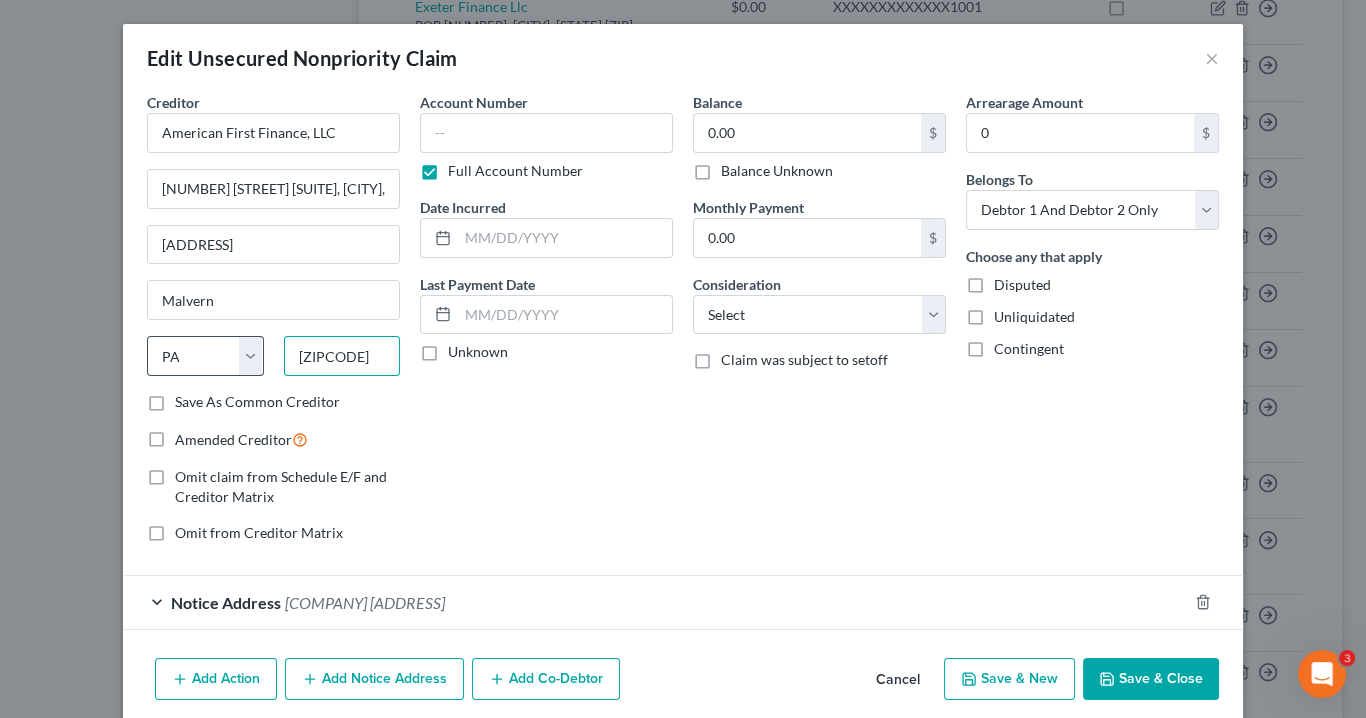 drag, startPoint x: 196, startPoint y: 347, endPoint x: 160, endPoint y: 342, distance: 36.345562 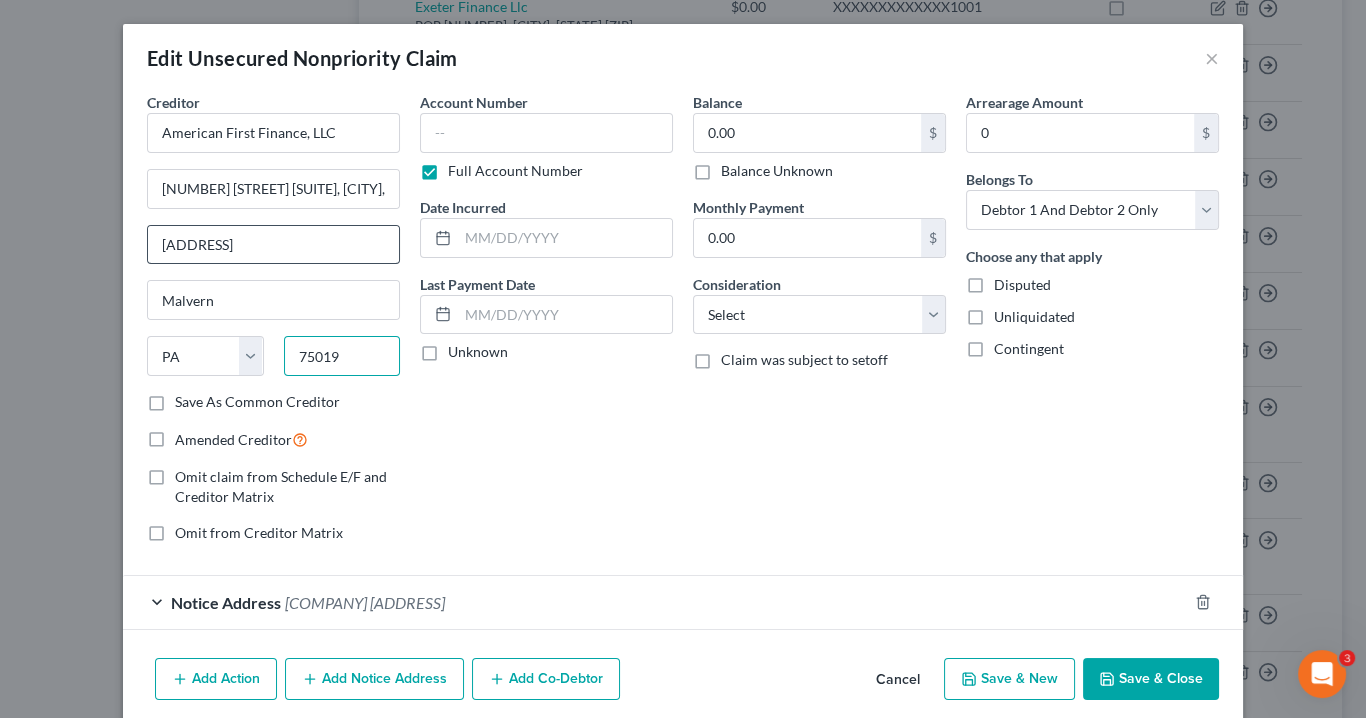 type on "75019" 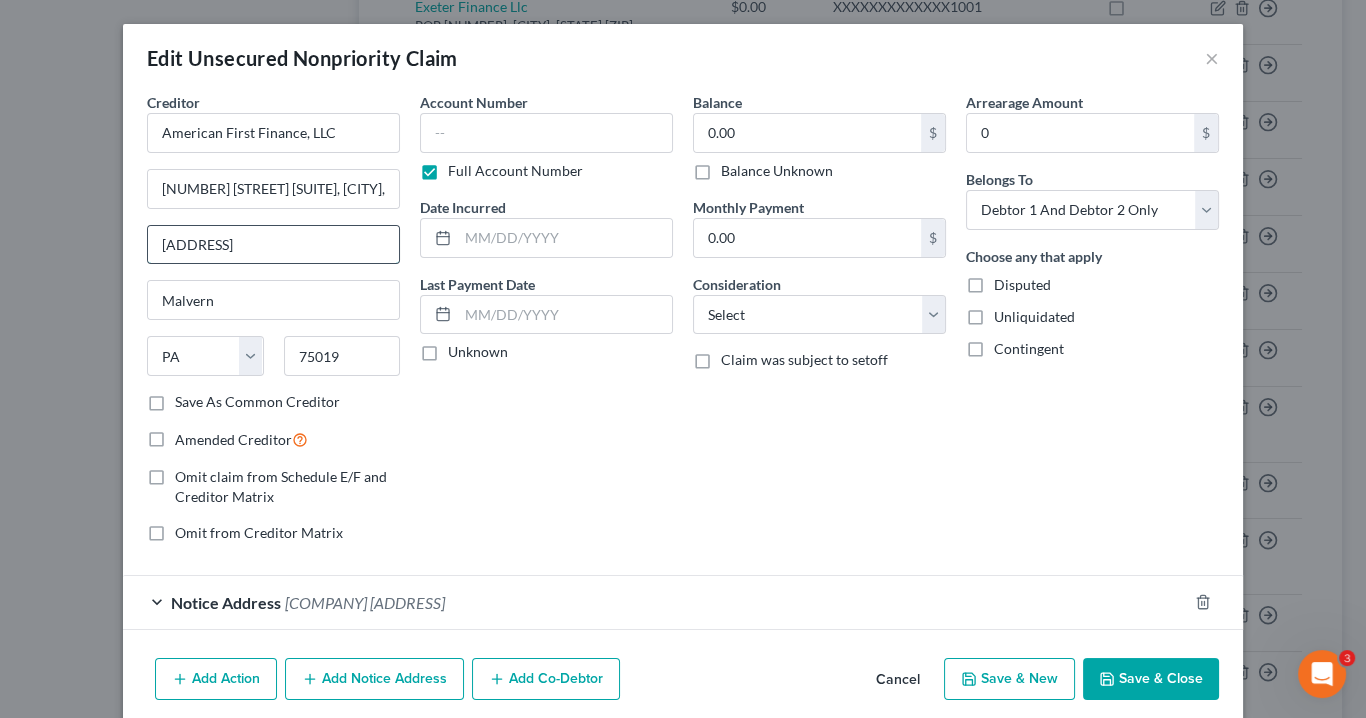 type on "Coppell" 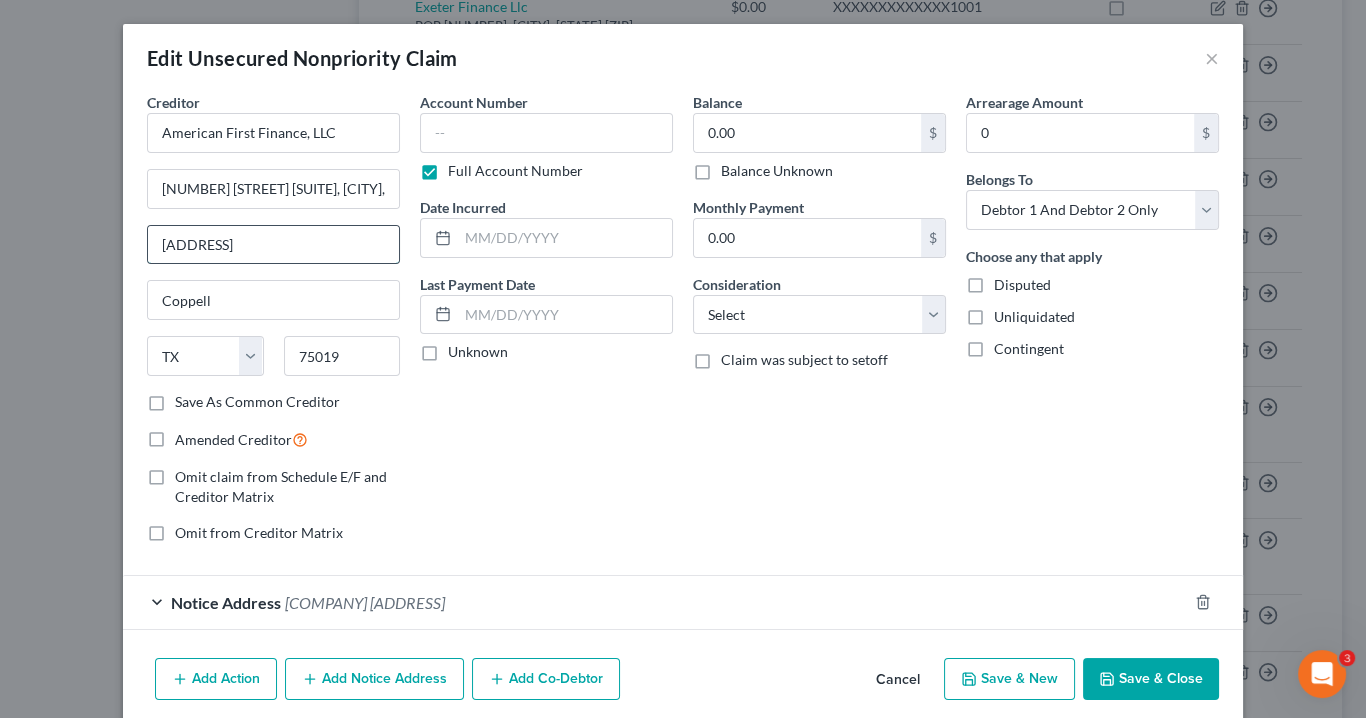 click on "[ADDRESS]" at bounding box center [273, 245] 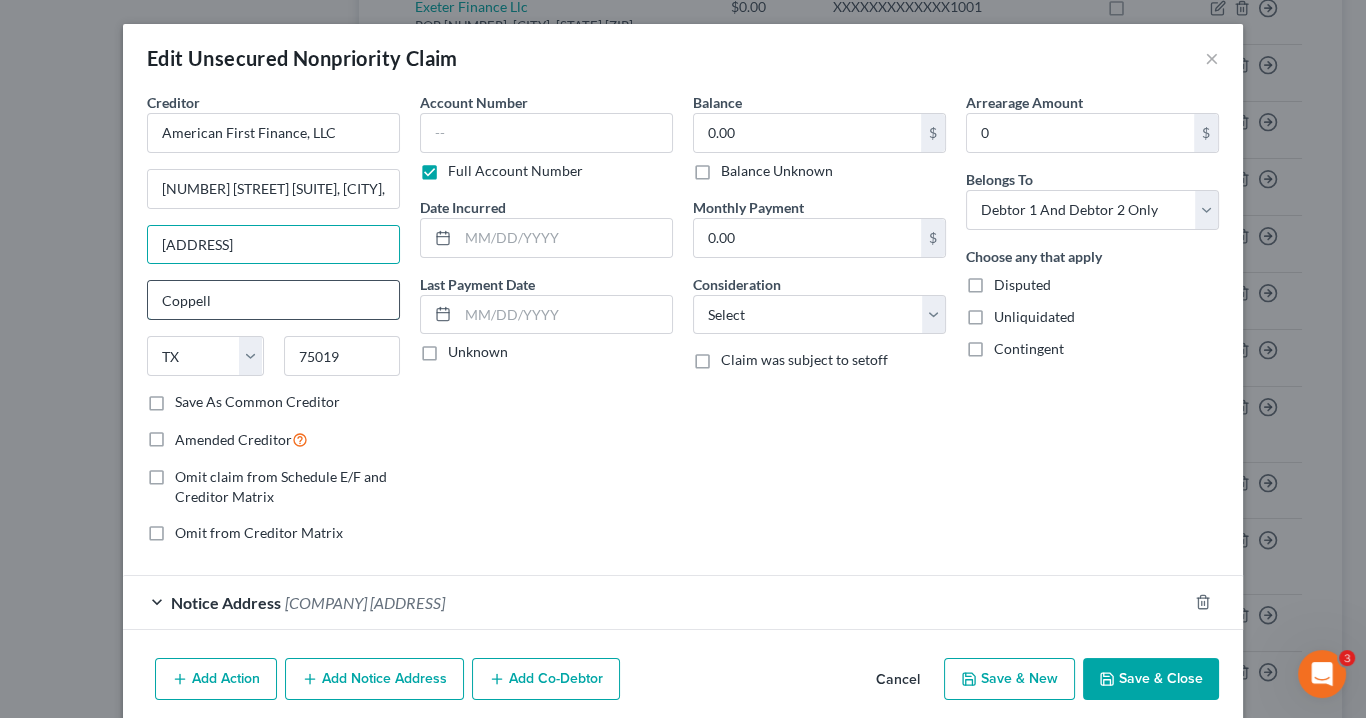 click on "Coppell" at bounding box center [273, 300] 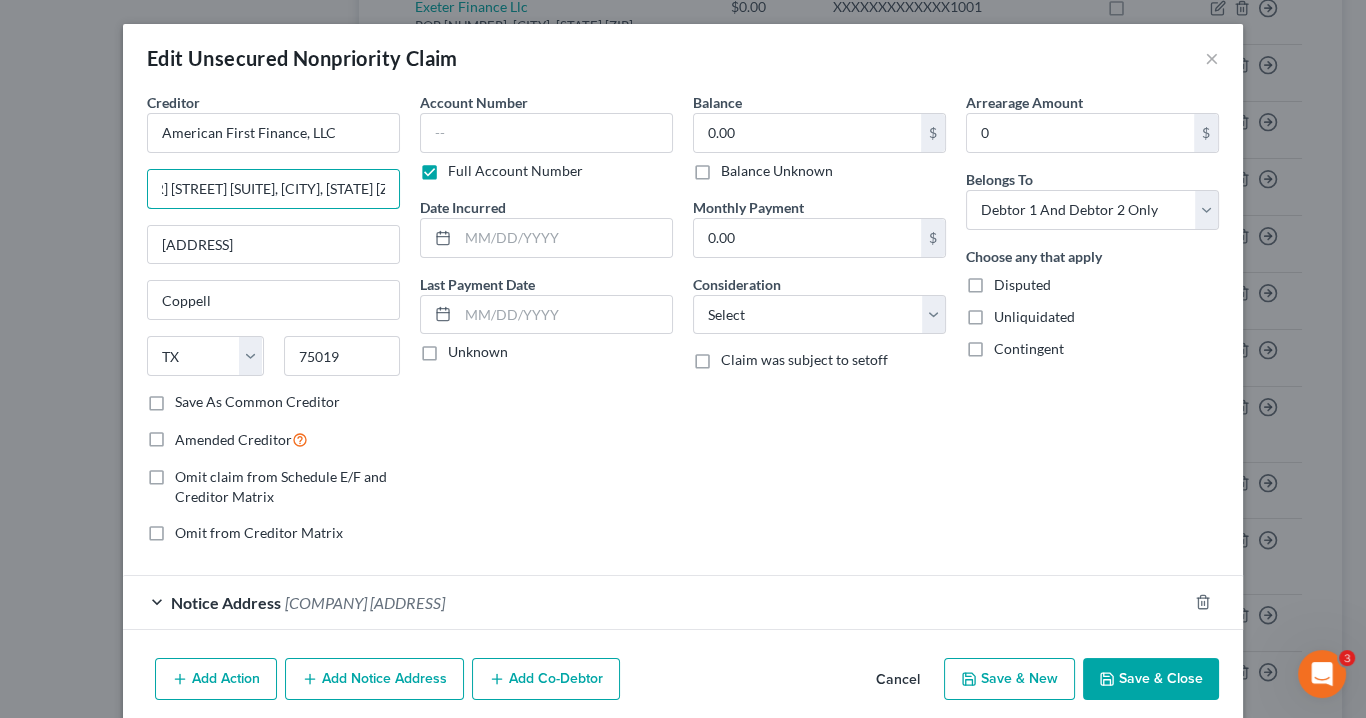 scroll, scrollTop: 0, scrollLeft: 96, axis: horizontal 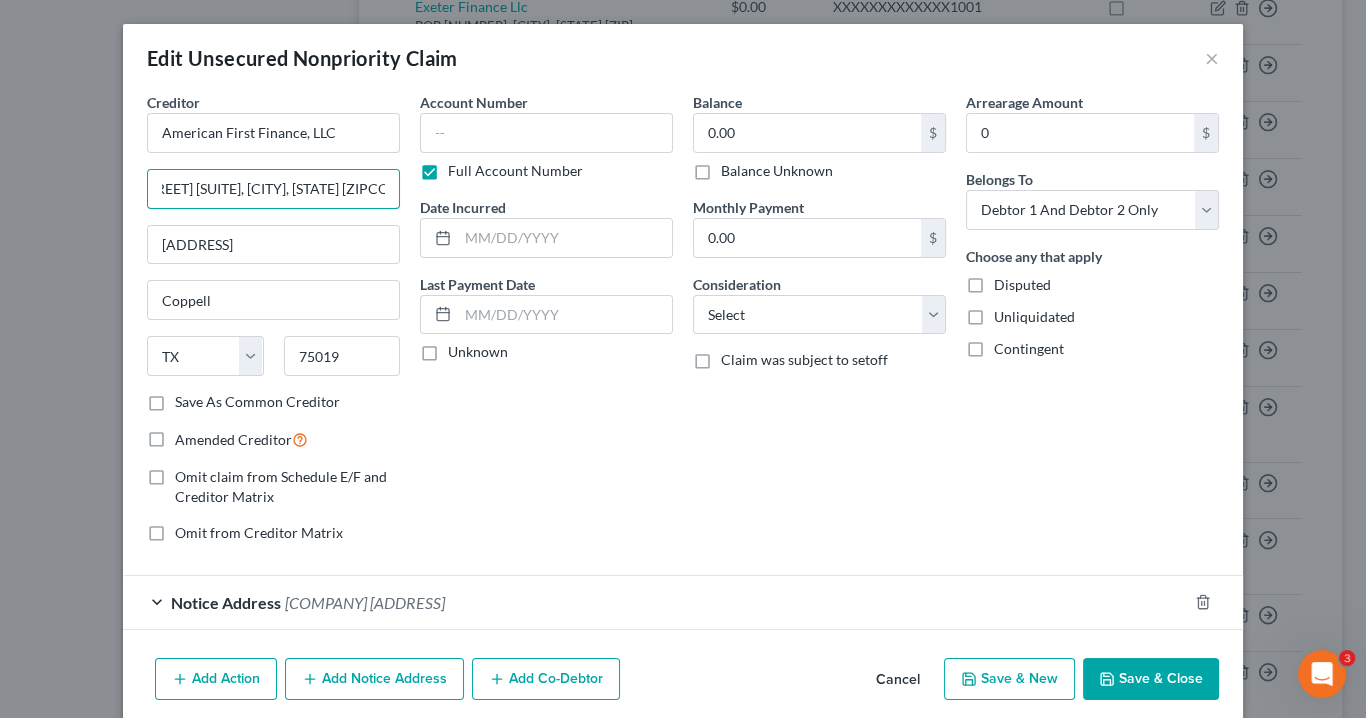 drag, startPoint x: 346, startPoint y: 186, endPoint x: 445, endPoint y: 183, distance: 99.04544 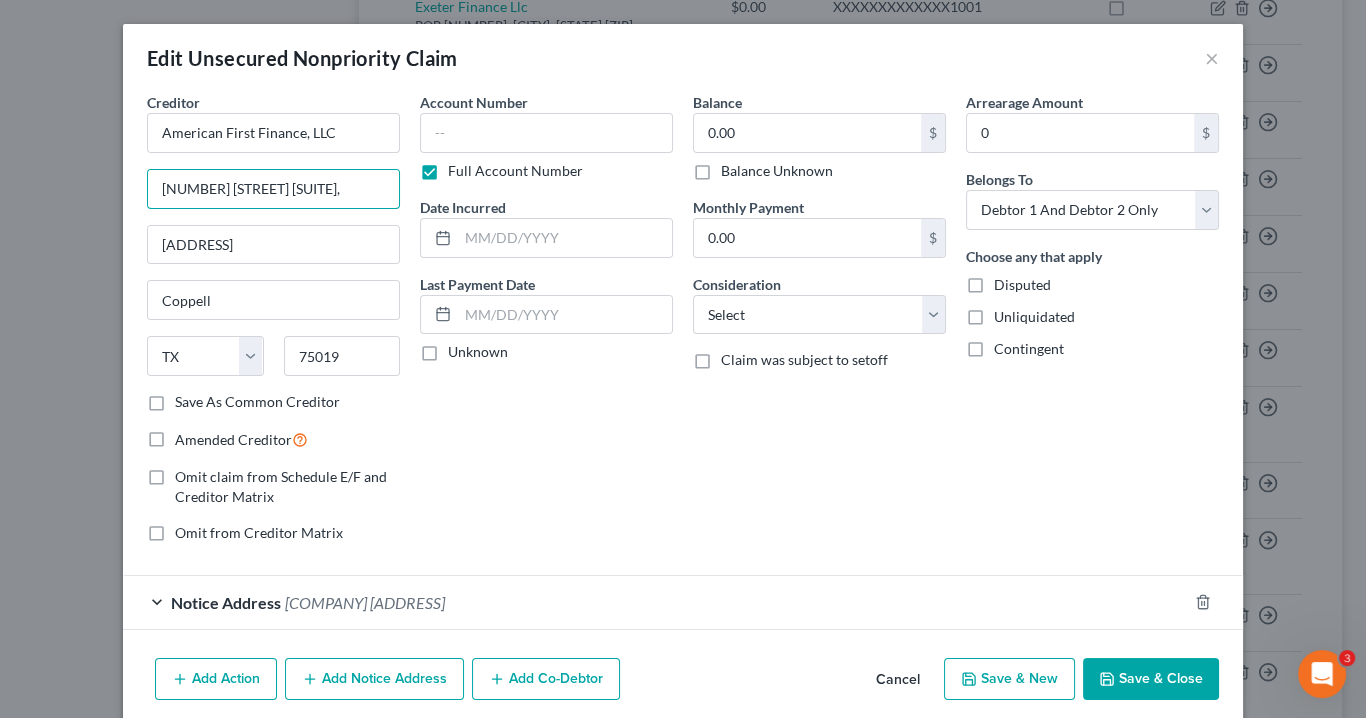 scroll, scrollTop: 0, scrollLeft: 0, axis: both 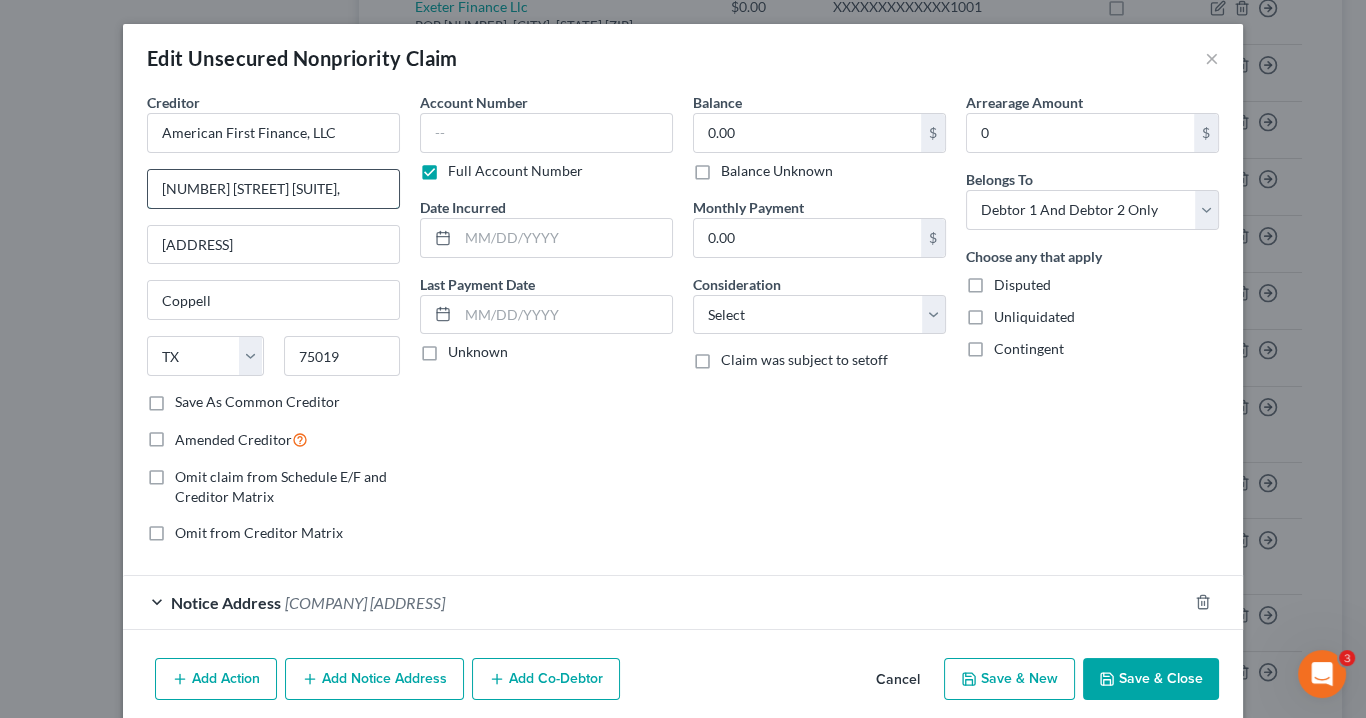 drag, startPoint x: 354, startPoint y: 188, endPoint x: 283, endPoint y: 181, distance: 71.34424 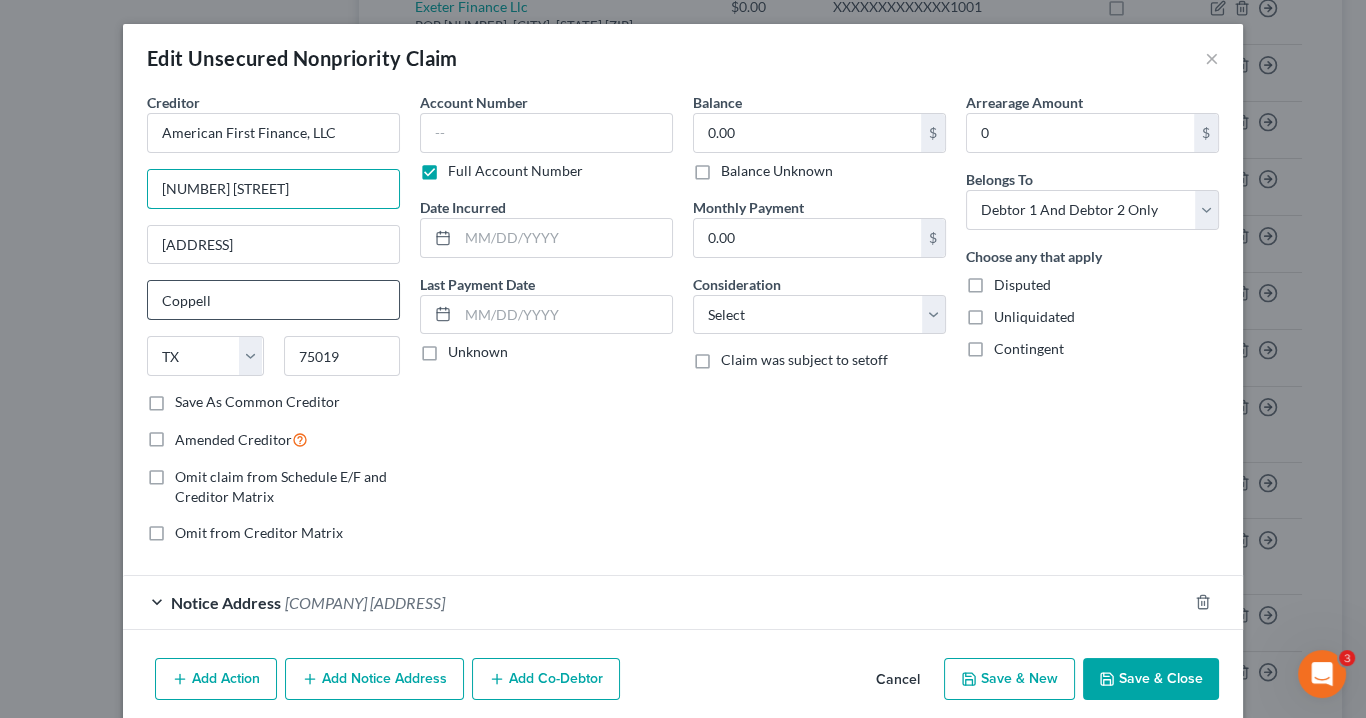 type on "[NUMBER] [STREET]" 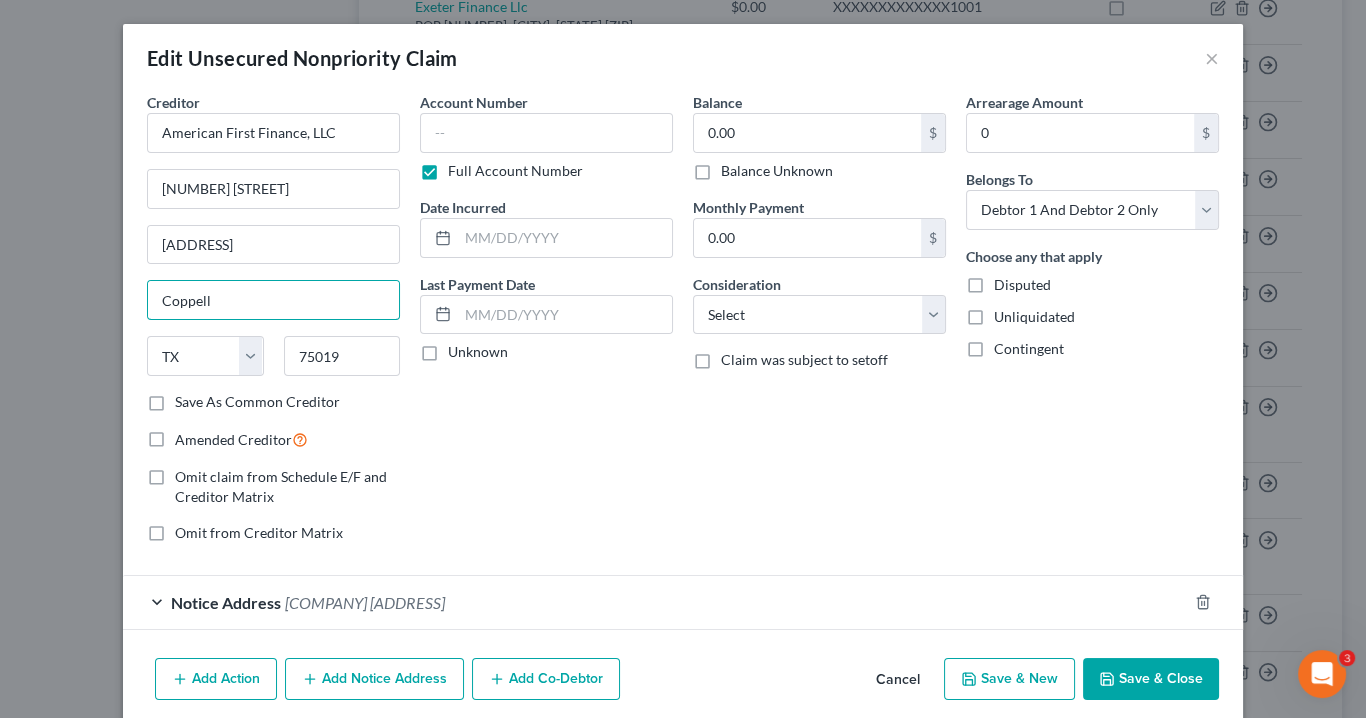 drag, startPoint x: 213, startPoint y: 295, endPoint x: 192, endPoint y: 266, distance: 35.805027 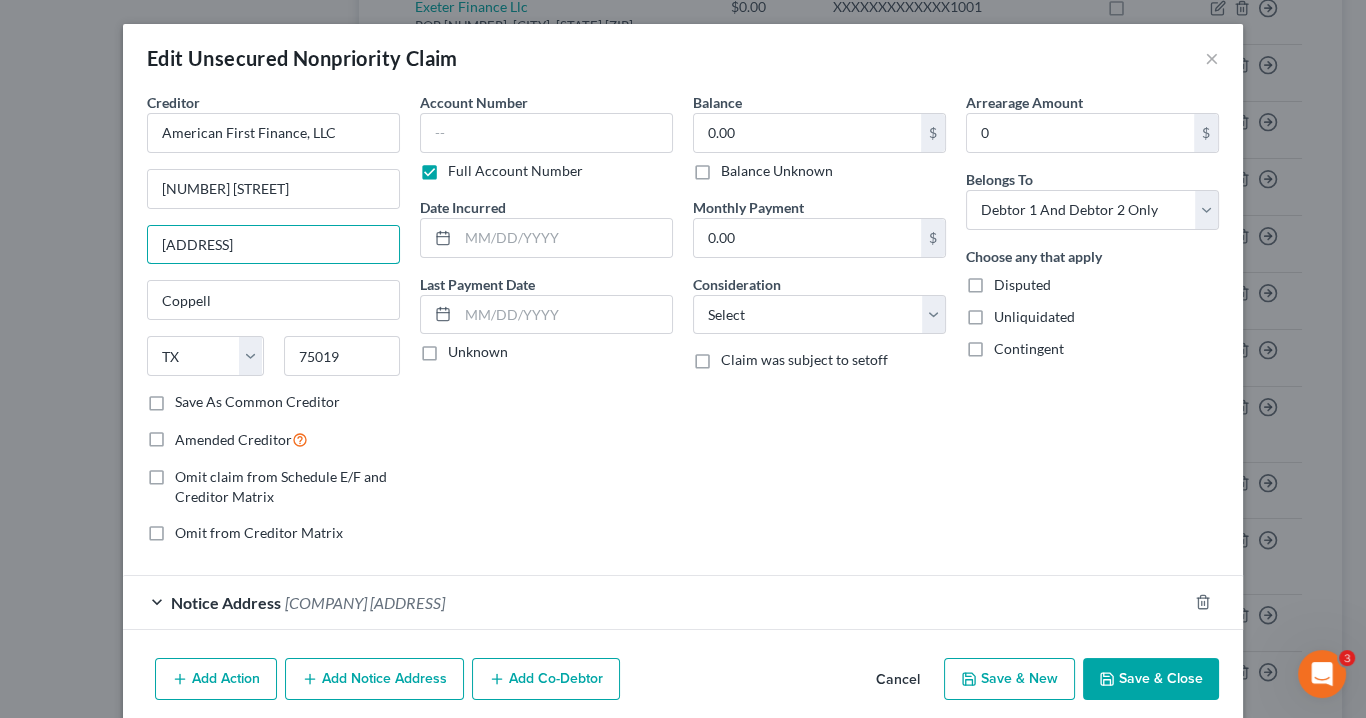 drag, startPoint x: 269, startPoint y: 241, endPoint x: 96, endPoint y: 232, distance: 173.23395 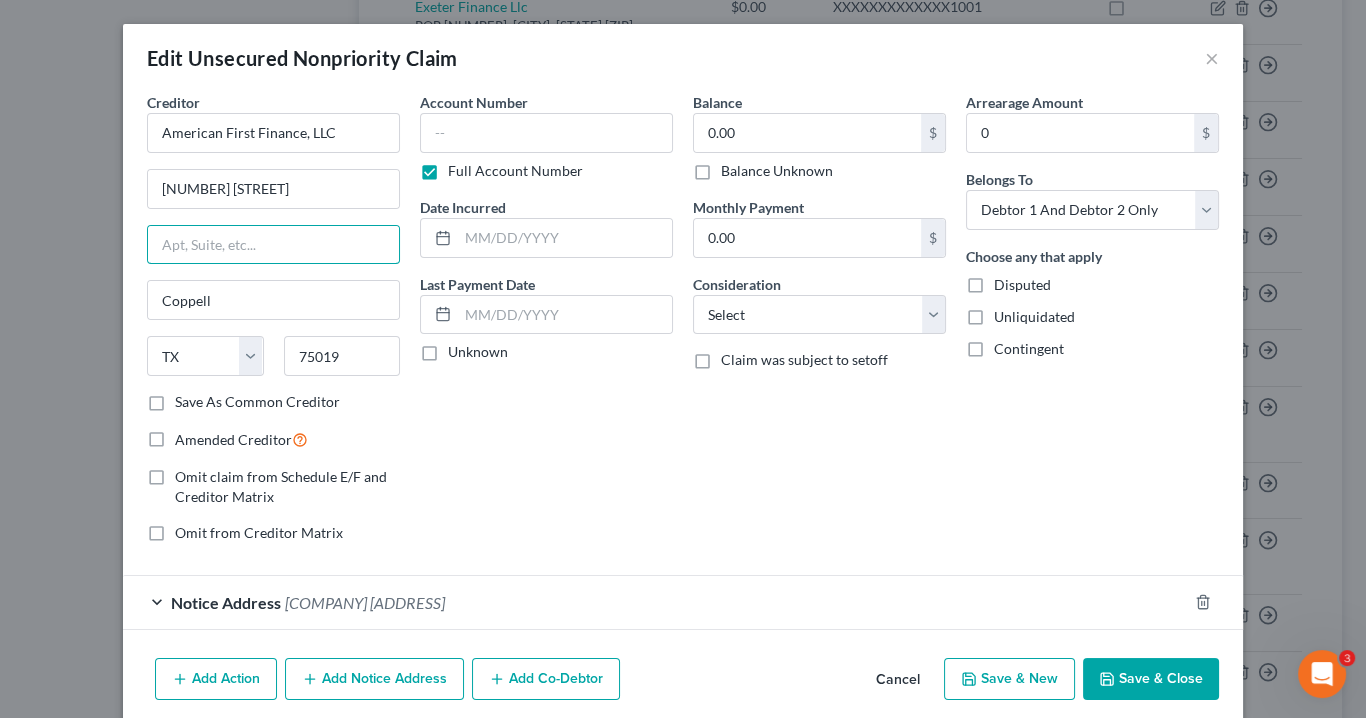 type 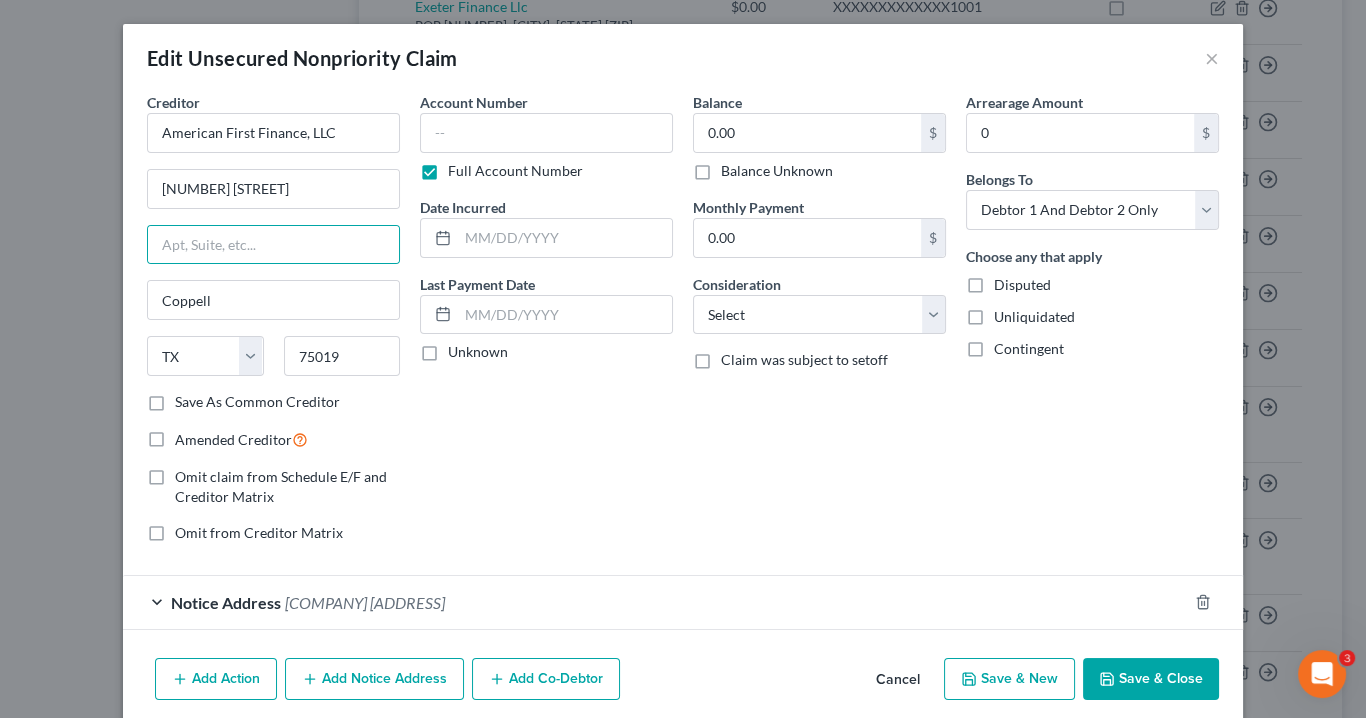 click on "Balance Unknown" at bounding box center (777, 171) 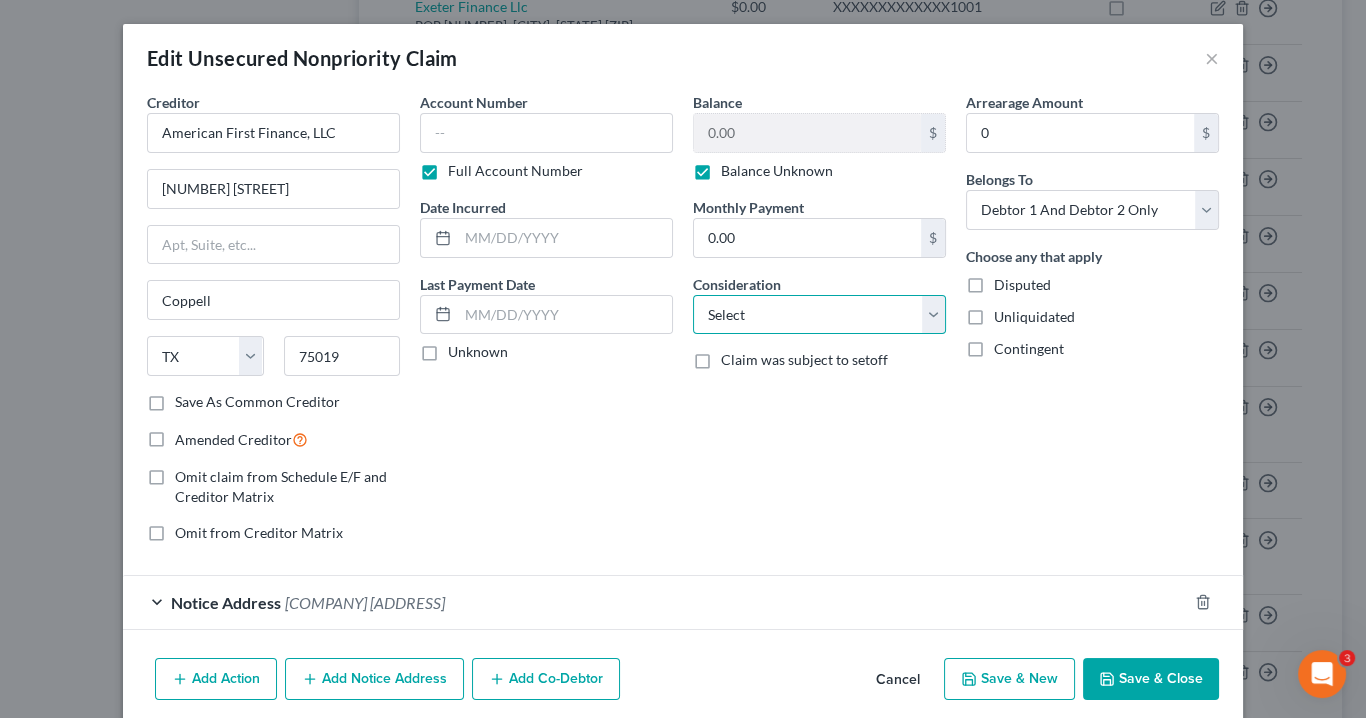 click on "Select Cable / Satellite Services Collection Agency Credit Card Debt Debt Counseling / Attorneys Deficiency Balance Domestic Support Obligations Home / Car Repairs Income Taxes Judgment Liens Medical Services Monies Loaned / Advanced Mortgage Obligation From Divorce Or Separation Obligation To Pensions Other Overdrawn Bank Account Promised To Help Pay Creditors Student Loans Suppliers And Vendors Telephone / Internet Services Utility Services" at bounding box center [819, 315] 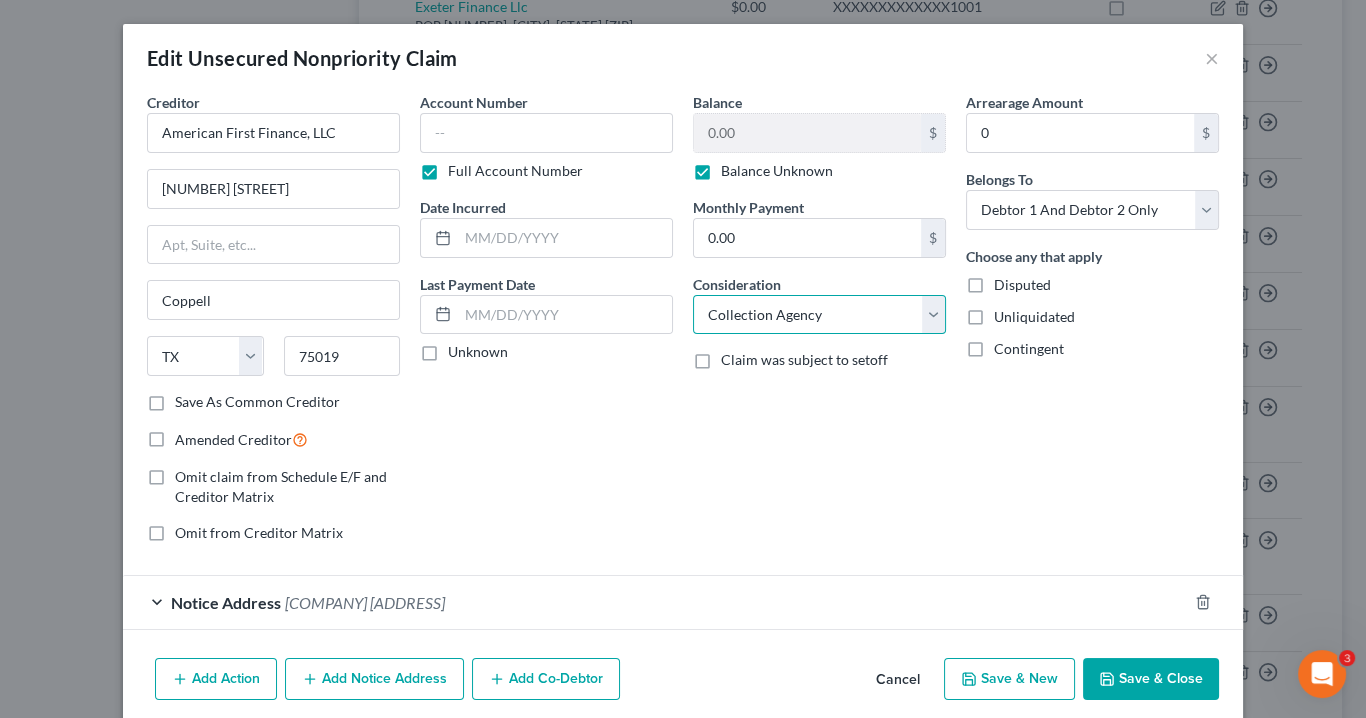 click on "Select Cable / Satellite Services Collection Agency Credit Card Debt Debt Counseling / Attorneys Deficiency Balance Domestic Support Obligations Home / Car Repairs Income Taxes Judgment Liens Medical Services Monies Loaned / Advanced Mortgage Obligation From Divorce Or Separation Obligation To Pensions Other Overdrawn Bank Account Promised To Help Pay Creditors Student Loans Suppliers And Vendors Telephone / Internet Services Utility Services" at bounding box center [819, 315] 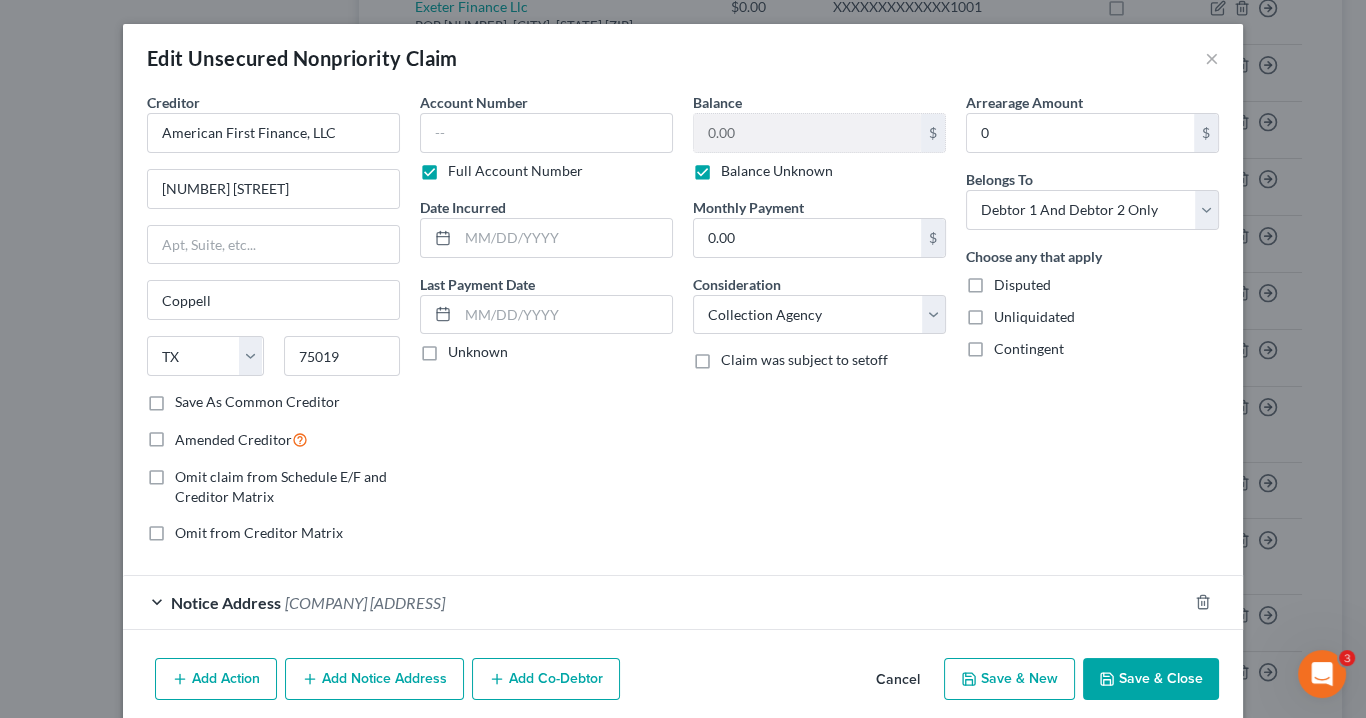 click on "Save & Close" at bounding box center [1151, 679] 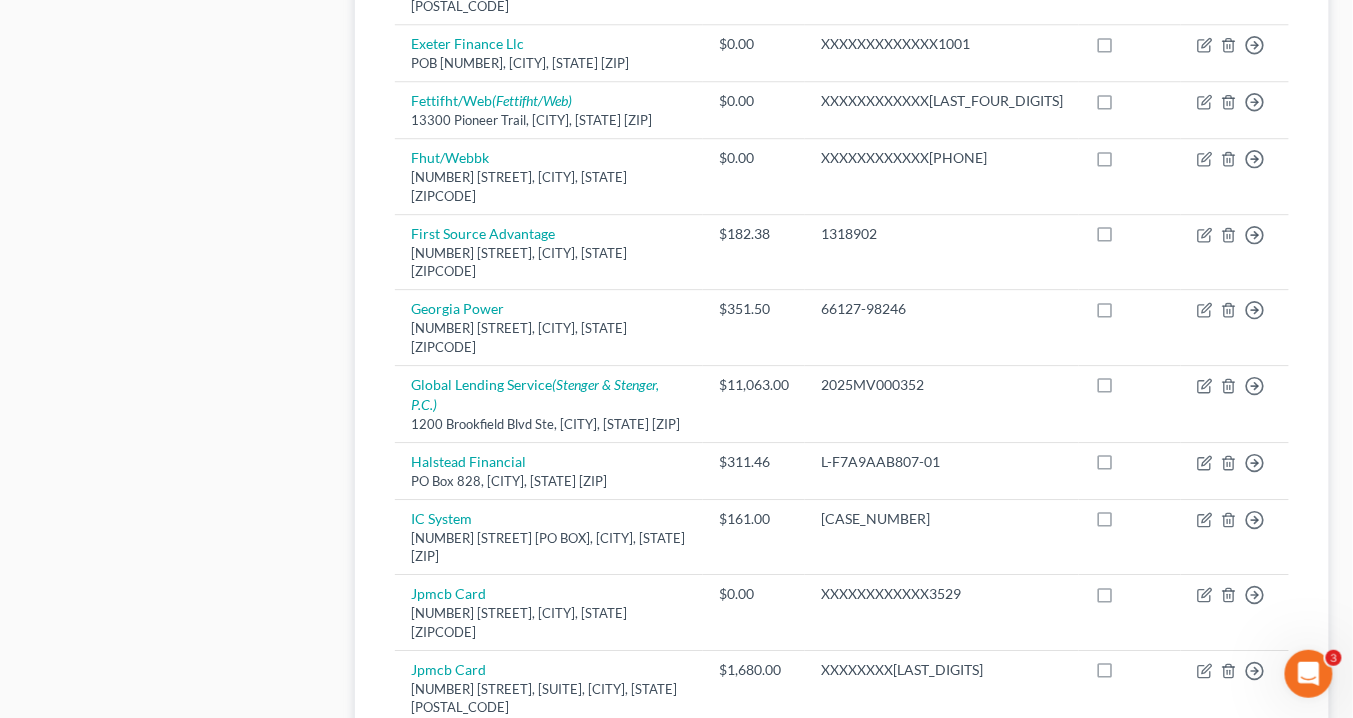 click 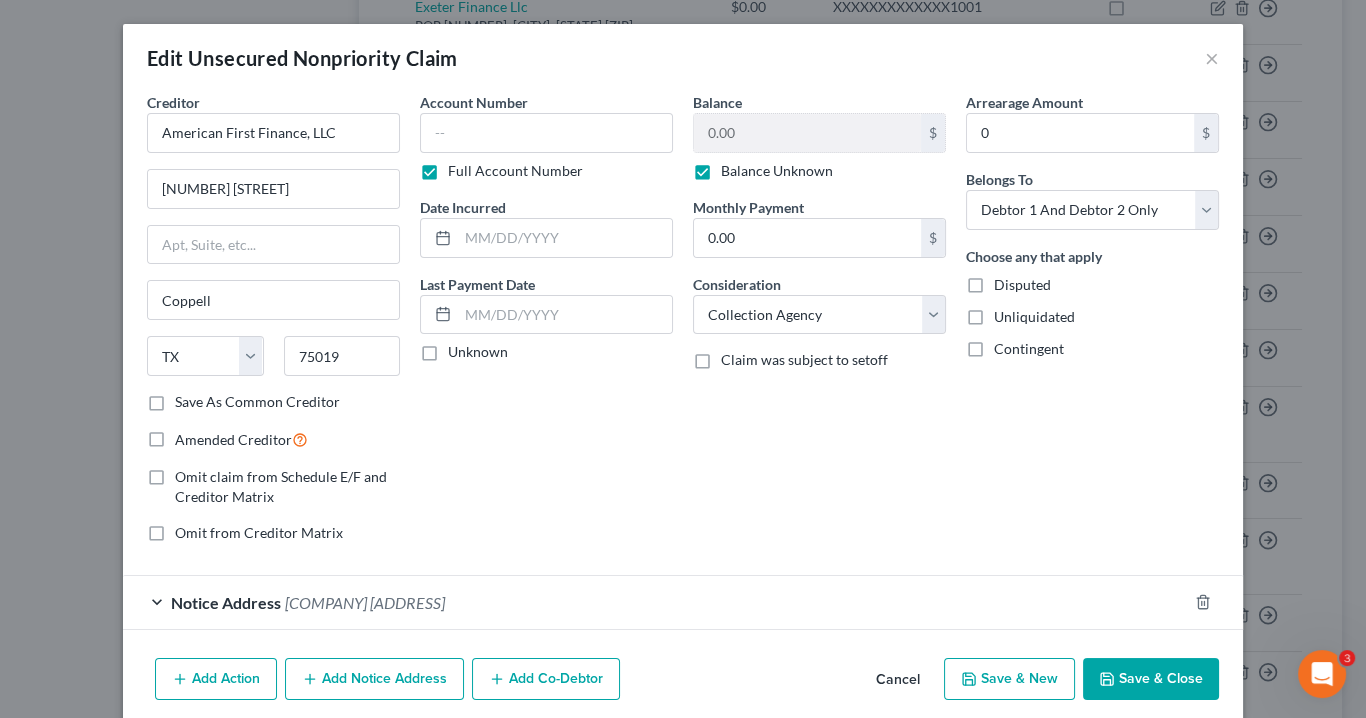 scroll, scrollTop: 73, scrollLeft: 0, axis: vertical 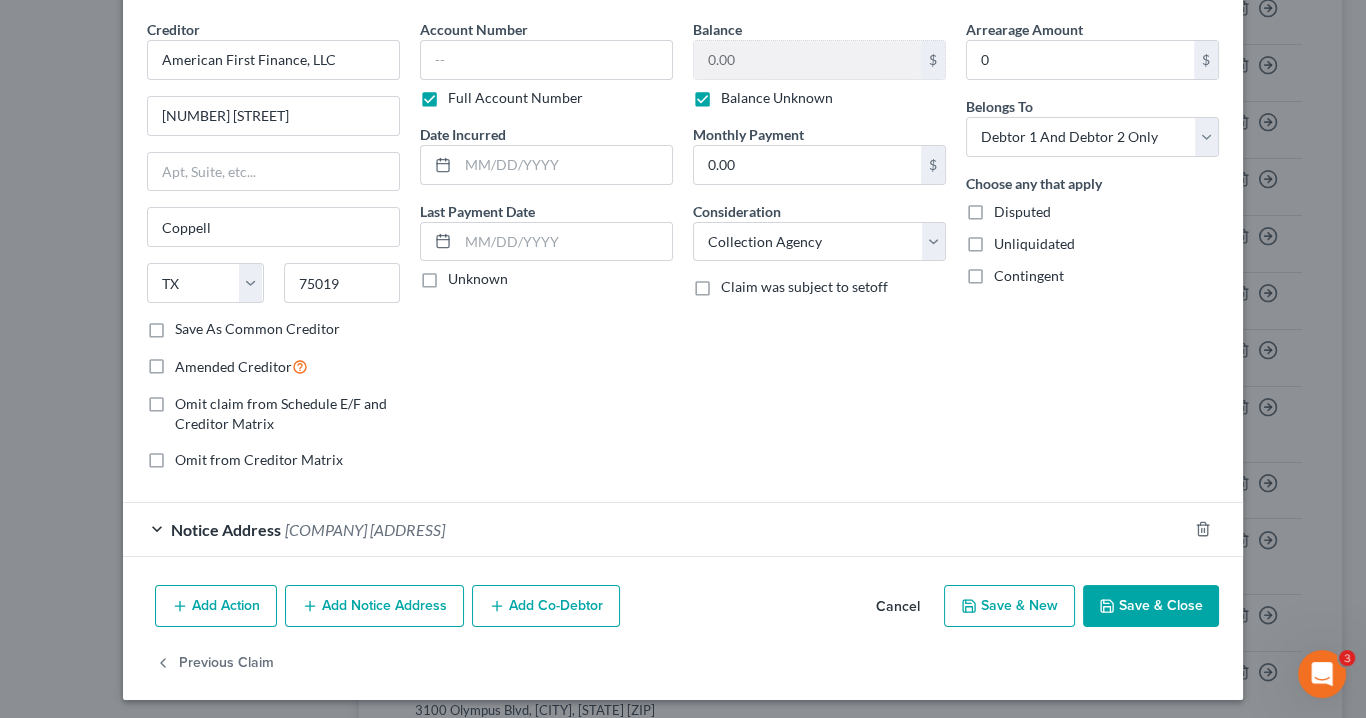 click on "[COMPANY] [ADDRESS]" at bounding box center [365, 529] 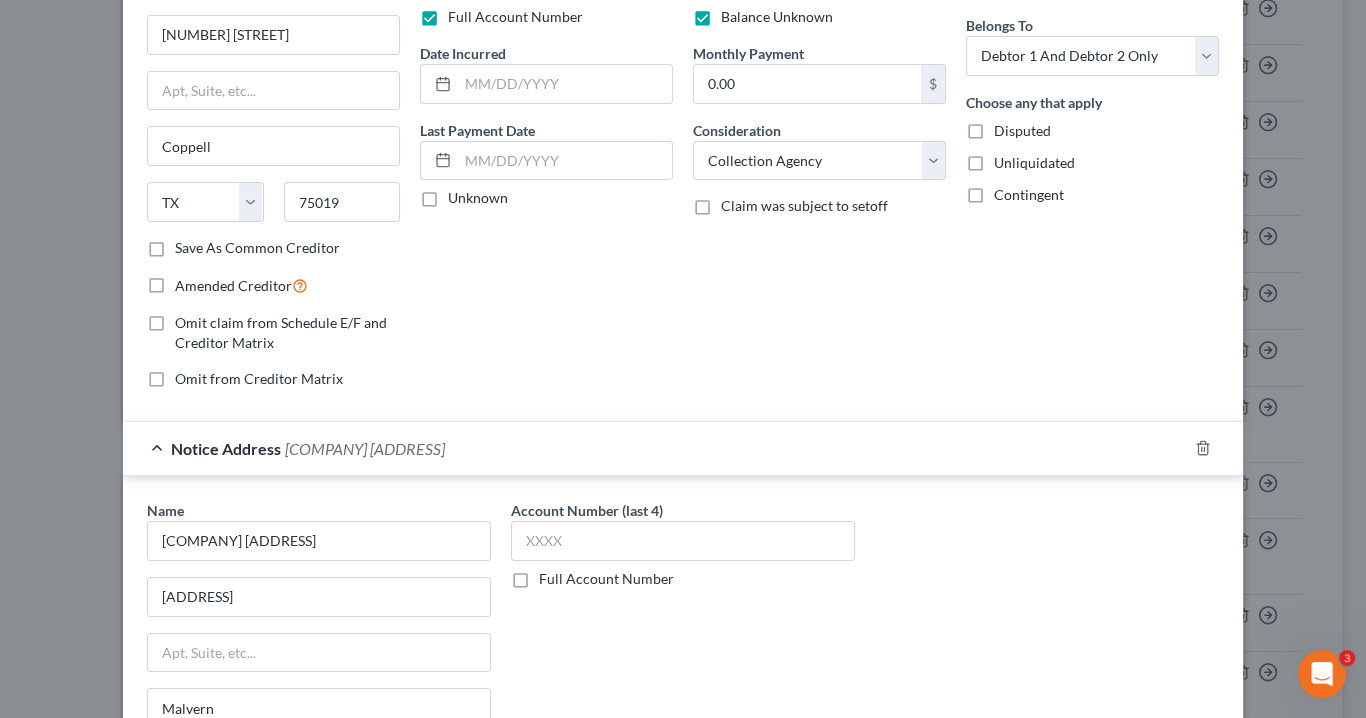 scroll, scrollTop: 313, scrollLeft: 0, axis: vertical 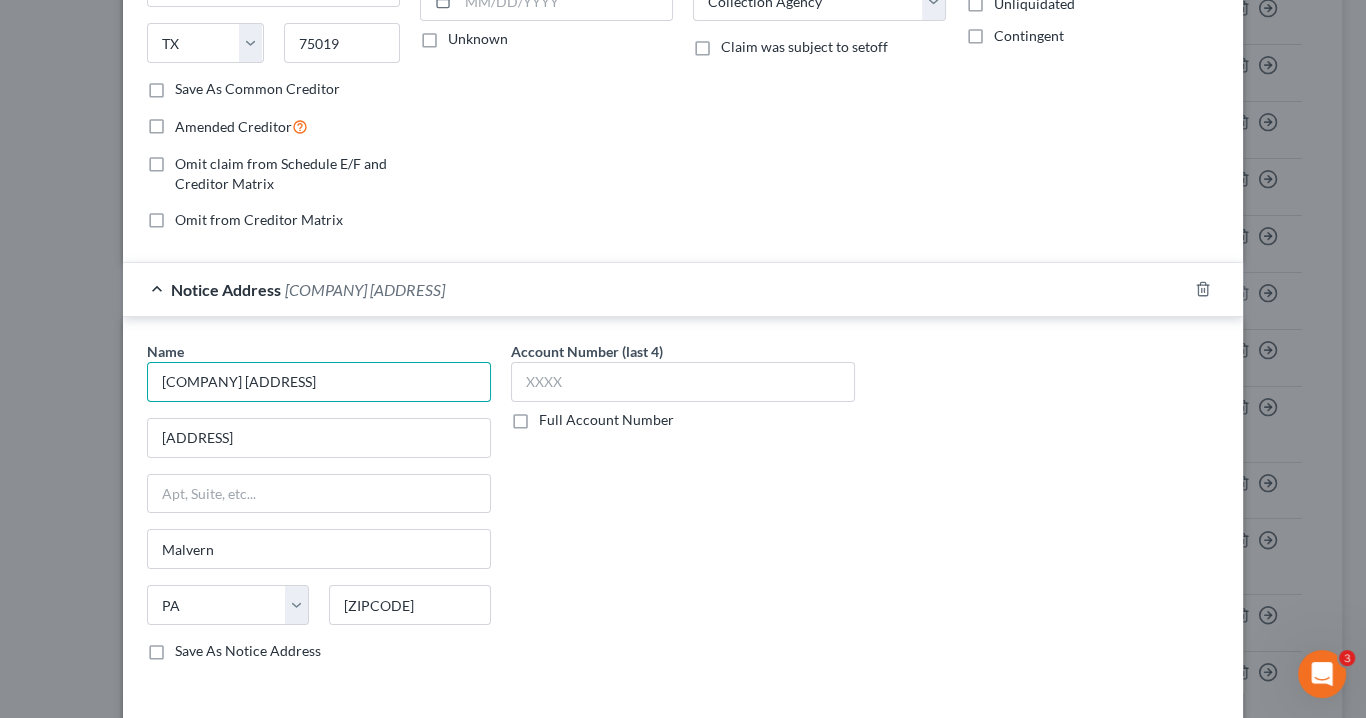 drag, startPoint x: 348, startPoint y: 372, endPoint x: 265, endPoint y: 368, distance: 83.09633 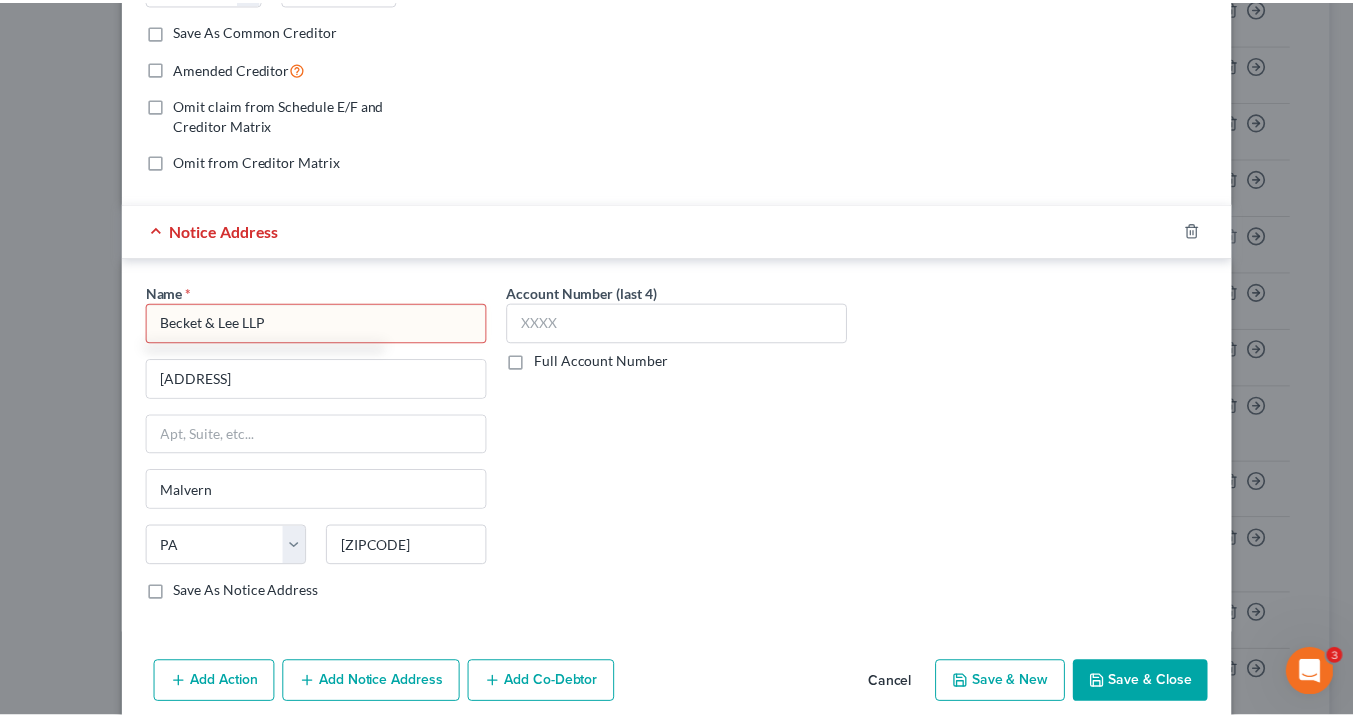 scroll, scrollTop: 444, scrollLeft: 0, axis: vertical 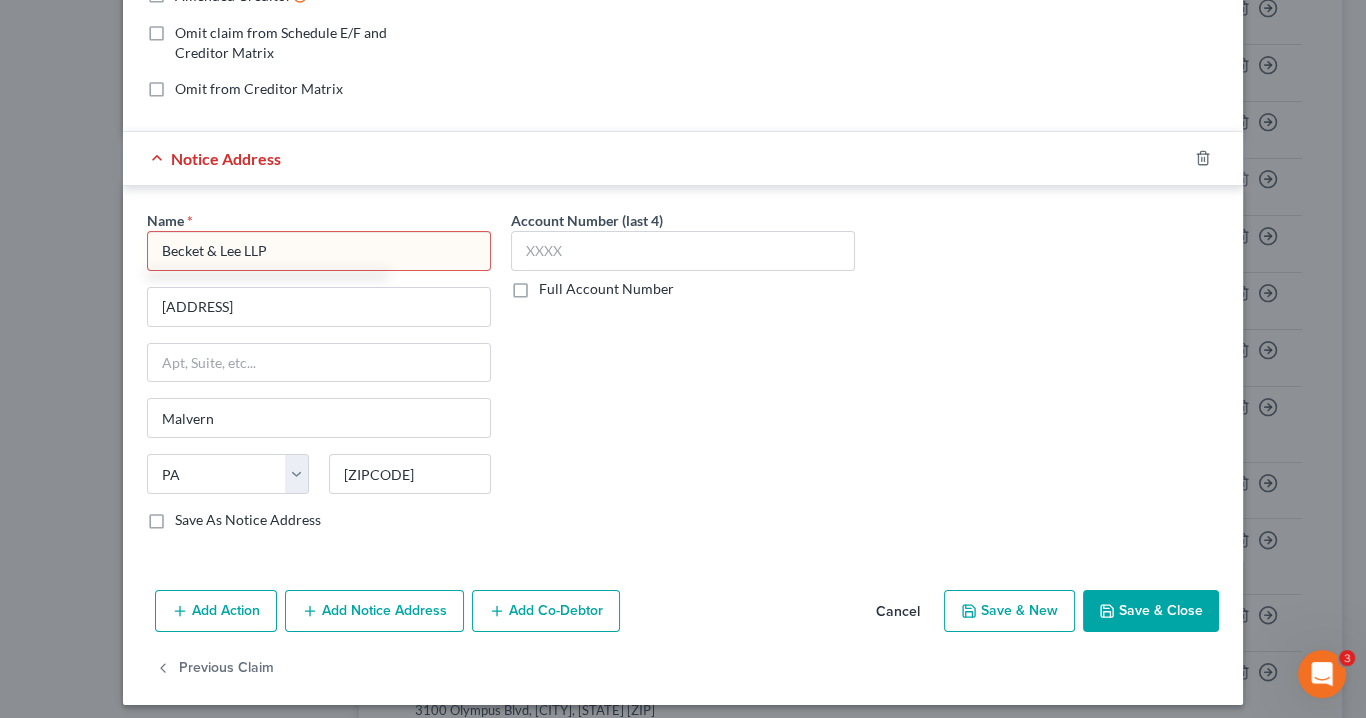 click on "Save & Close" at bounding box center (1151, 611) 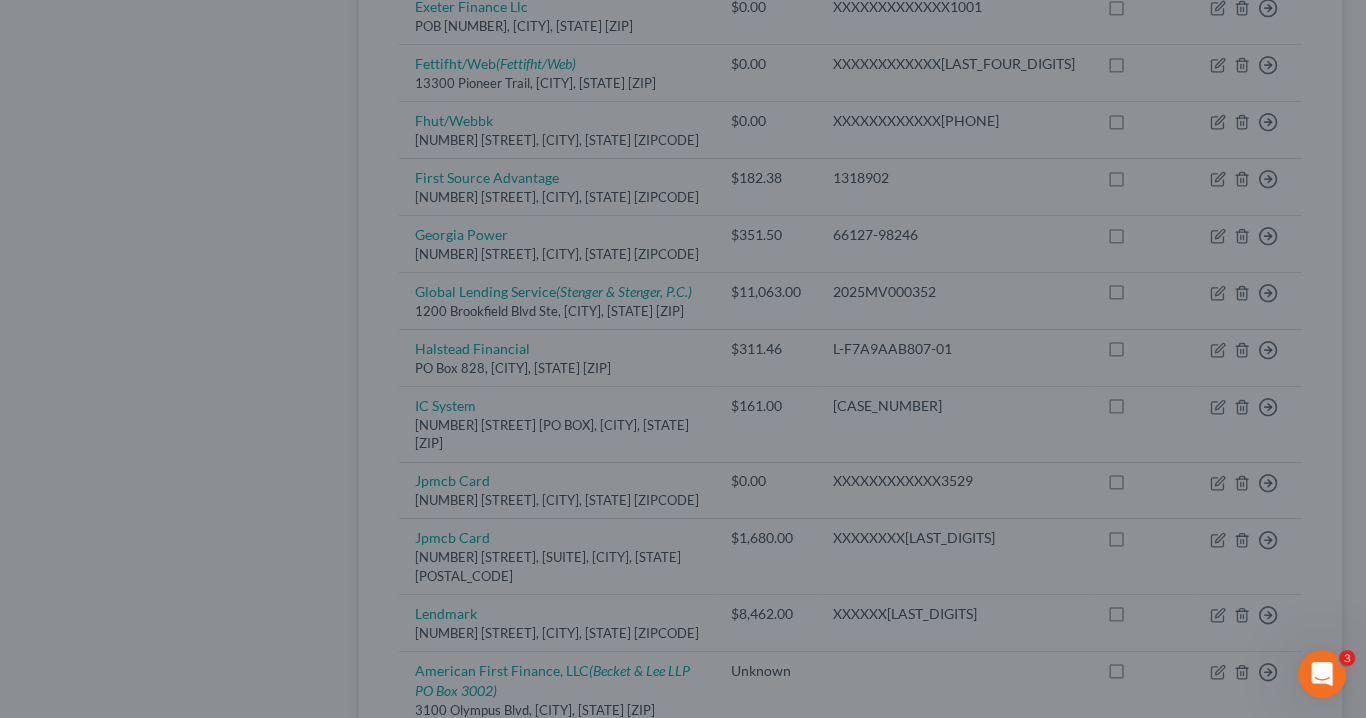 type on "Becket & Lee LLP" 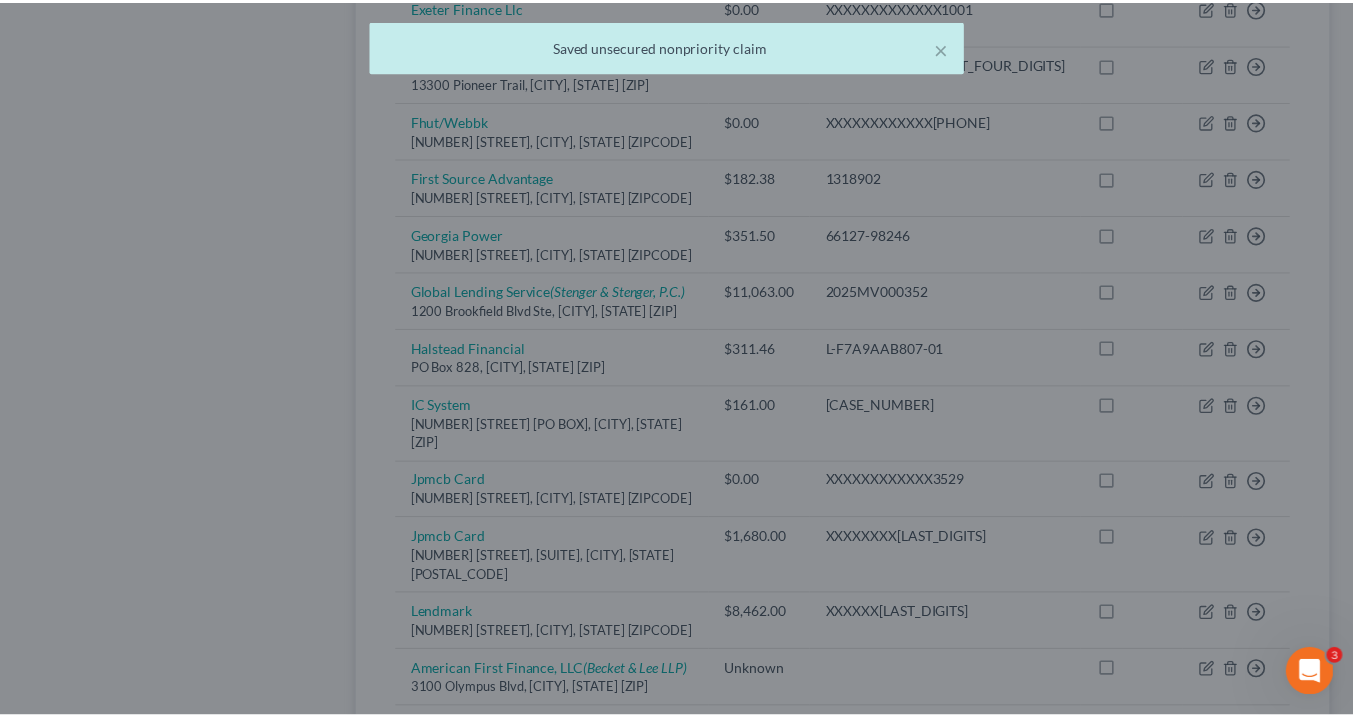 scroll, scrollTop: 0, scrollLeft: 0, axis: both 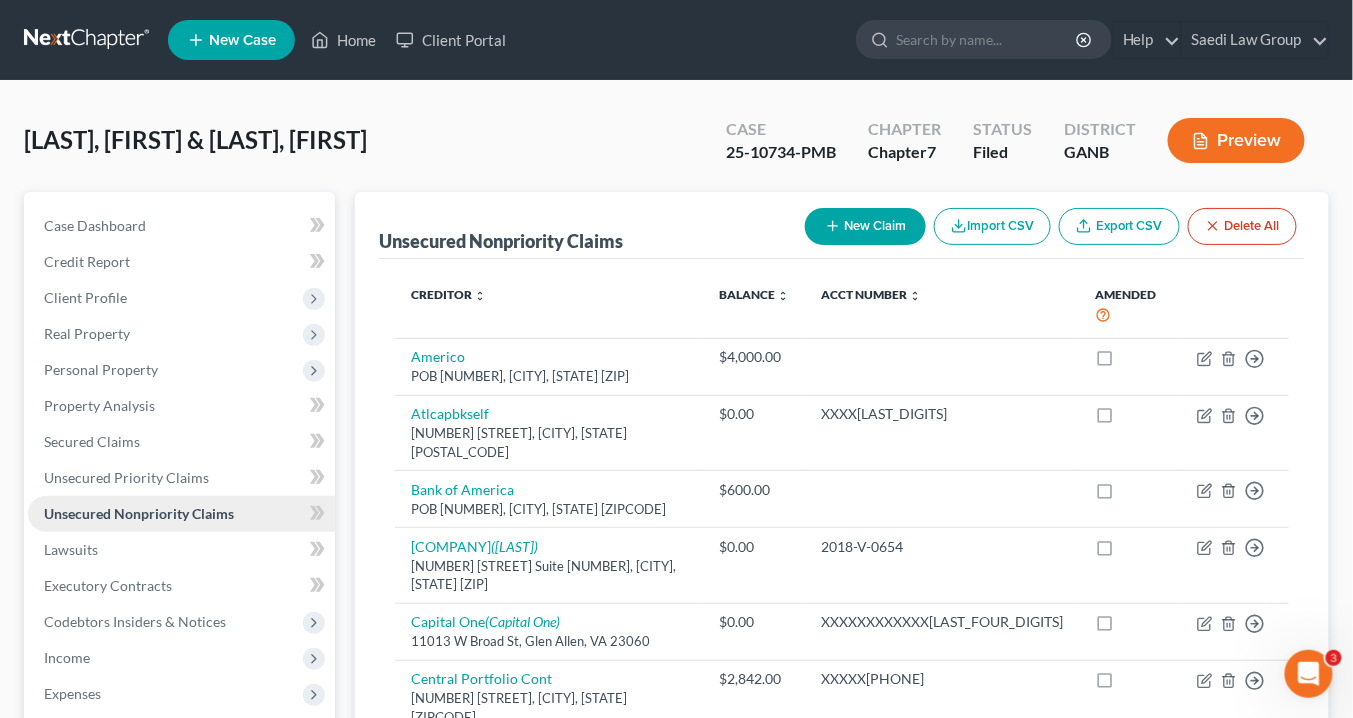 click on "Unsecured Nonpriority Claims" at bounding box center [139, 513] 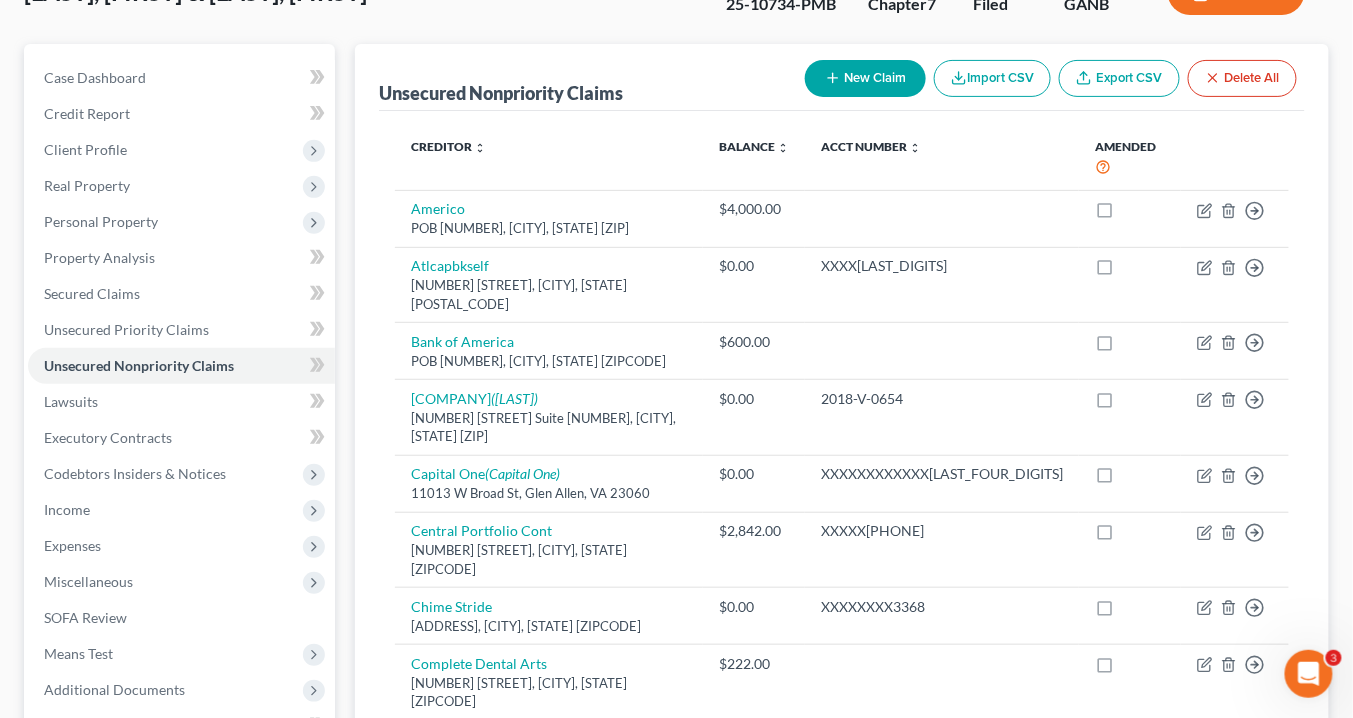 scroll, scrollTop: 240, scrollLeft: 0, axis: vertical 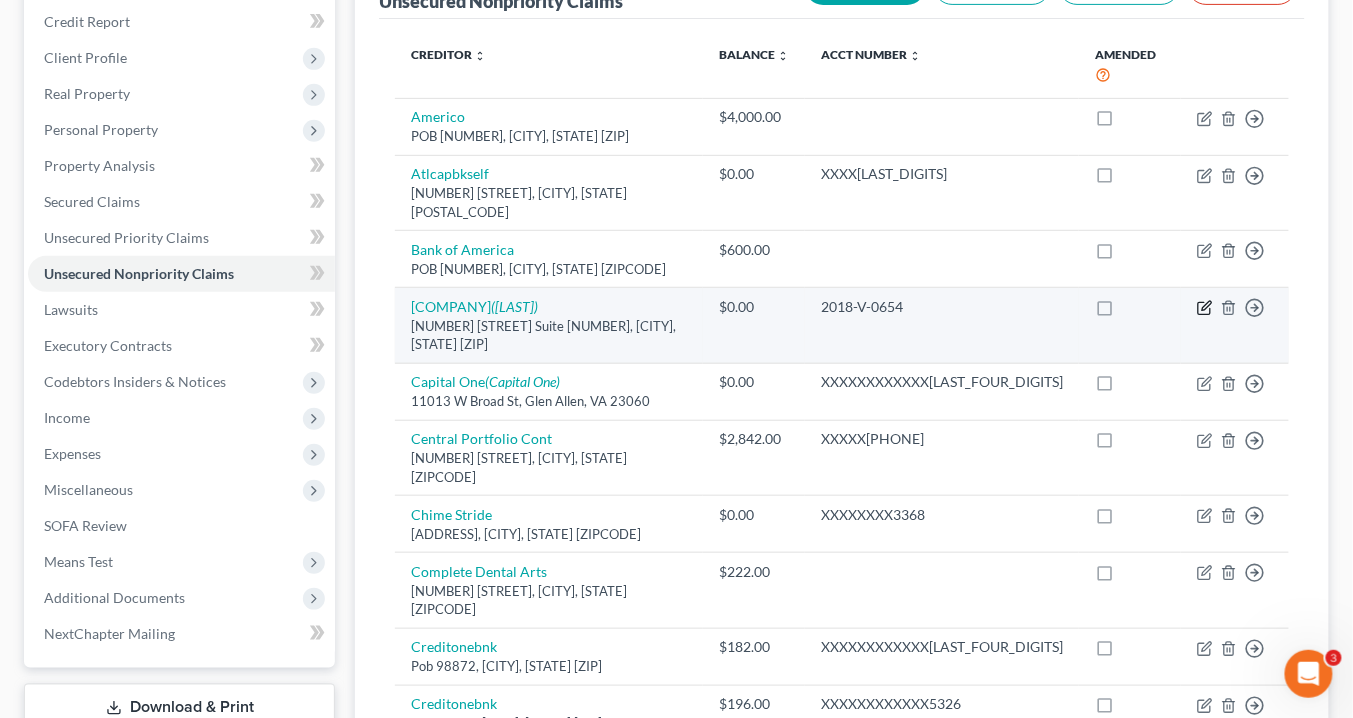click 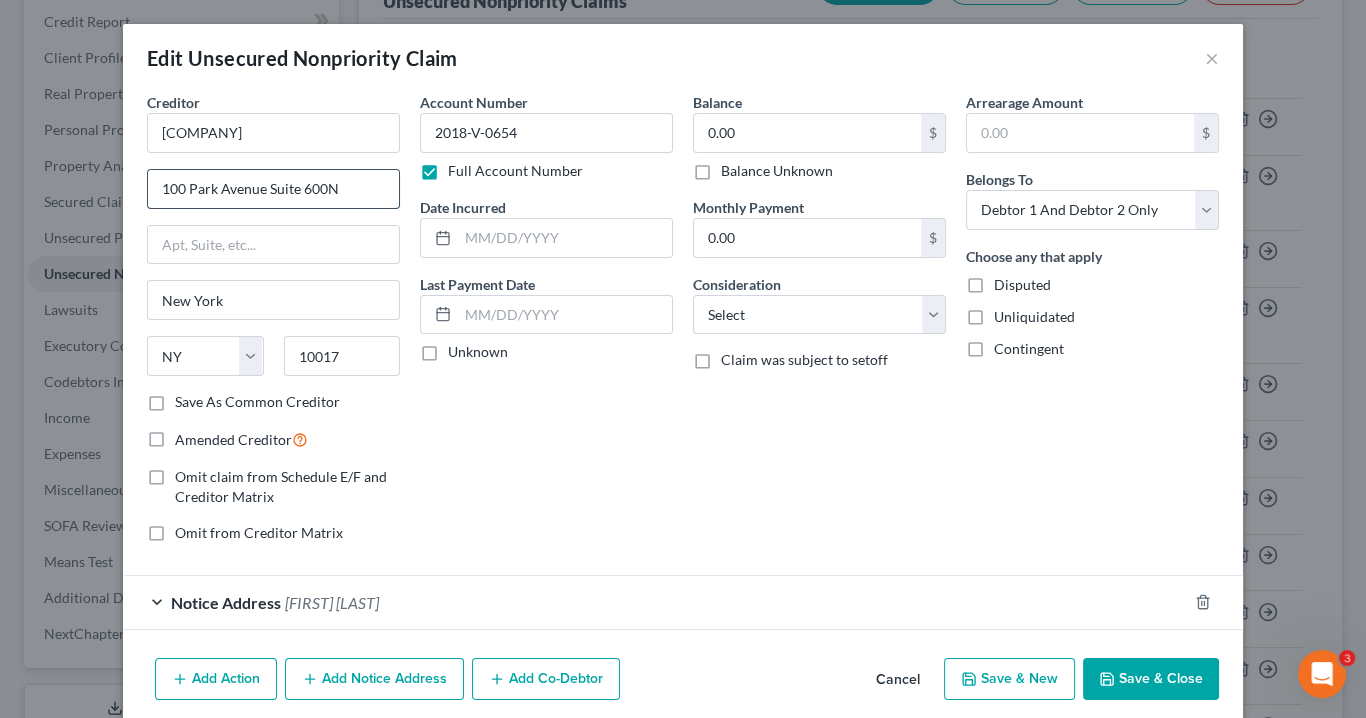 drag, startPoint x: 337, startPoint y: 184, endPoint x: 140, endPoint y: 193, distance: 197.20547 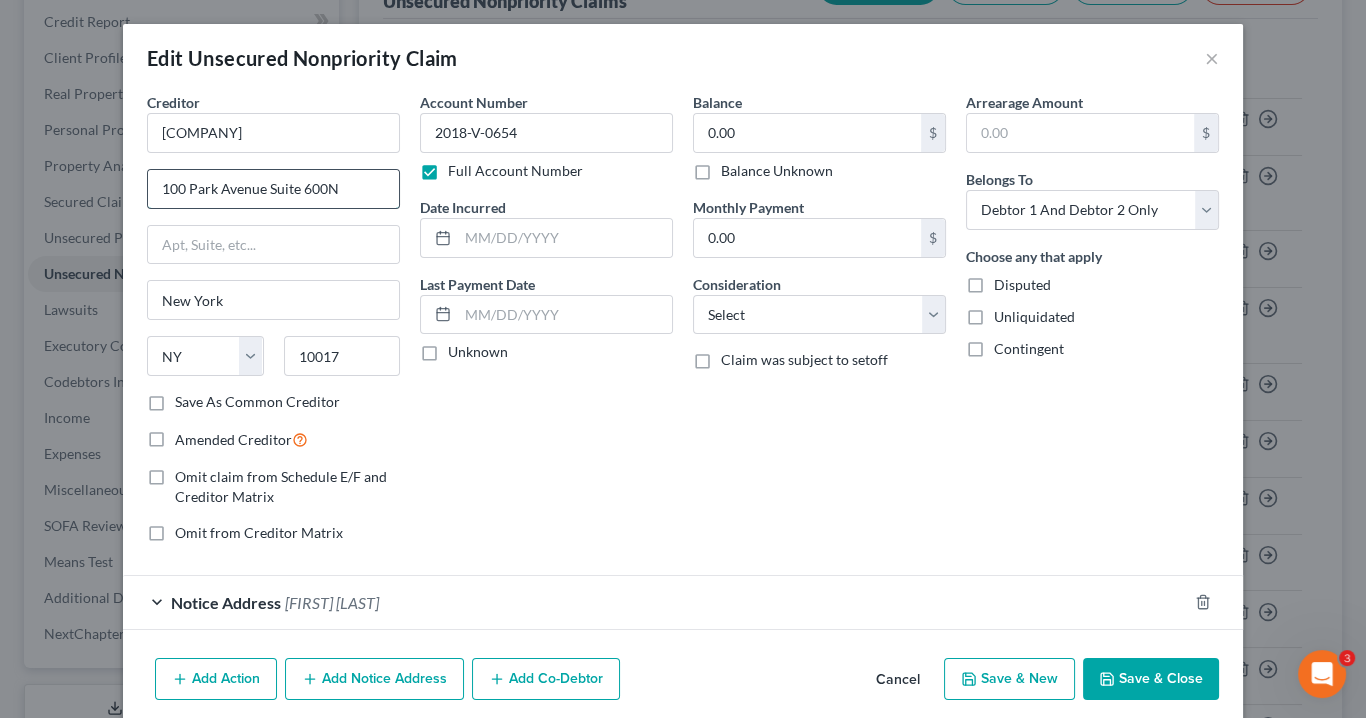 click on "Creditor * Brixmor Bank Station LLC 100 Park Avenue Suite 600N New York State AL AK AR AZ CA CO CT DE DC FL GA GU HI ID IL IN IA KS KY LA ME MD MA MI MN MS MO MT NC ND NE NV NH NJ NM NY OH OK OR PA PR RI SC SD TN TX UT VI VA VT WA WV WI WY 10017 Save As Common Creditor Amended Creditor Omit claim from Schedule E/F and Creditor Matrix Omit from Creditor Matrix" at bounding box center [273, 325] 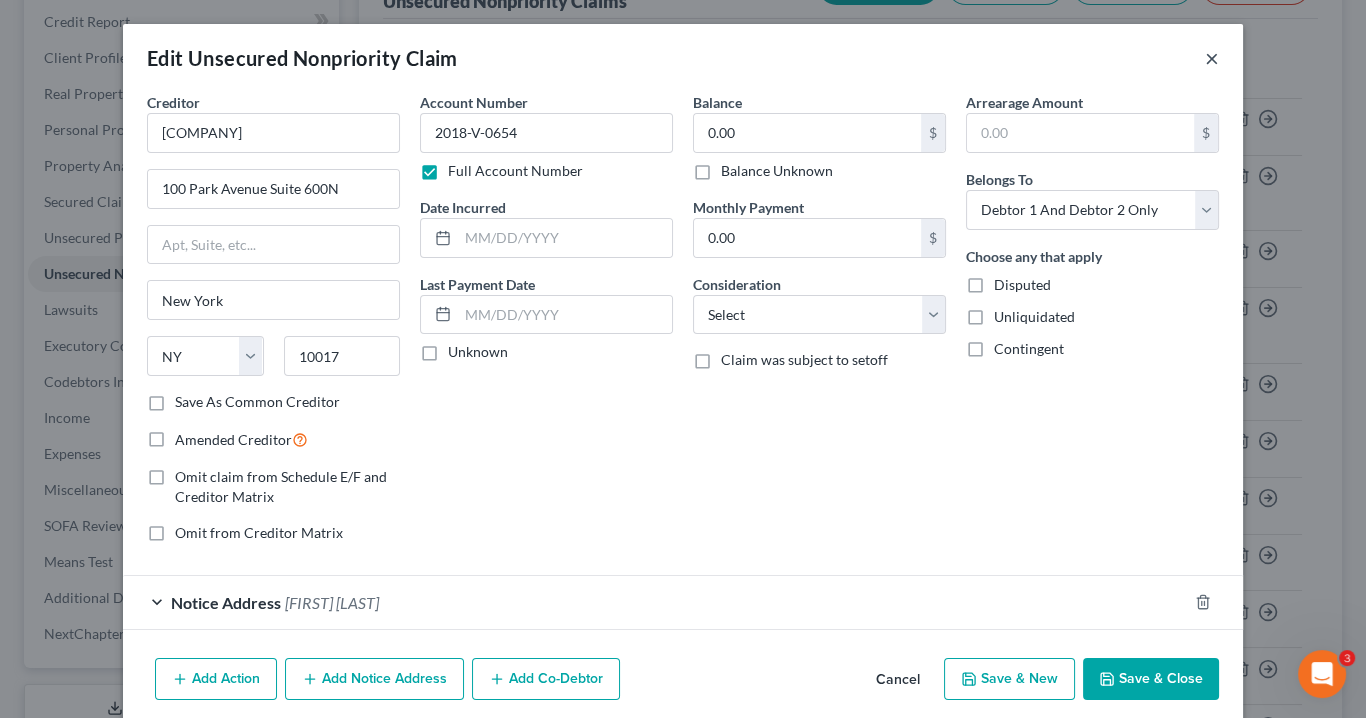 click on "×" at bounding box center [1212, 58] 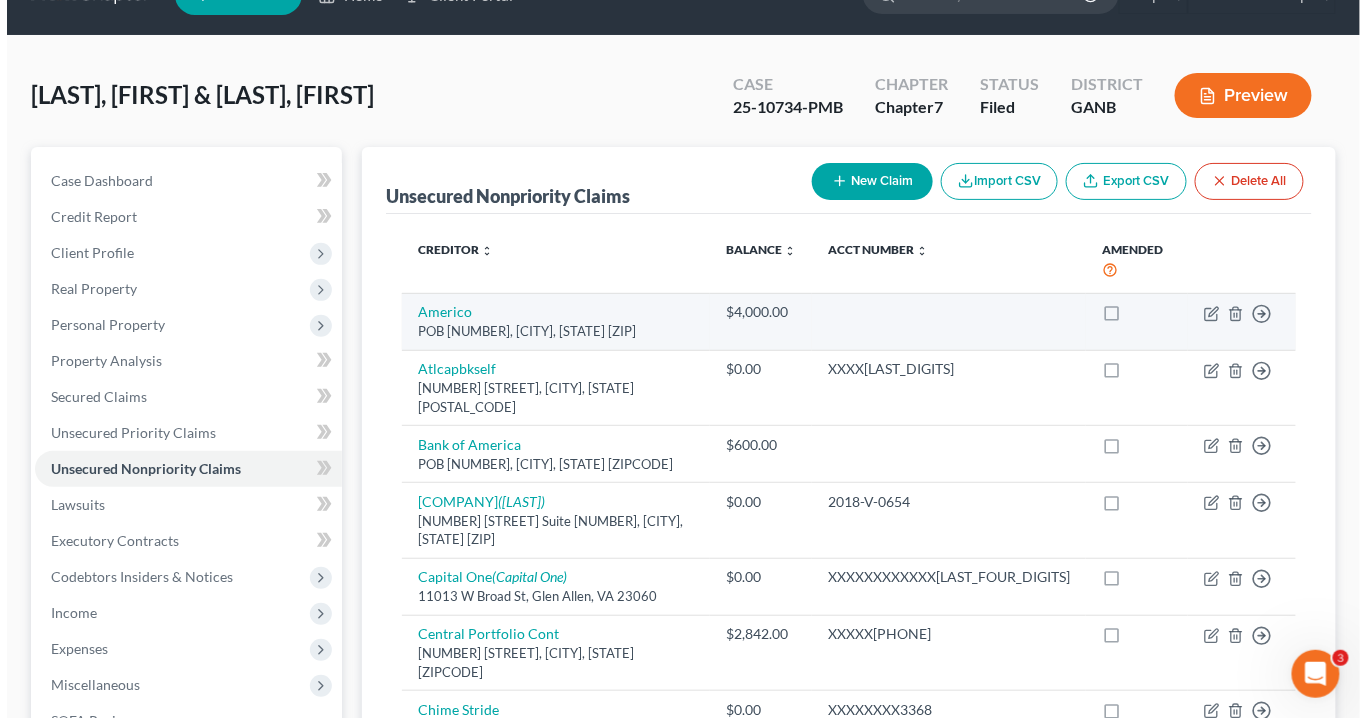 scroll, scrollTop: 0, scrollLeft: 0, axis: both 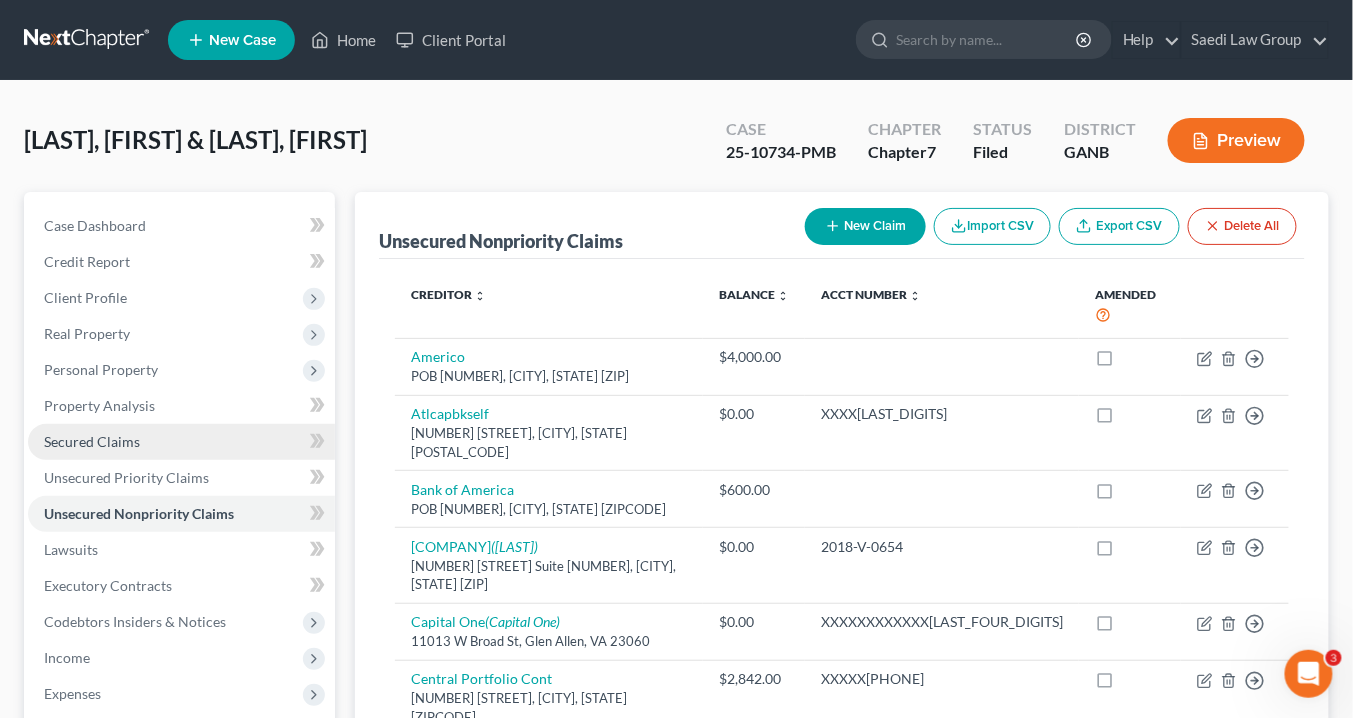 click on "Secured Claims" at bounding box center (92, 441) 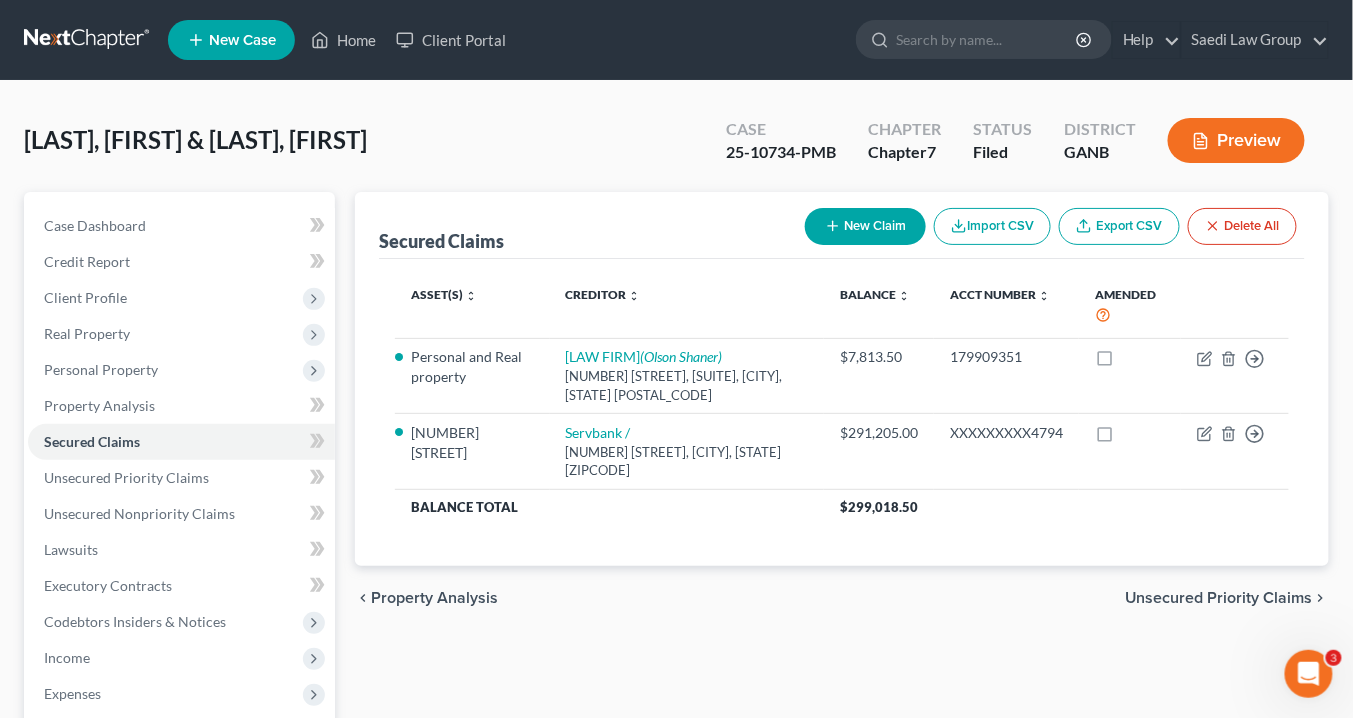 click 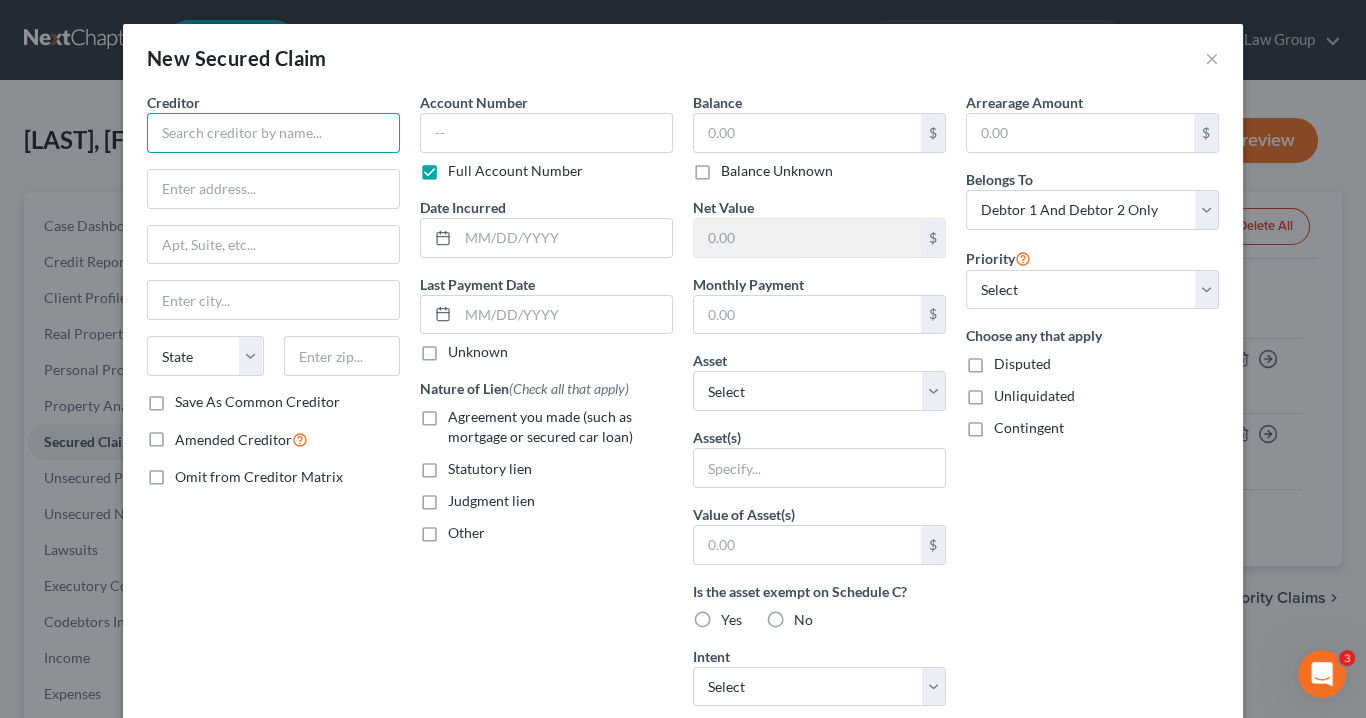 click at bounding box center [273, 133] 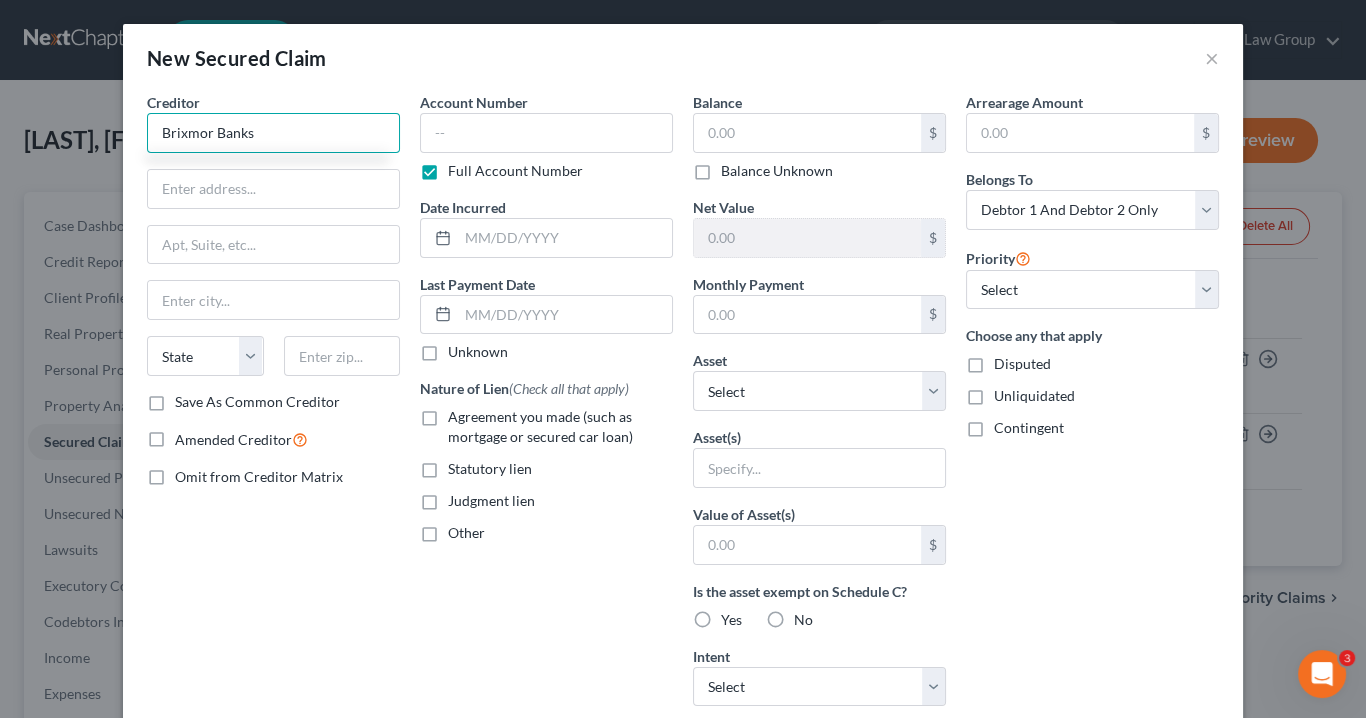 click on "Brixmor Banks" at bounding box center [273, 133] 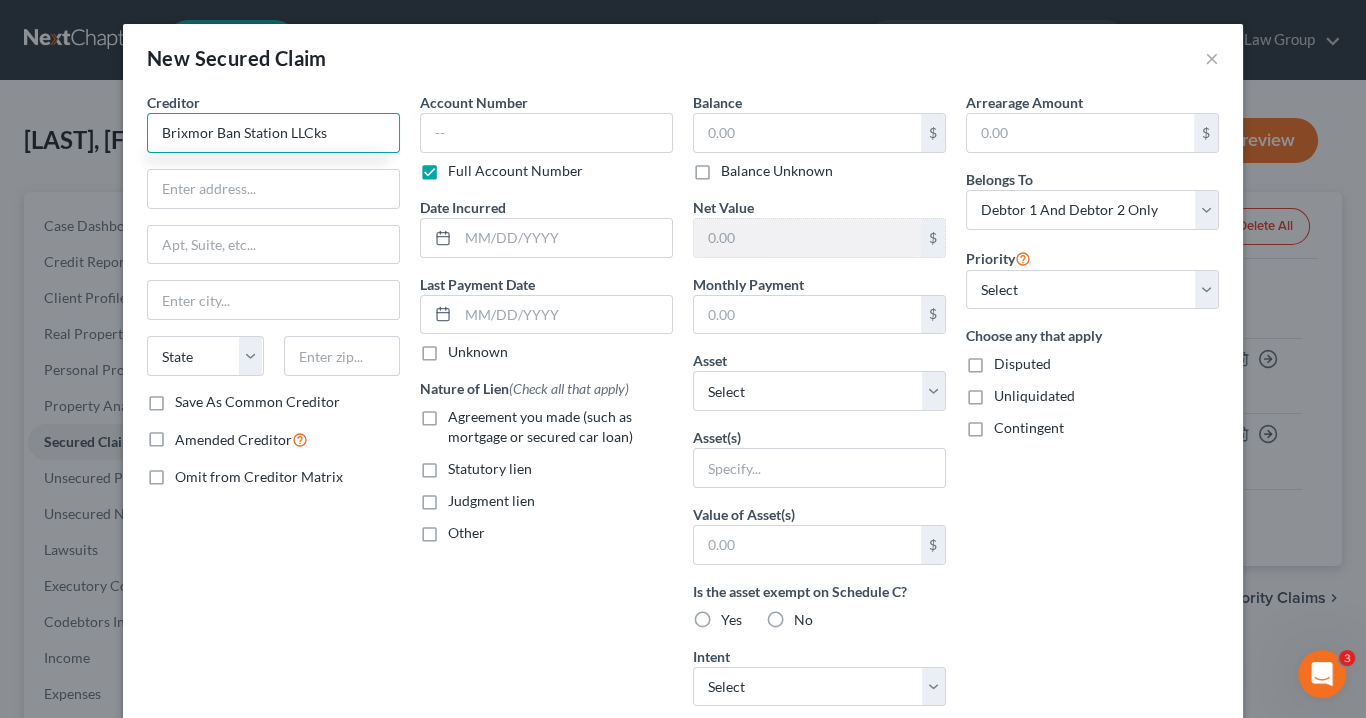 click on "Brixmor Ban Station LLCks" at bounding box center [273, 133] 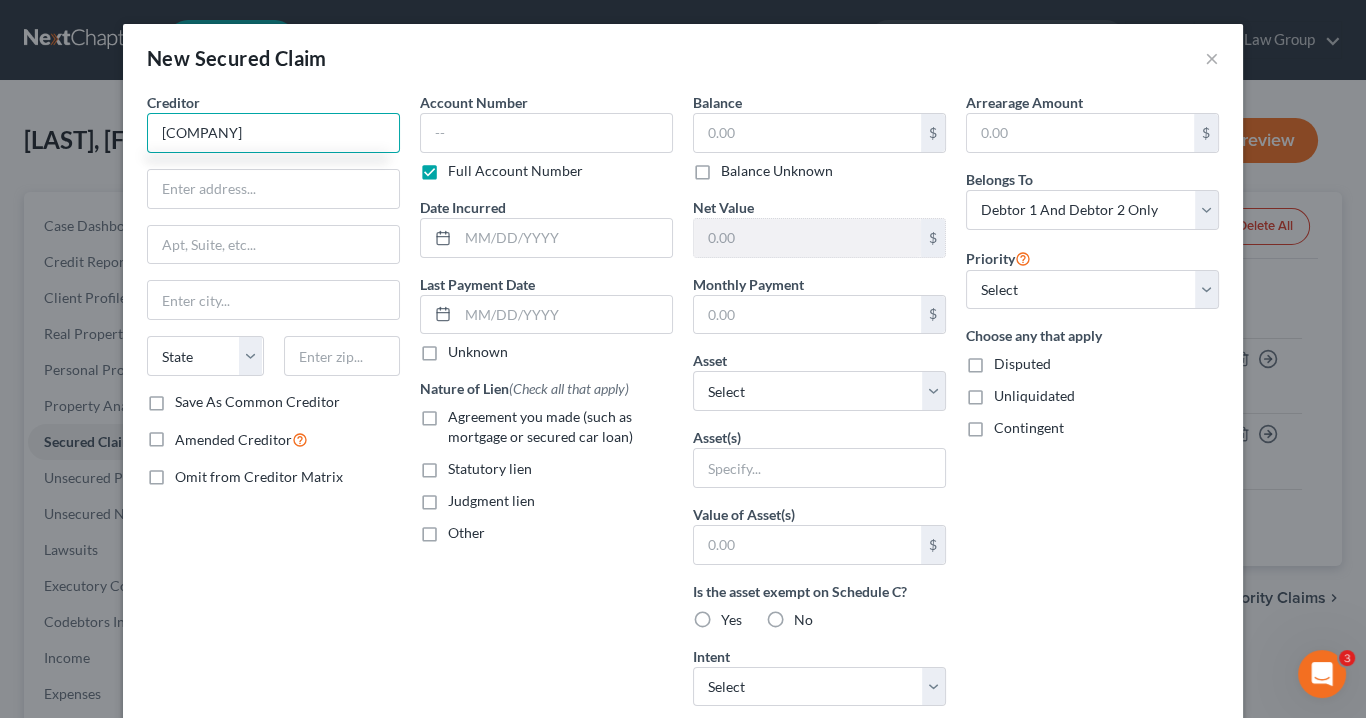 click on "[COMPANY]" at bounding box center [273, 133] 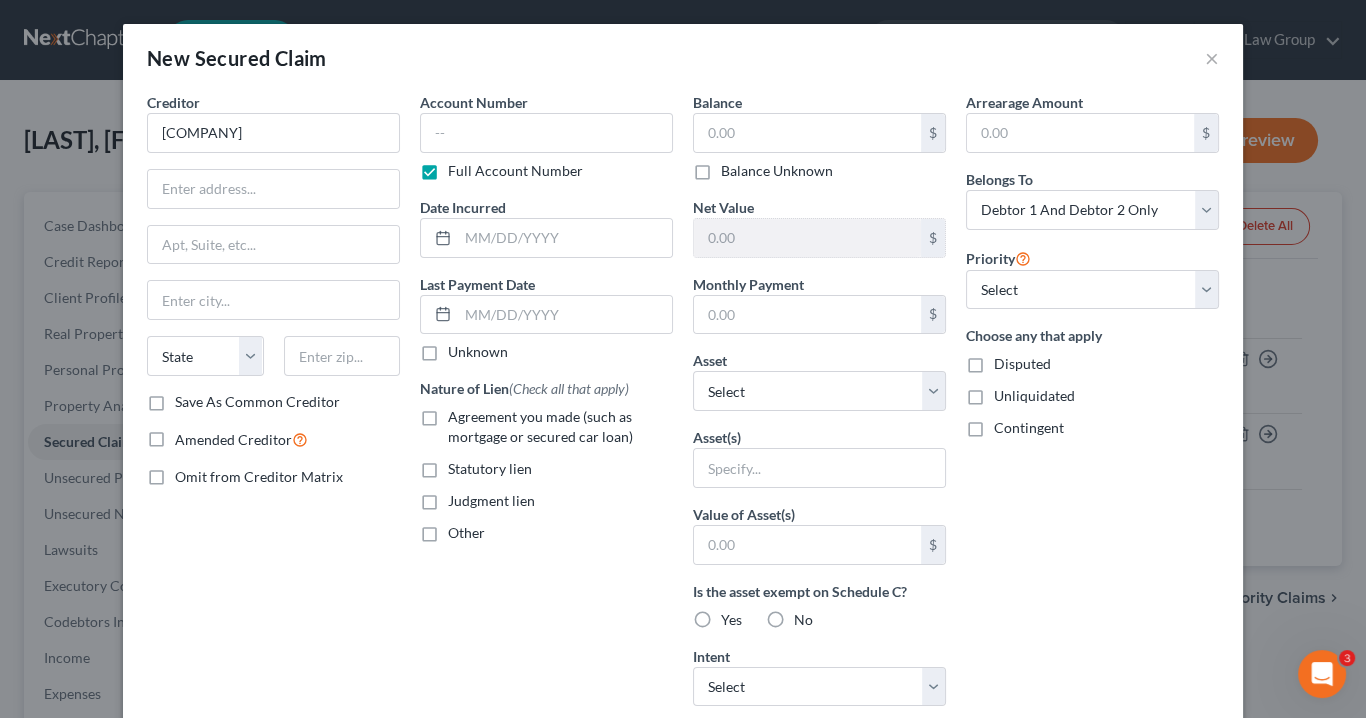 click on "Save As Common Creditor" at bounding box center (257, 402) 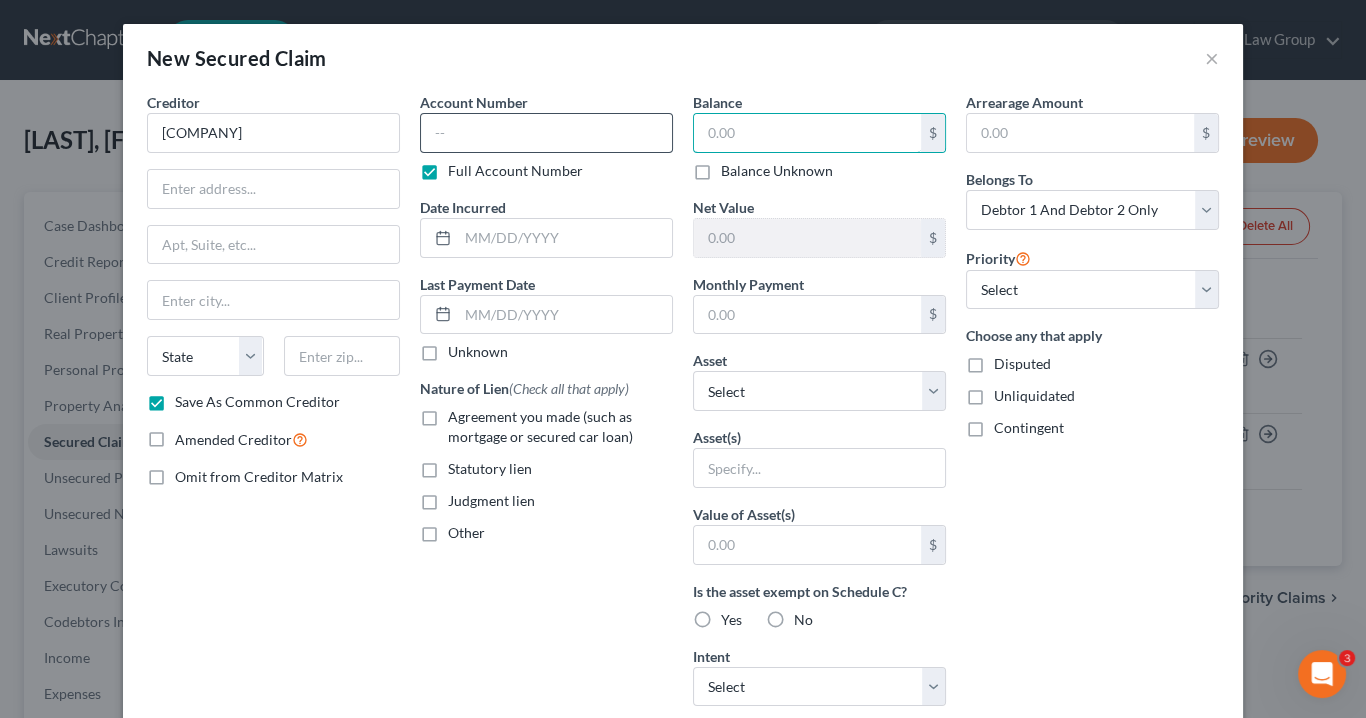 drag, startPoint x: 742, startPoint y: 135, endPoint x: 581, endPoint y: 133, distance: 161.01242 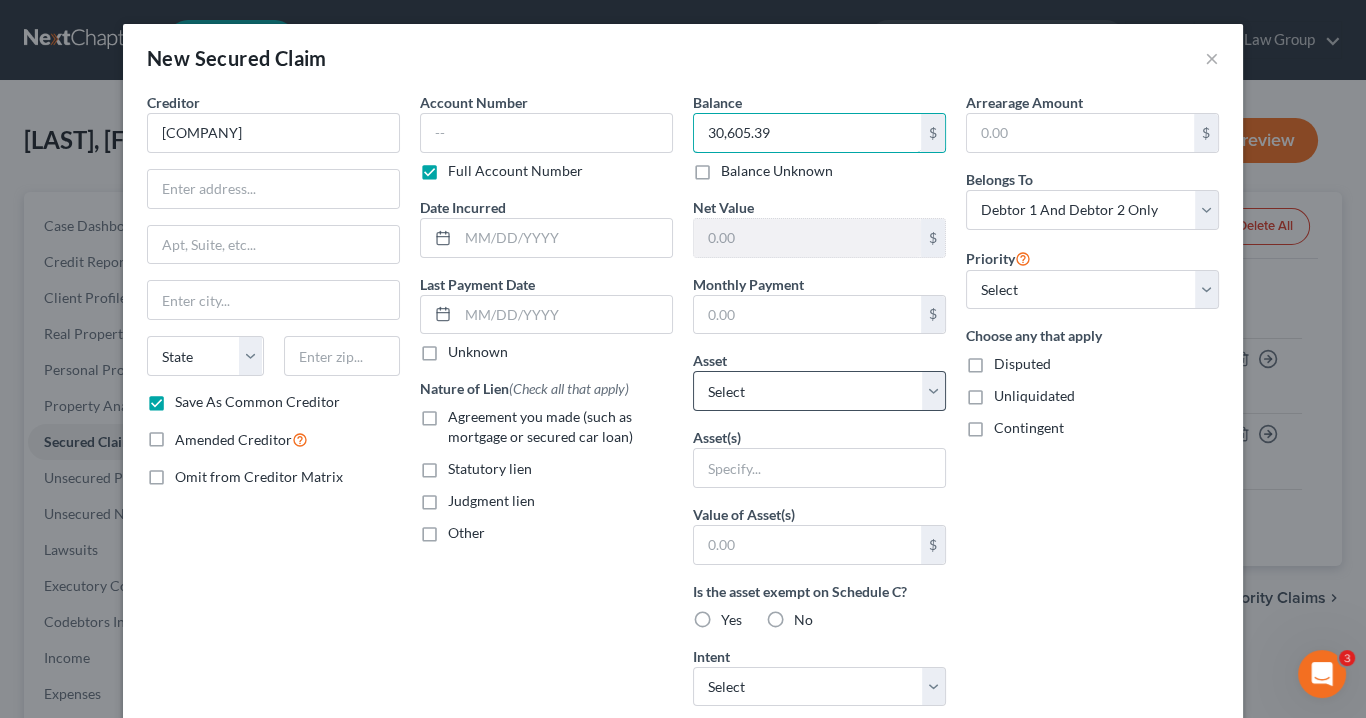 type on "30,605.39" 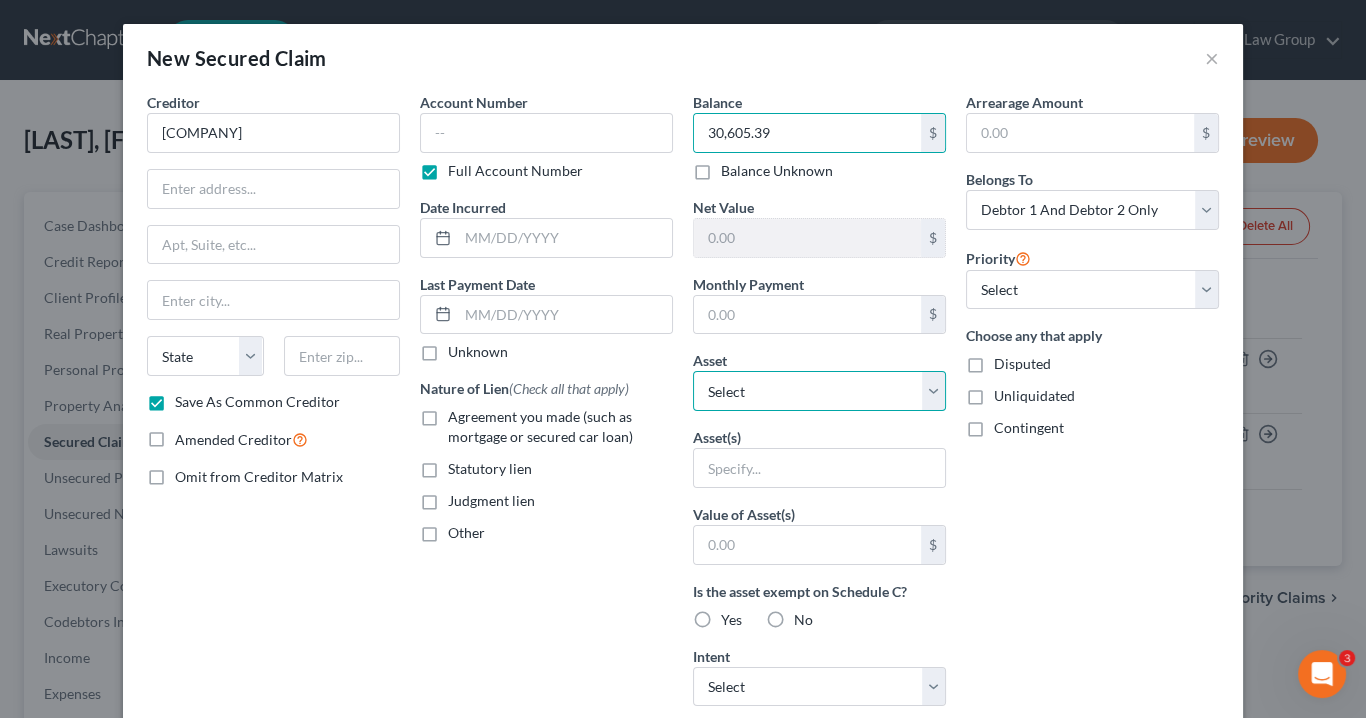 click on "Select Other Multiple Assets Household Goods - Household goods - $1200.0 Clothing - Clothing - $500.0 Electronics - Electronics - $500.0 [YEAR] [VEHICLE] - $1200.0 [NUMBER] [STREET] - $297000.0 [YEAR] [VEHICLE] - $8500.0 [COMPANY] (Checking Account) - $200.0 Bank Reposession (Transfer) - $0.0" at bounding box center [819, 391] 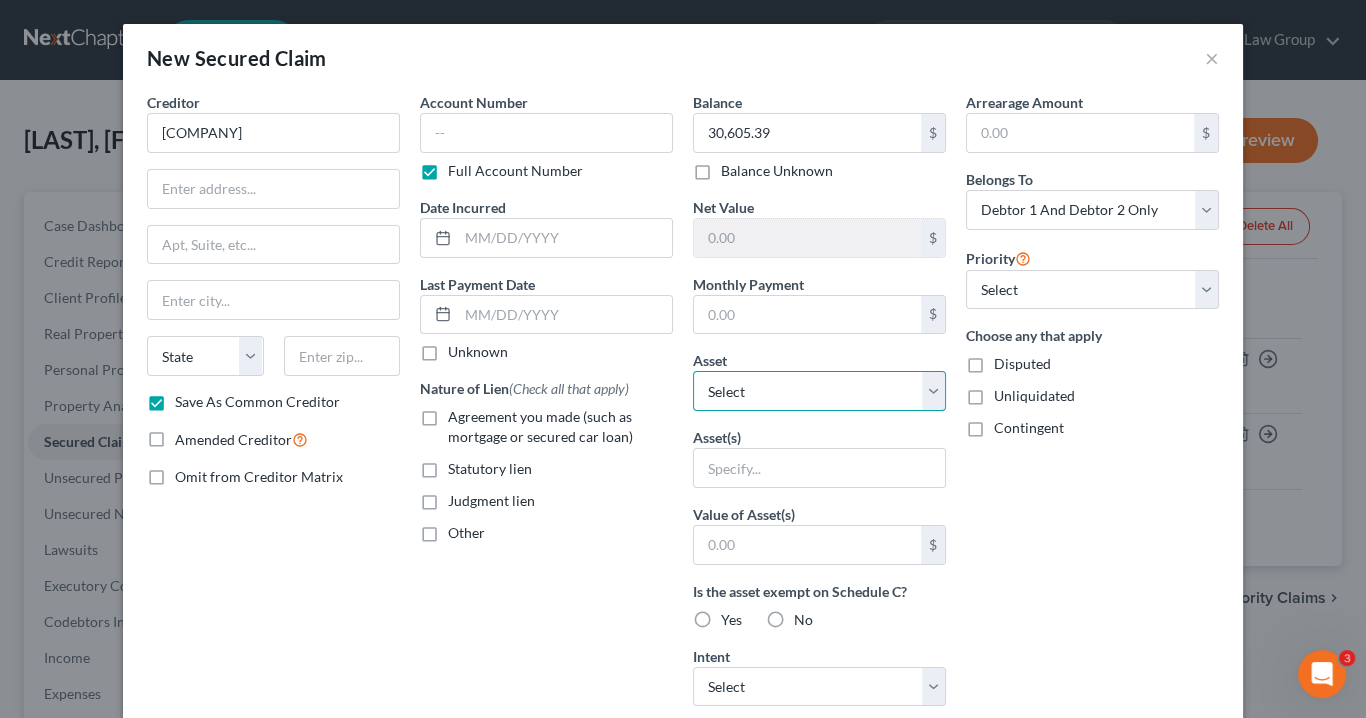 click on "Select Other Multiple Assets Household Goods - Household goods - $1200.0 Clothing - Clothing - $500.0 Electronics - Electronics - $500.0 [YEAR] [VEHICLE] - $1200.0 [NUMBER] [STREET] - $297000.0 [YEAR] [VEHICLE] - $8500.0 [COMPANY] (Checking Account) - $200.0 Bank Reposession (Transfer) - $0.0" at bounding box center [819, 391] 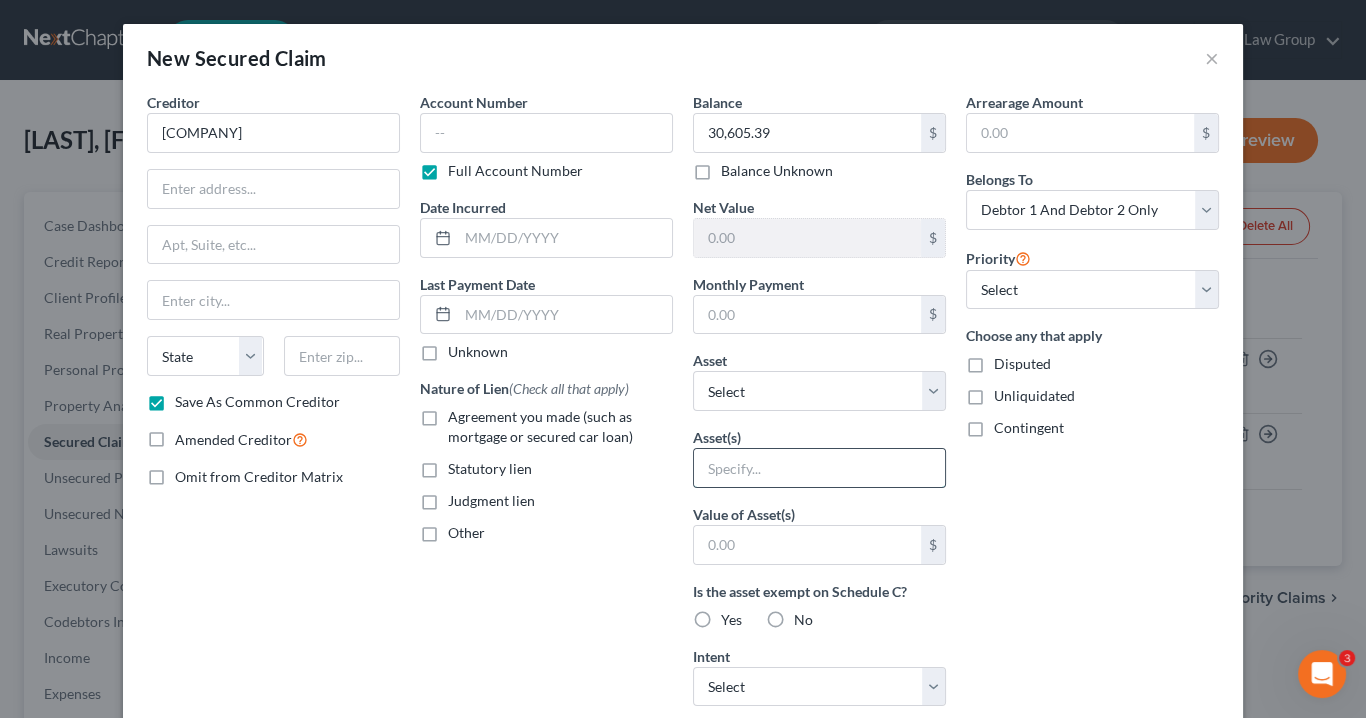 click at bounding box center [819, 468] 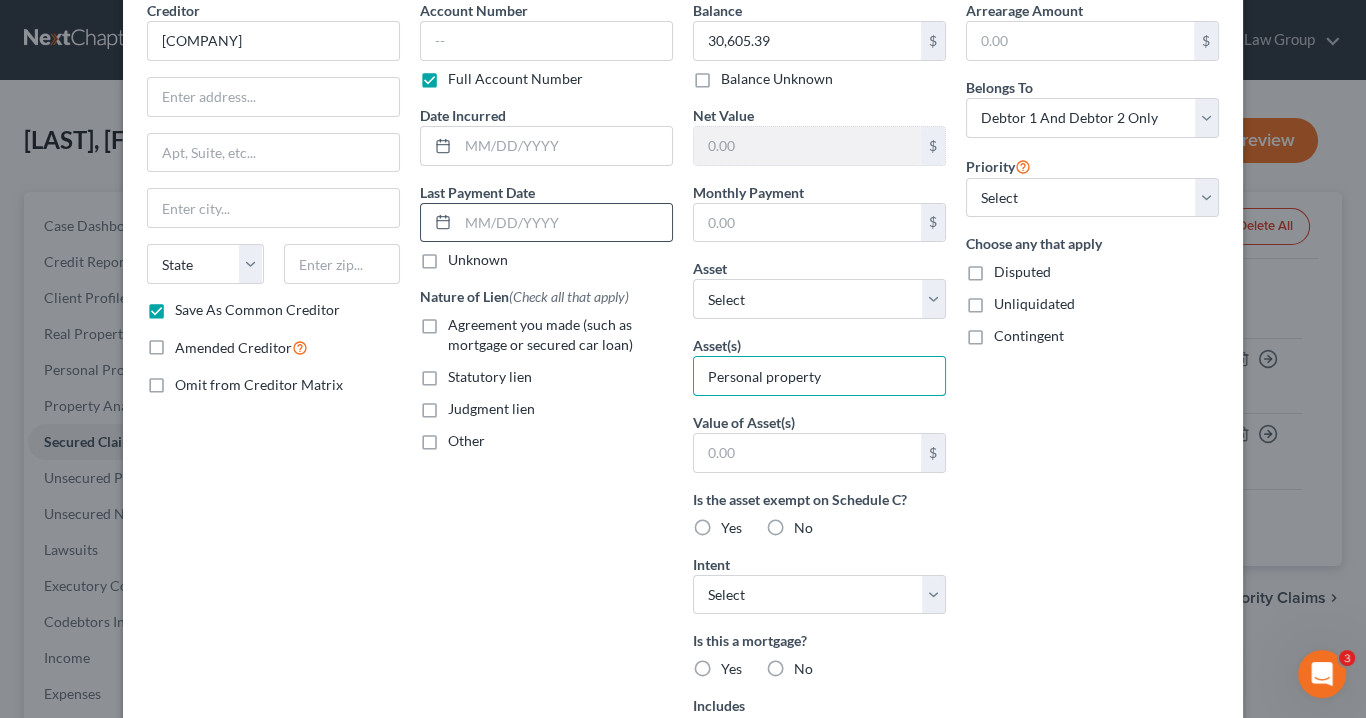 scroll, scrollTop: 0, scrollLeft: 0, axis: both 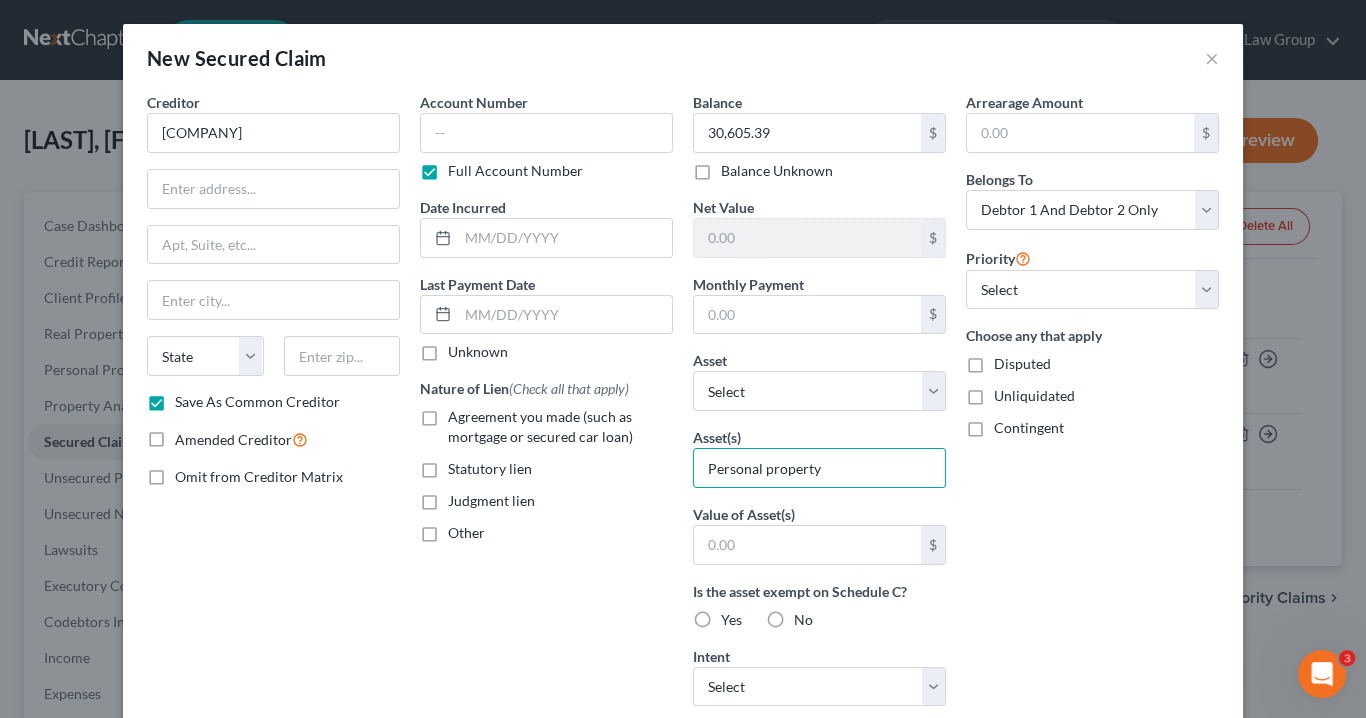 click on "Judgment lien" at bounding box center (491, 501) 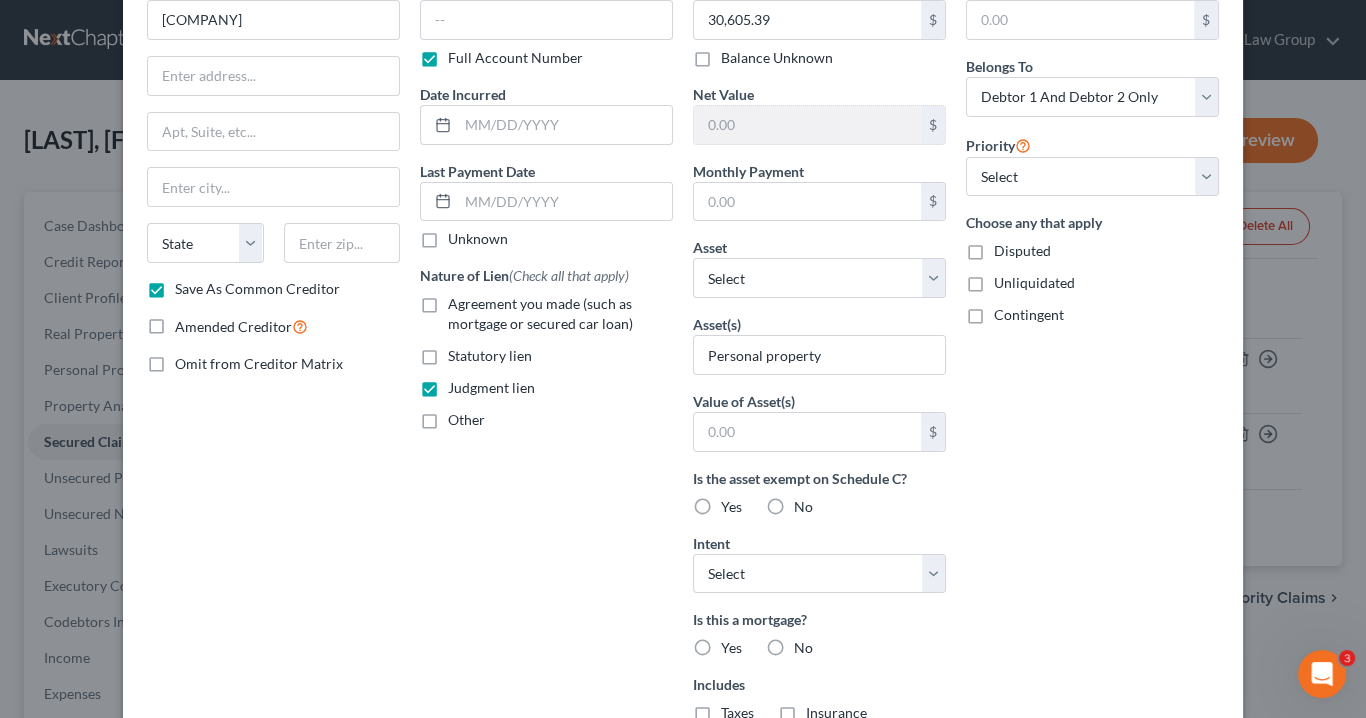 scroll, scrollTop: 160, scrollLeft: 0, axis: vertical 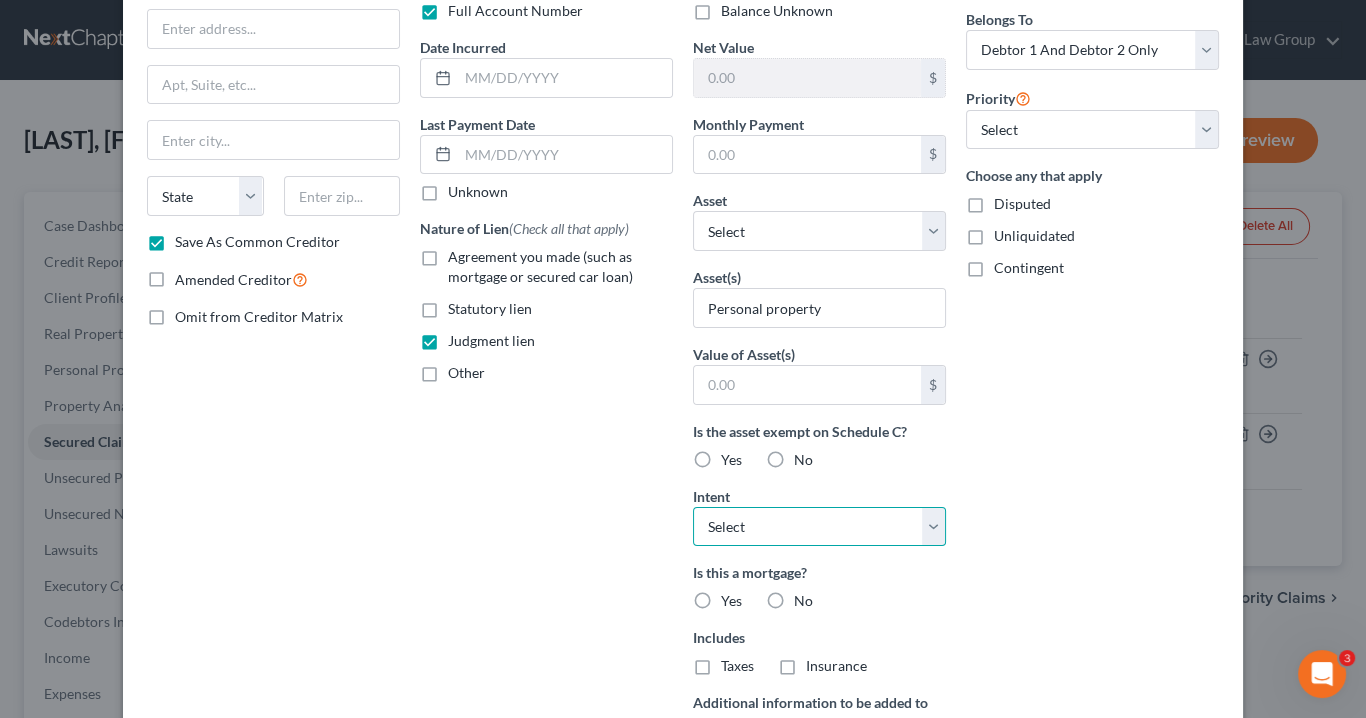 click on "Select Surrender Redeem Reaffirm Avoid Other" at bounding box center [819, 527] 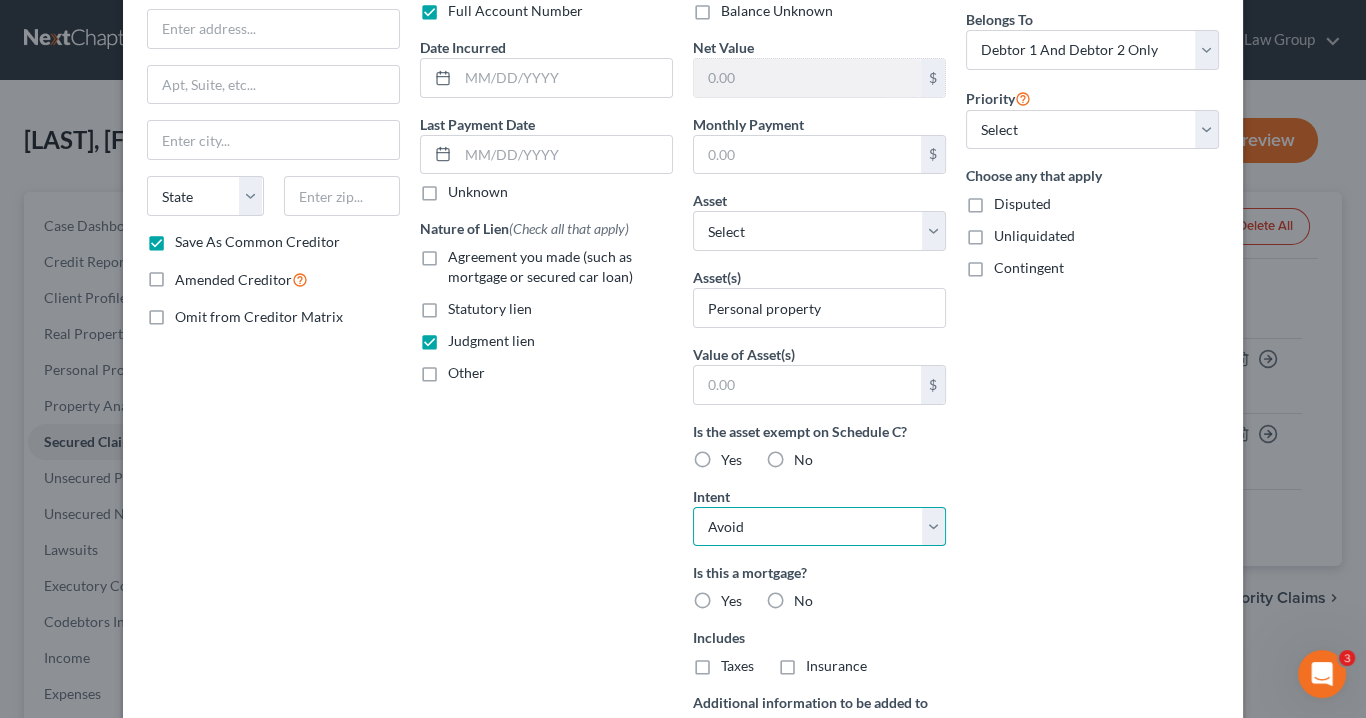 click on "Select Surrender Redeem Reaffirm Avoid Other" at bounding box center [819, 527] 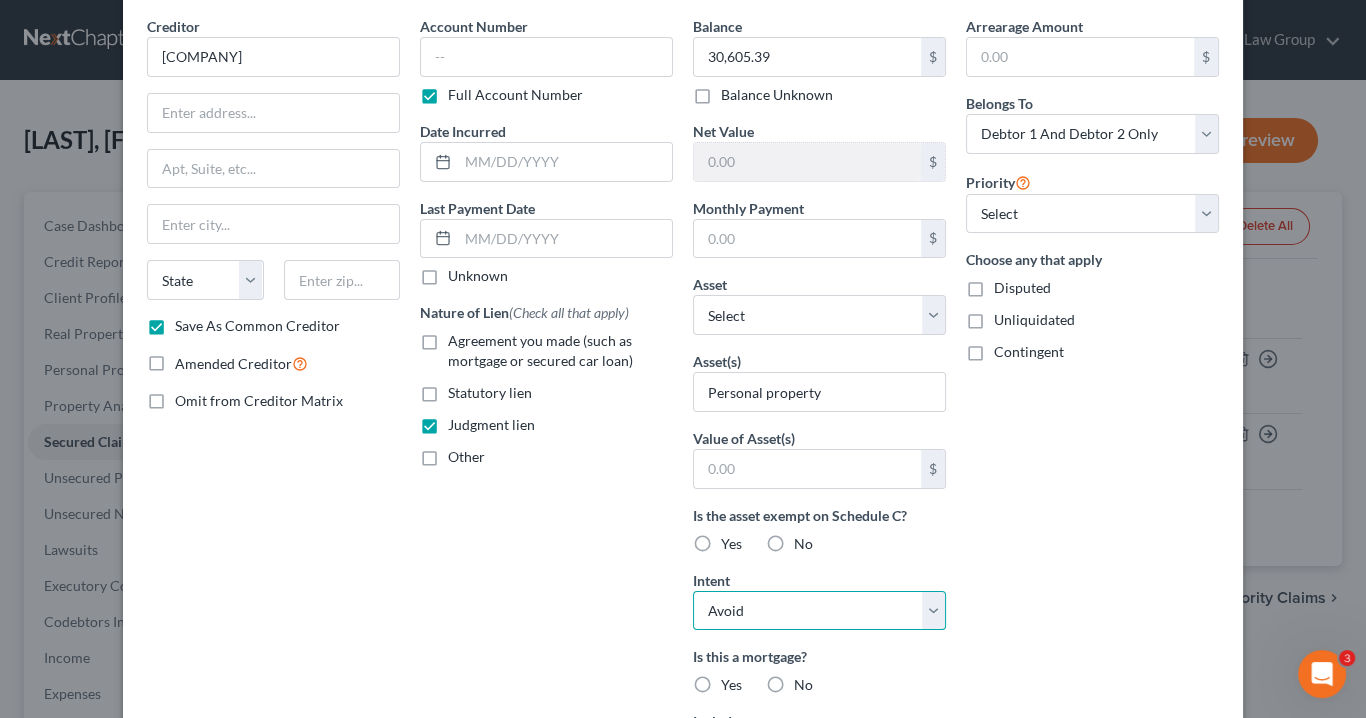 scroll, scrollTop: 0, scrollLeft: 0, axis: both 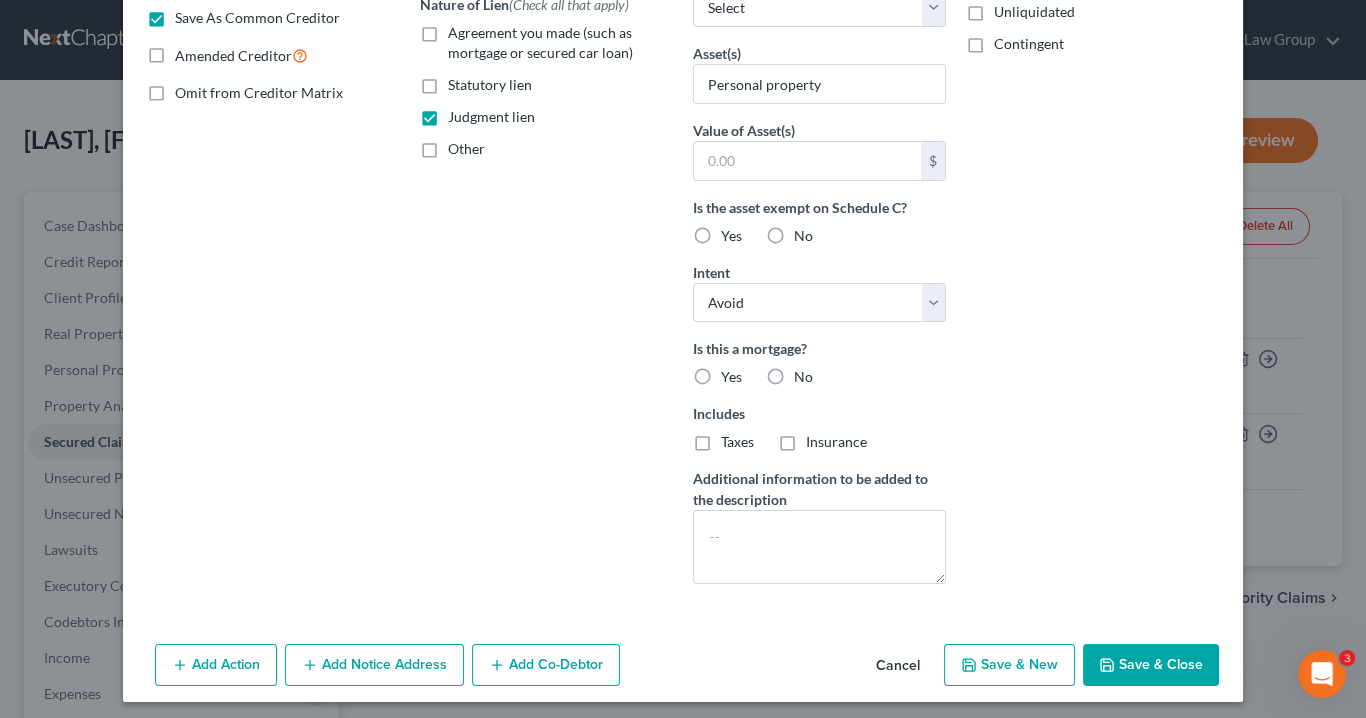 click on "Save & Close" at bounding box center [1151, 665] 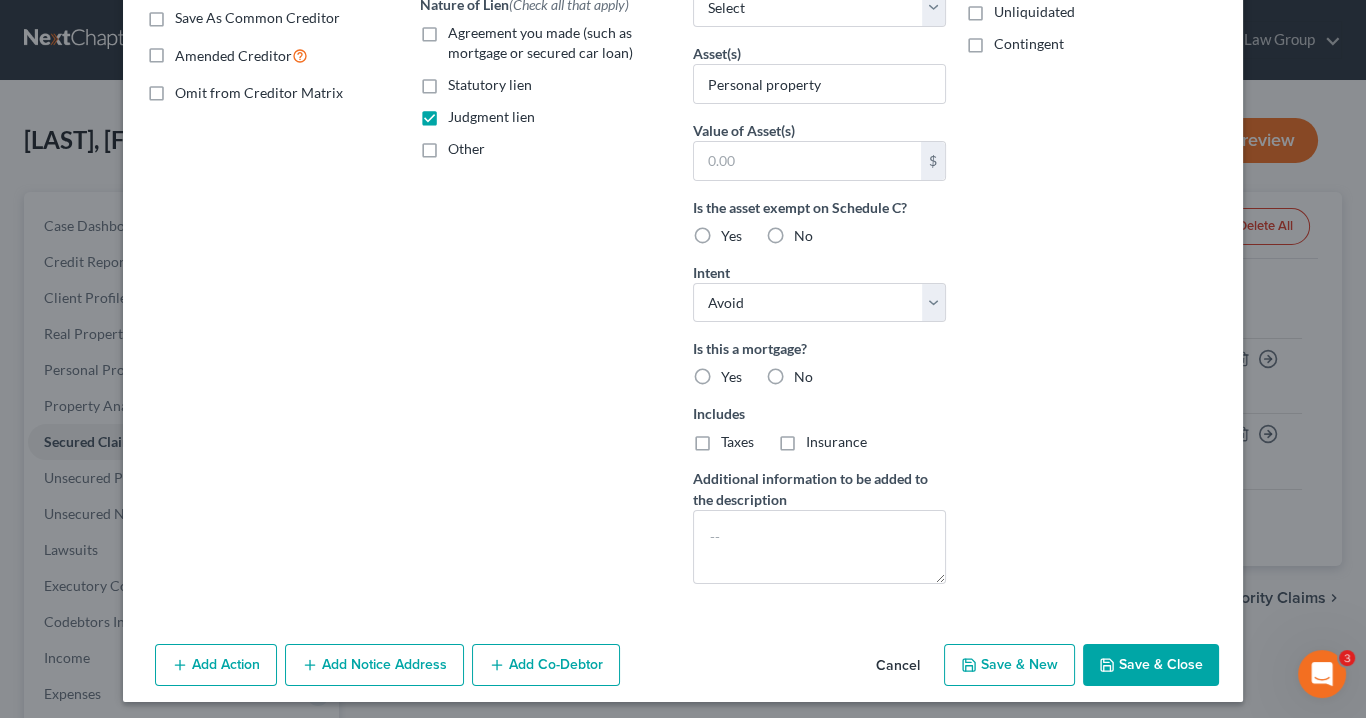 checkbox on "false" 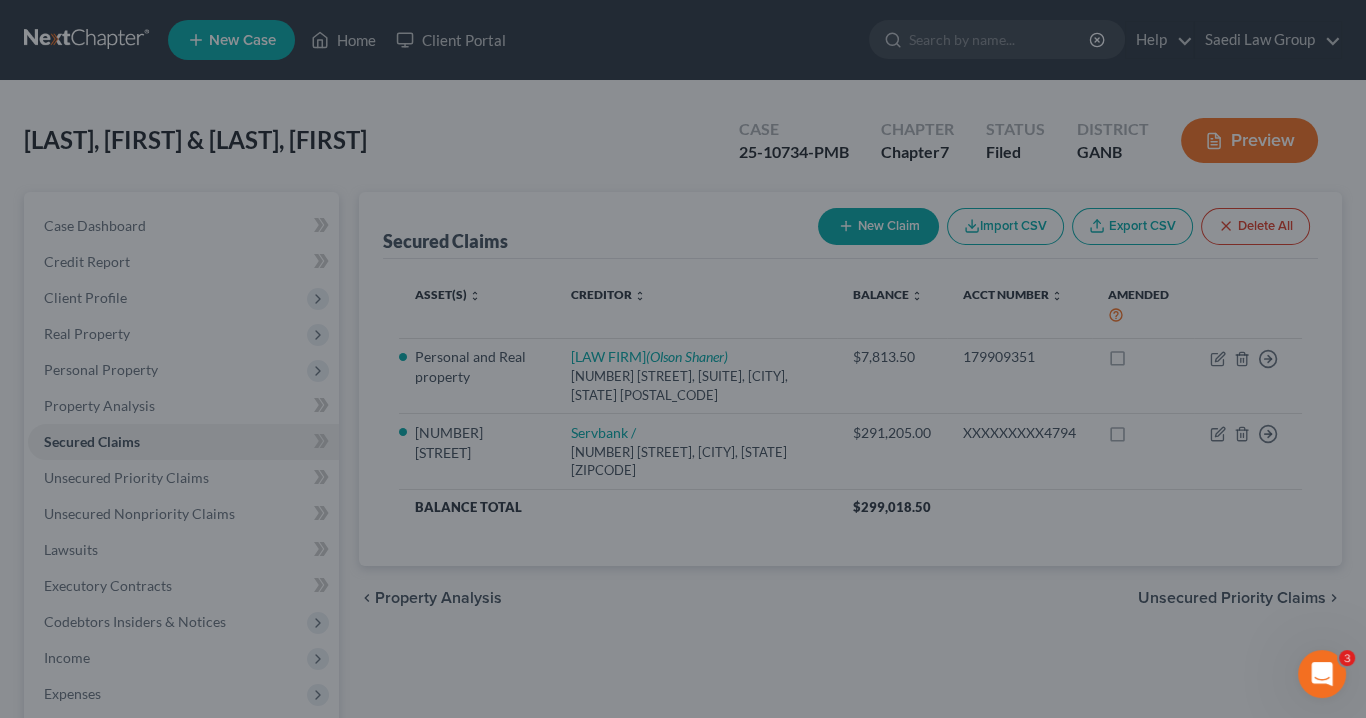 scroll, scrollTop: 167, scrollLeft: 0, axis: vertical 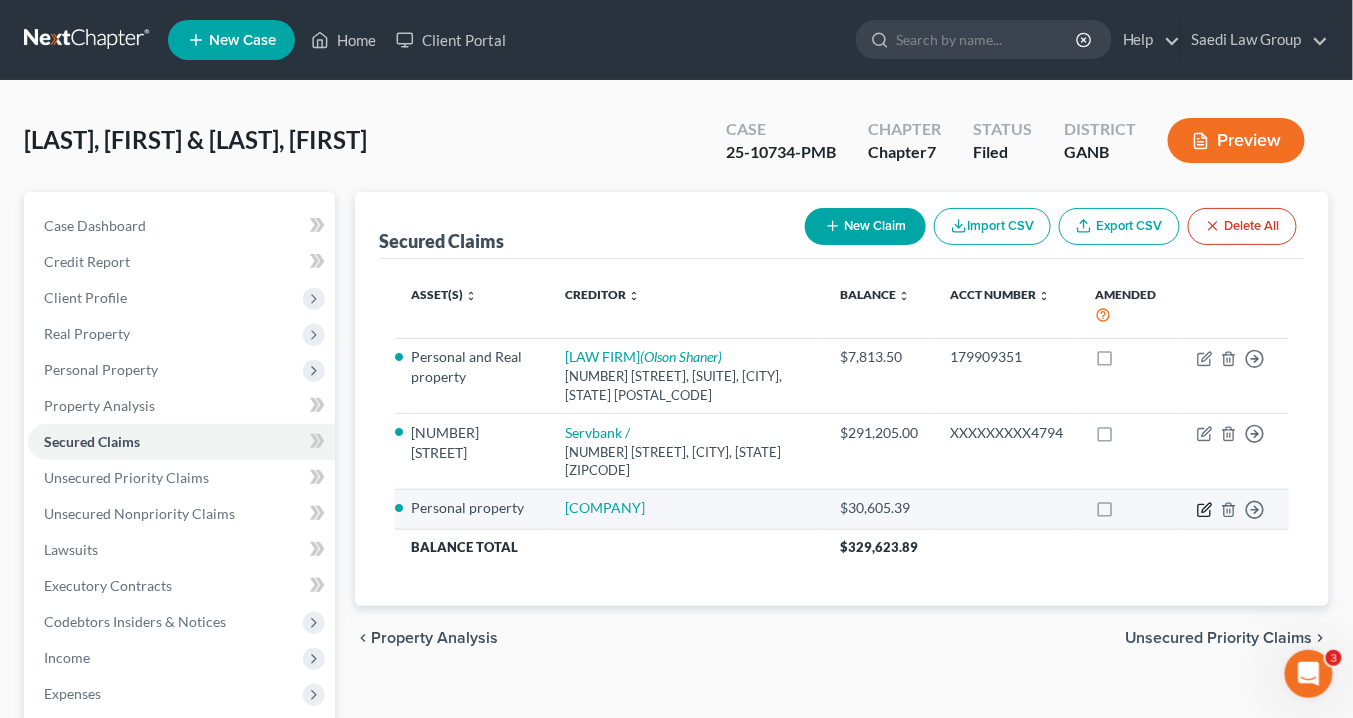 click 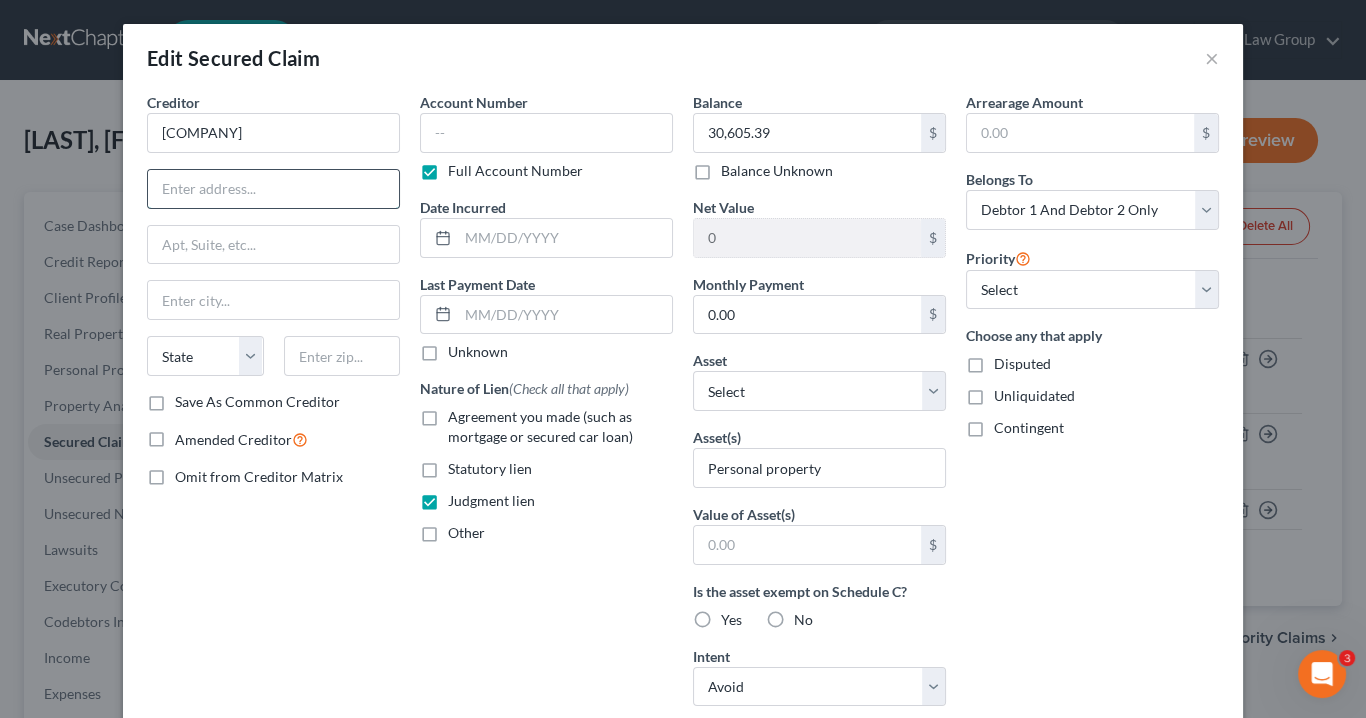 paste on "101 Banks Road," 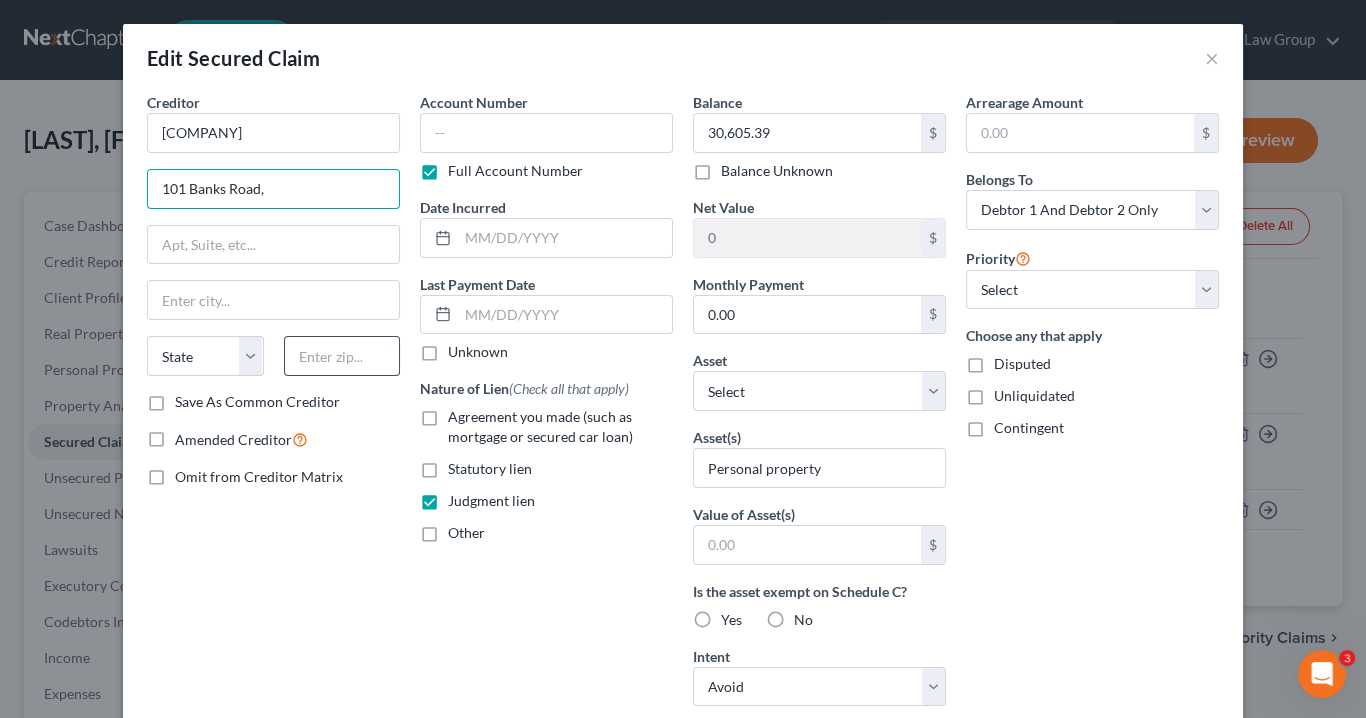 type on "101 Banks Road," 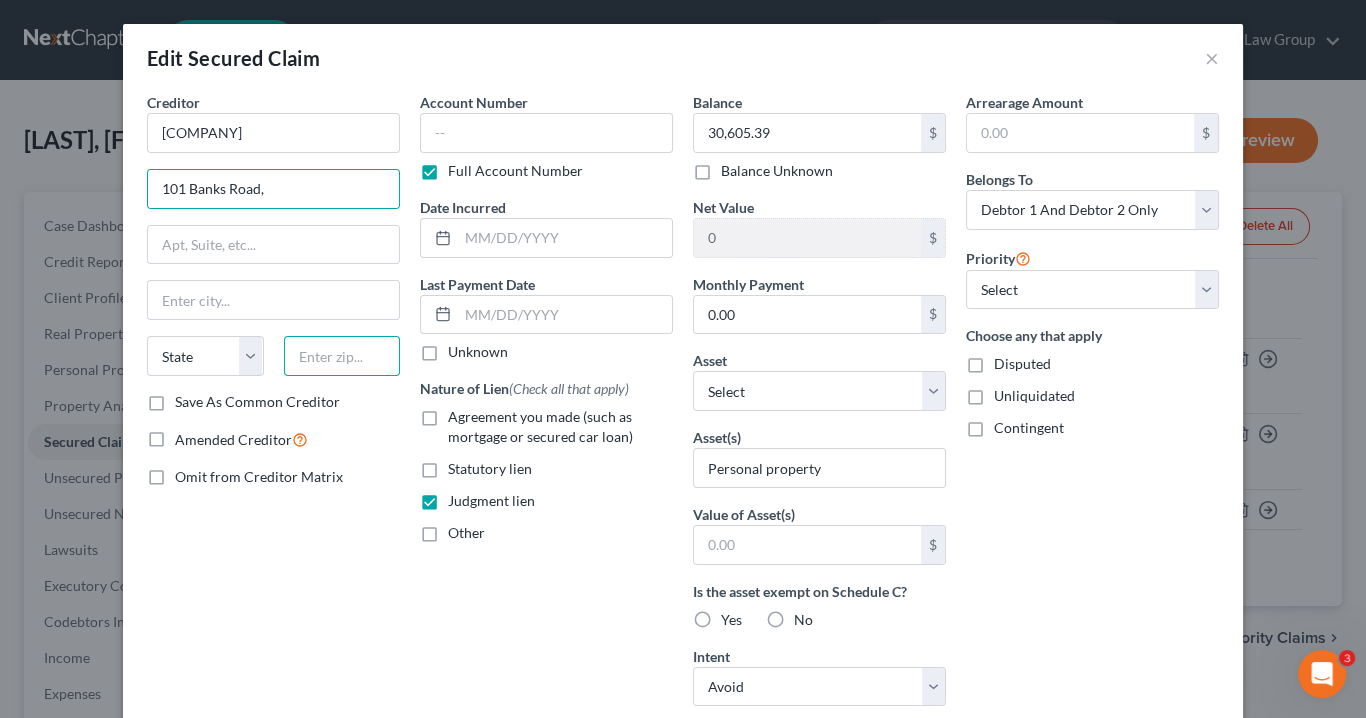 drag, startPoint x: 305, startPoint y: 354, endPoint x: 336, endPoint y: 352, distance: 31.06445 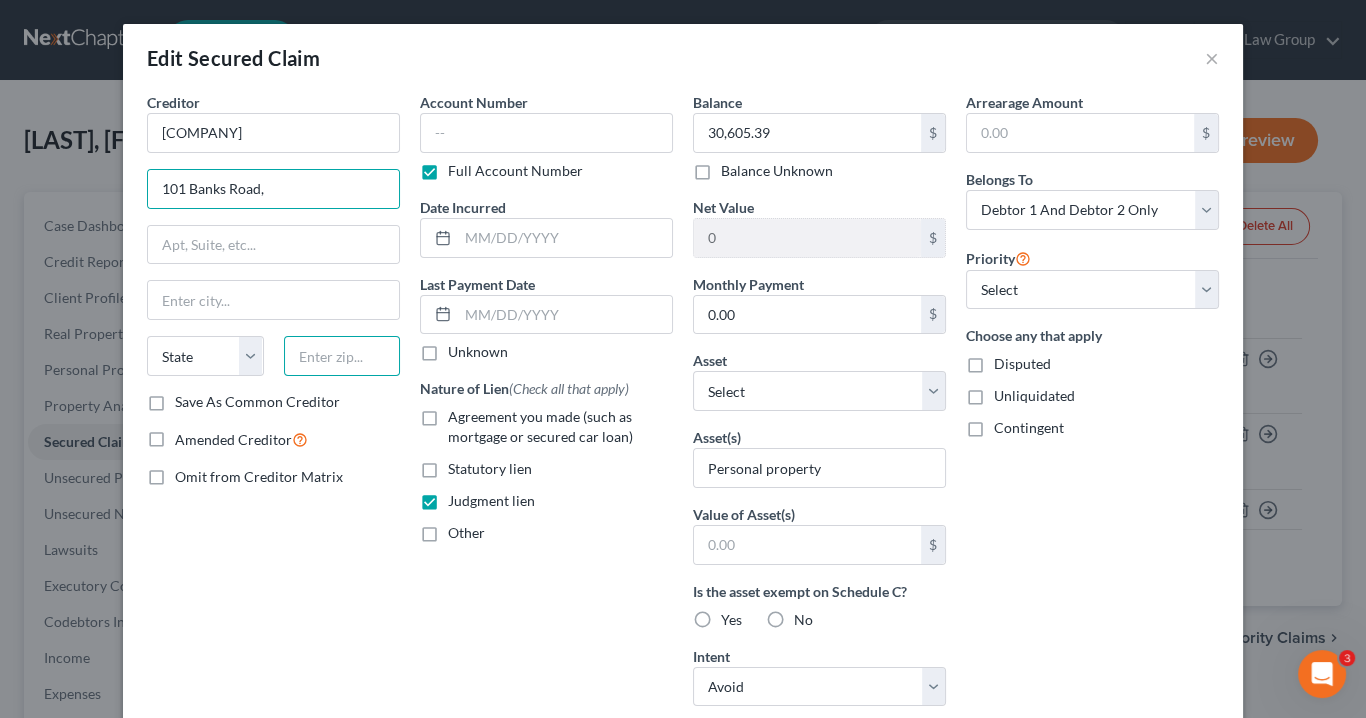 click at bounding box center [342, 356] 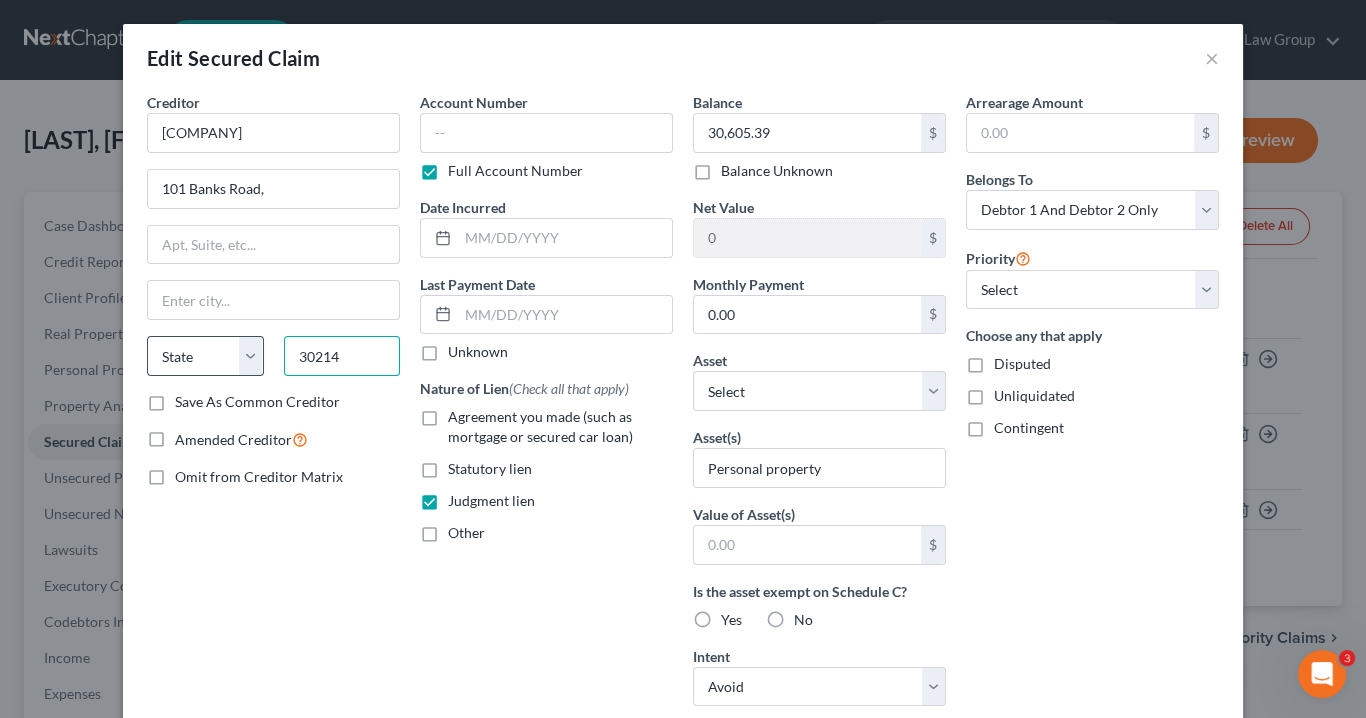 type on "30214" 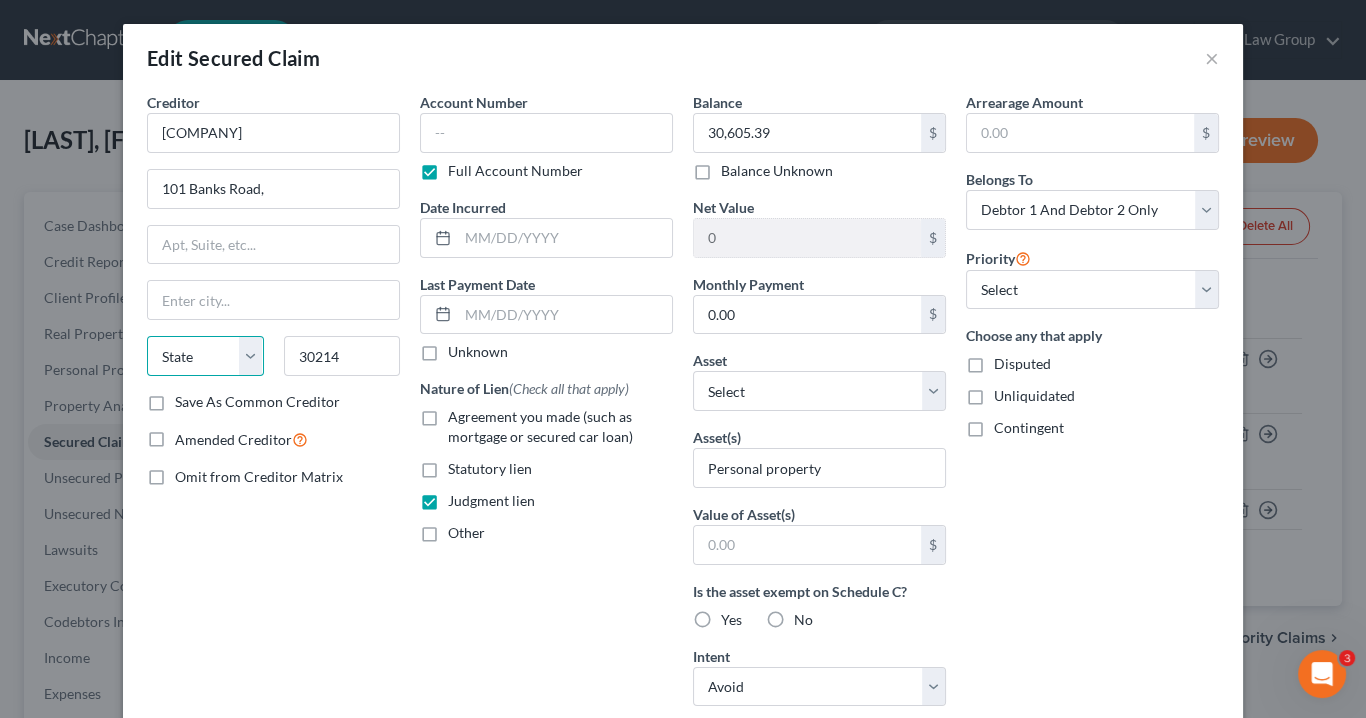 click on "State AL AK AR AZ CA CO CT DE DC FL GA GU HI ID IL IN IA KS KY LA ME MD MA MI MN MS MO MT NC ND NE NV NH NJ NM NY OH OK OR PA PR RI SC SD TN TX UT VI VA VT WA WV WI WY" at bounding box center [205, 356] 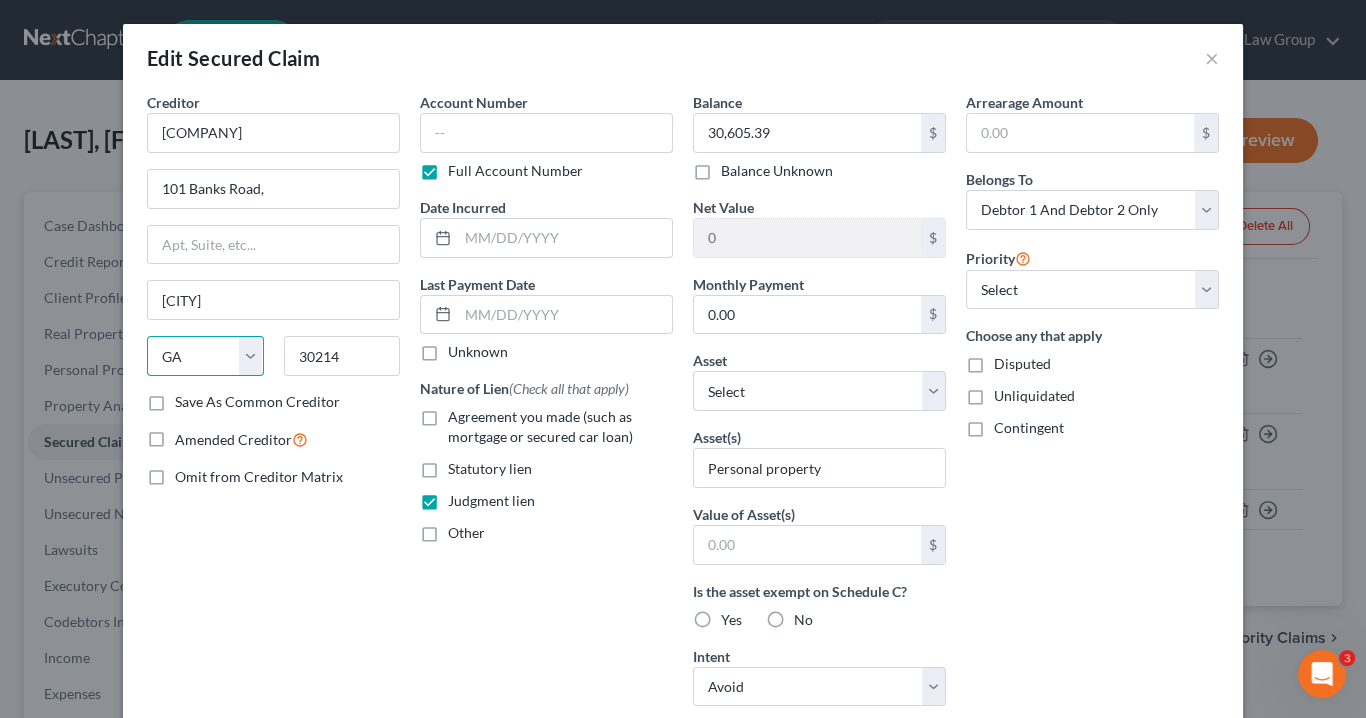 click on "State AL AK AR AZ CA CO CT DE DC FL GA GU HI ID IL IN IA KS KY LA ME MD MA MI MN MS MO MT NC ND NE NV NH NJ NM NY OH OK OR PA PR RI SC SD TN TX UT VI VA VT WA WV WI WY" at bounding box center [205, 356] 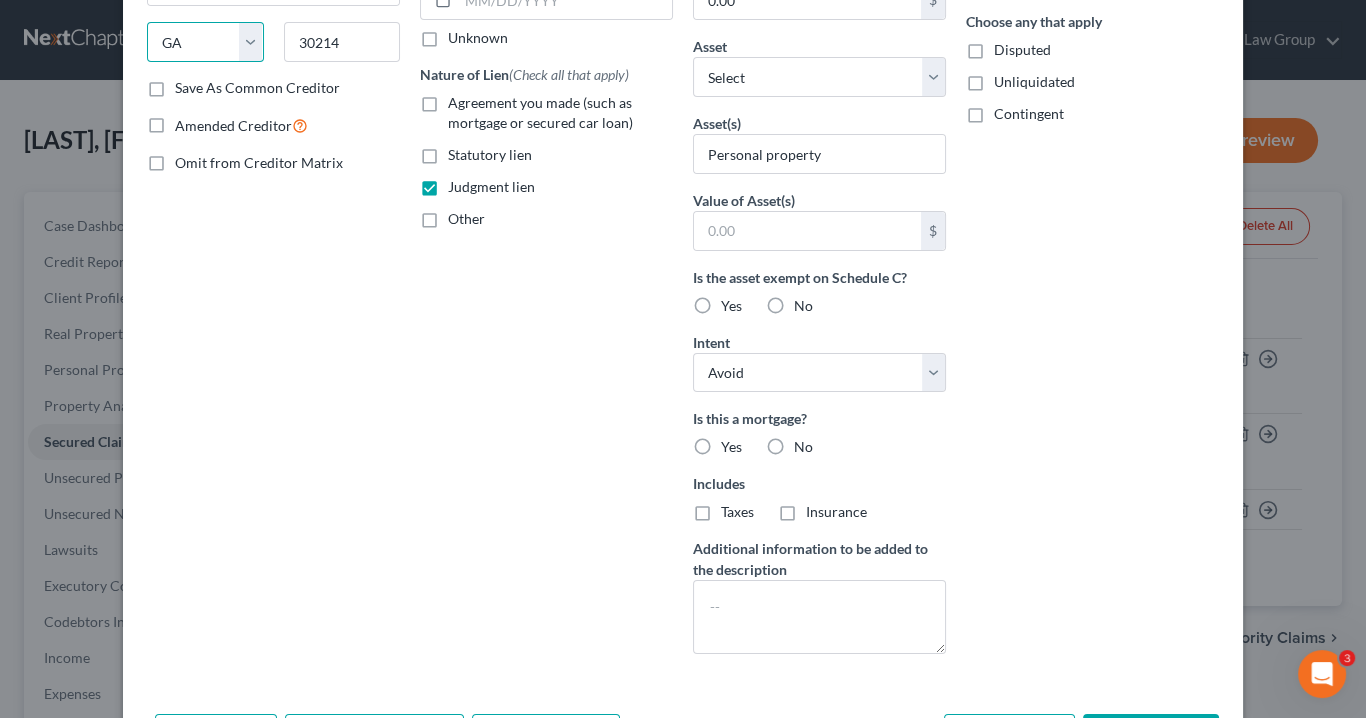 scroll, scrollTop: 442, scrollLeft: 0, axis: vertical 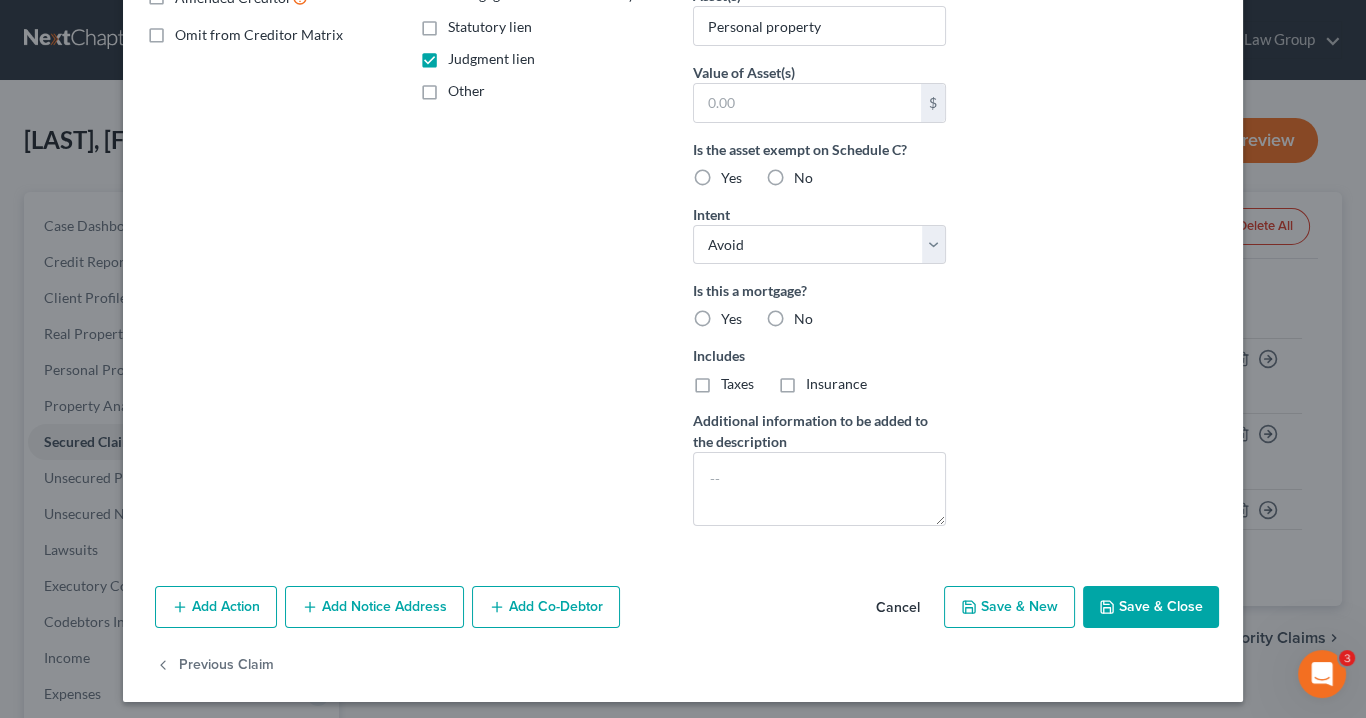 click on "No" at bounding box center (803, 319) 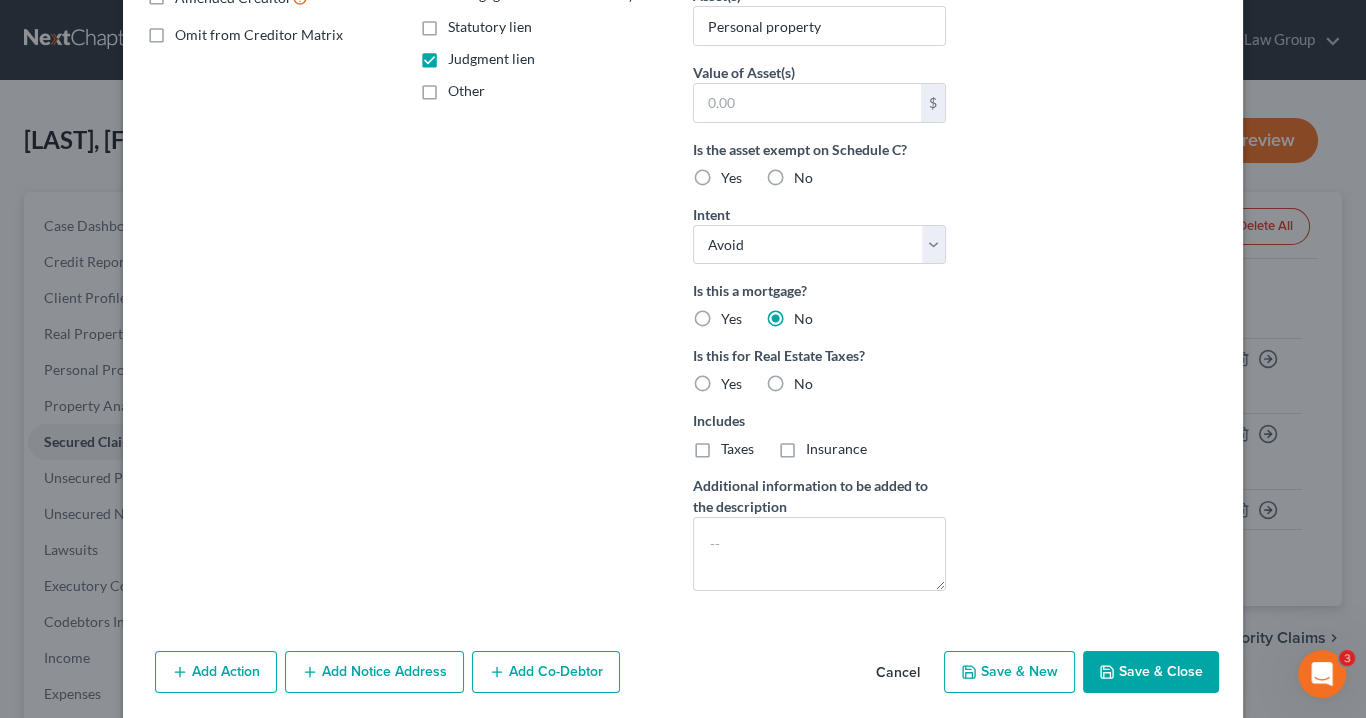 click on "Save & Close" at bounding box center (1151, 672) 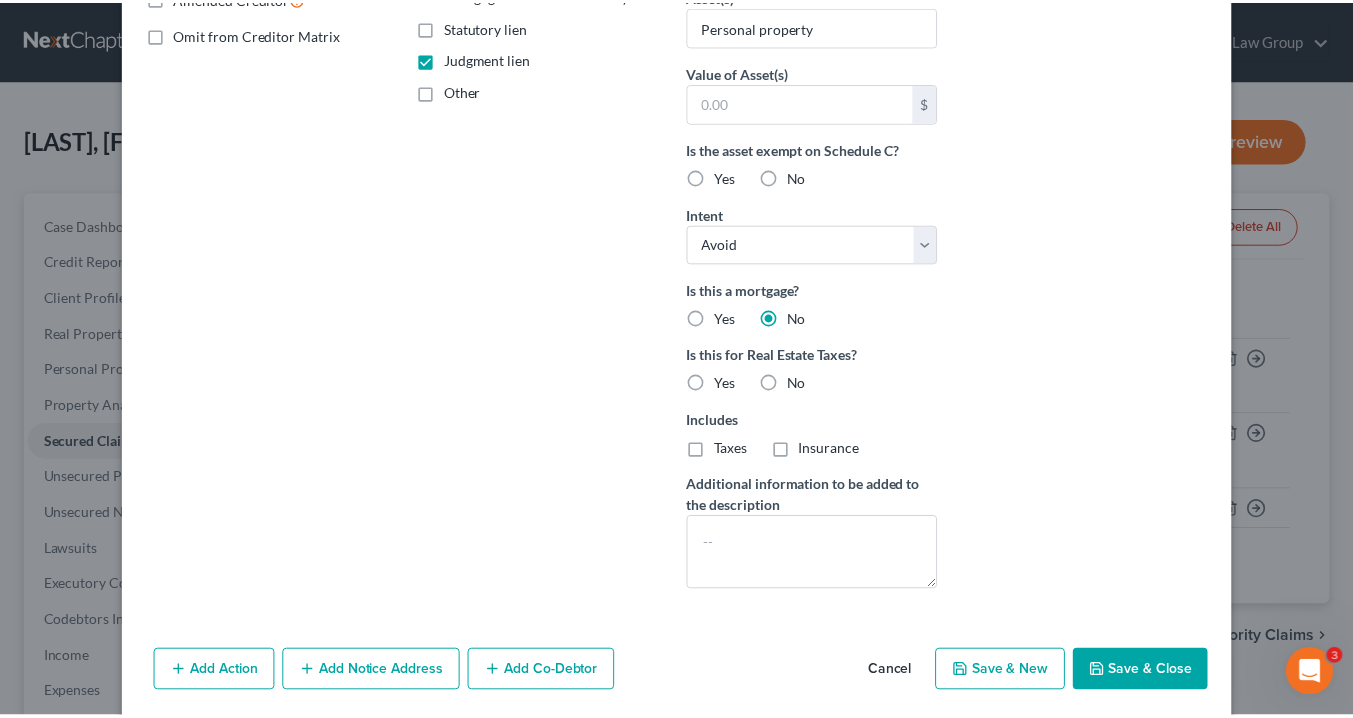 scroll, scrollTop: 290, scrollLeft: 0, axis: vertical 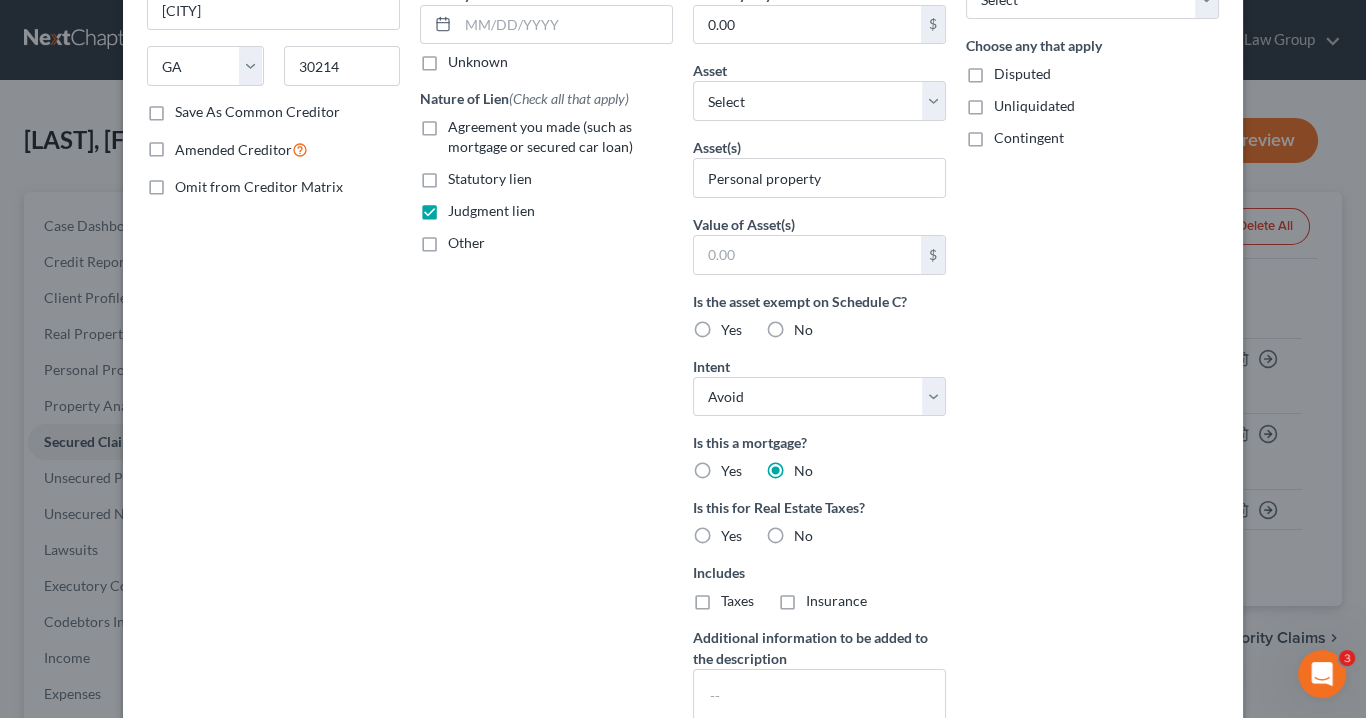 type on "0" 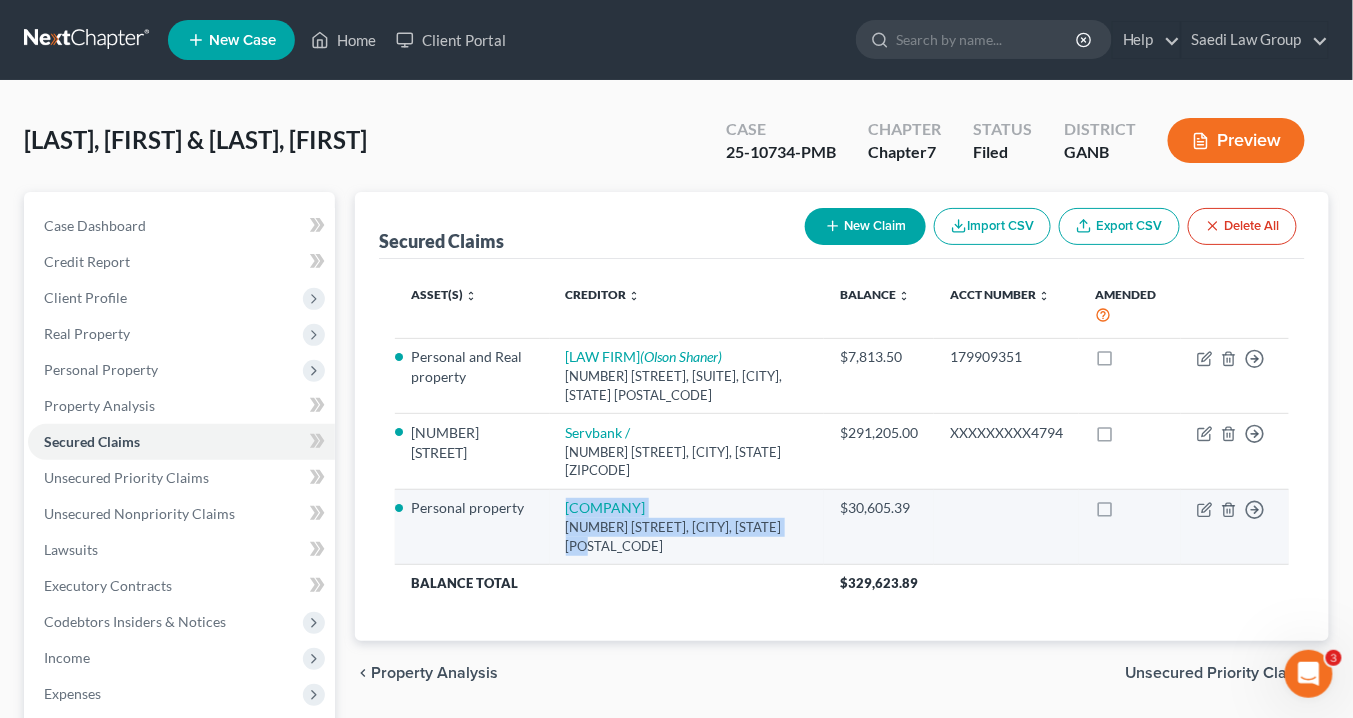 drag, startPoint x: 796, startPoint y: 521, endPoint x: 563, endPoint y: 498, distance: 234.13245 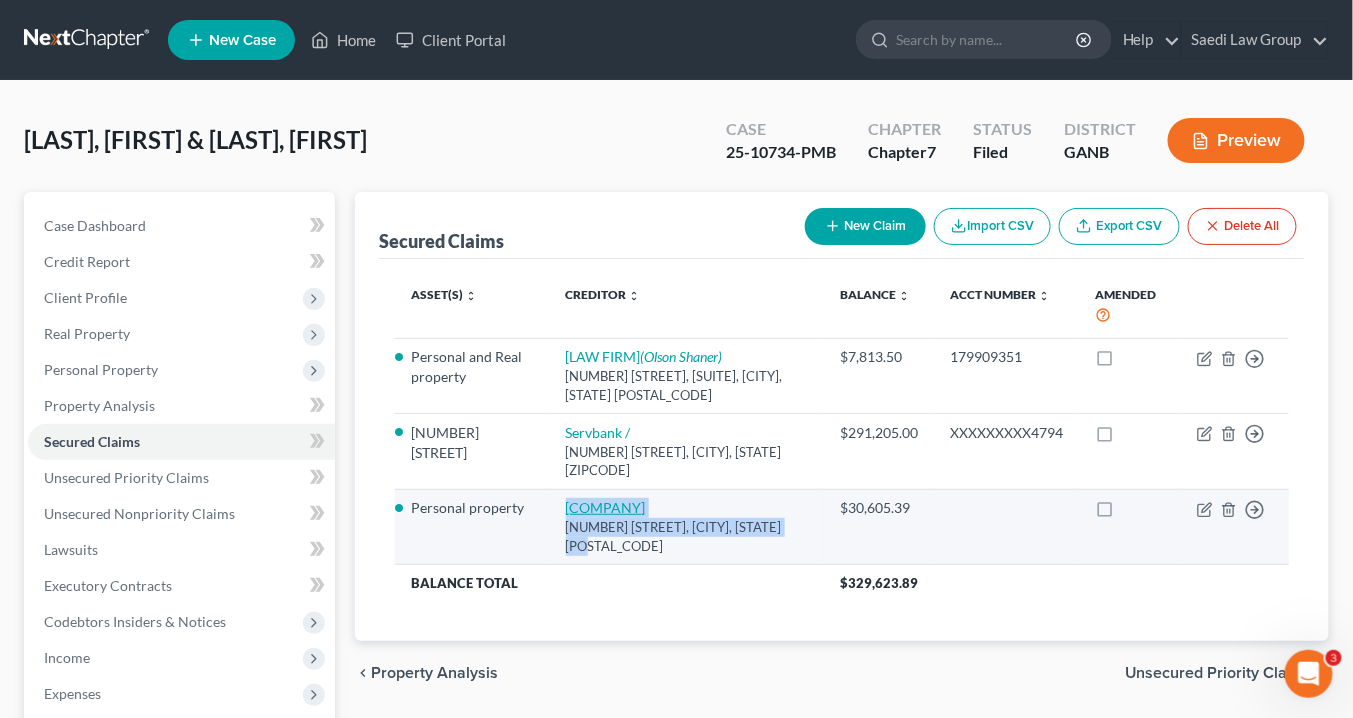 copy on "Brixmor Banks Station LLC 101 Banks Road, [CITY], [STATE] [ZIP]" 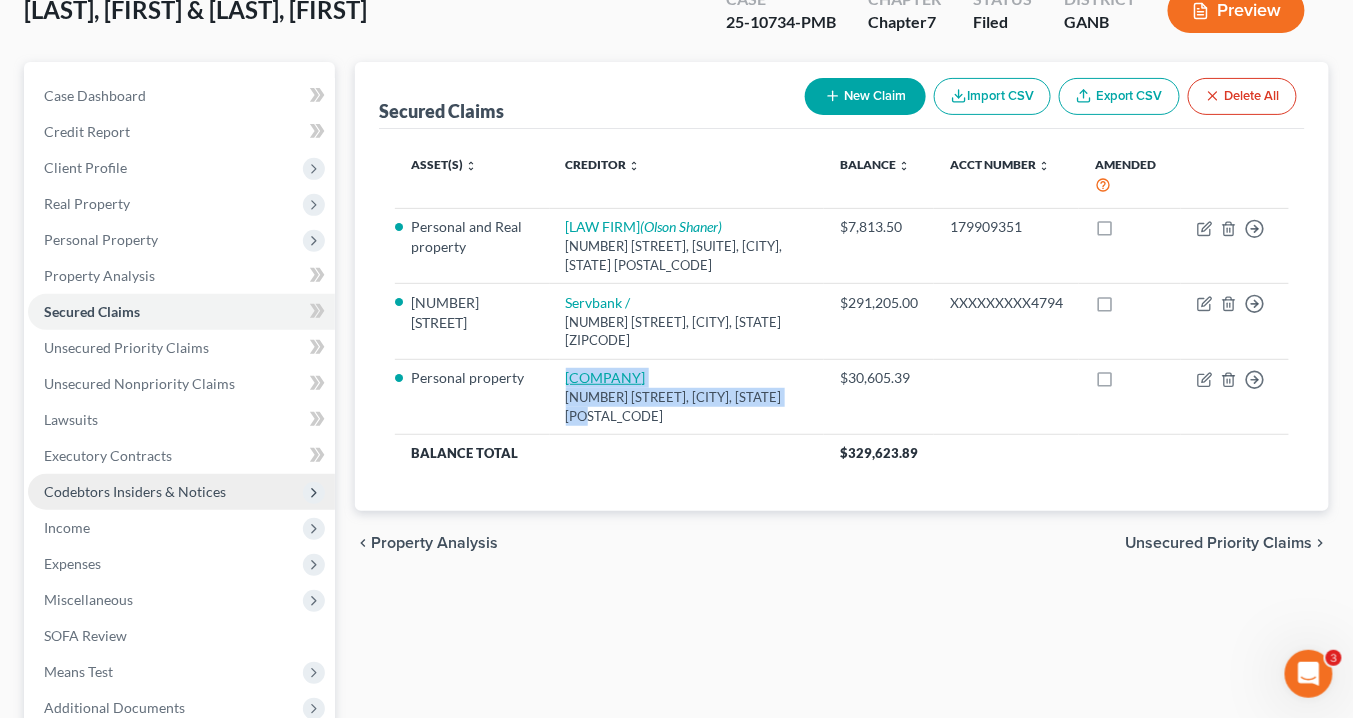 scroll, scrollTop: 240, scrollLeft: 0, axis: vertical 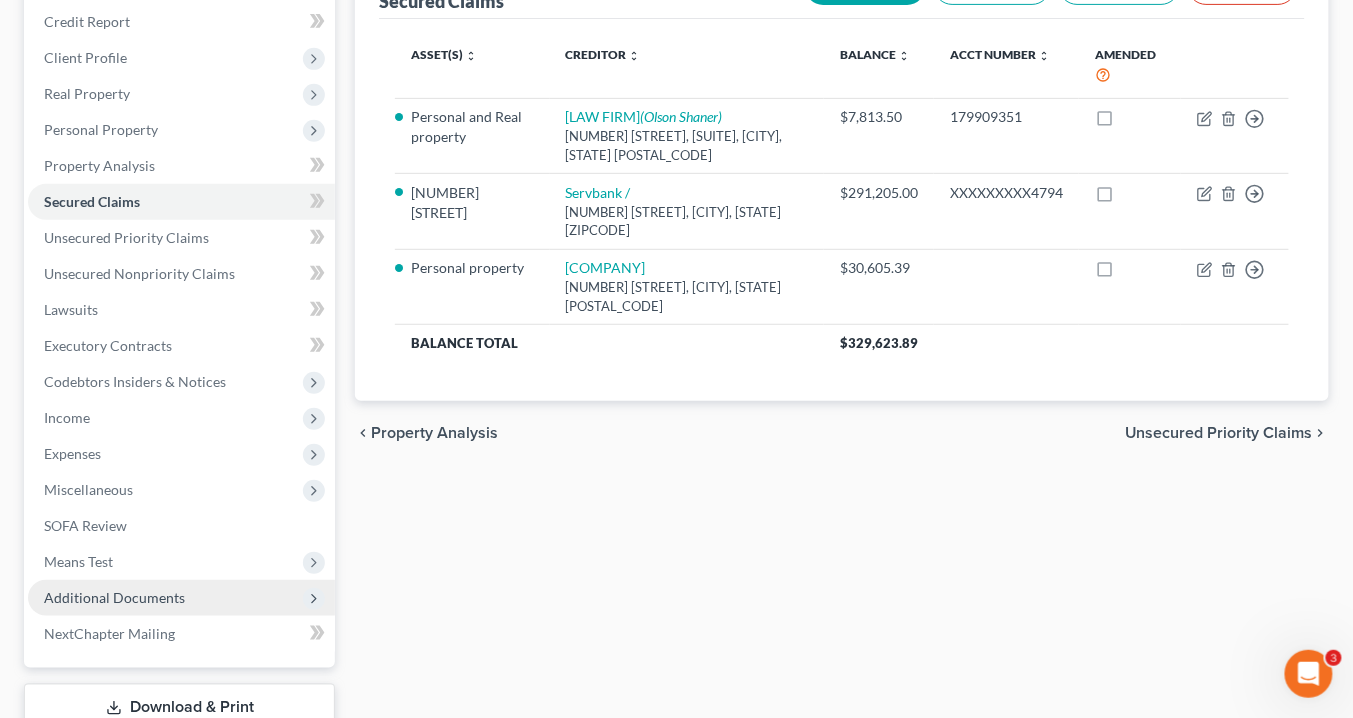 click on "Additional Documents" at bounding box center (181, 598) 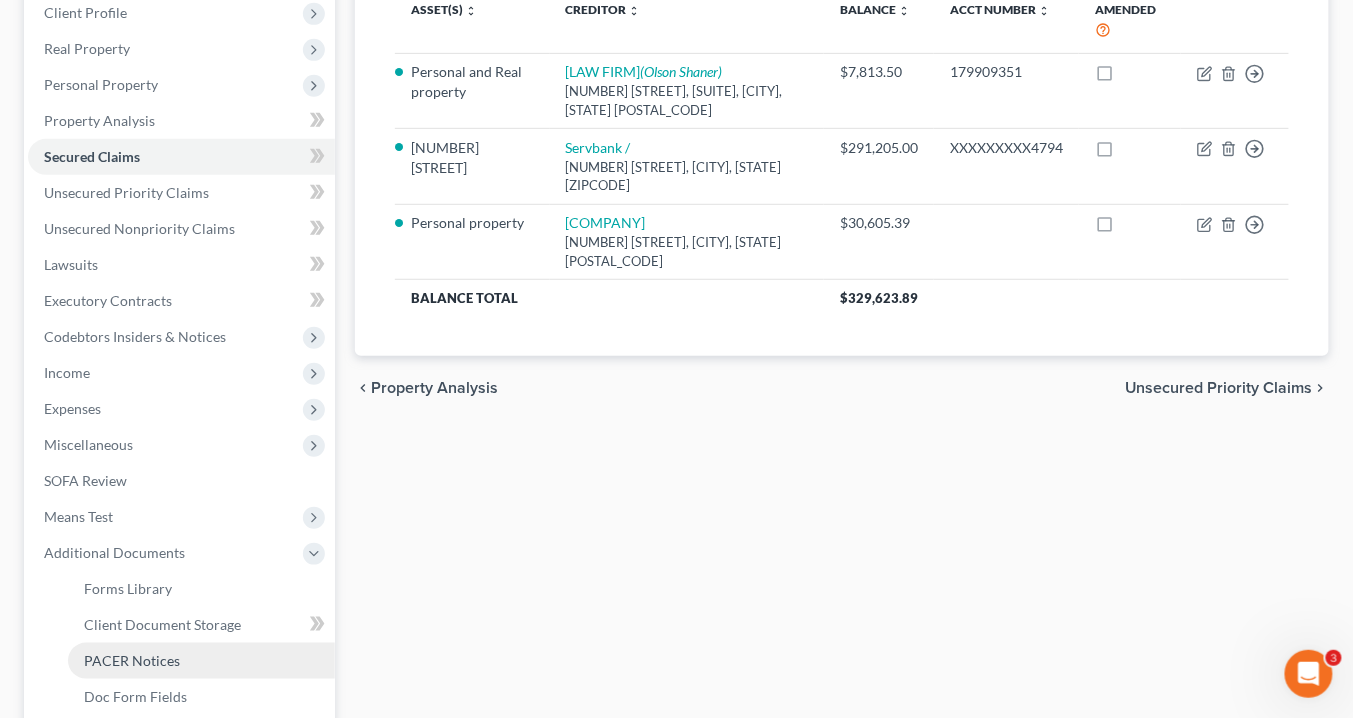 scroll, scrollTop: 320, scrollLeft: 0, axis: vertical 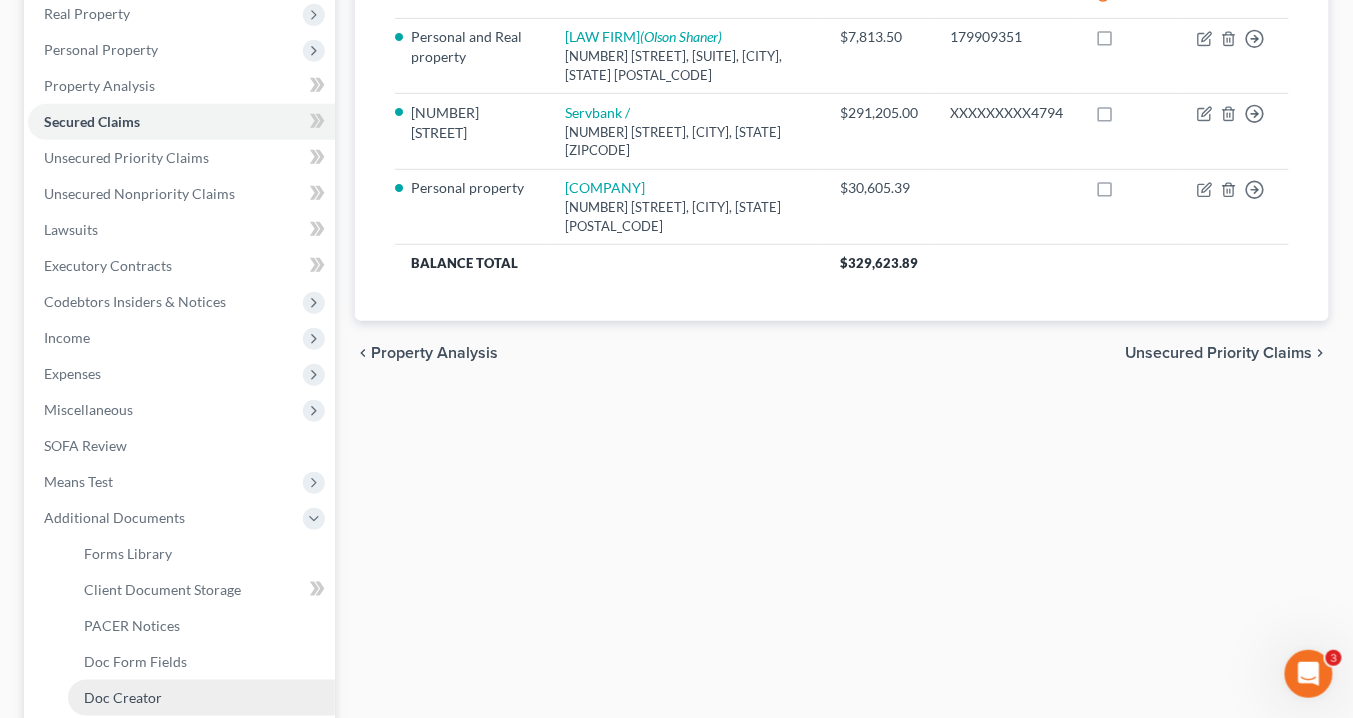click on "Doc Creator" at bounding box center (201, 698) 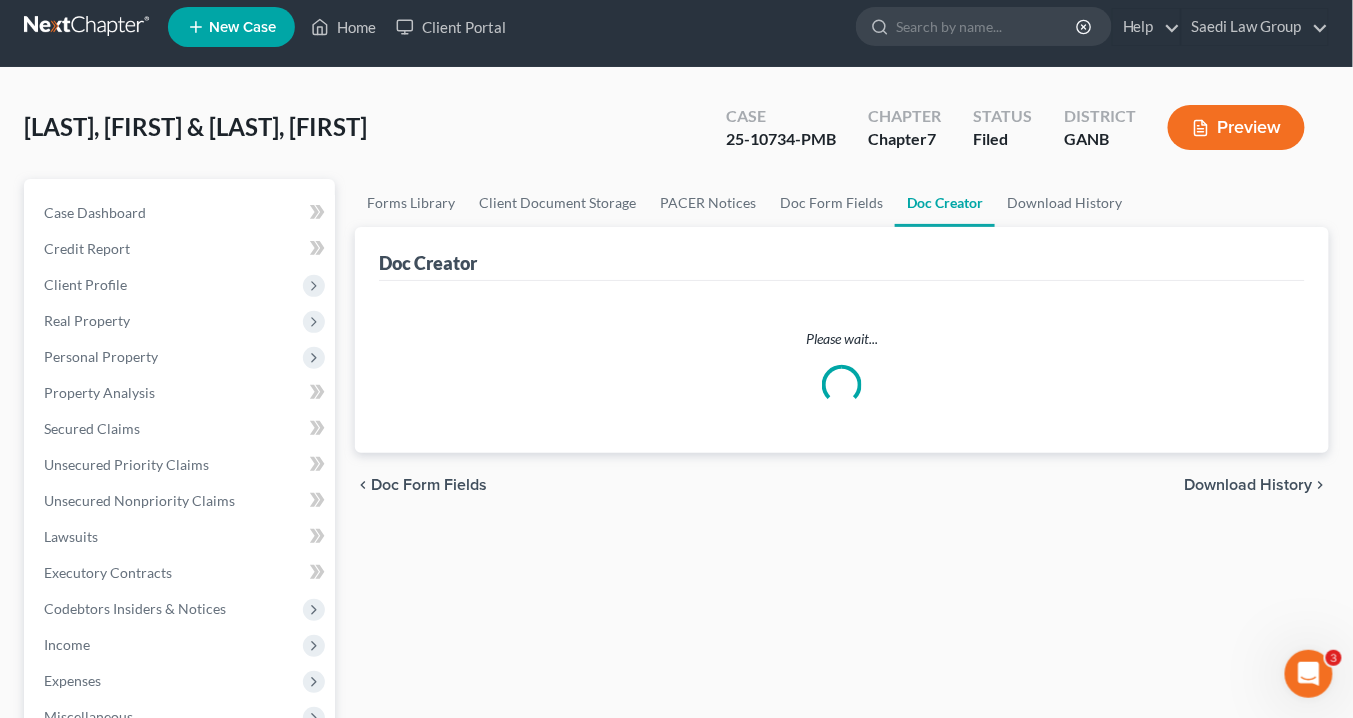 scroll, scrollTop: 0, scrollLeft: 0, axis: both 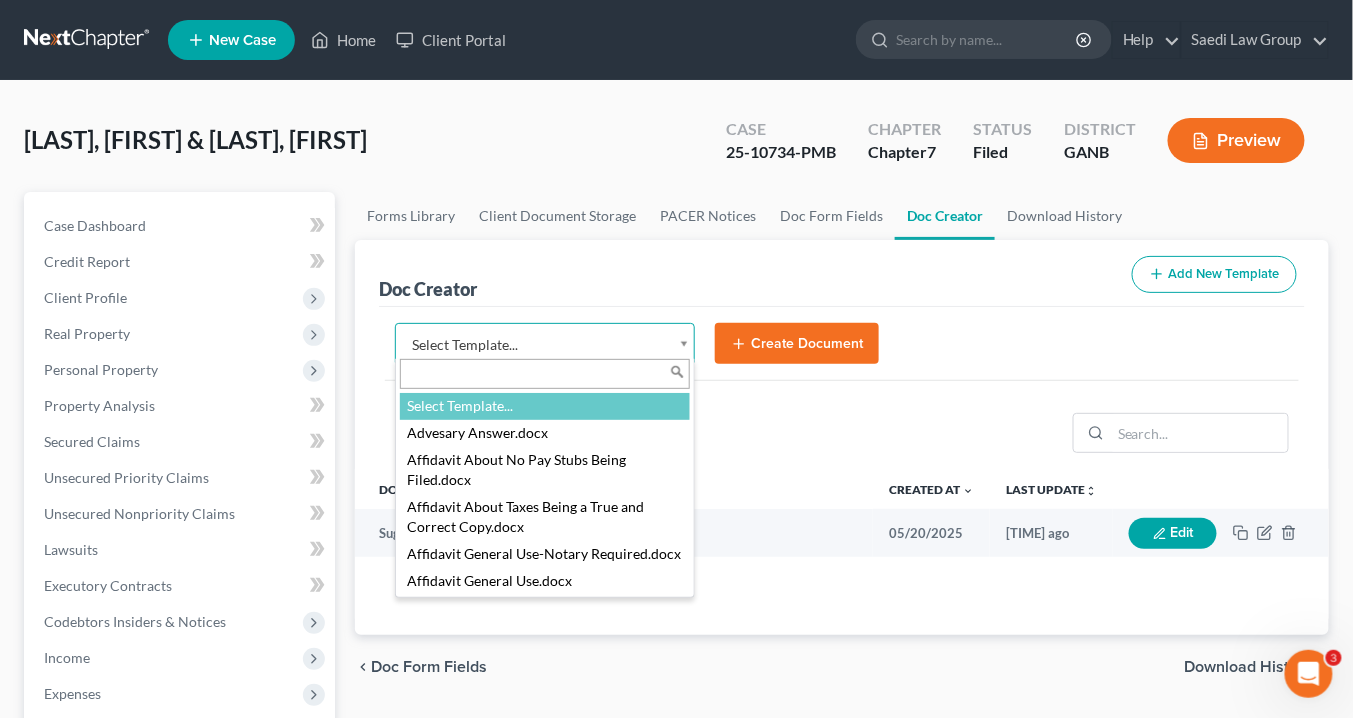 click on "Home New Case Client Portal [LAW FIRM] [EMAIL] My Account Settings Plan + Billing Account Add-Ons Upgrade to Whoa Help Center Webinars Training Videos What's new Log out New Case Home Client Portal         - No Result - See all results Or Press Enter... Help Help Center Webinars Training Videos What's new [LAW FIRM] [EMAIL] My Account Settings Plan + Billing Account Add-Ons Upgrade to Whoa Log out   [LAST], [FIRST] & [FIRST] Upgraded Case [CASE NUMBER] Chapter Chapter  7 Status Filed District GANB Preview Petition Navigation
Case Dashboard
Payments
Invoices" at bounding box center (676, 657) 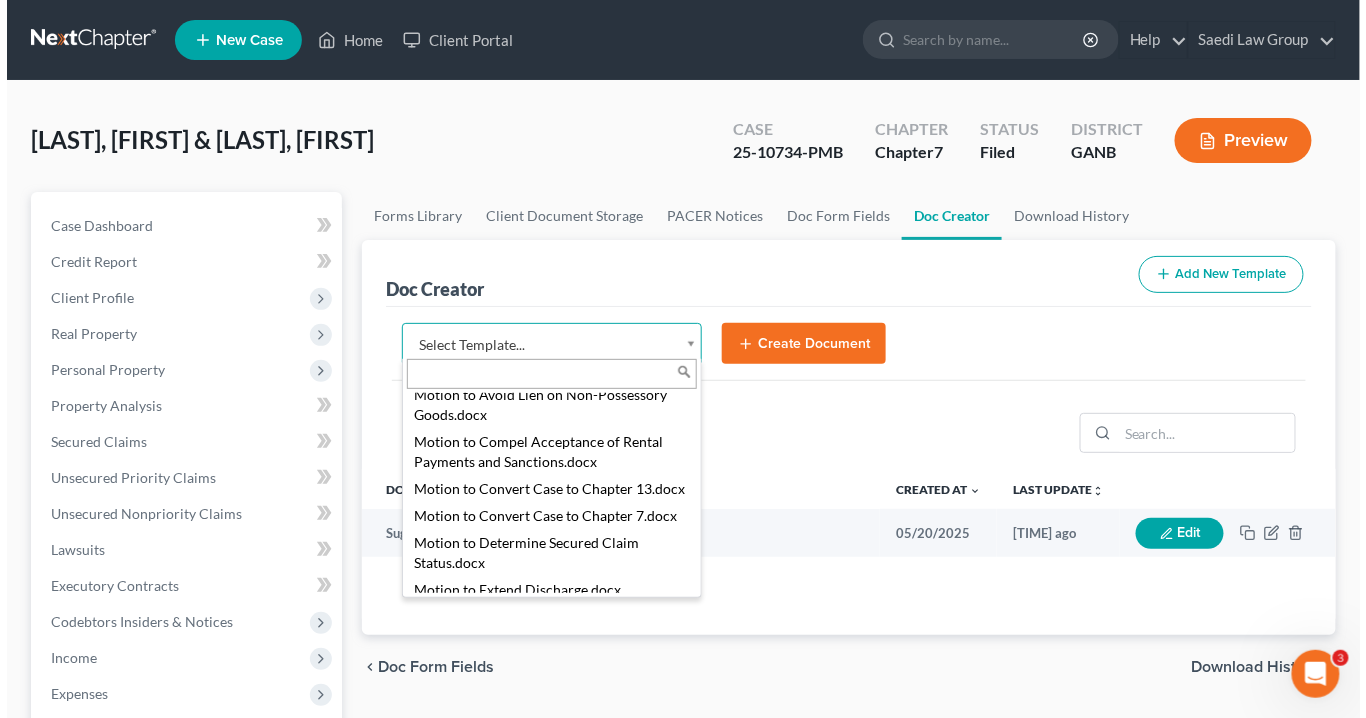 scroll, scrollTop: 2306, scrollLeft: 0, axis: vertical 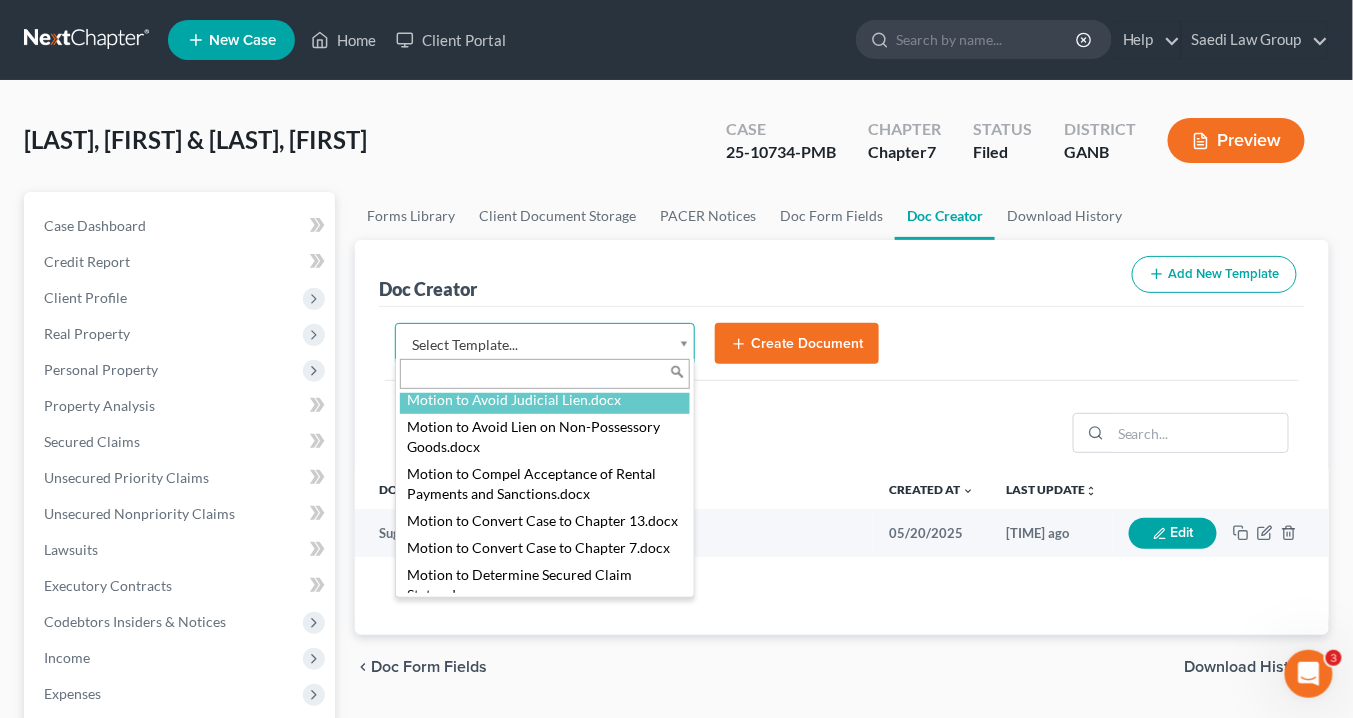 select on "111636" 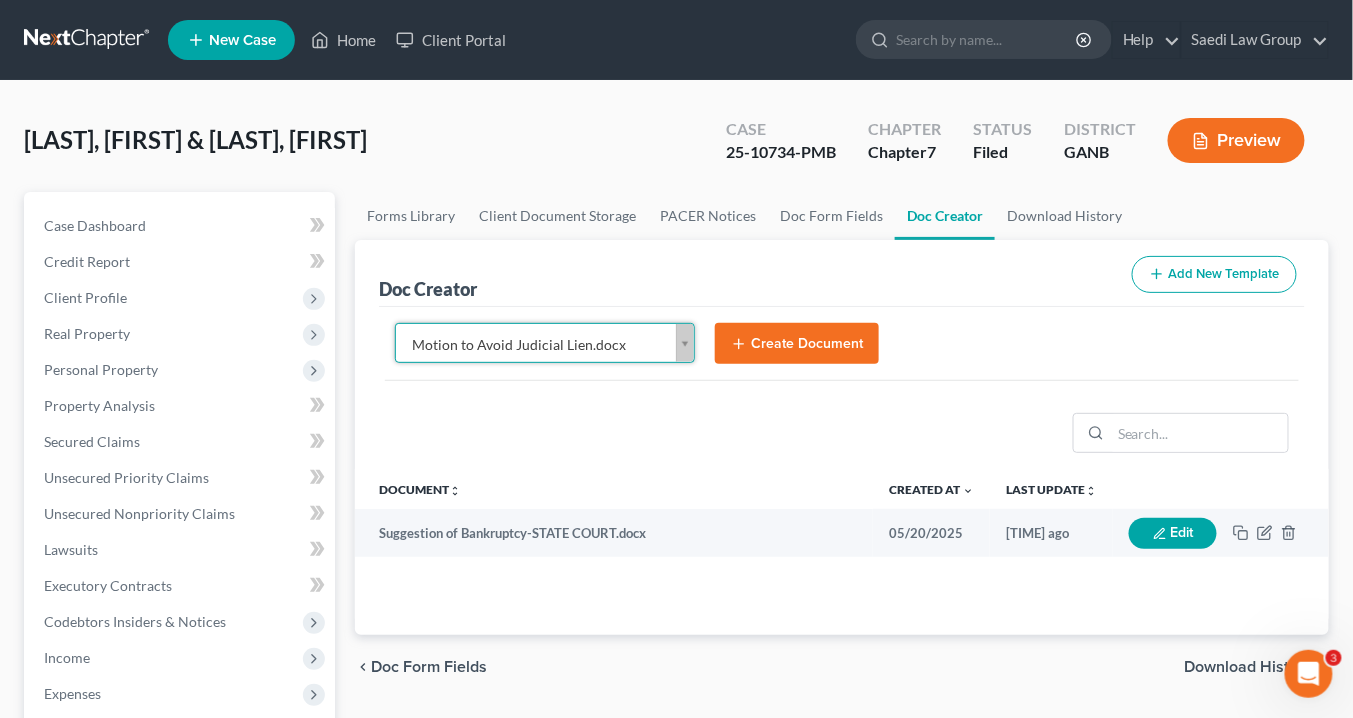click on "Create Document" at bounding box center [797, 344] 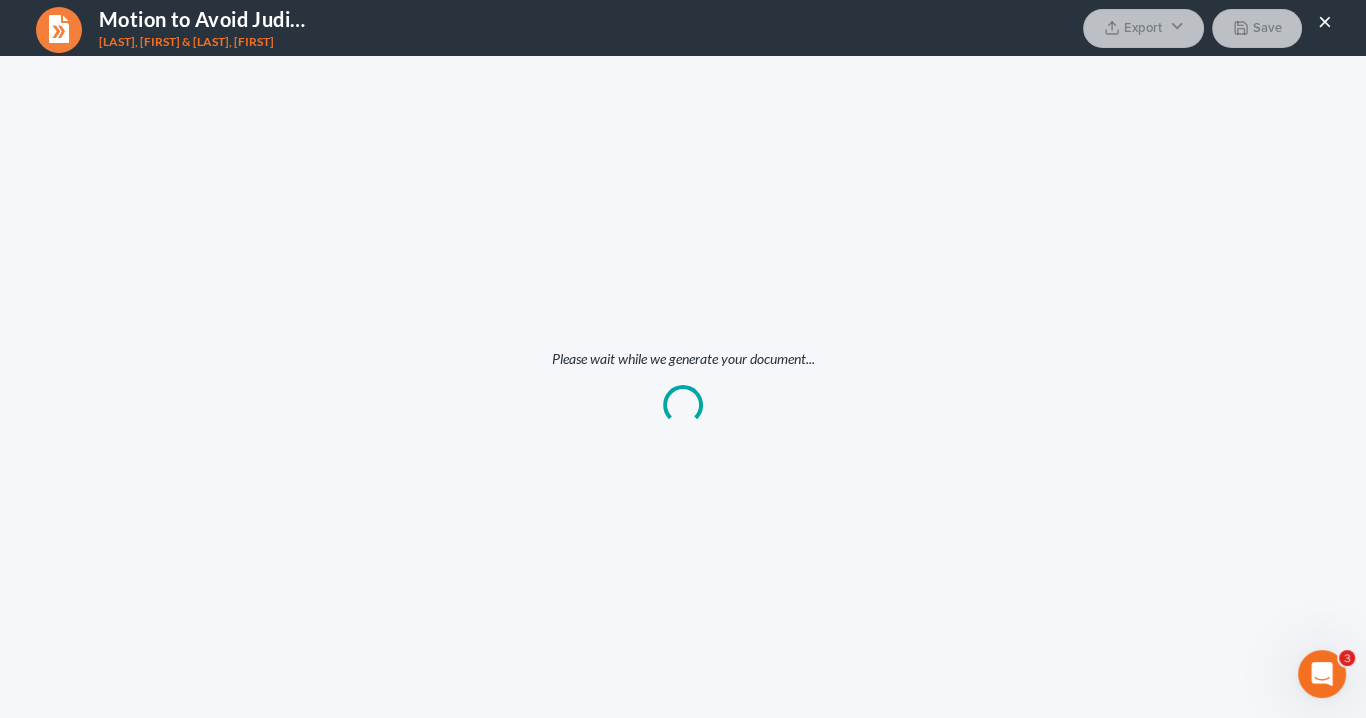 scroll, scrollTop: 0, scrollLeft: 0, axis: both 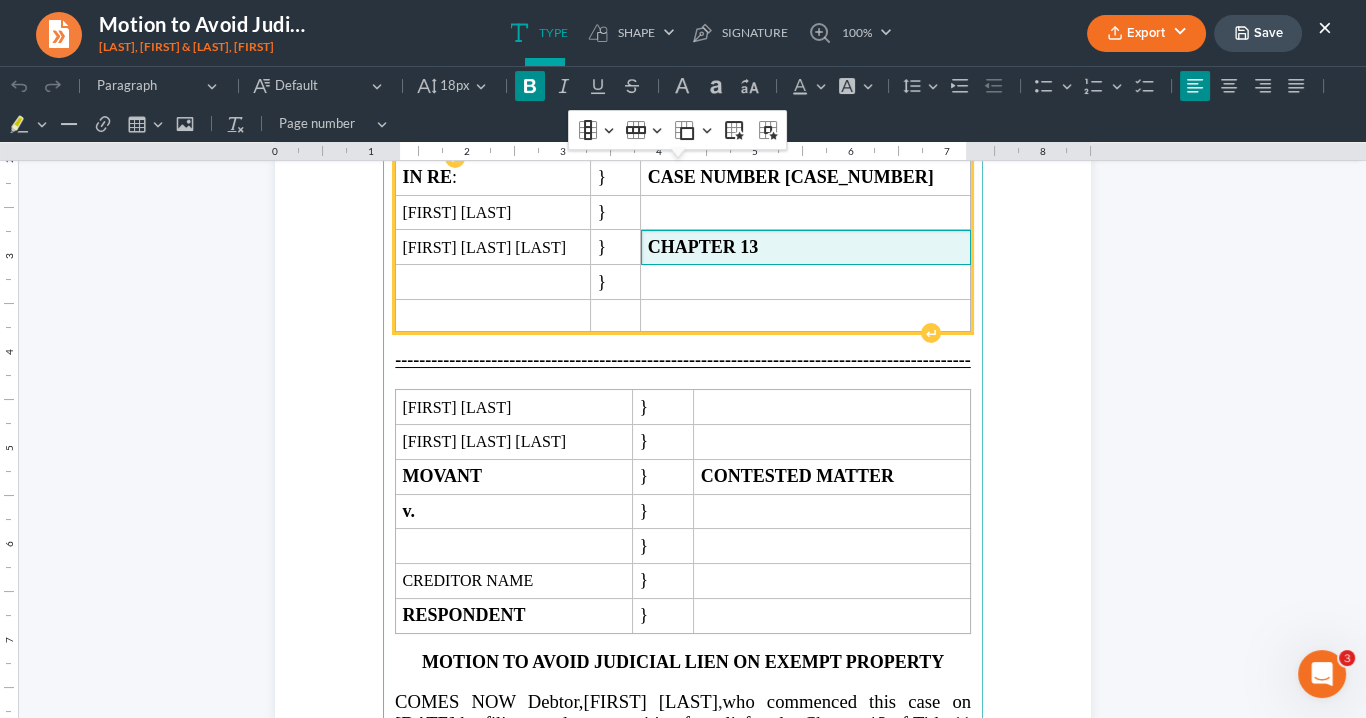 click on "CHAPTER 13" at bounding box center (806, 247) 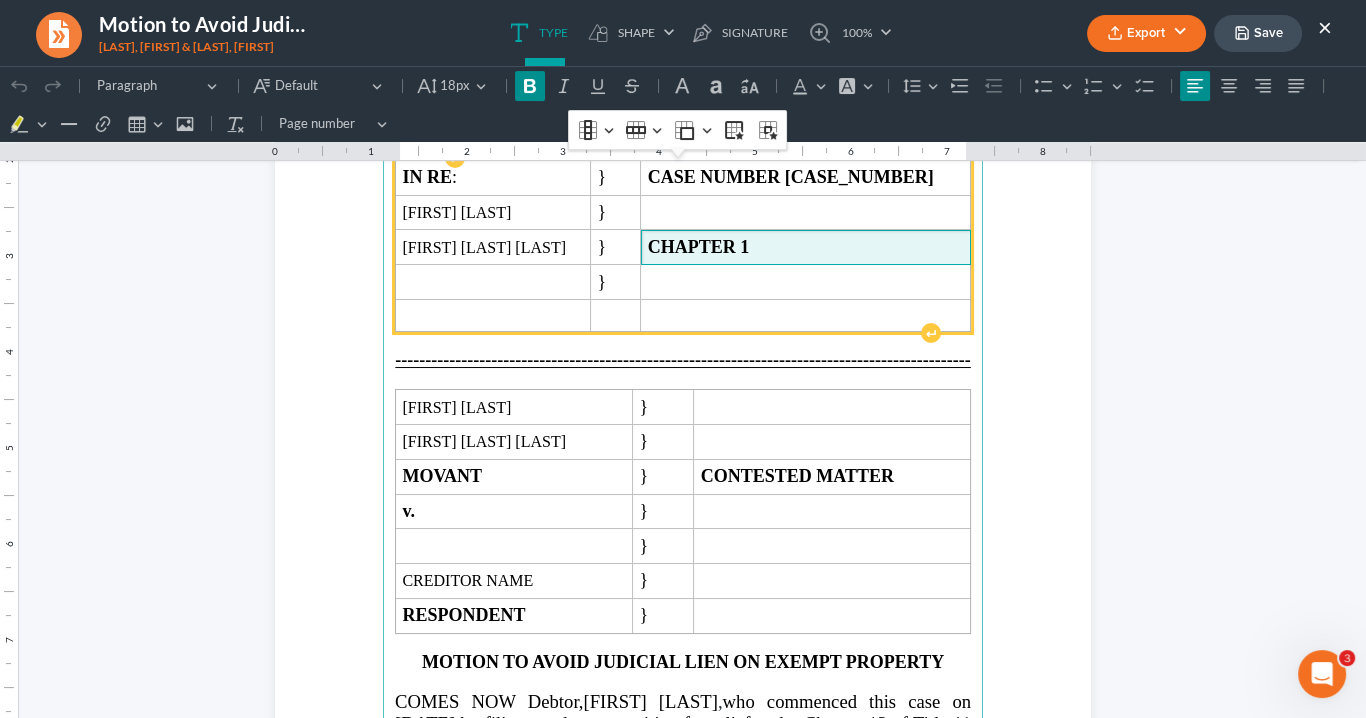 type 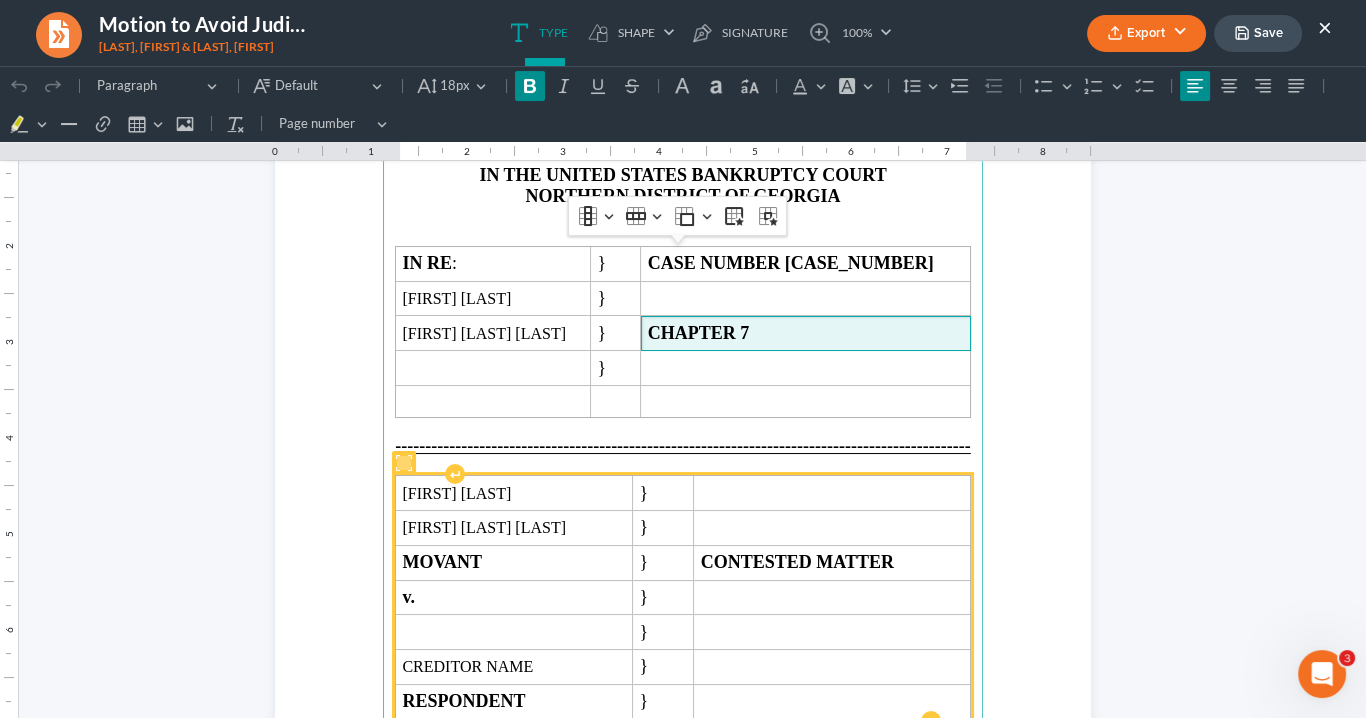 scroll, scrollTop: 240, scrollLeft: 0, axis: vertical 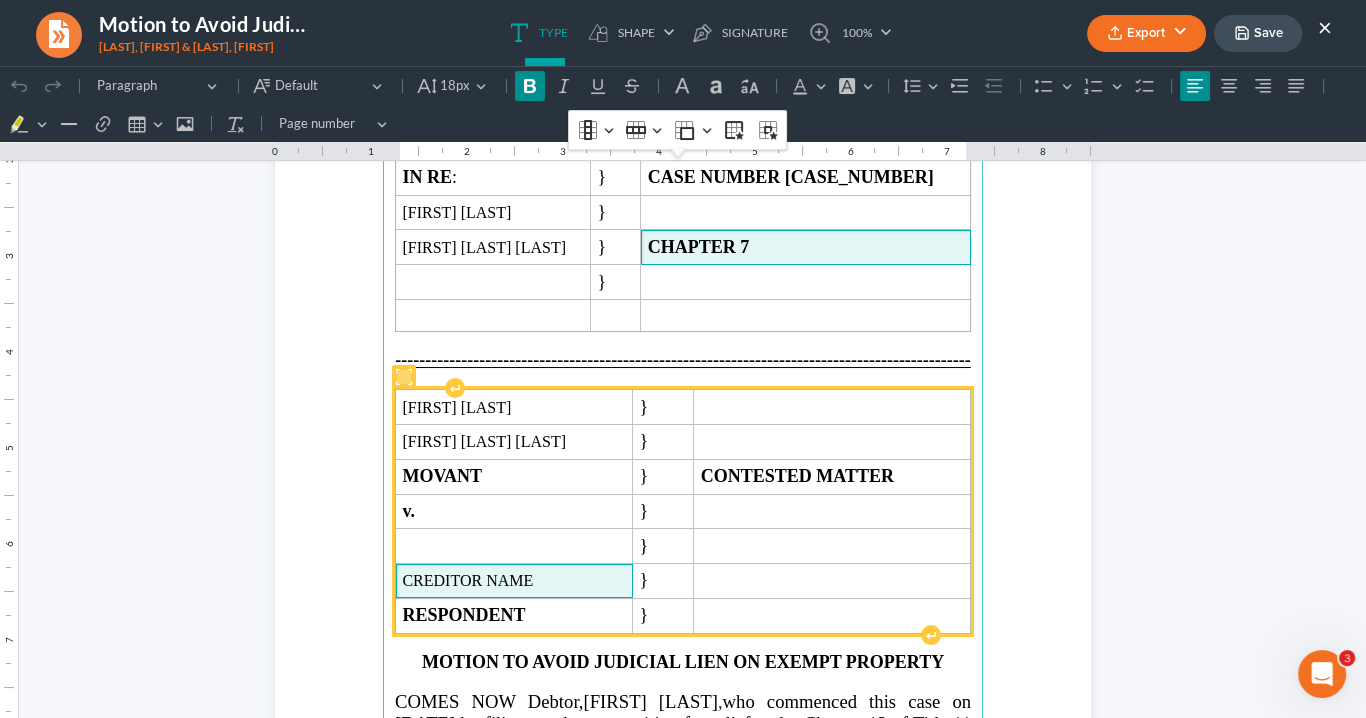 click on "CREDITOR NAME" at bounding box center (513, 581) 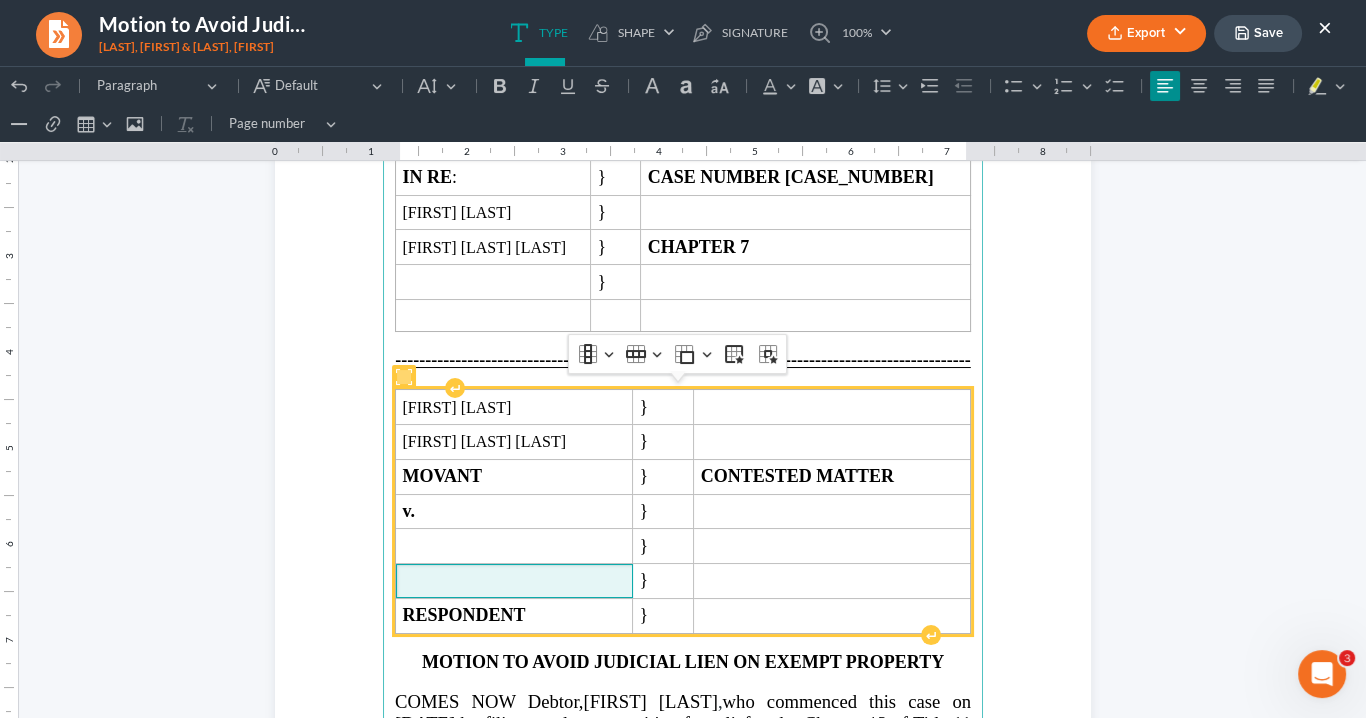 type 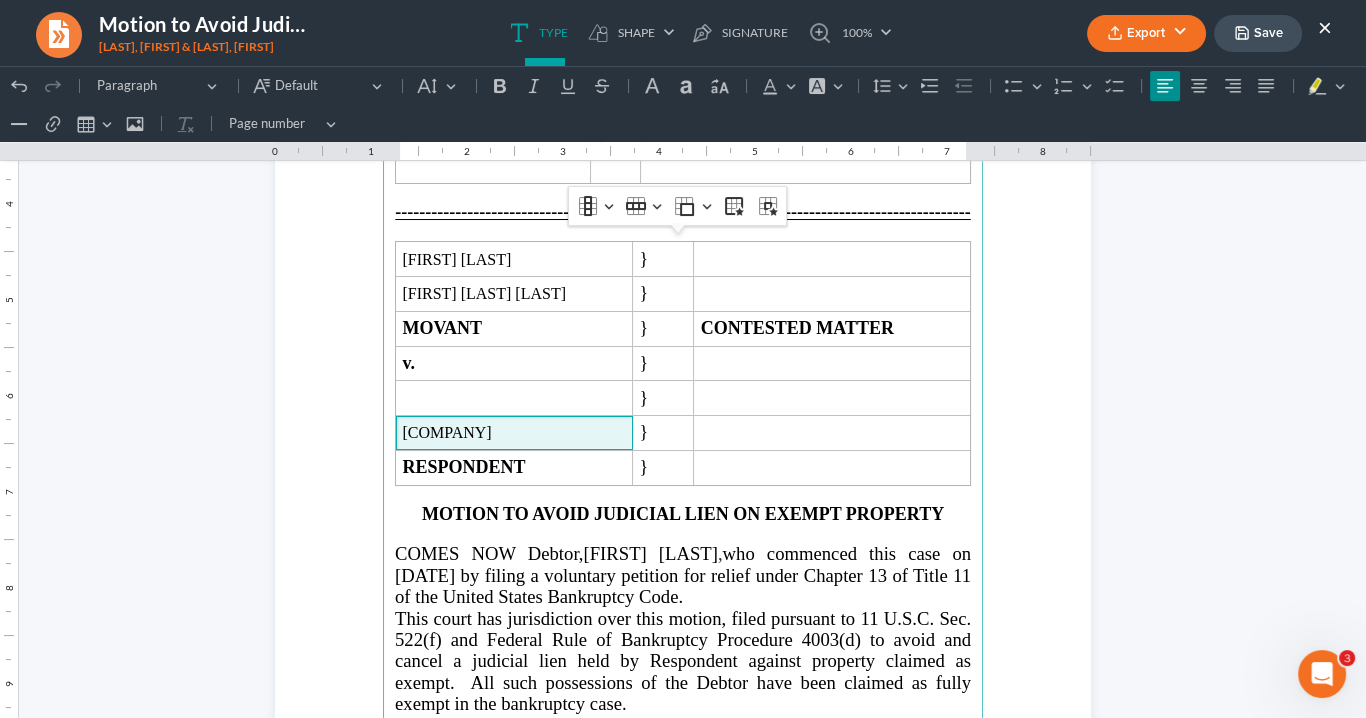 scroll, scrollTop: 480, scrollLeft: 0, axis: vertical 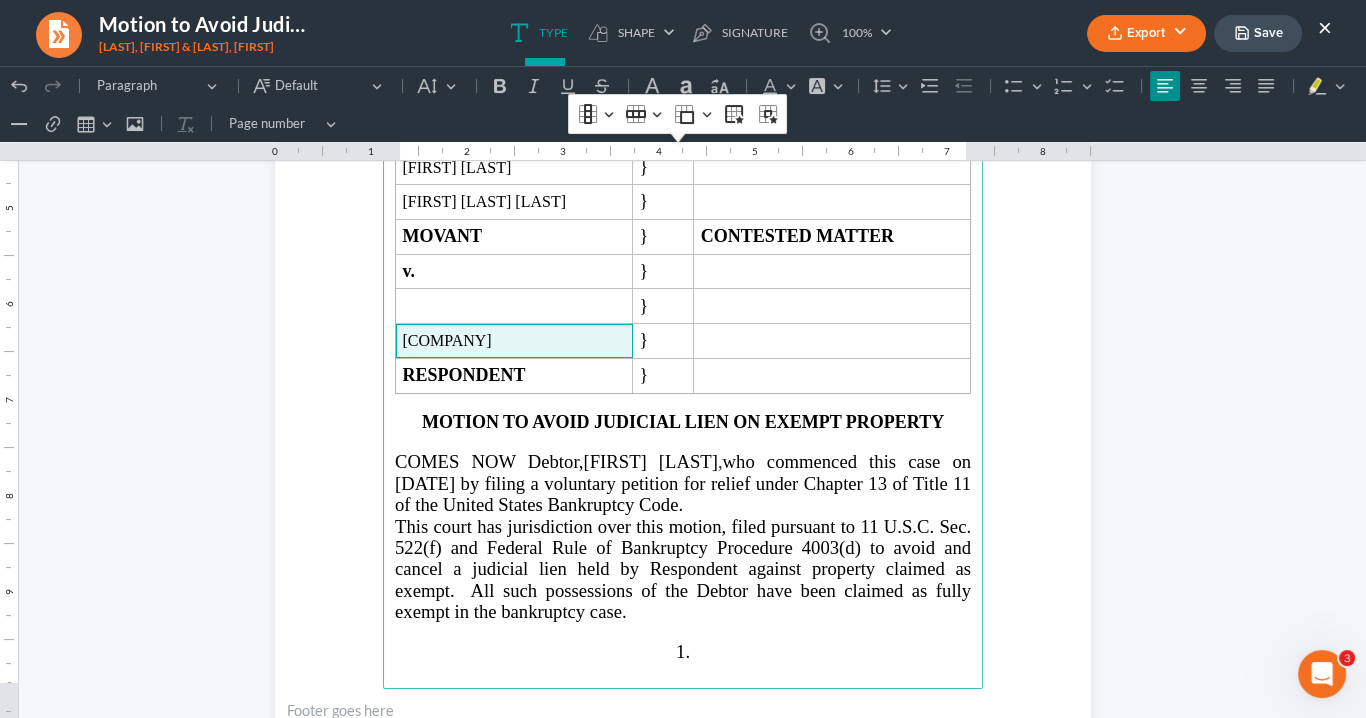 click on "COMES NOW Debtor,[FIRST] [LAST]" at bounding box center [556, 461] 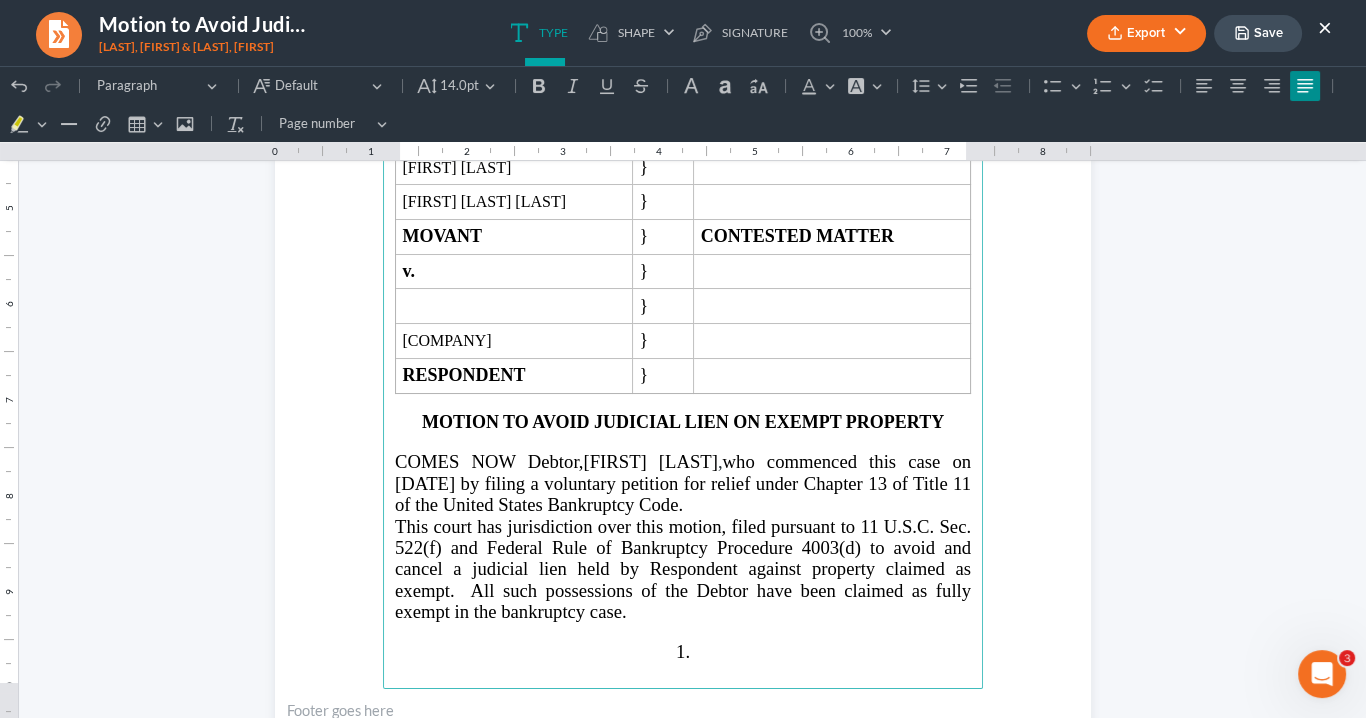 type 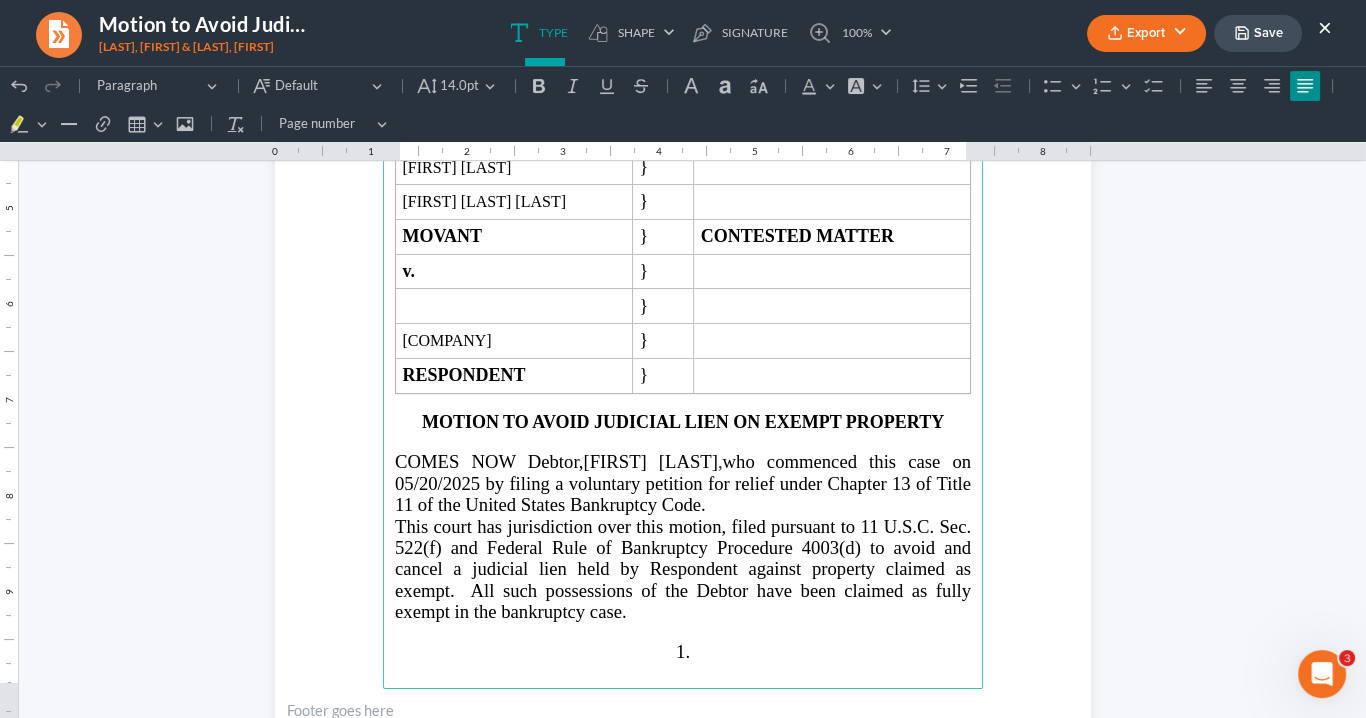 click on "who commenced this case on 05/20/2025 by filing a voluntary petition for relief under Chapter 13 of Title 11 of the United States Bankruptcy Code." at bounding box center (683, 483) 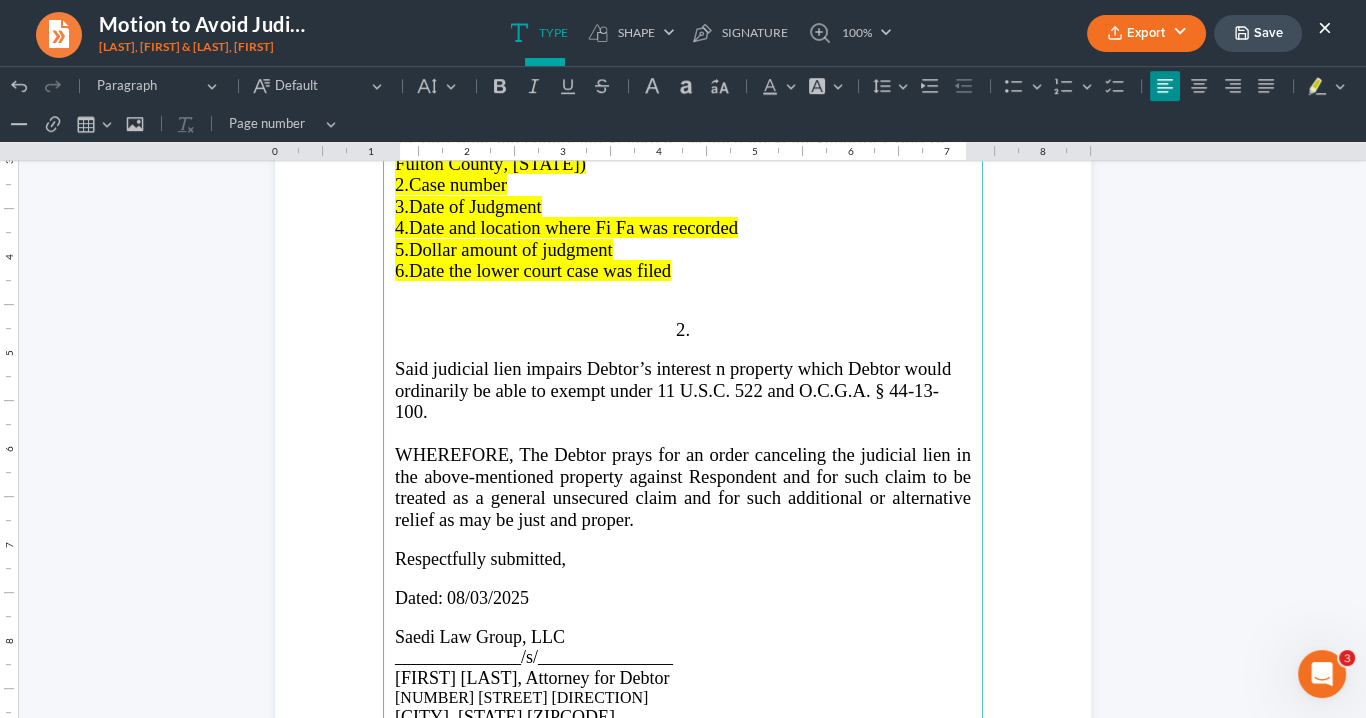 scroll, scrollTop: 1600, scrollLeft: 0, axis: vertical 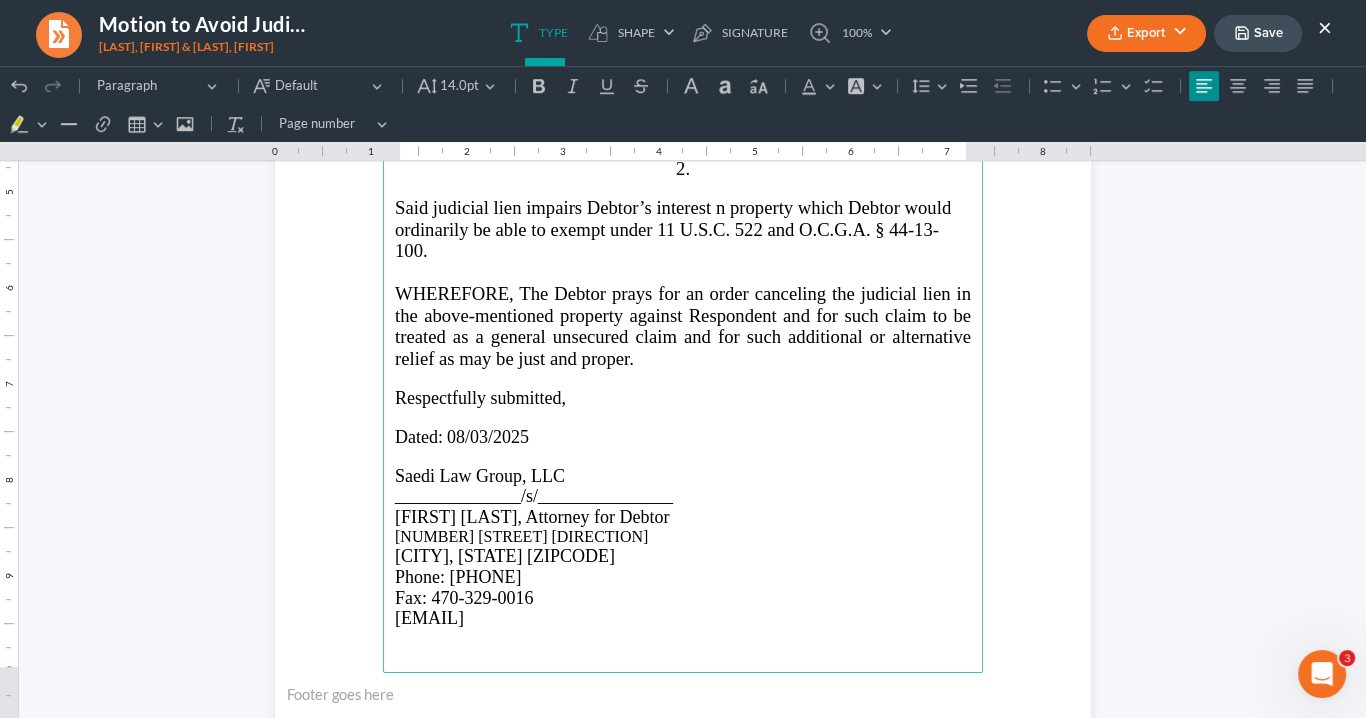 click on "Said judicial lien impairs Debtor’s interest n property which Debtor would ordinarily be able to exempt under 11 U.S.C. 522 and O.C.G.A. § 44-13-100." at bounding box center [673, 229] 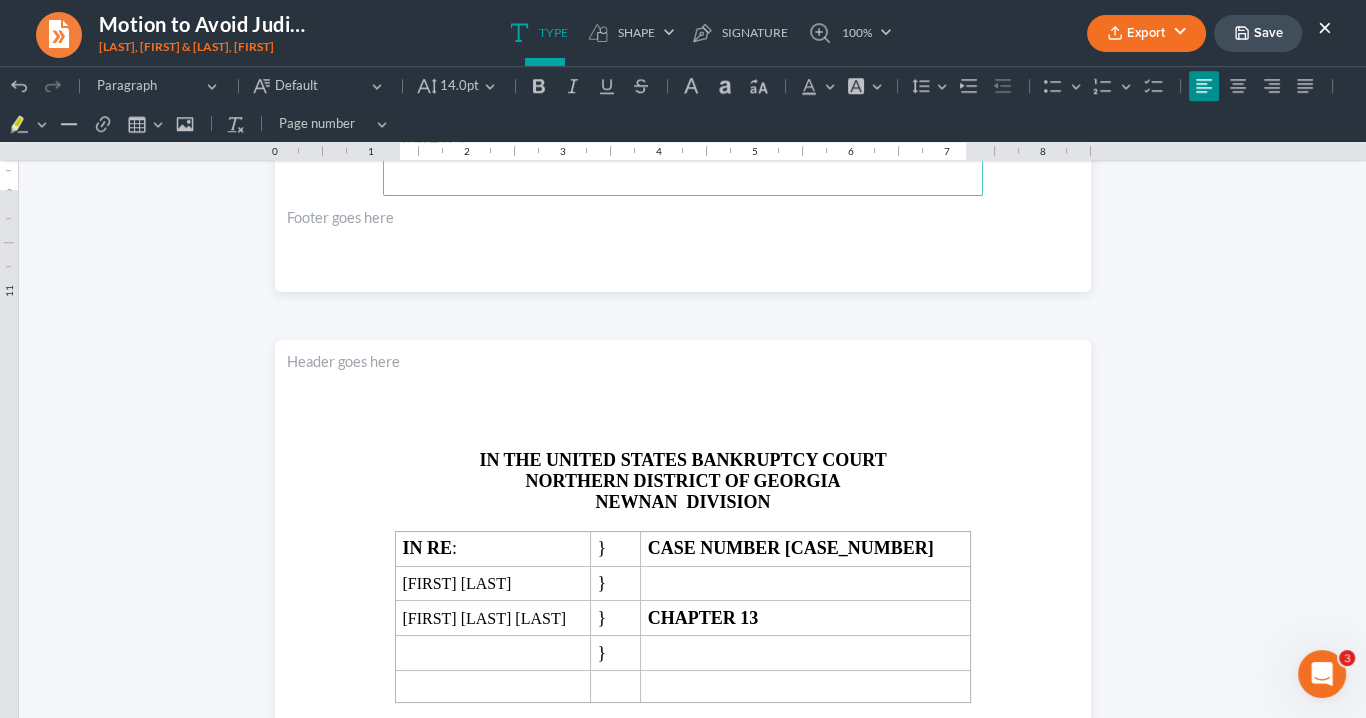 scroll, scrollTop: 2160, scrollLeft: 0, axis: vertical 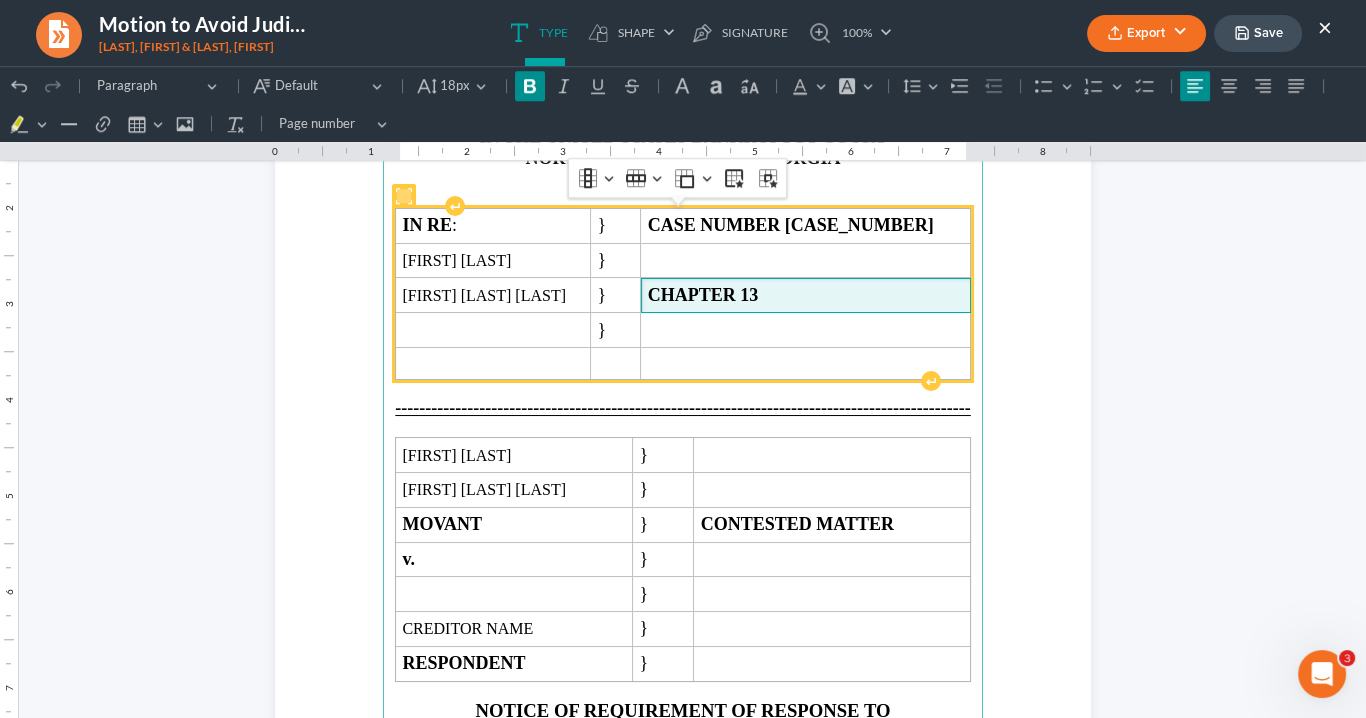 drag, startPoint x: 790, startPoint y: 290, endPoint x: 806, endPoint y: 285, distance: 16.763054 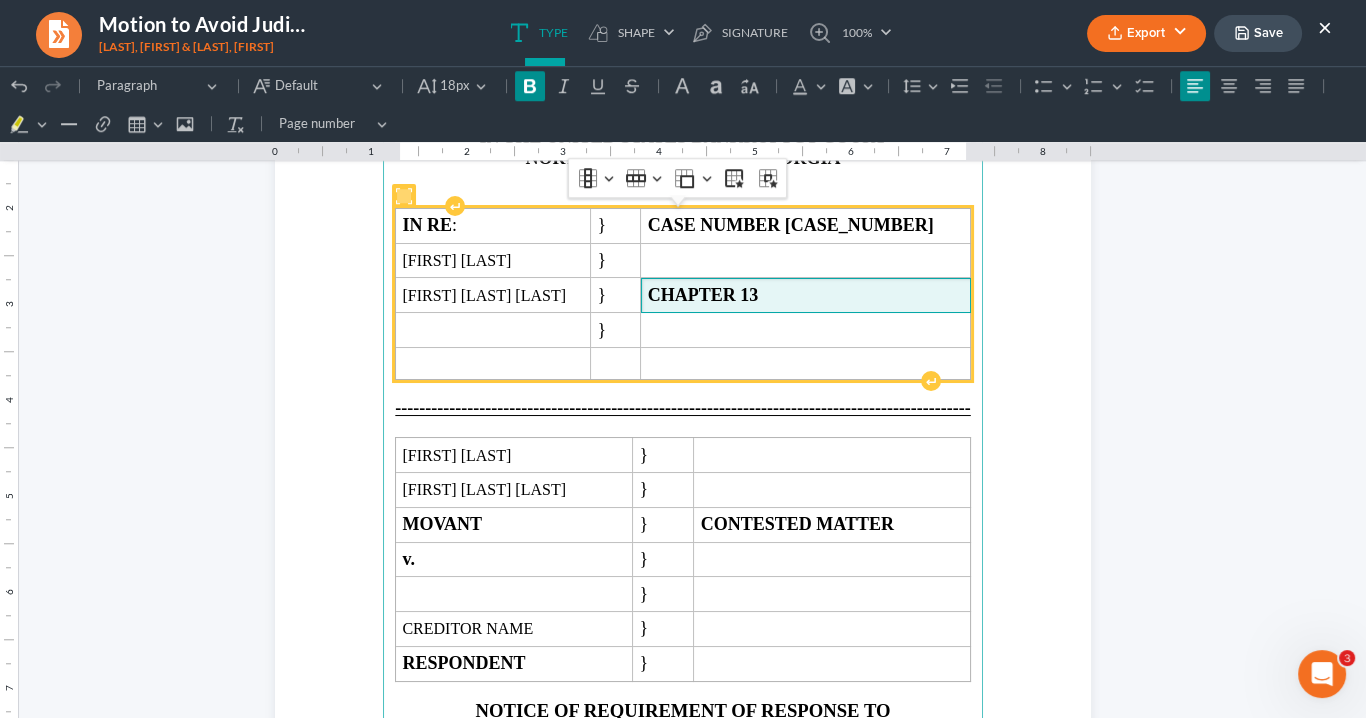click on "CHAPTER 13" at bounding box center (703, 295) 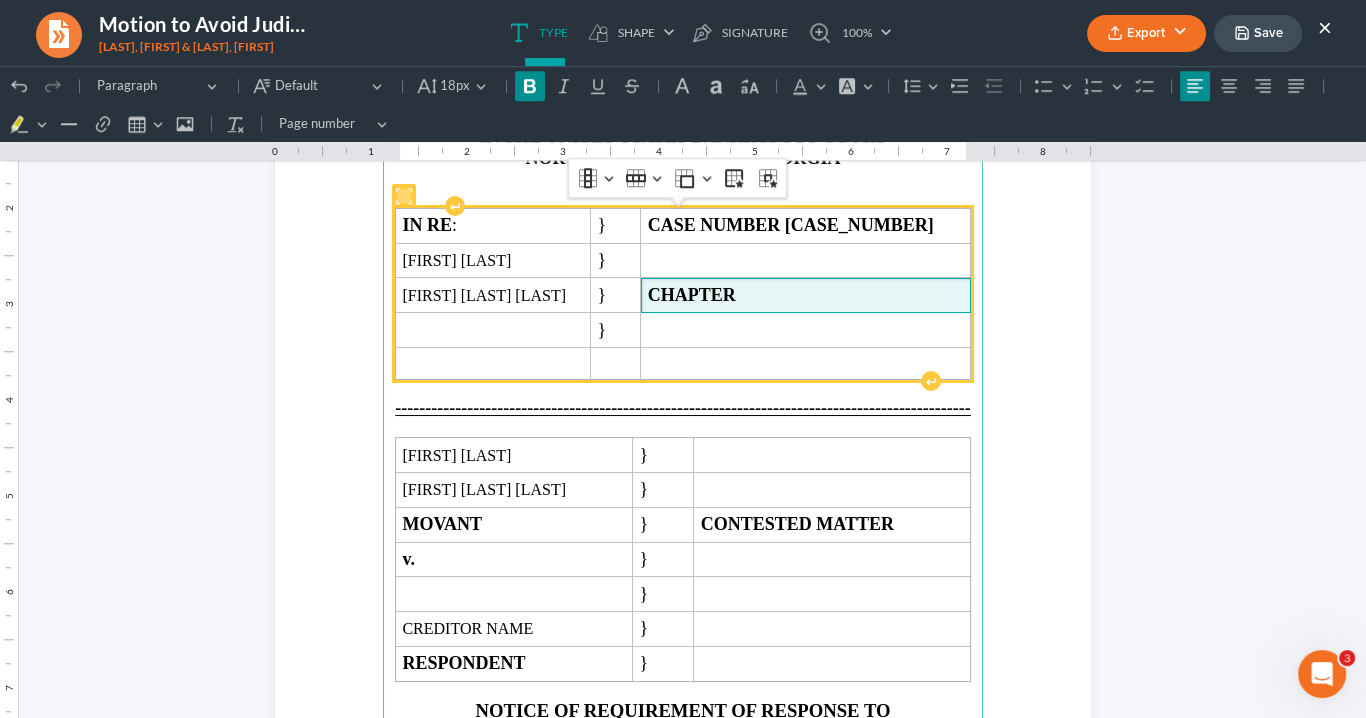 type 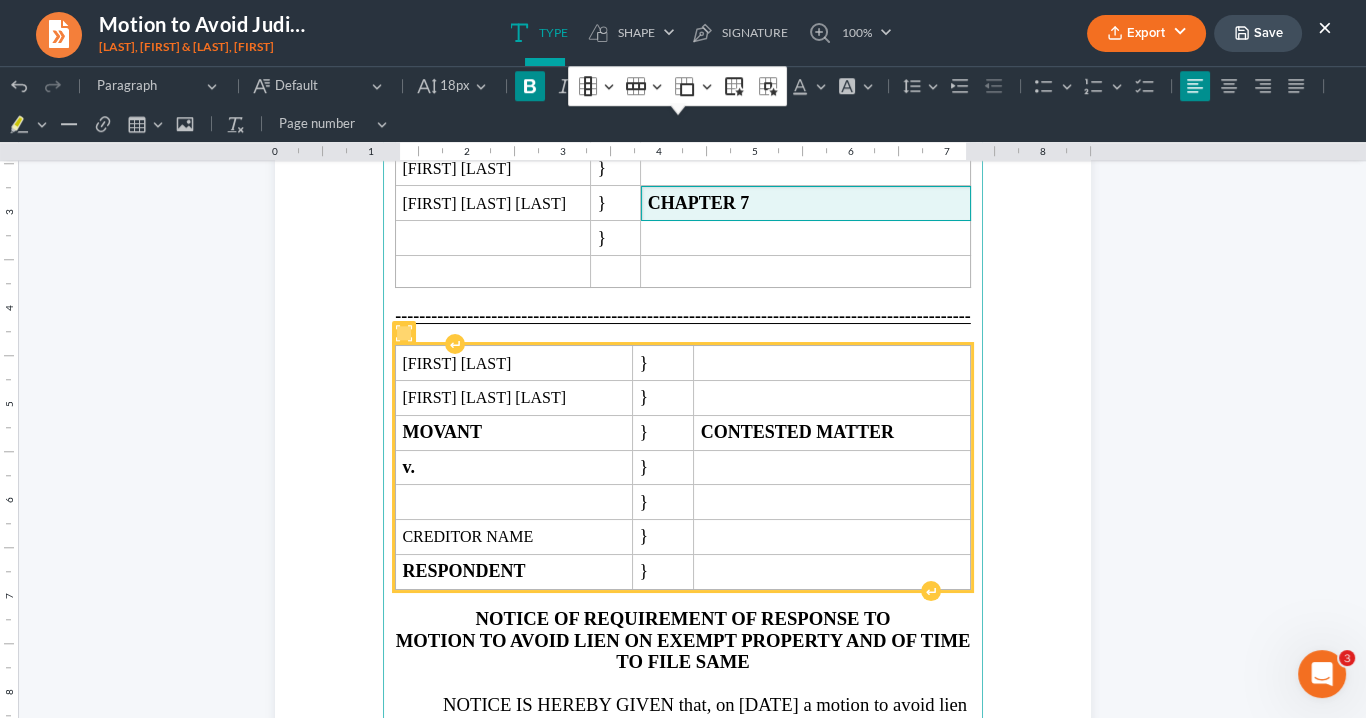 scroll, scrollTop: 2560, scrollLeft: 0, axis: vertical 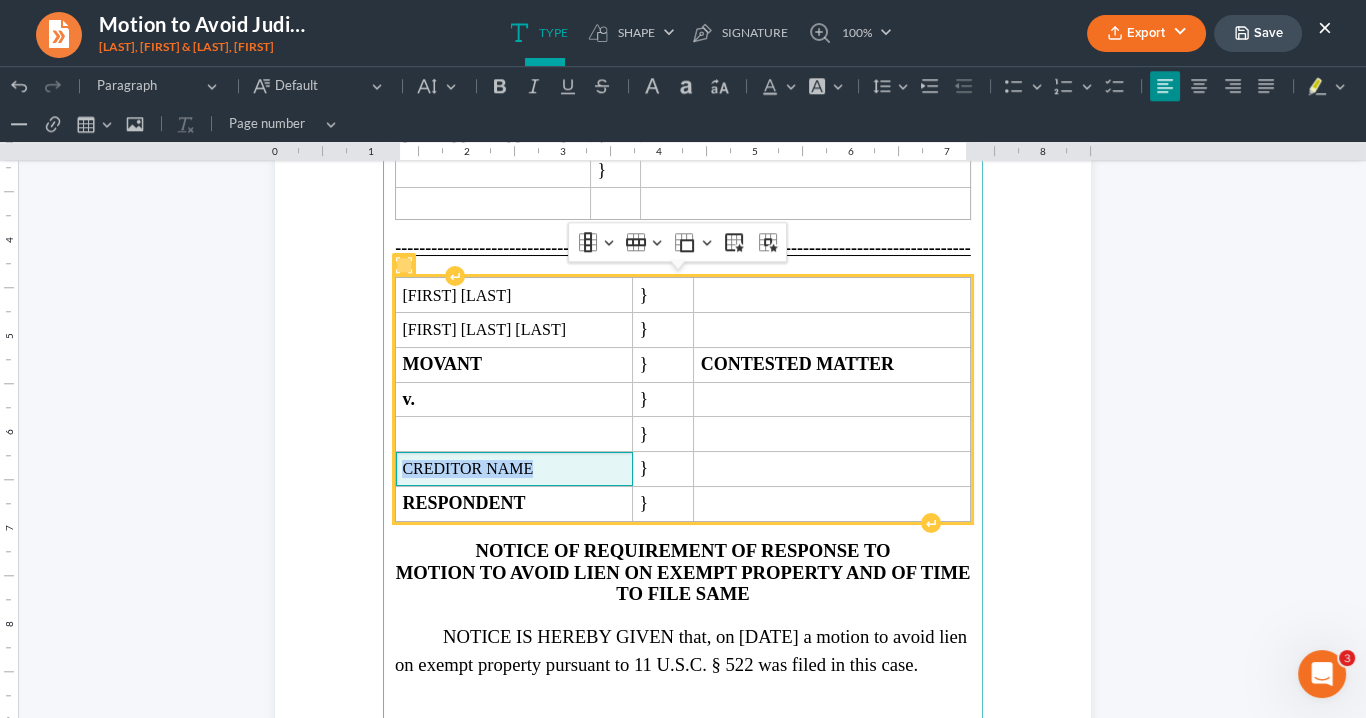 drag, startPoint x: 534, startPoint y: 450, endPoint x: 393, endPoint y: 447, distance: 141.0319 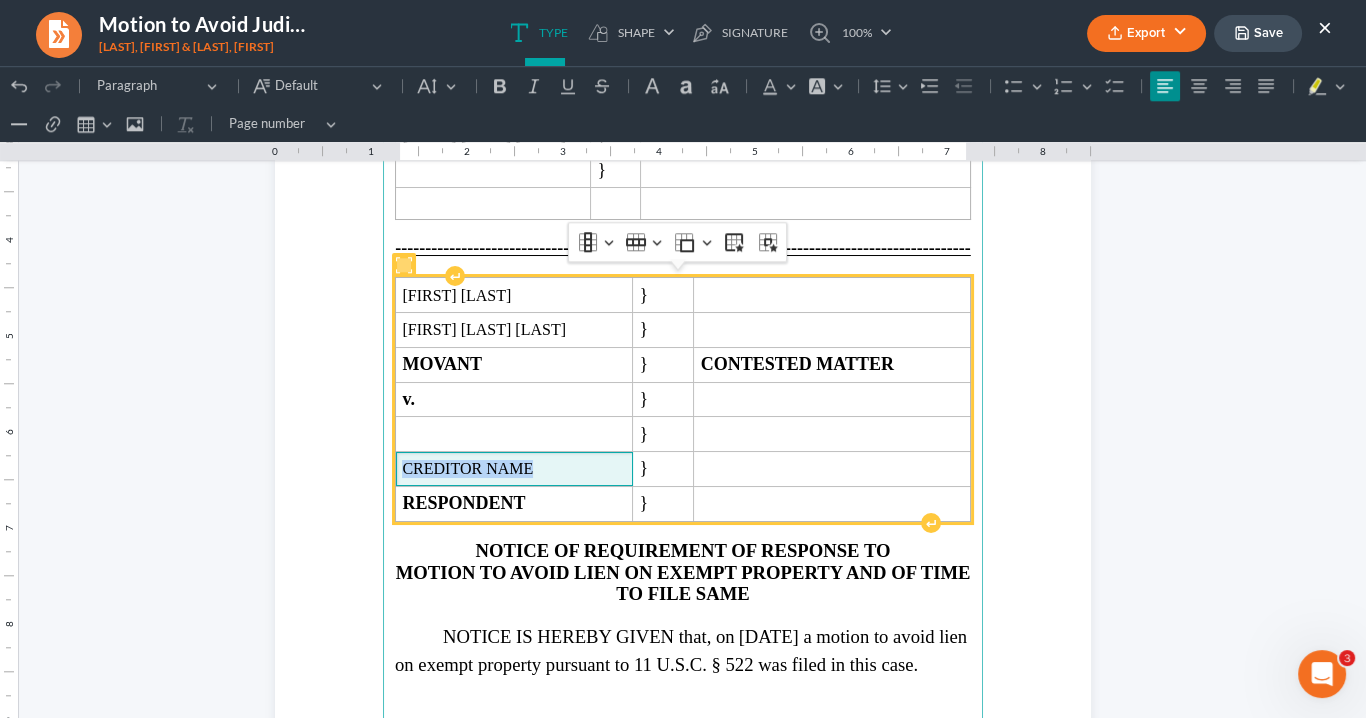 click on "CREDITOR NAME" at bounding box center [514, 469] 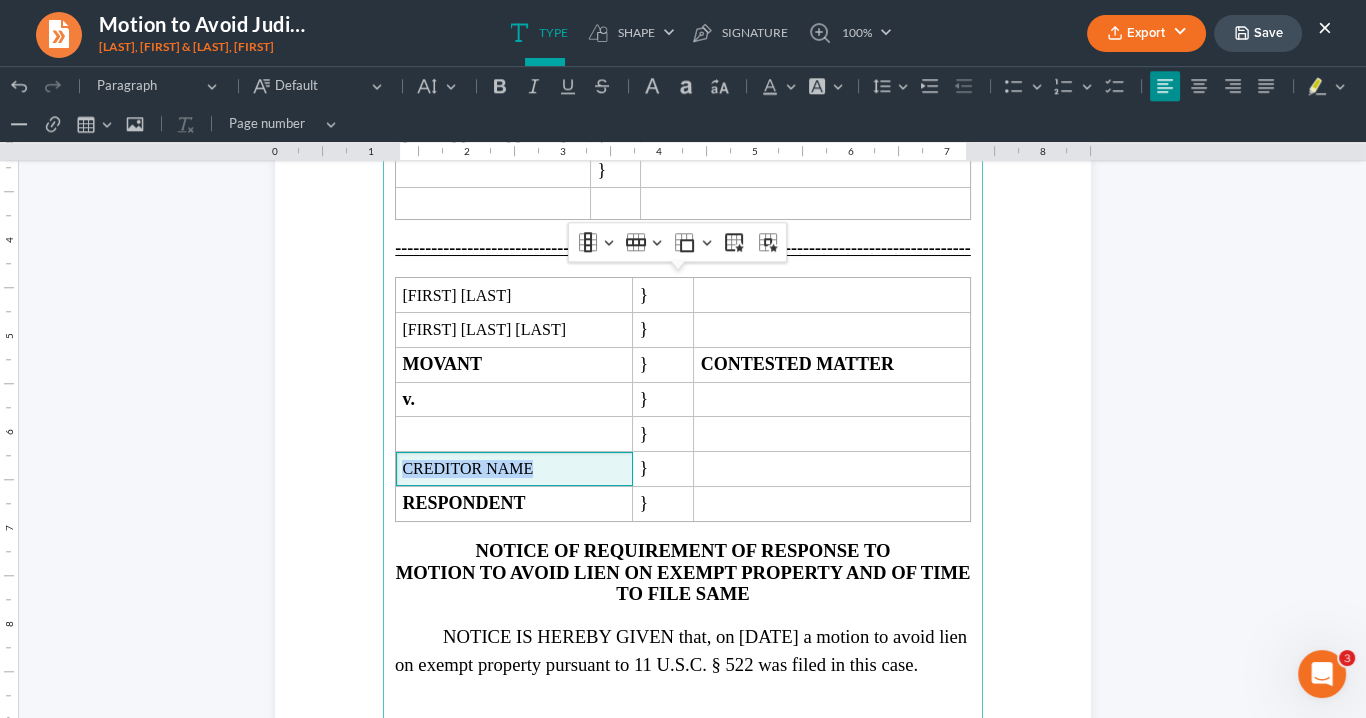 type 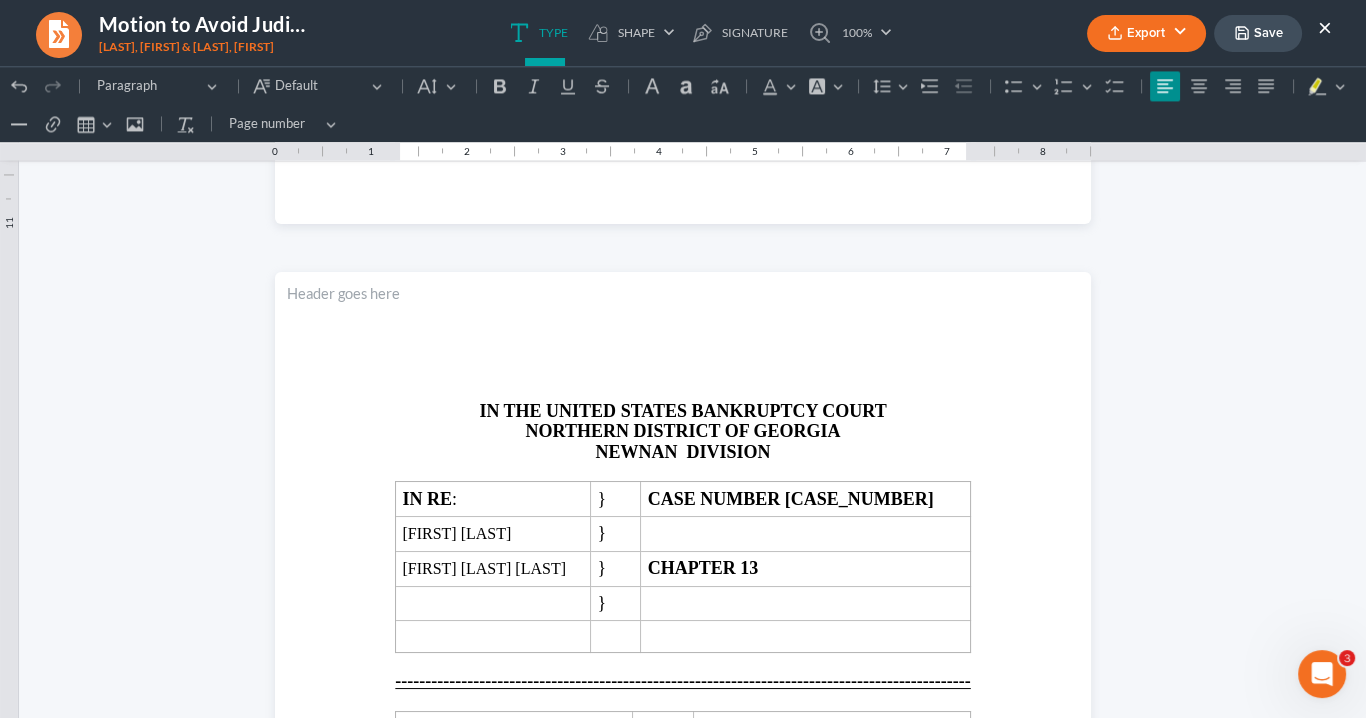 scroll, scrollTop: 4400, scrollLeft: 0, axis: vertical 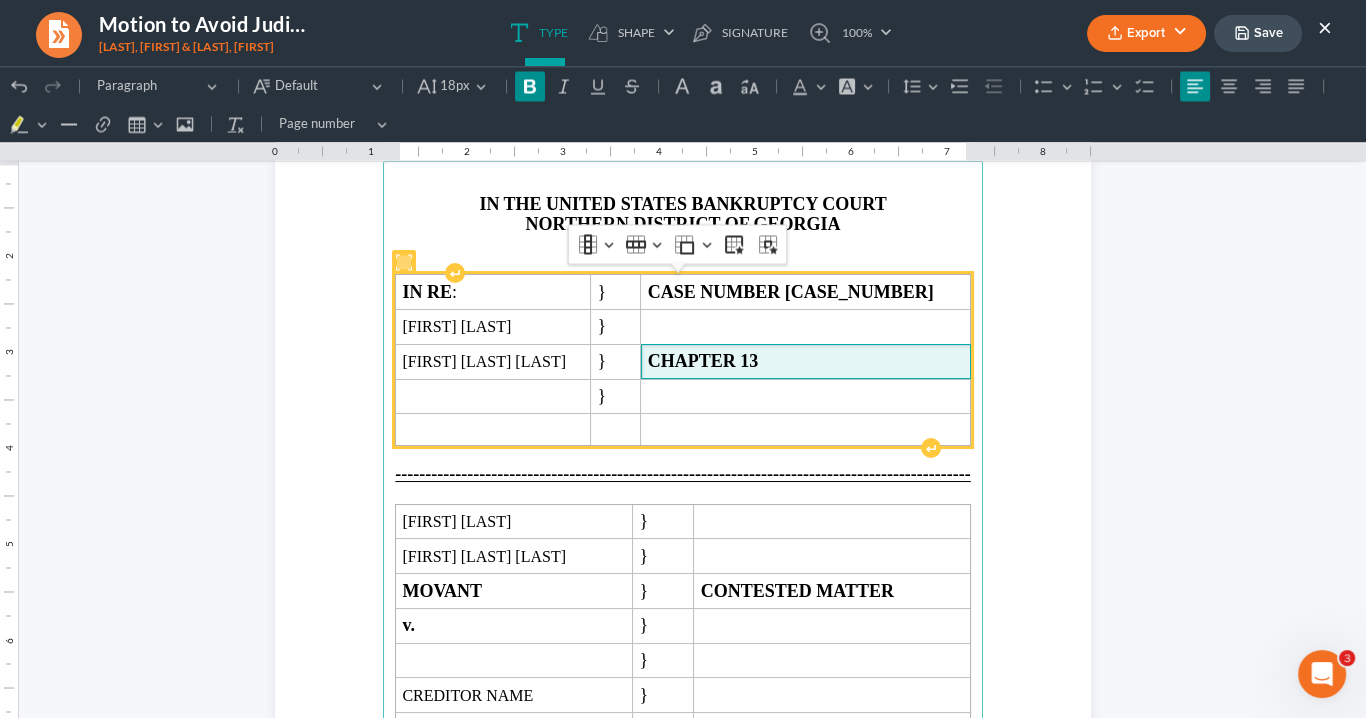 drag, startPoint x: 790, startPoint y: 356, endPoint x: 810, endPoint y: 357, distance: 20.024984 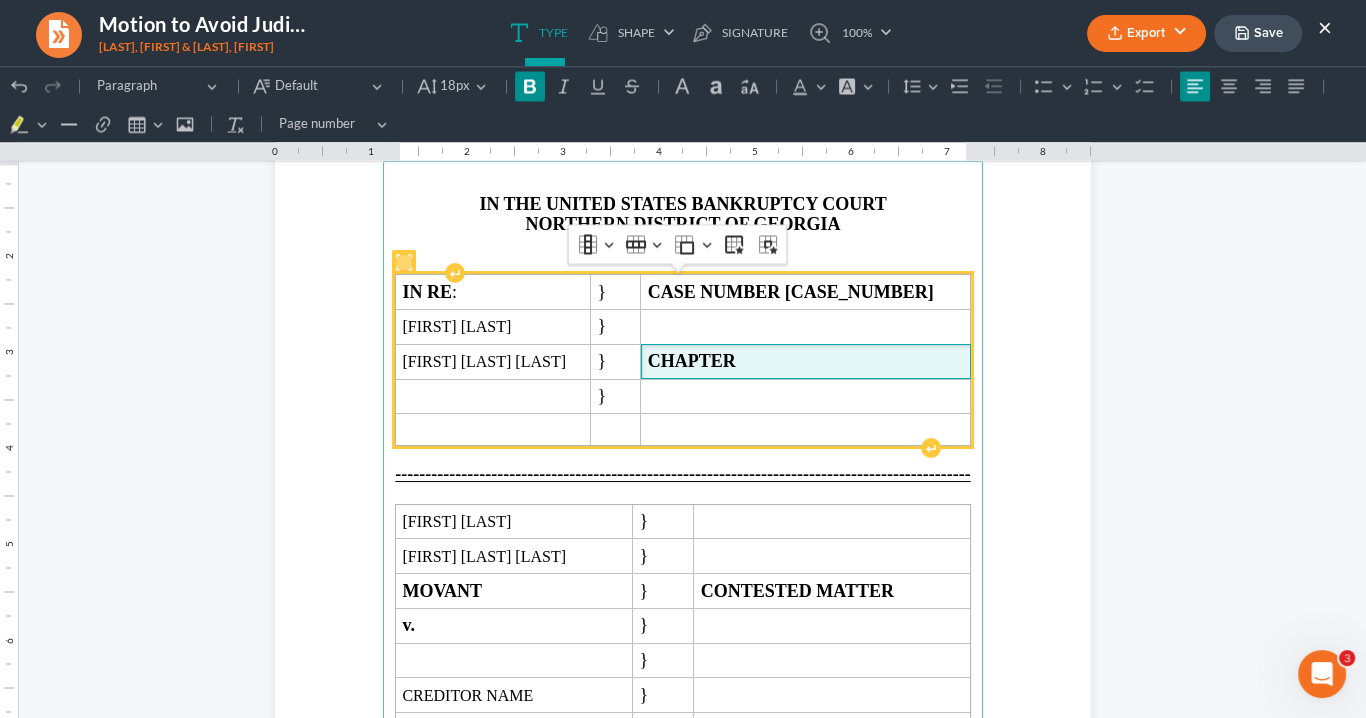 type 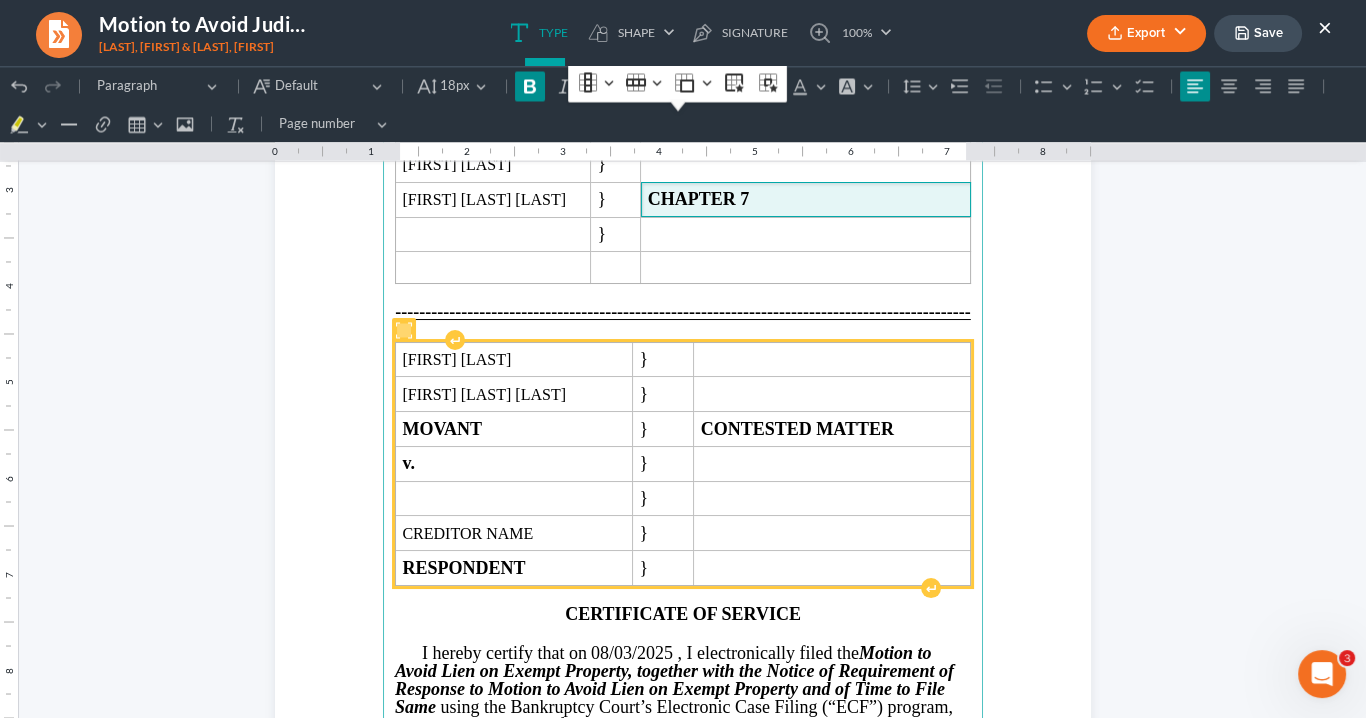 scroll, scrollTop: 4800, scrollLeft: 0, axis: vertical 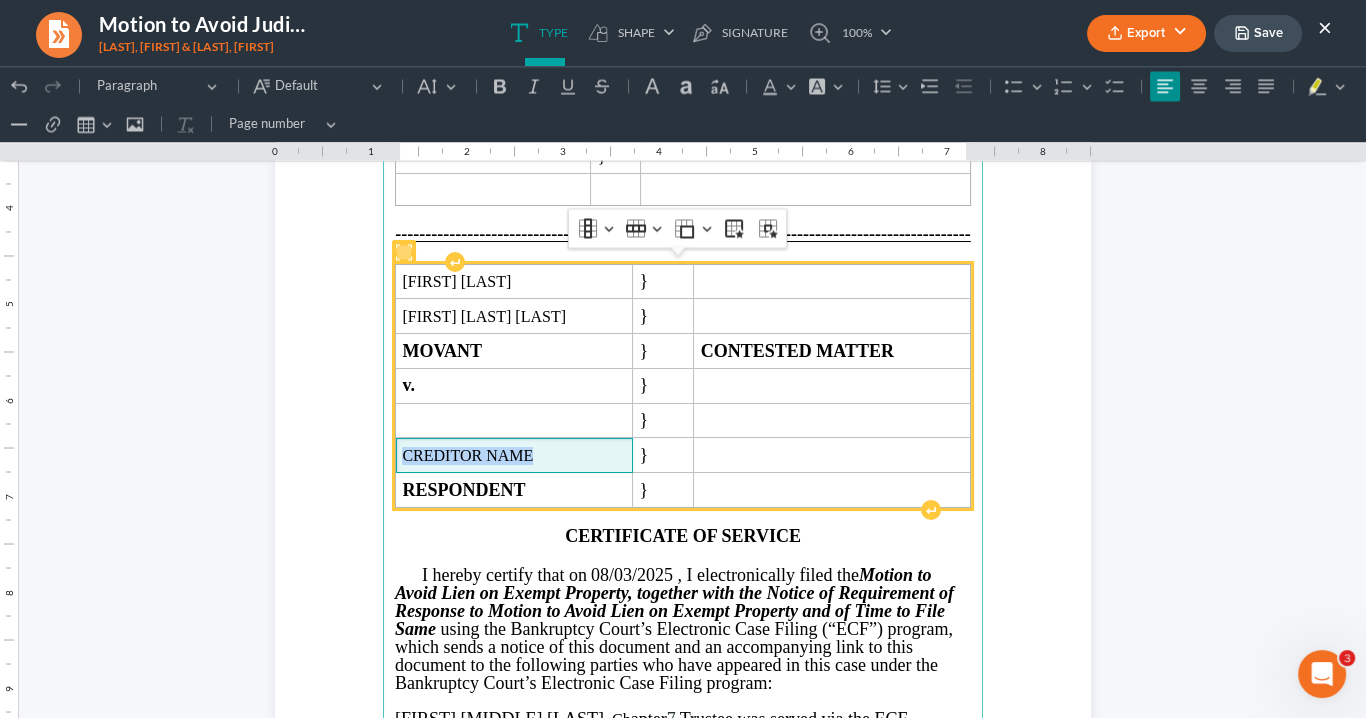 drag, startPoint x: 510, startPoint y: 441, endPoint x: 397, endPoint y: 440, distance: 113.004425 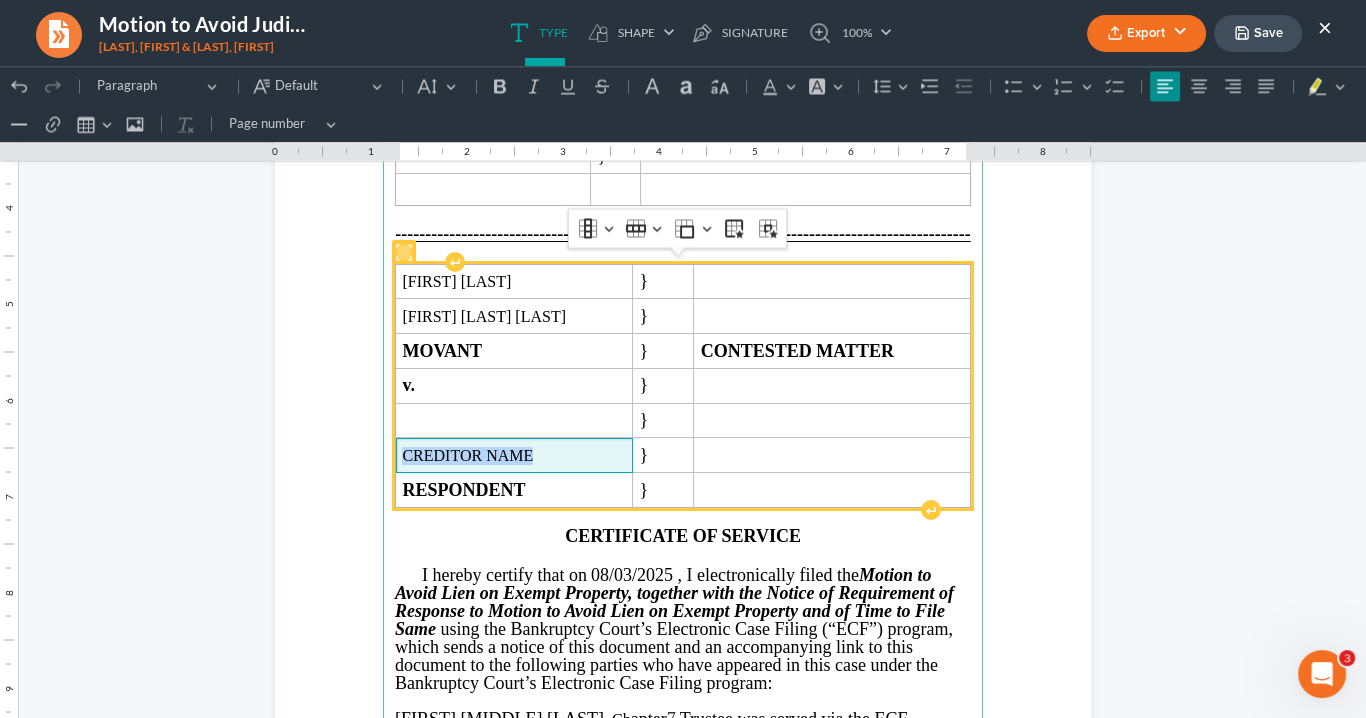 type 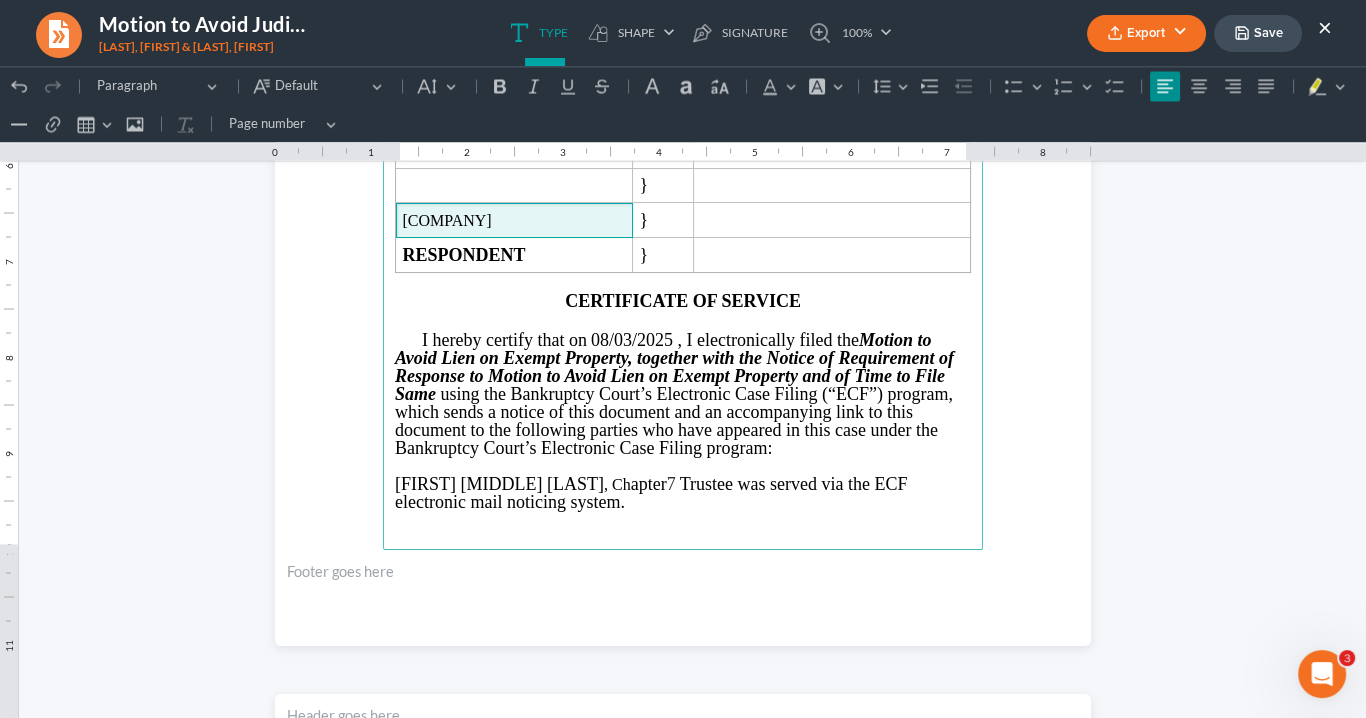 scroll, scrollTop: 5040, scrollLeft: 0, axis: vertical 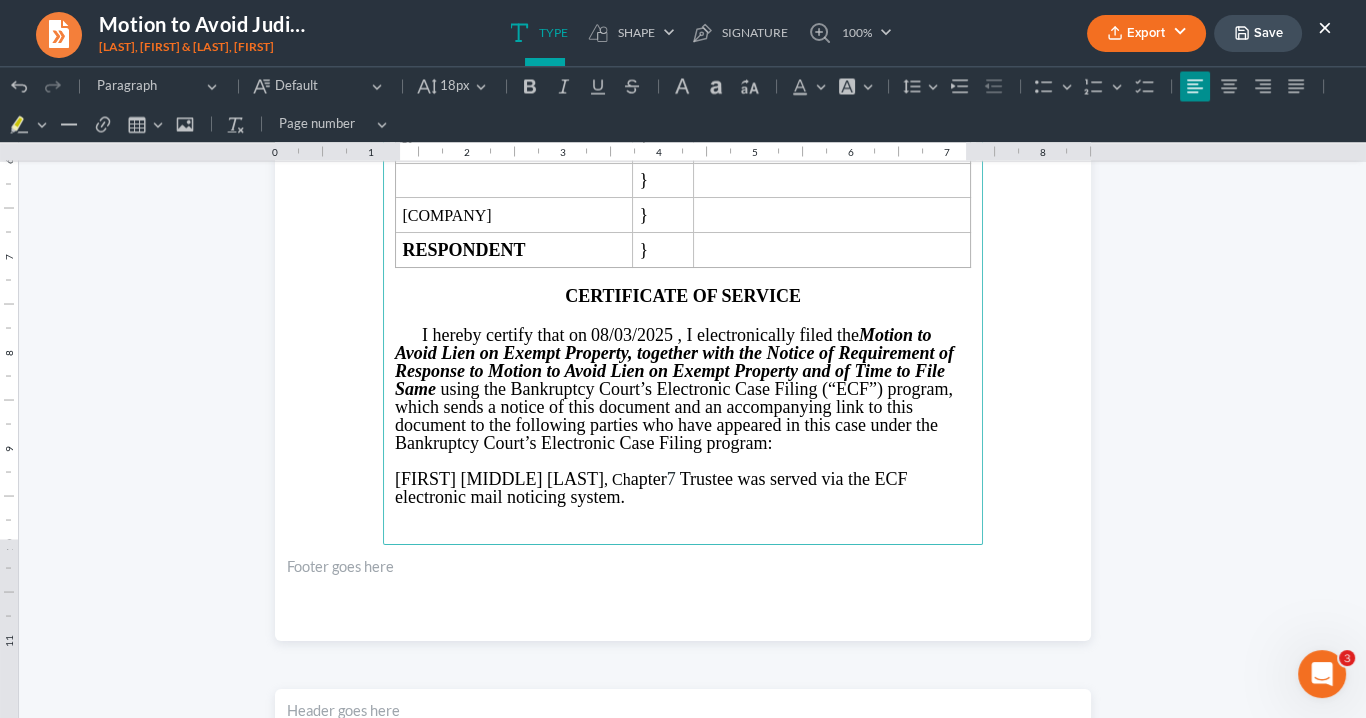 click on "Trustee was served via the ECF electronic mail noticing system." at bounding box center [651, 488] 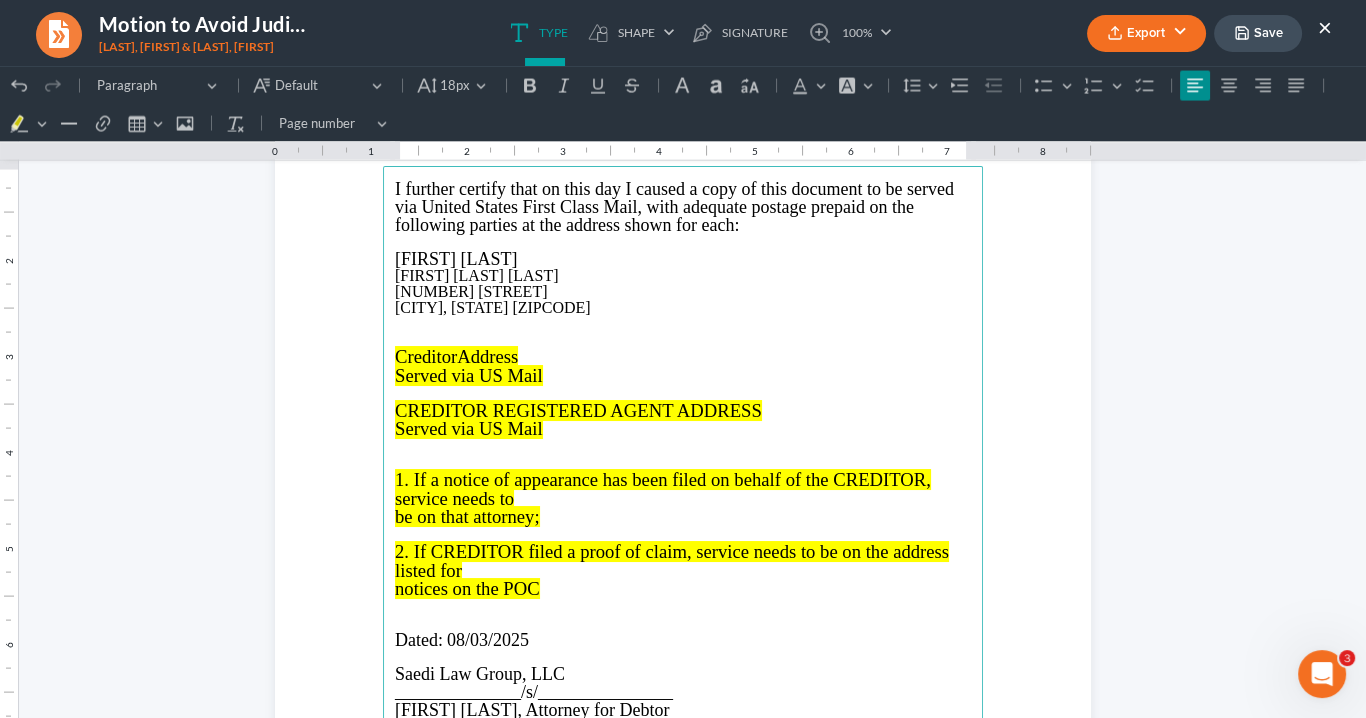 scroll, scrollTop: 5760, scrollLeft: 0, axis: vertical 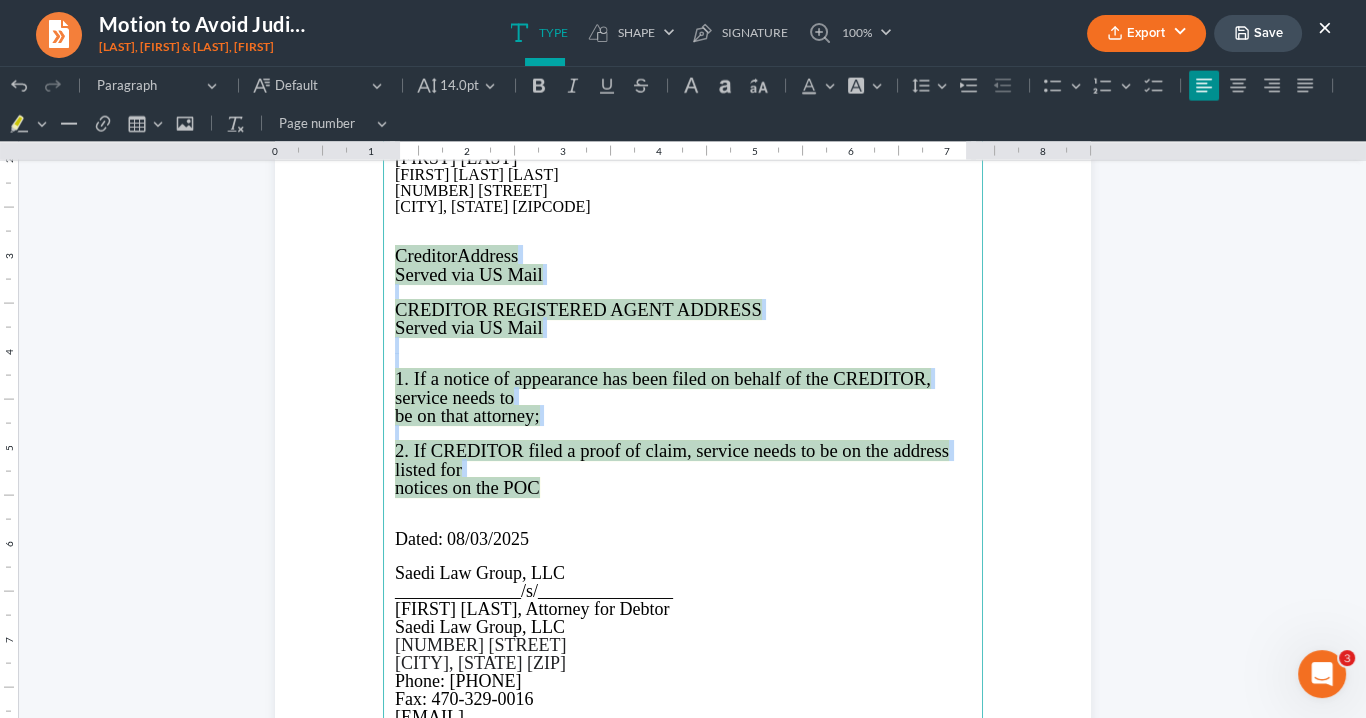 drag, startPoint x: 542, startPoint y: 490, endPoint x: 383, endPoint y: 253, distance: 285.39447 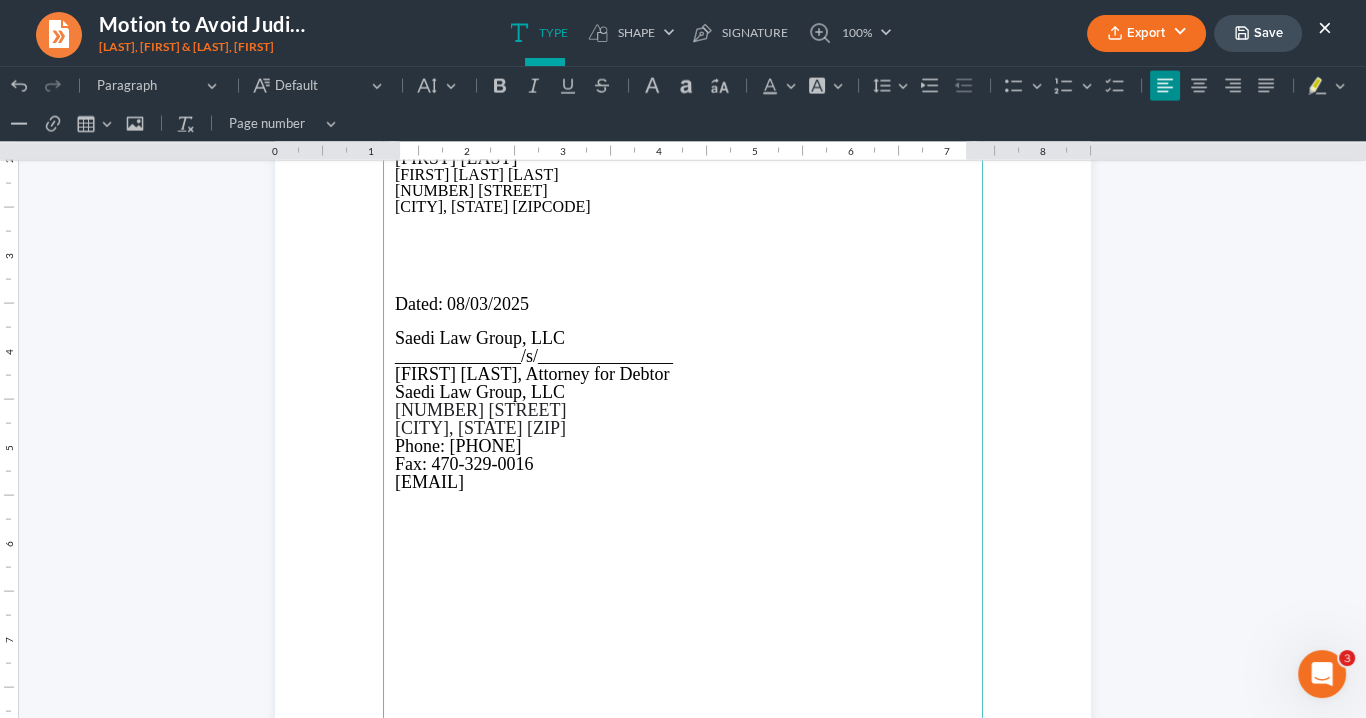 click at bounding box center (683, 255) 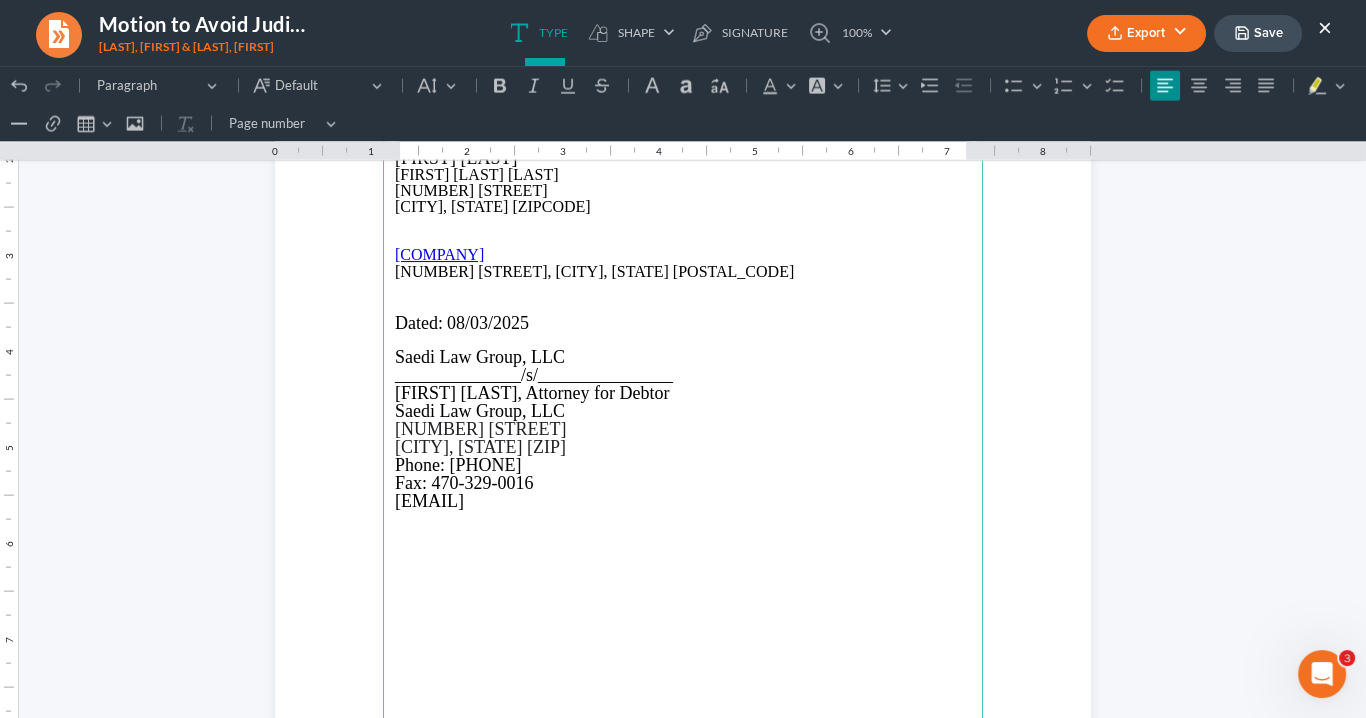 click on "[NUMBER] [STREET], [CITY], [STATE] [POSTAL_CODE]" at bounding box center [683, 272] 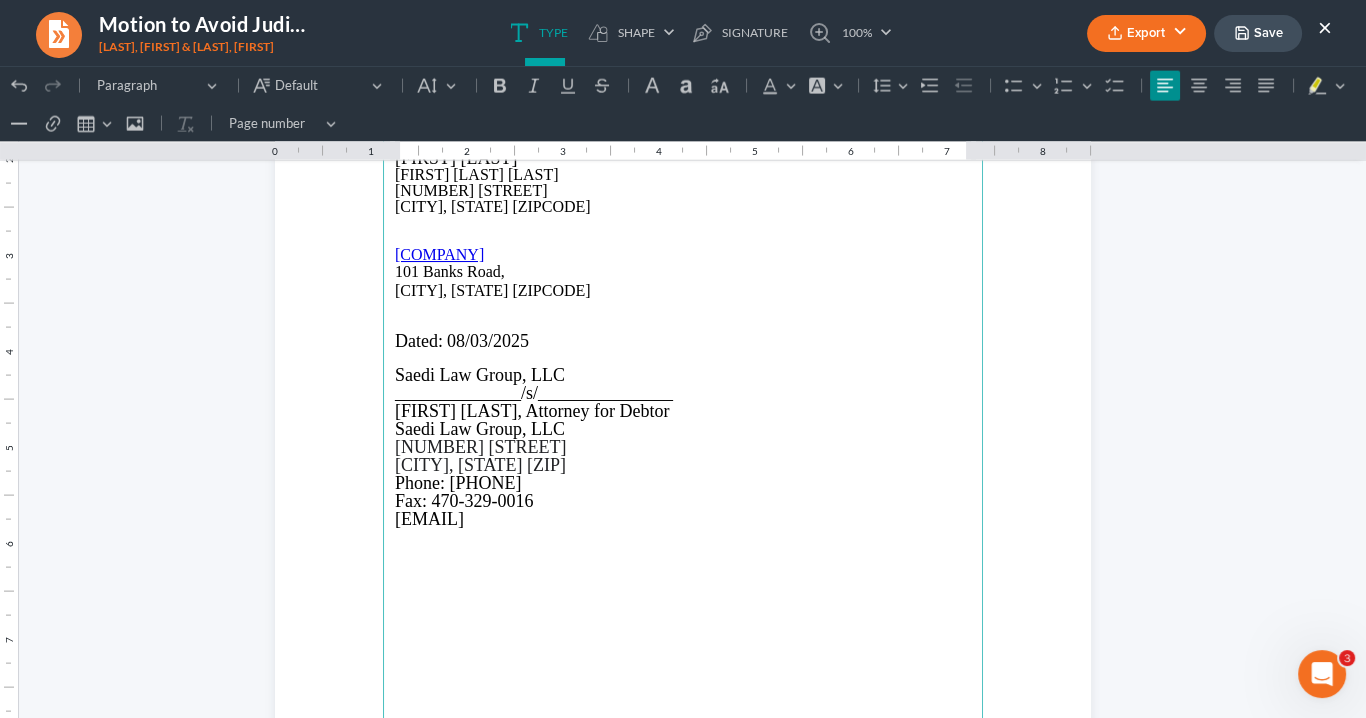 click on "101 Banks Road," at bounding box center [683, 272] 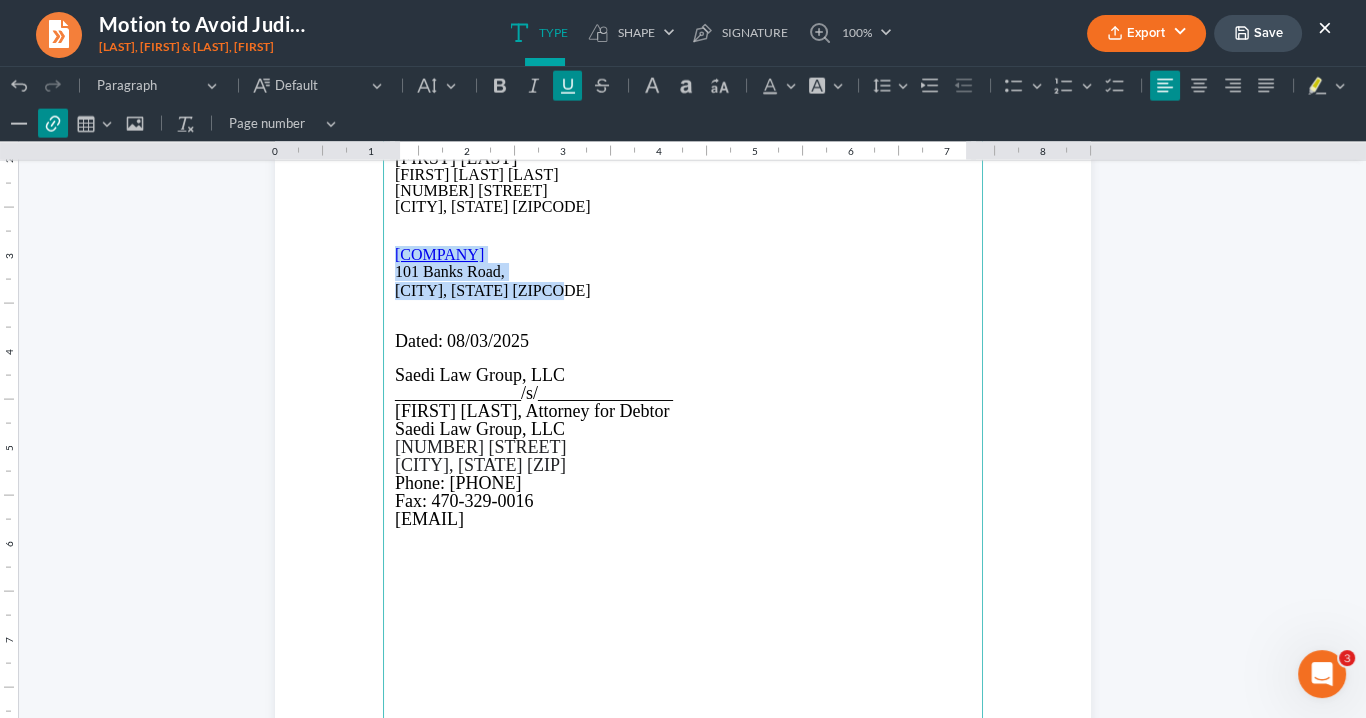 drag, startPoint x: 547, startPoint y: 289, endPoint x: 391, endPoint y: 252, distance: 160.32779 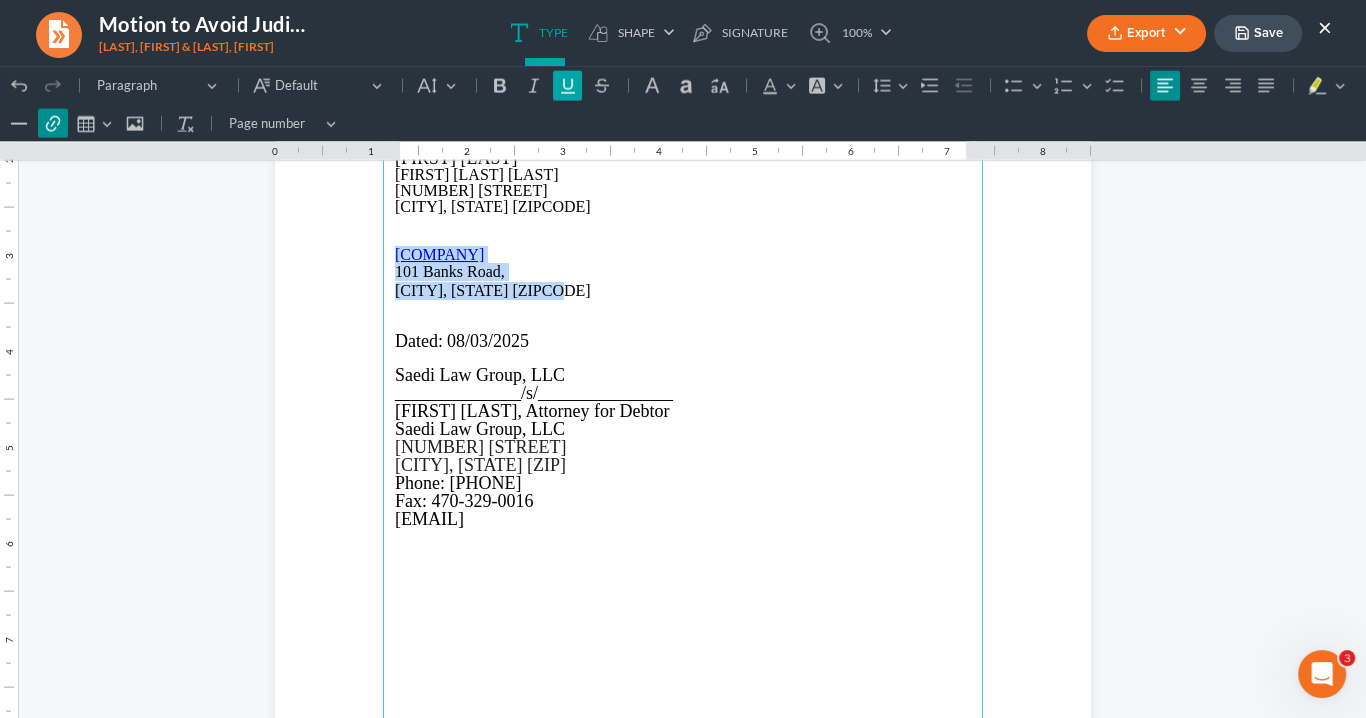 click 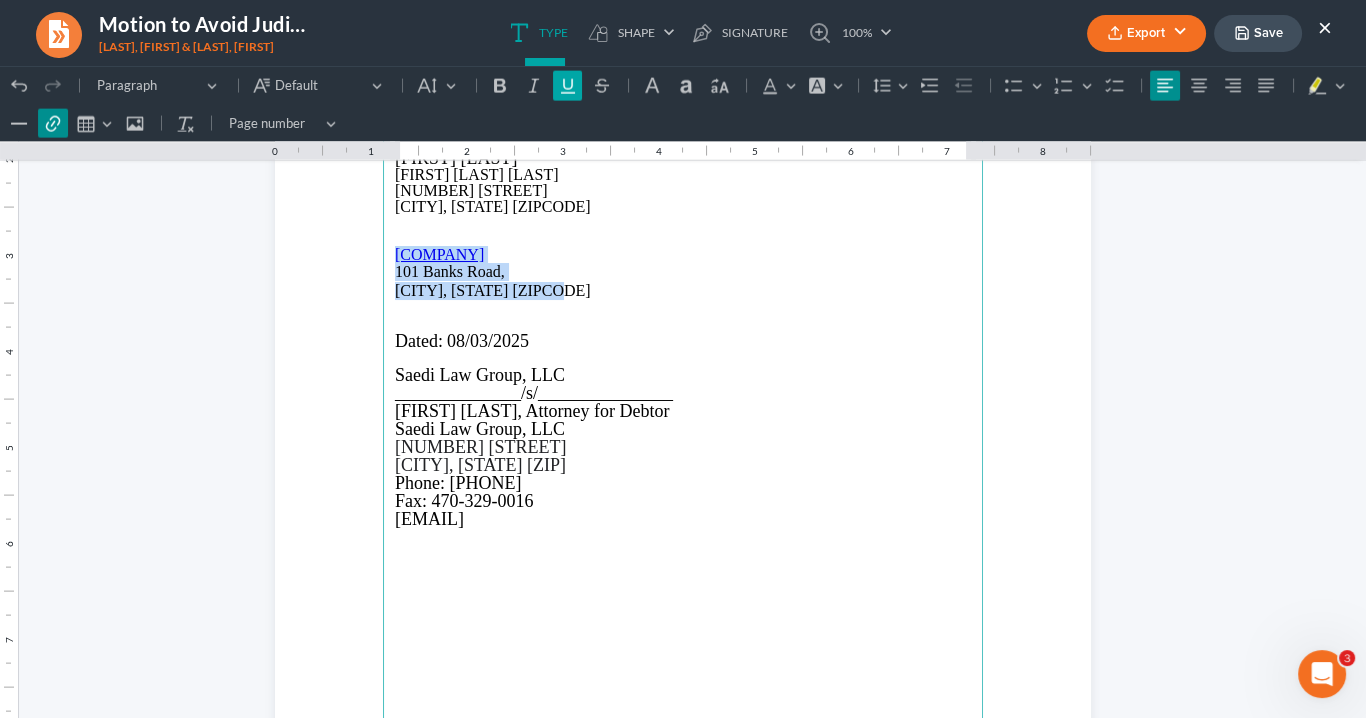 click 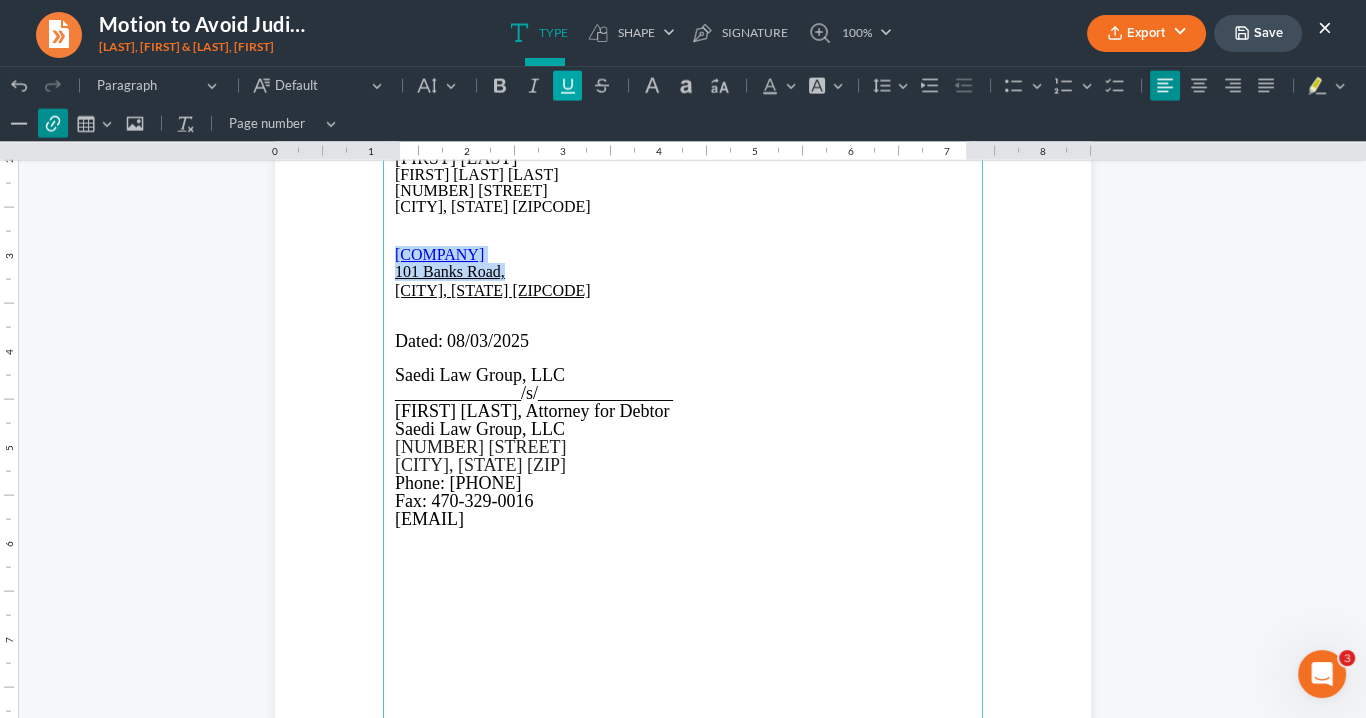 click 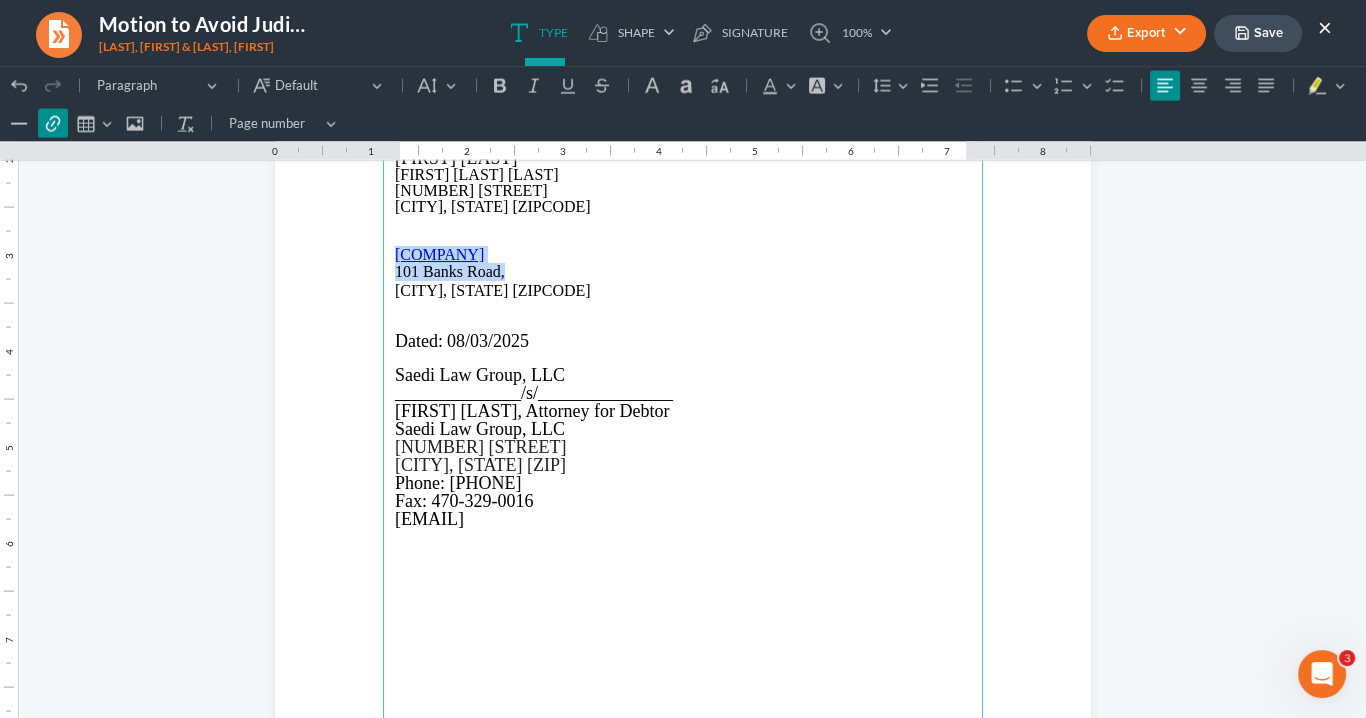 click on "101 Banks Road," at bounding box center [683, 272] 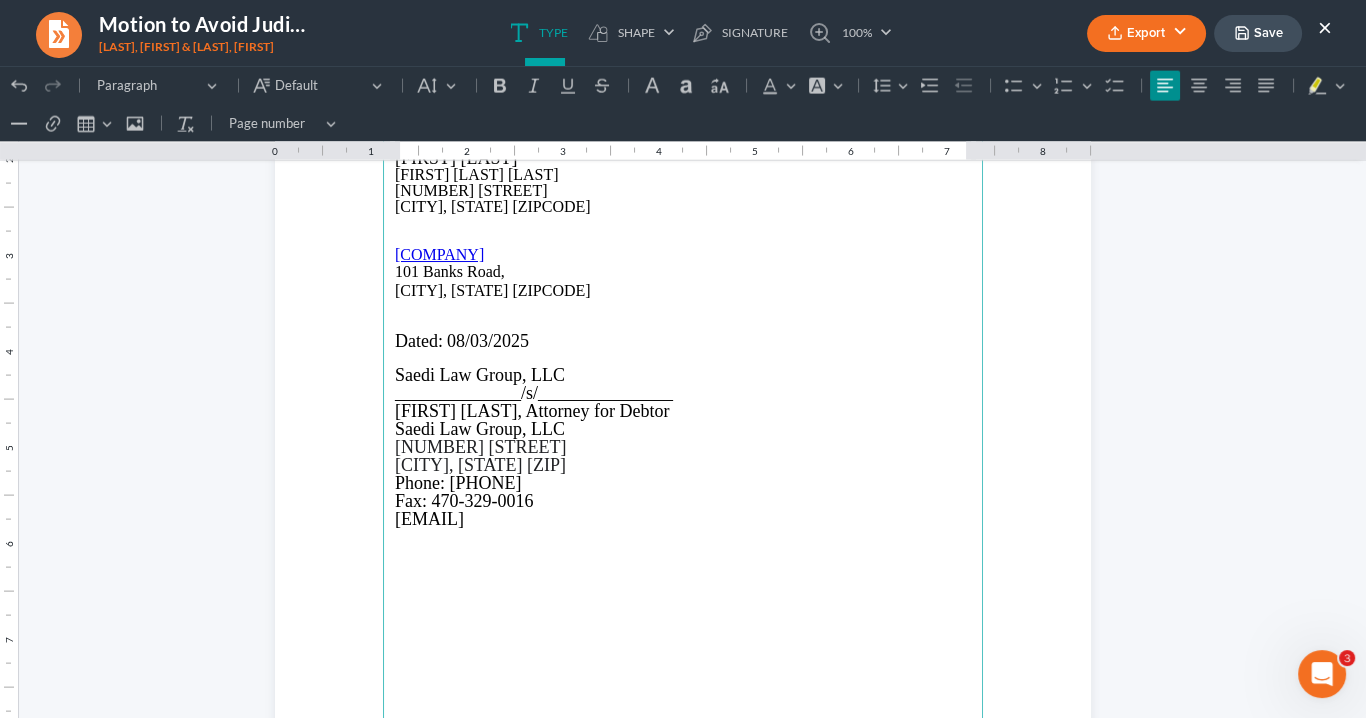 drag, startPoint x: 594, startPoint y: 352, endPoint x: 590, endPoint y: 322, distance: 30.265491 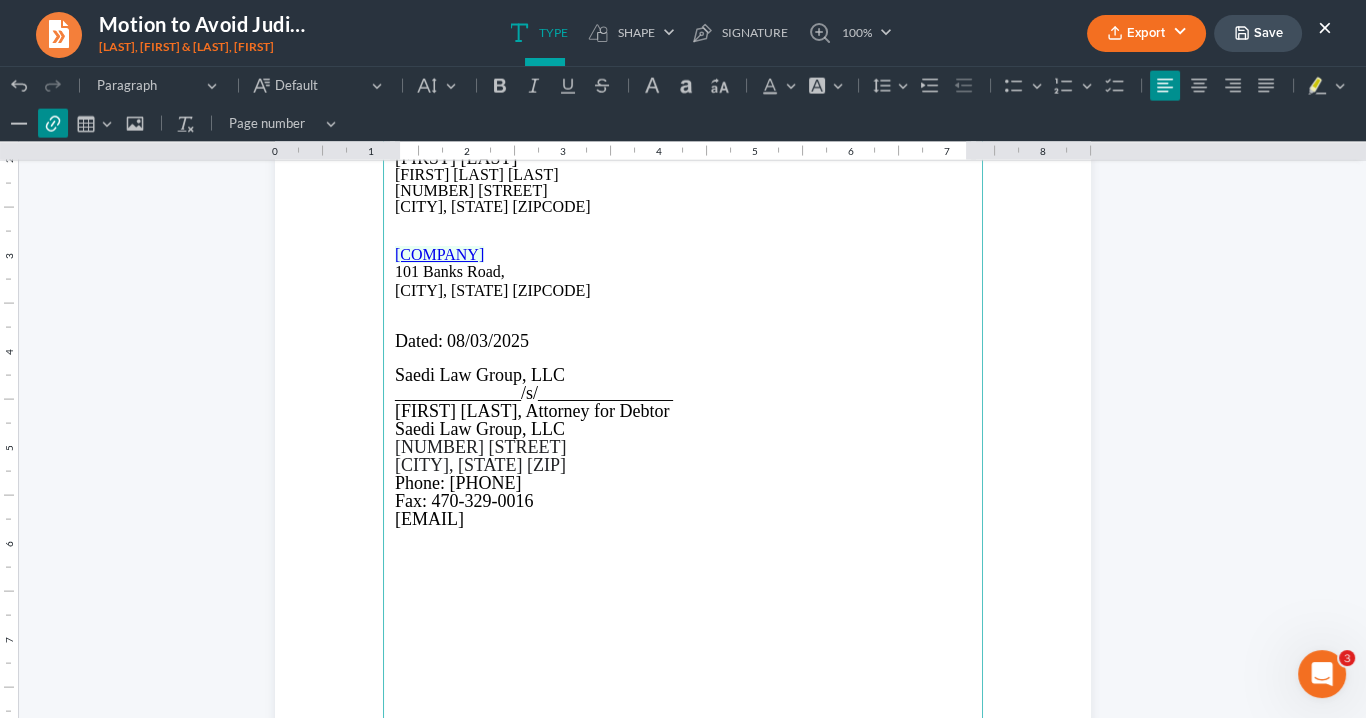 drag, startPoint x: 542, startPoint y: 256, endPoint x: 600, endPoint y: 224, distance: 66.24198 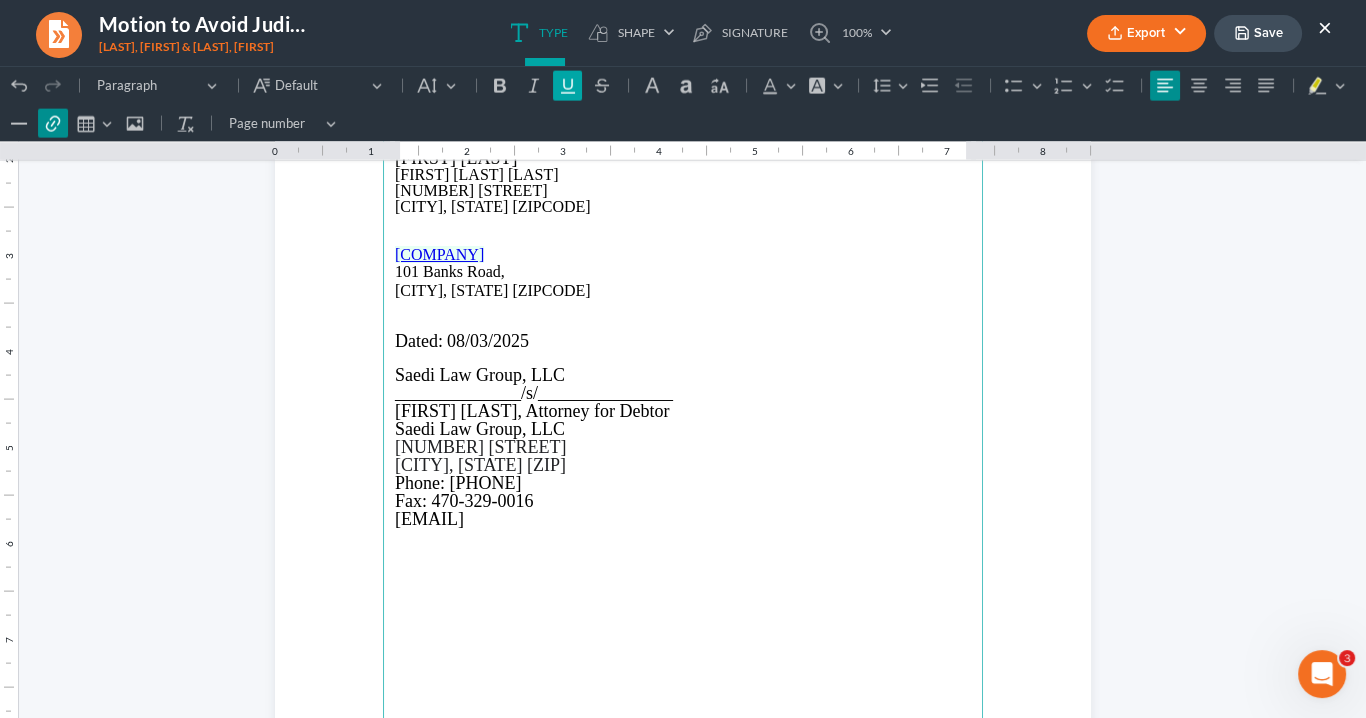 click 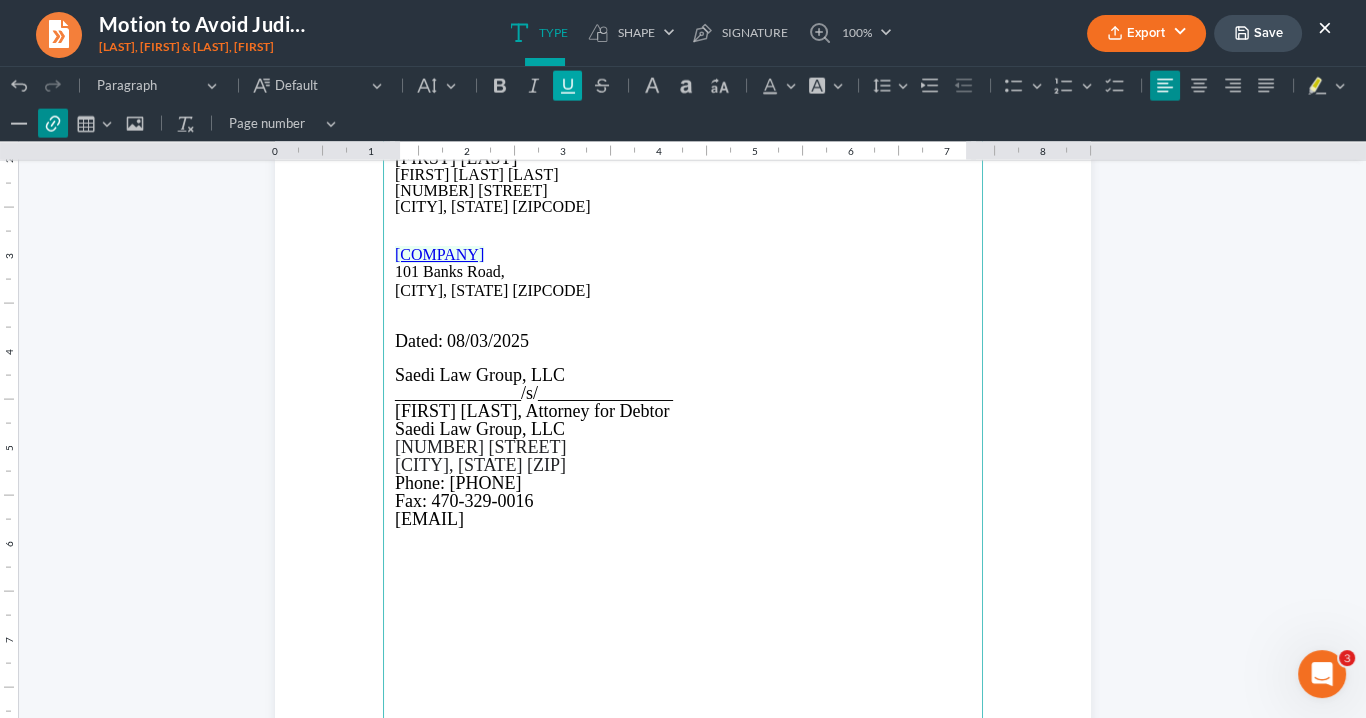 click 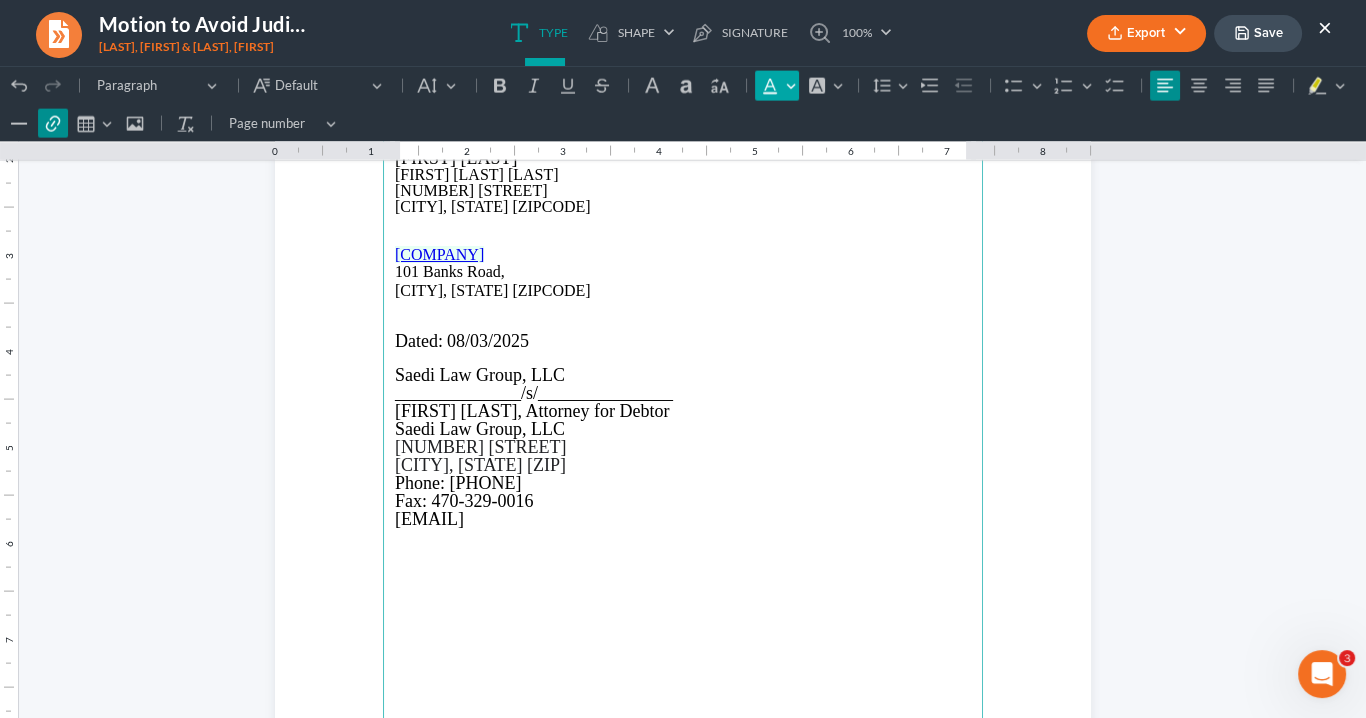 click 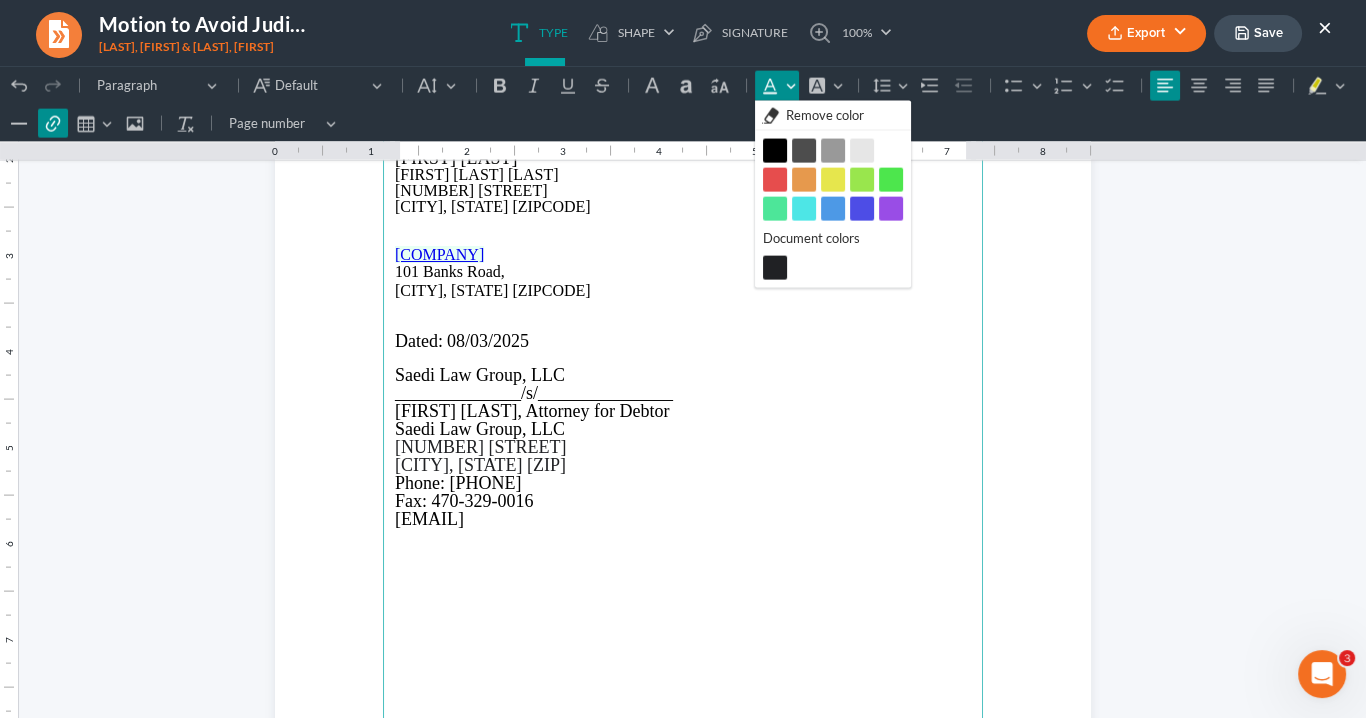 click on "Black Black" at bounding box center (775, 151) 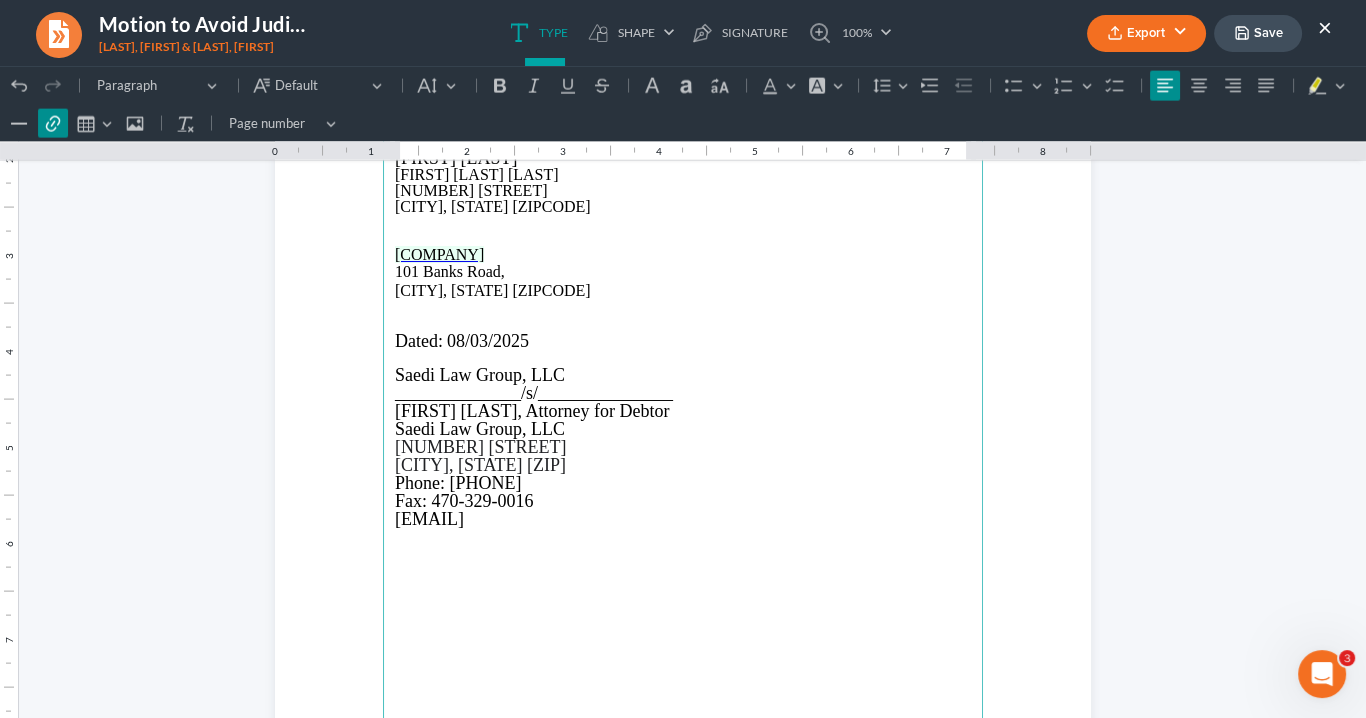 drag, startPoint x: 791, startPoint y: 390, endPoint x: 800, endPoint y: 381, distance: 12.727922 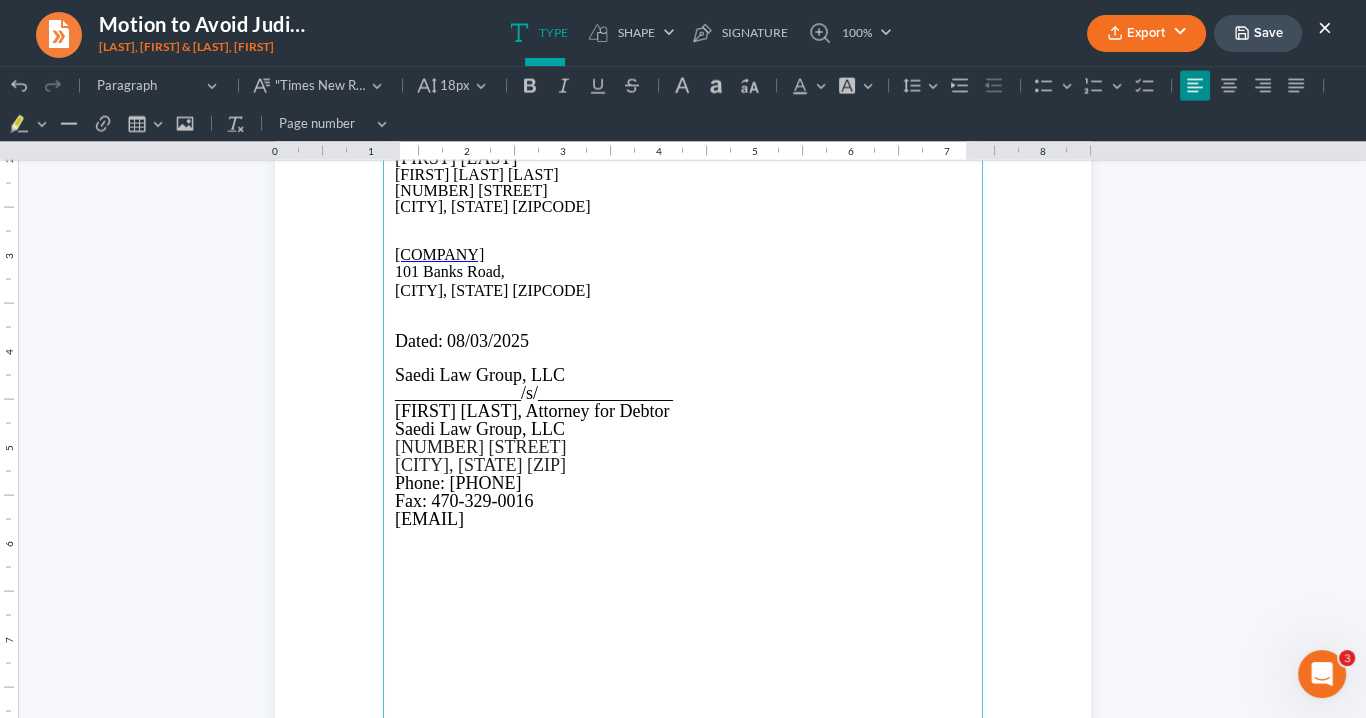 click on "[NUMBER] [STREET] [CITY], [STATE] [ZIPCODE]" at bounding box center (683, 199) 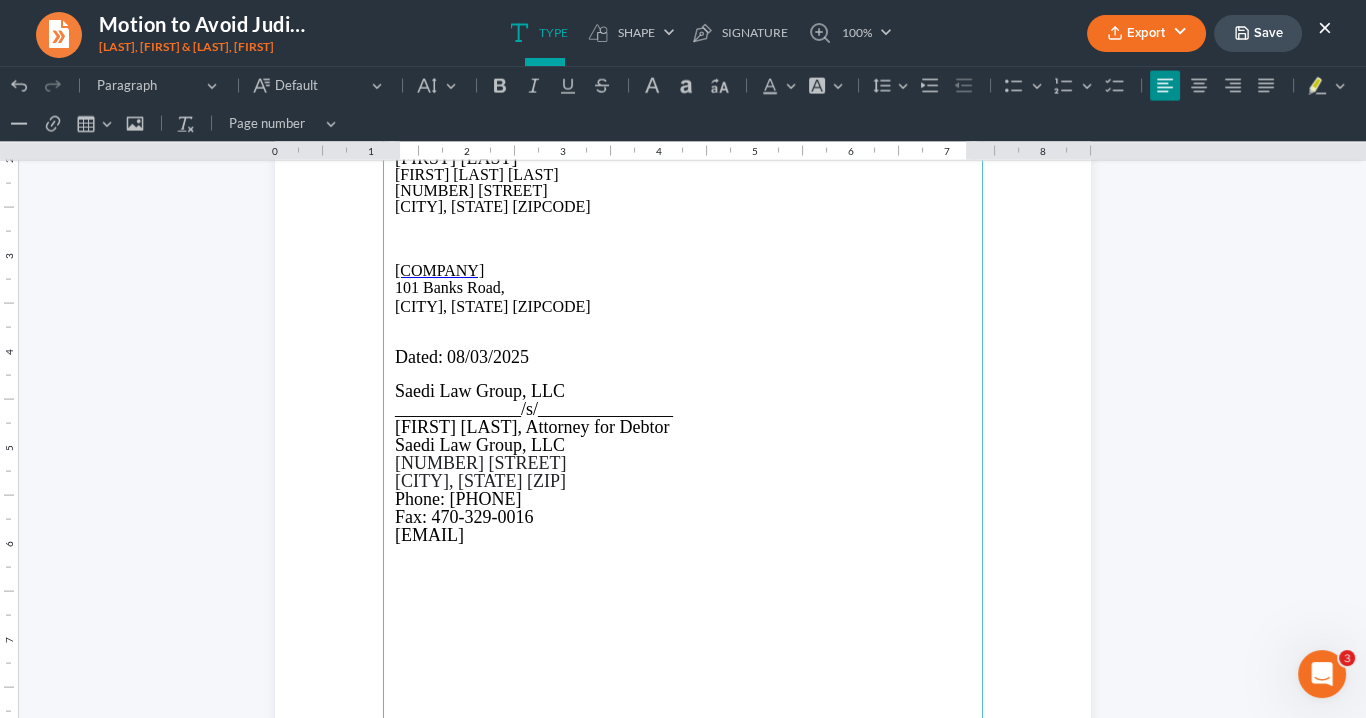type 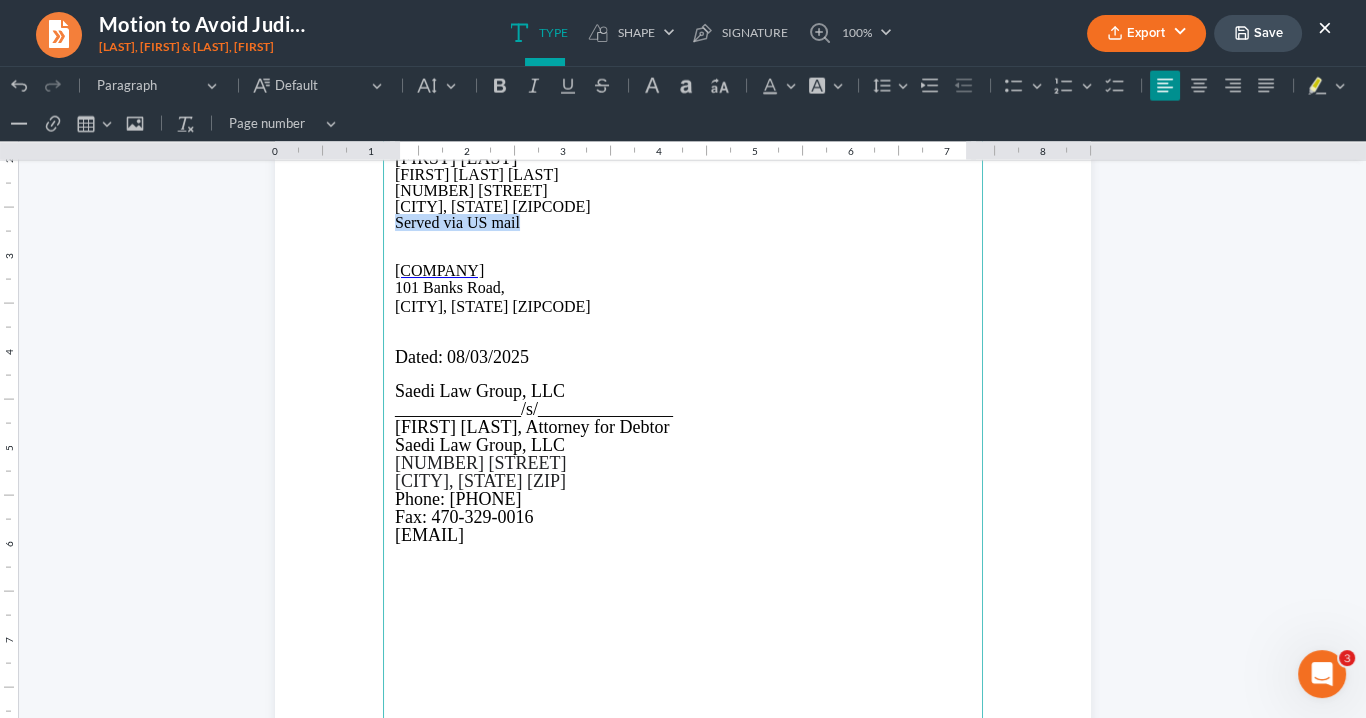 drag, startPoint x: 518, startPoint y: 222, endPoint x: 395, endPoint y: 221, distance: 123.00407 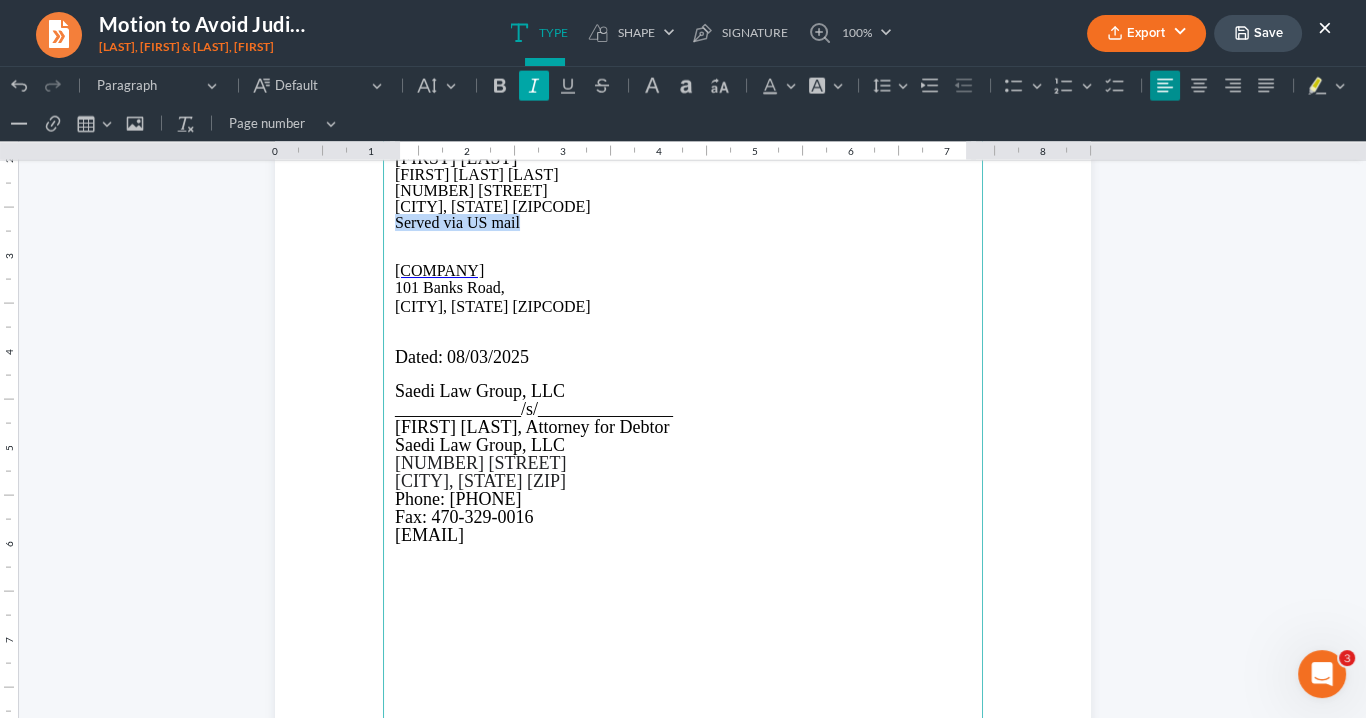 click 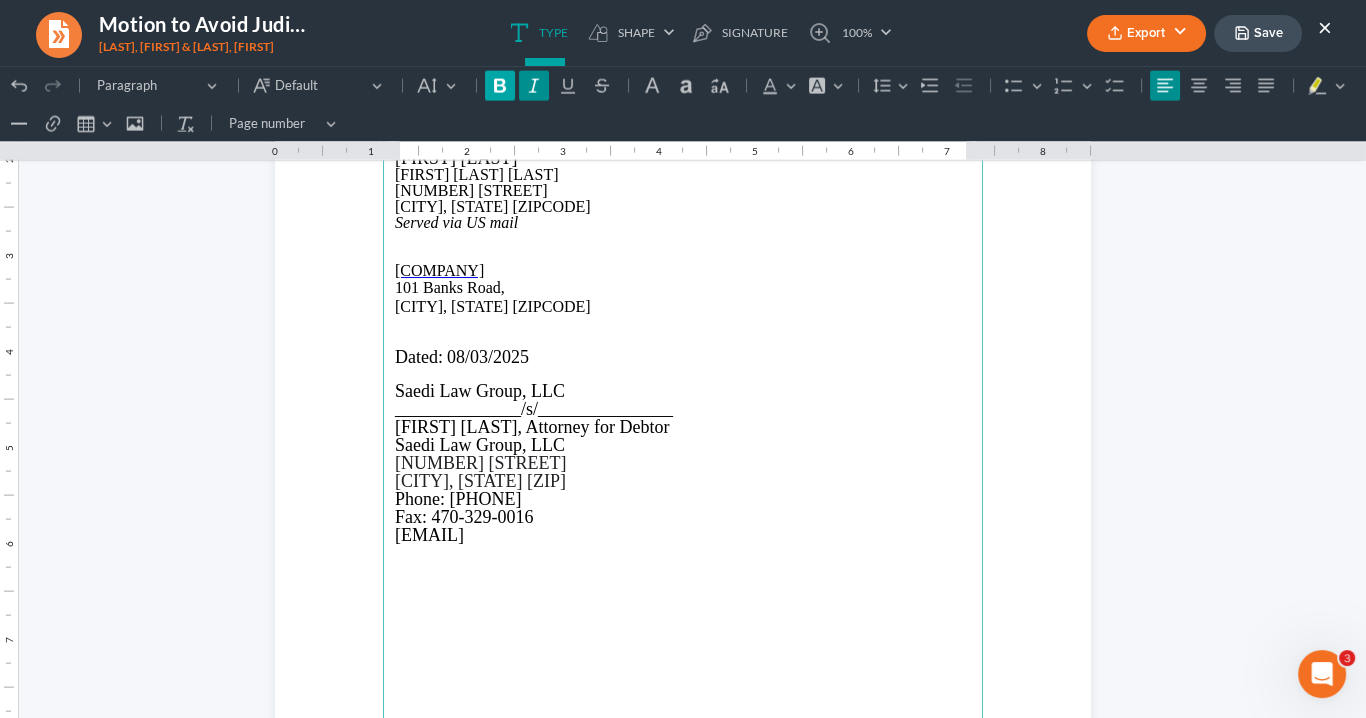 click 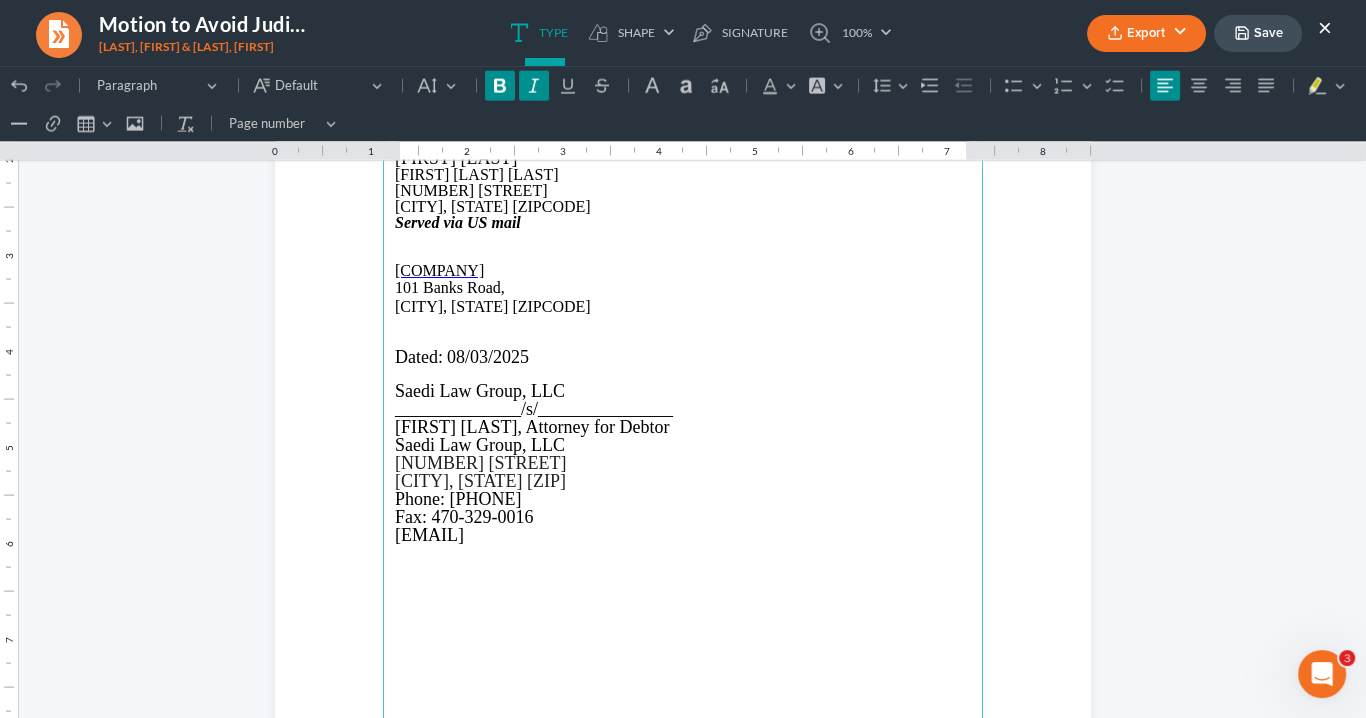 click at bounding box center [683, 324] 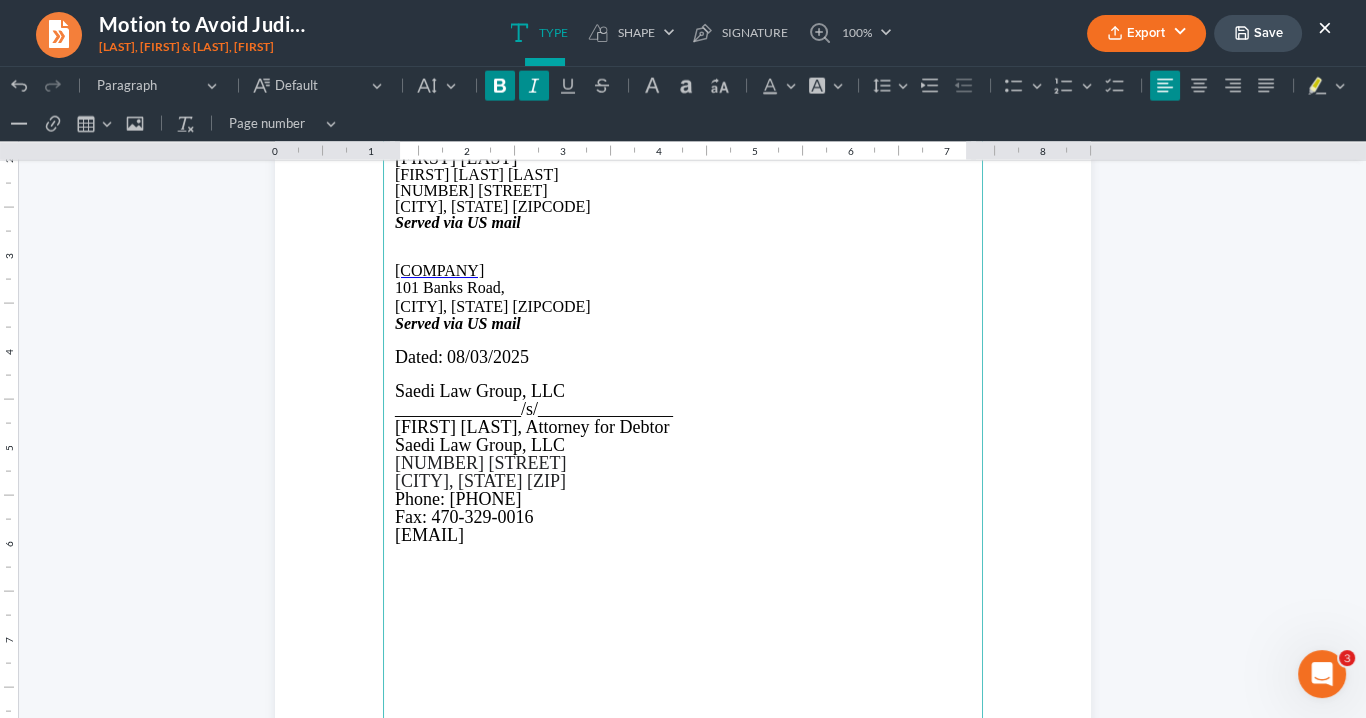 drag, startPoint x: 518, startPoint y: 319, endPoint x: 538, endPoint y: 314, distance: 20.615528 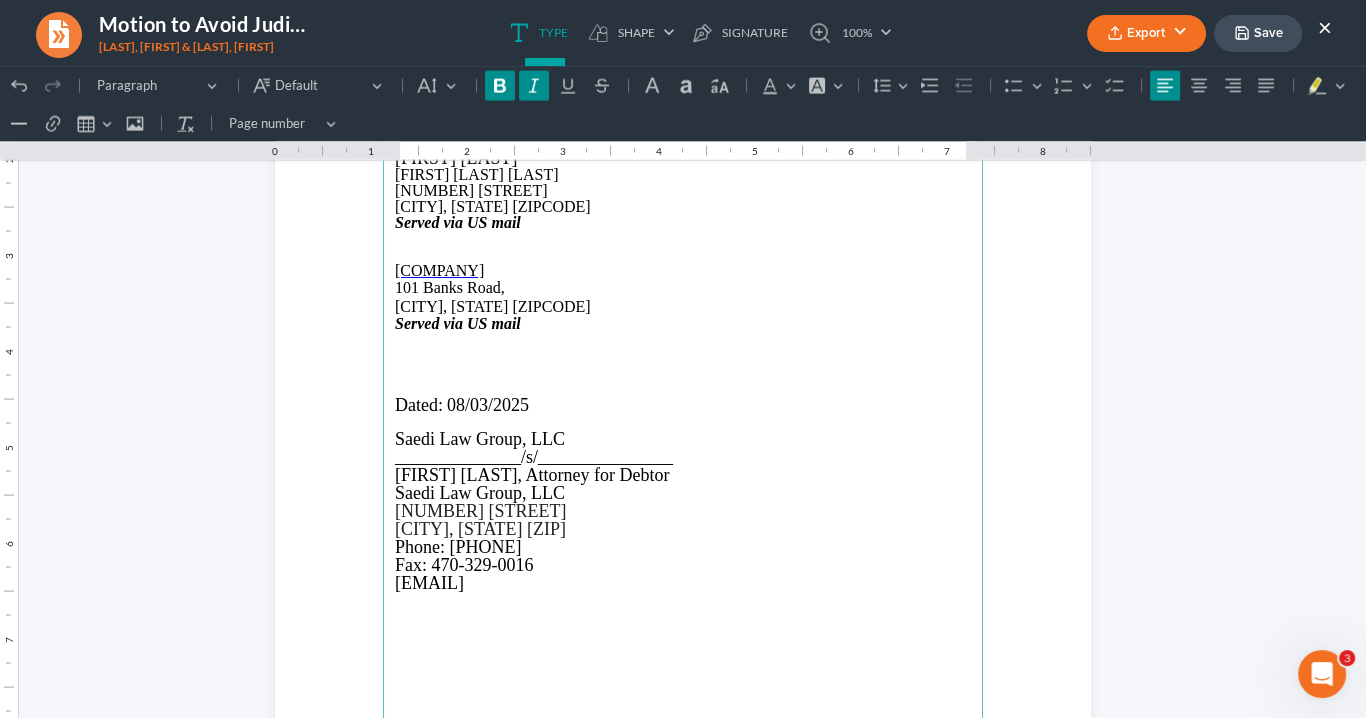 click at bounding box center [683, 372] 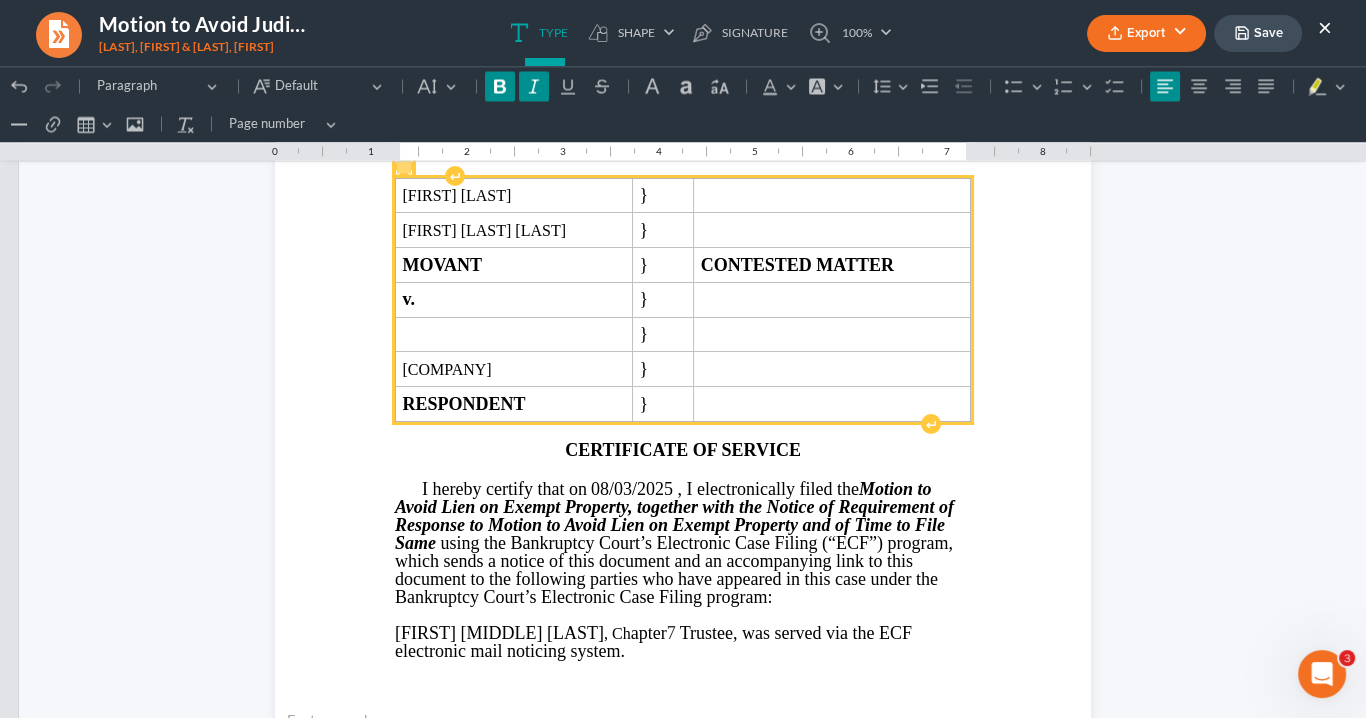 scroll, scrollTop: 4800, scrollLeft: 0, axis: vertical 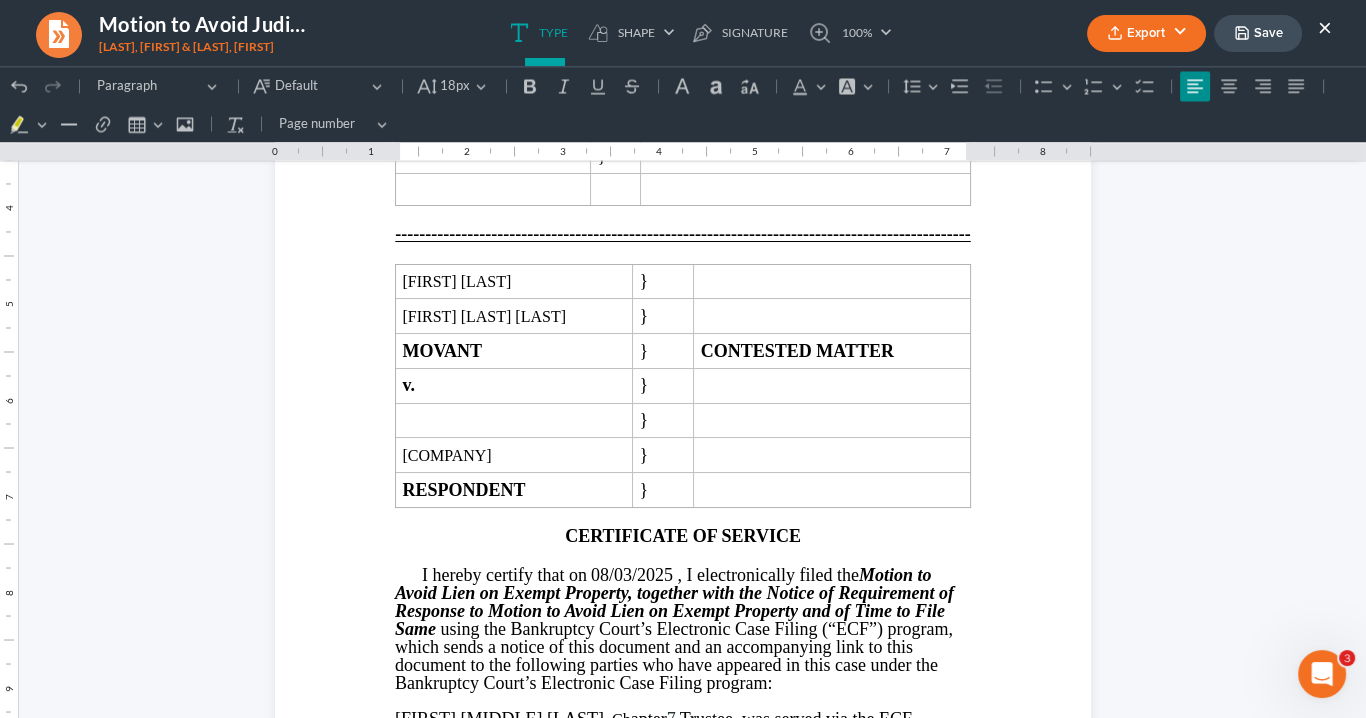 click on "Export" at bounding box center [1146, 33] 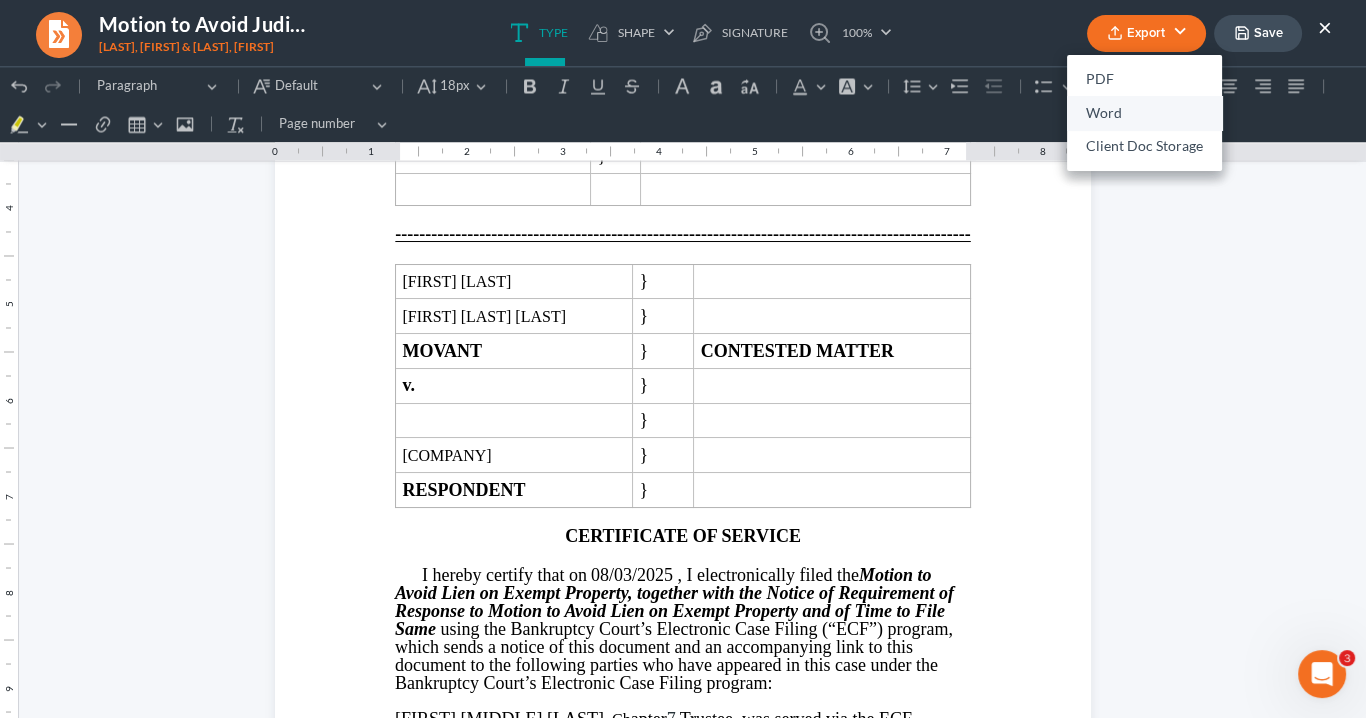 click on "Word" at bounding box center (1144, 113) 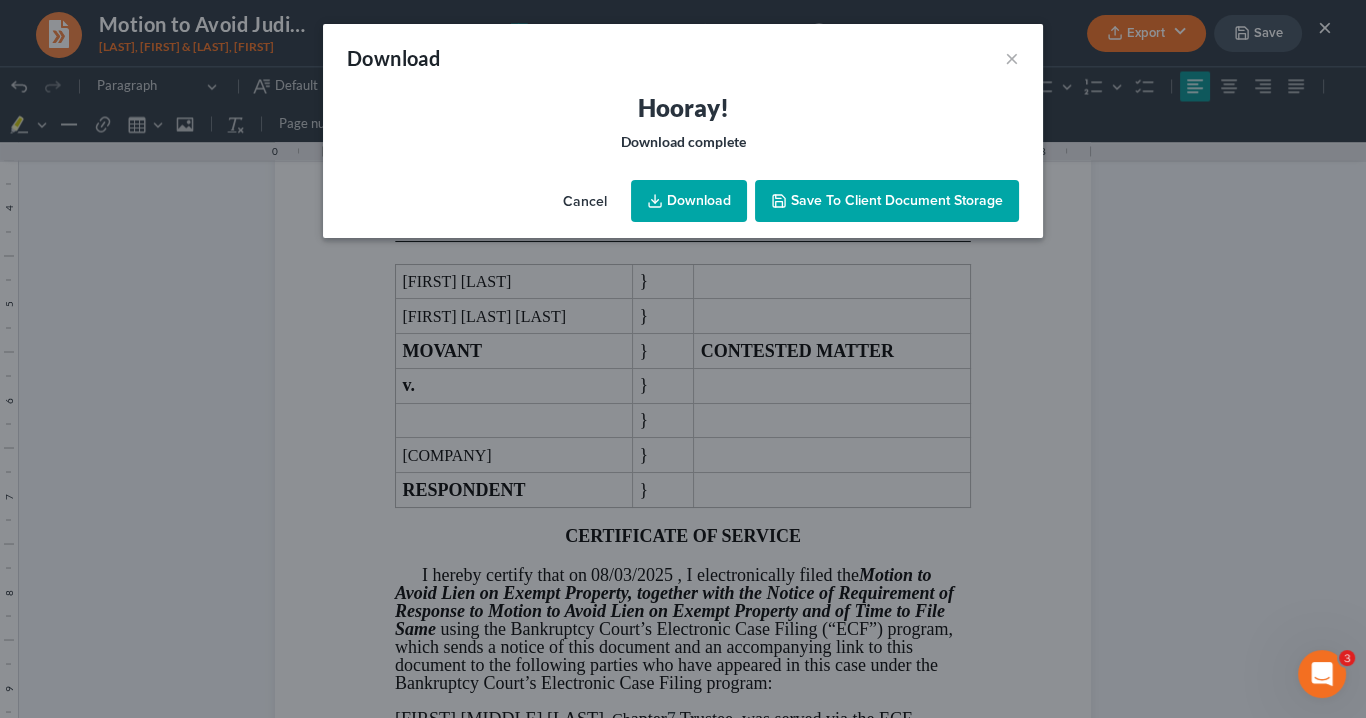 click on "Download" at bounding box center (689, 201) 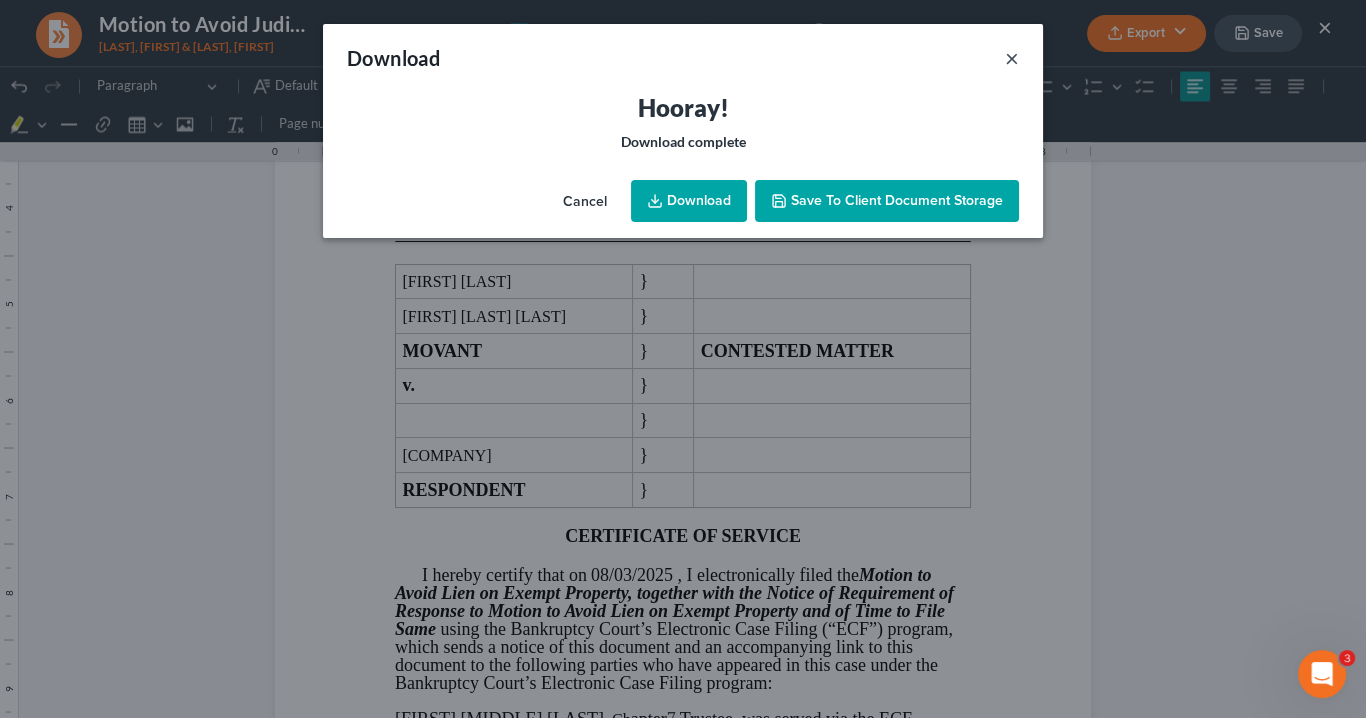 click on "×" at bounding box center (1012, 58) 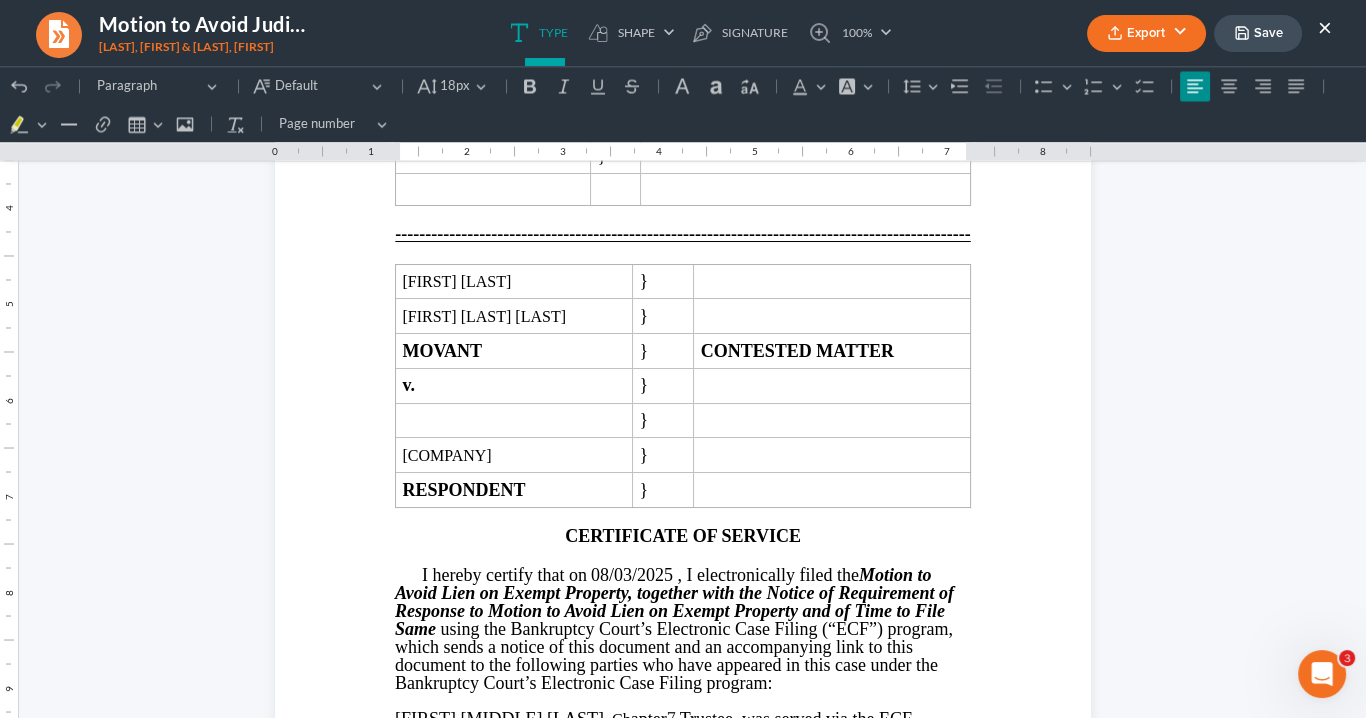 click on "×" at bounding box center [1325, 27] 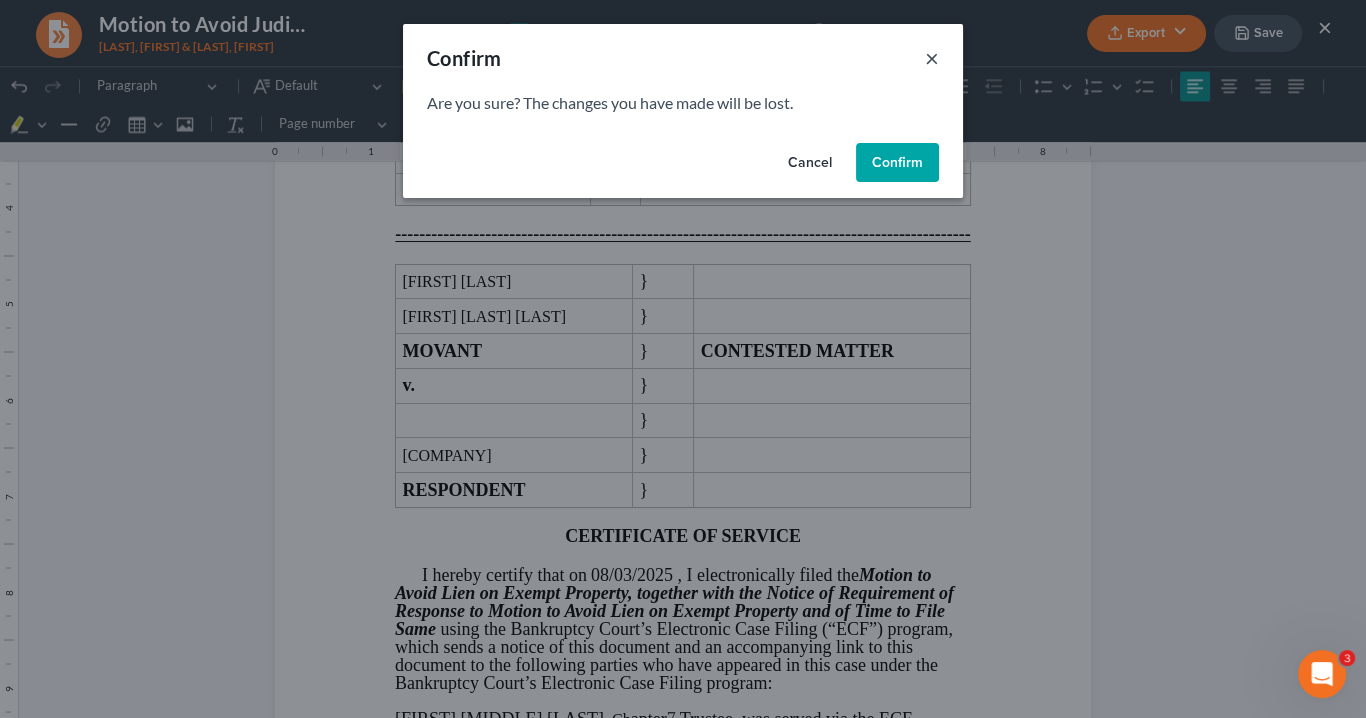 drag, startPoint x: 932, startPoint y: 55, endPoint x: 971, endPoint y: 80, distance: 46.32494 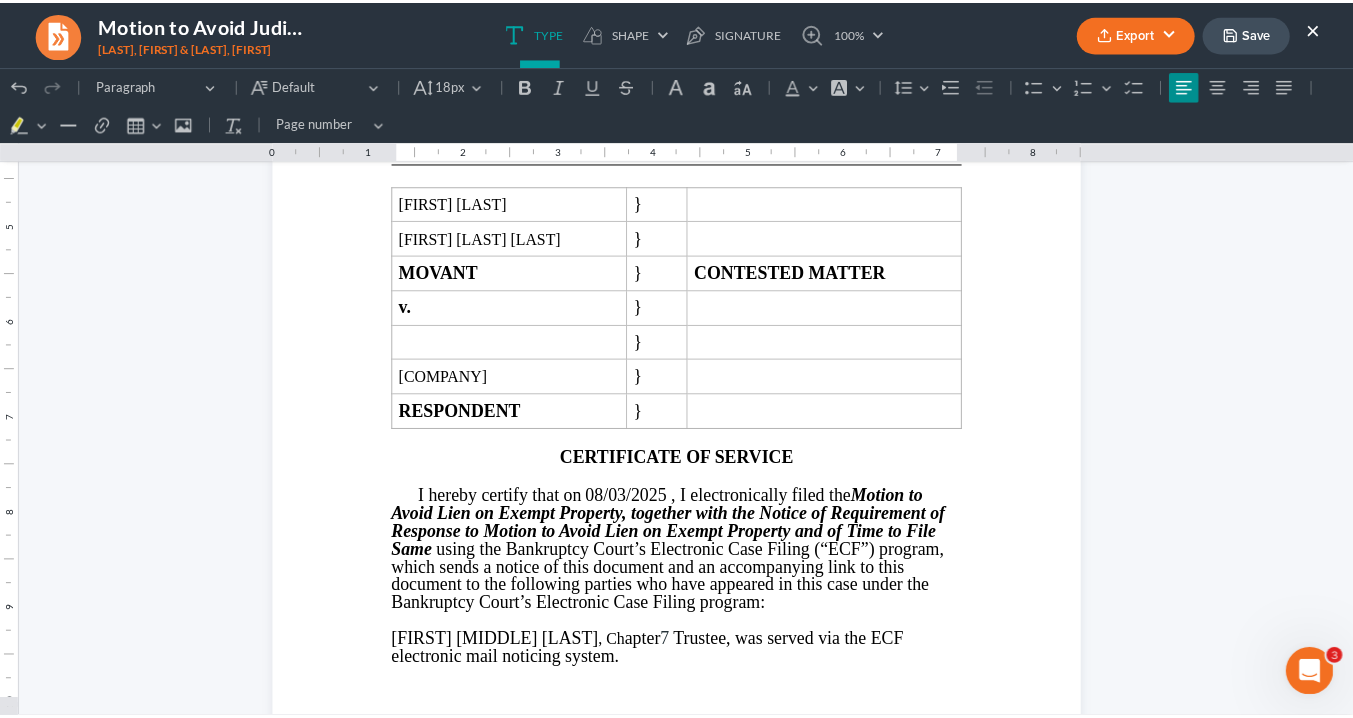 scroll, scrollTop: 4800, scrollLeft: 0, axis: vertical 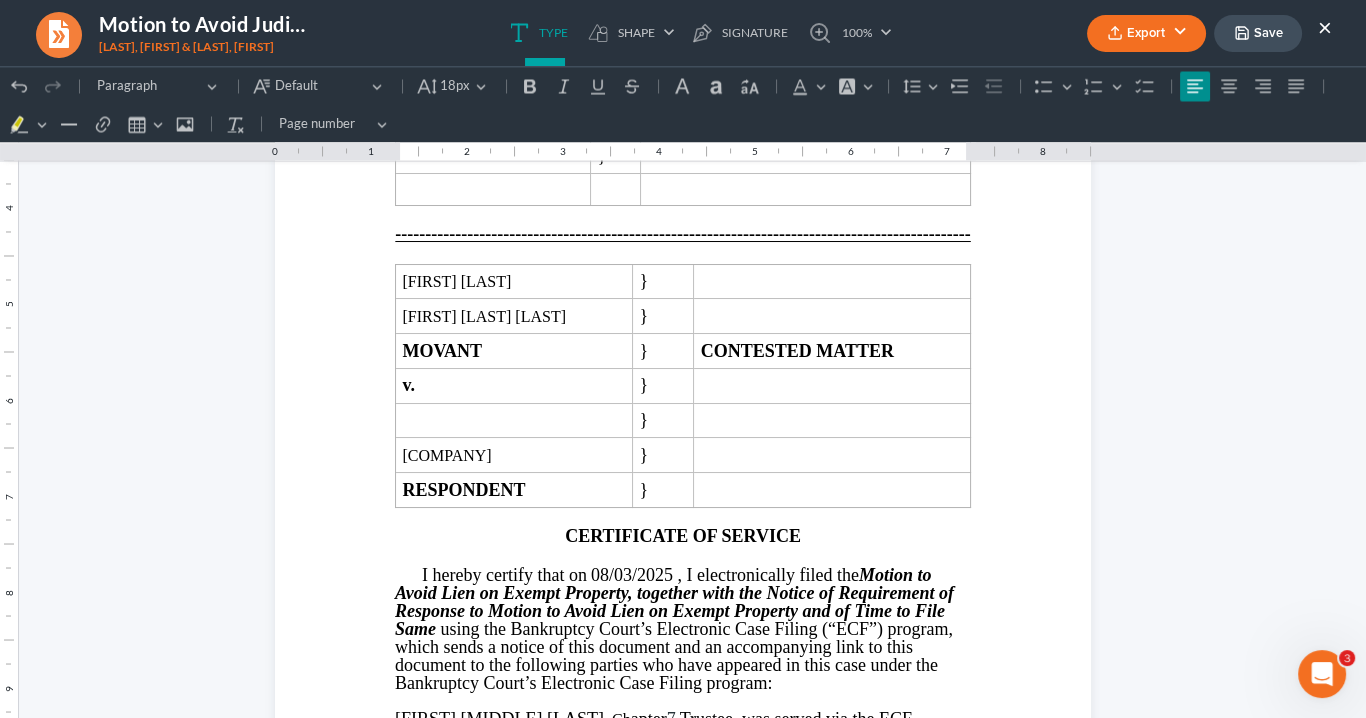 click on "×" at bounding box center (1325, 27) 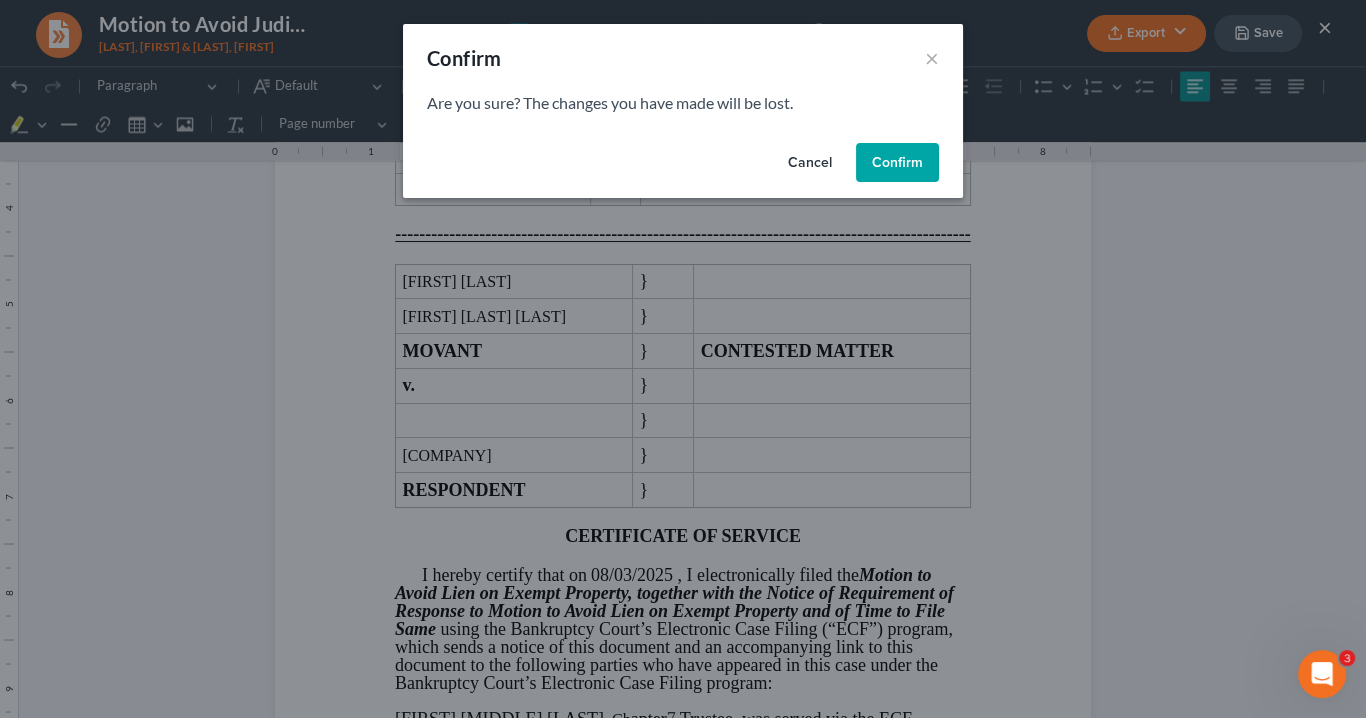 click on "Confirm" at bounding box center [897, 163] 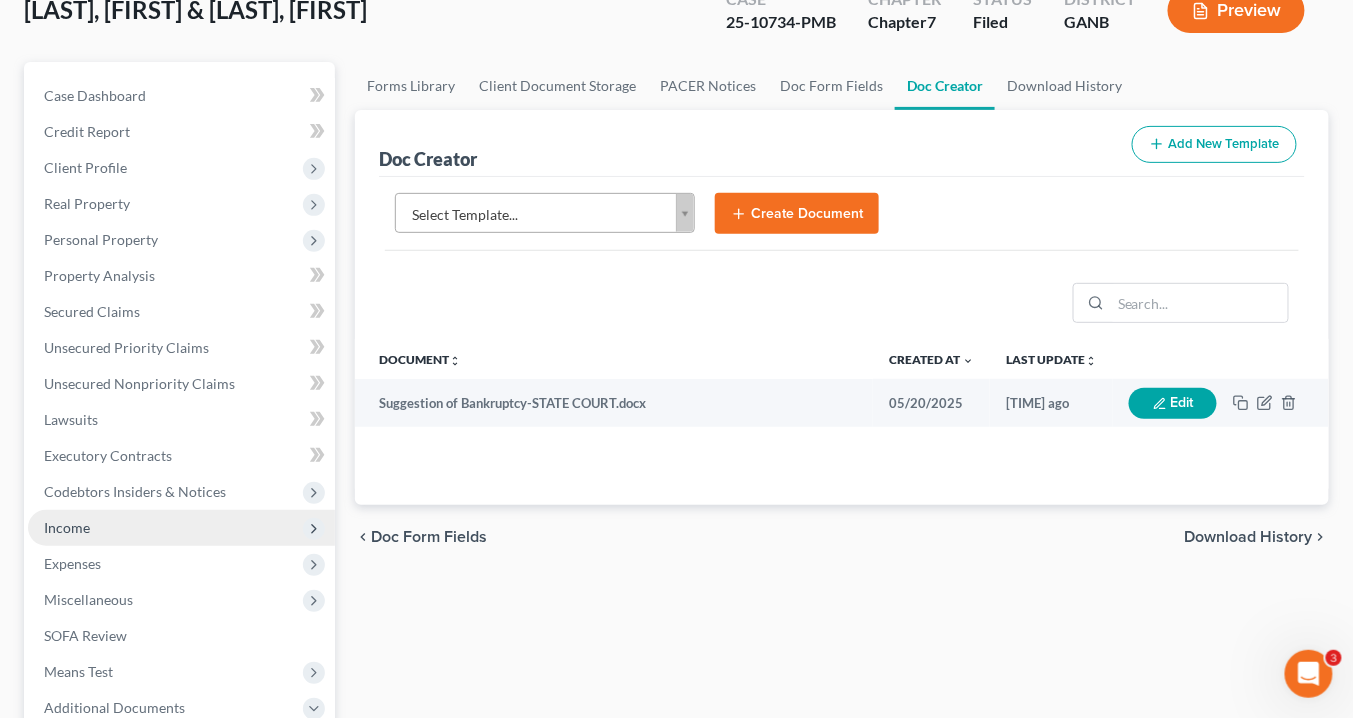 scroll, scrollTop: 240, scrollLeft: 0, axis: vertical 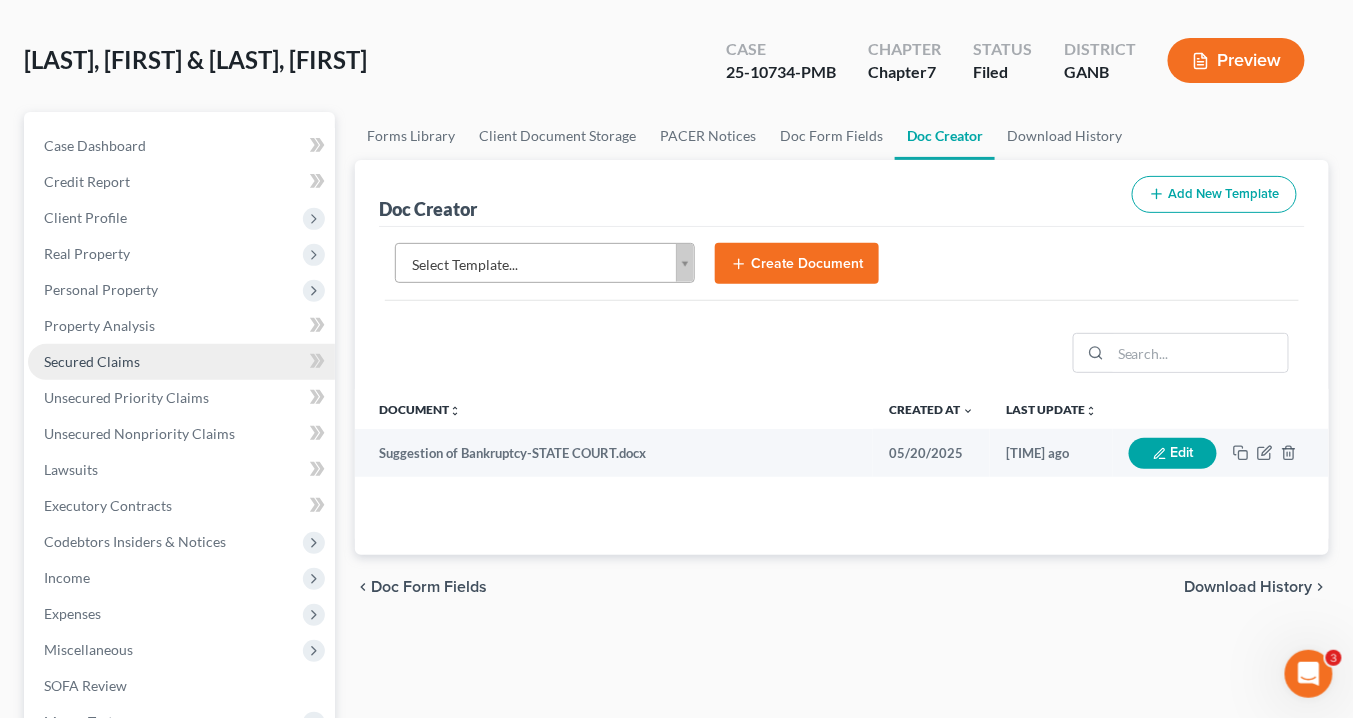 click on "Secured Claims" at bounding box center (92, 361) 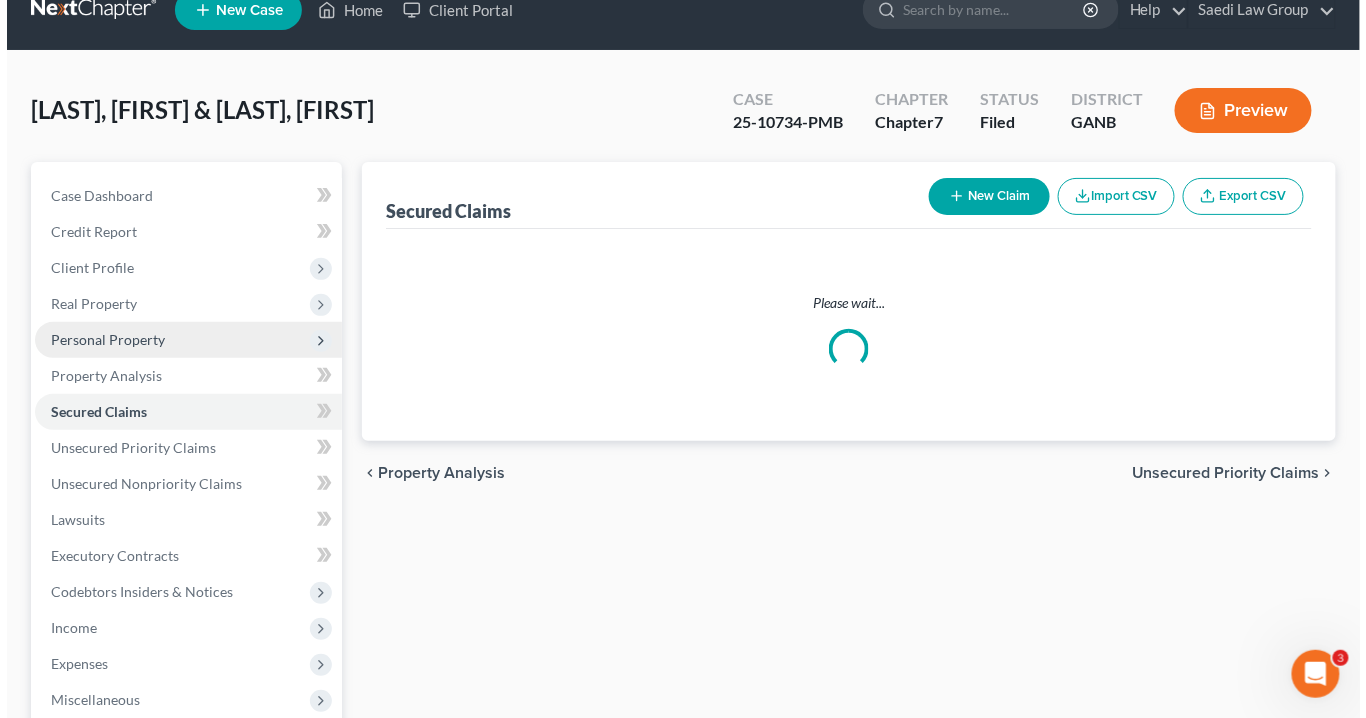 scroll, scrollTop: 0, scrollLeft: 0, axis: both 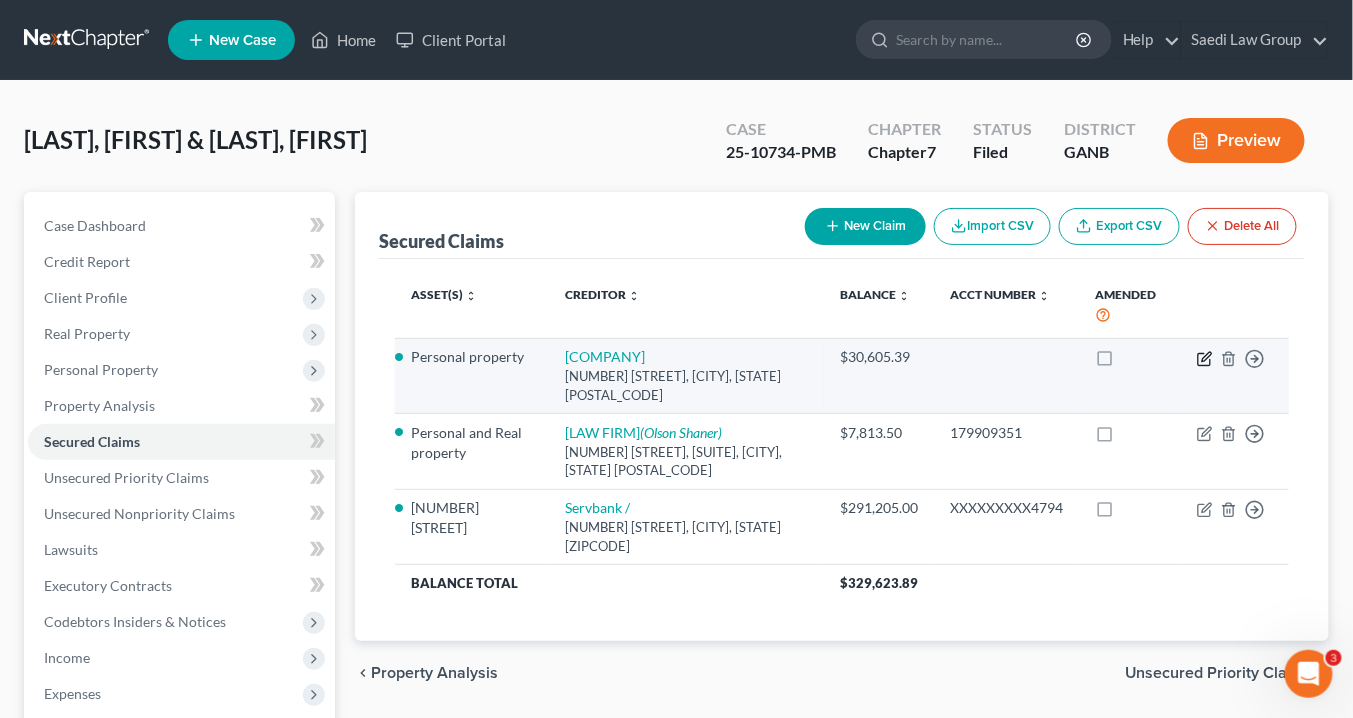 click 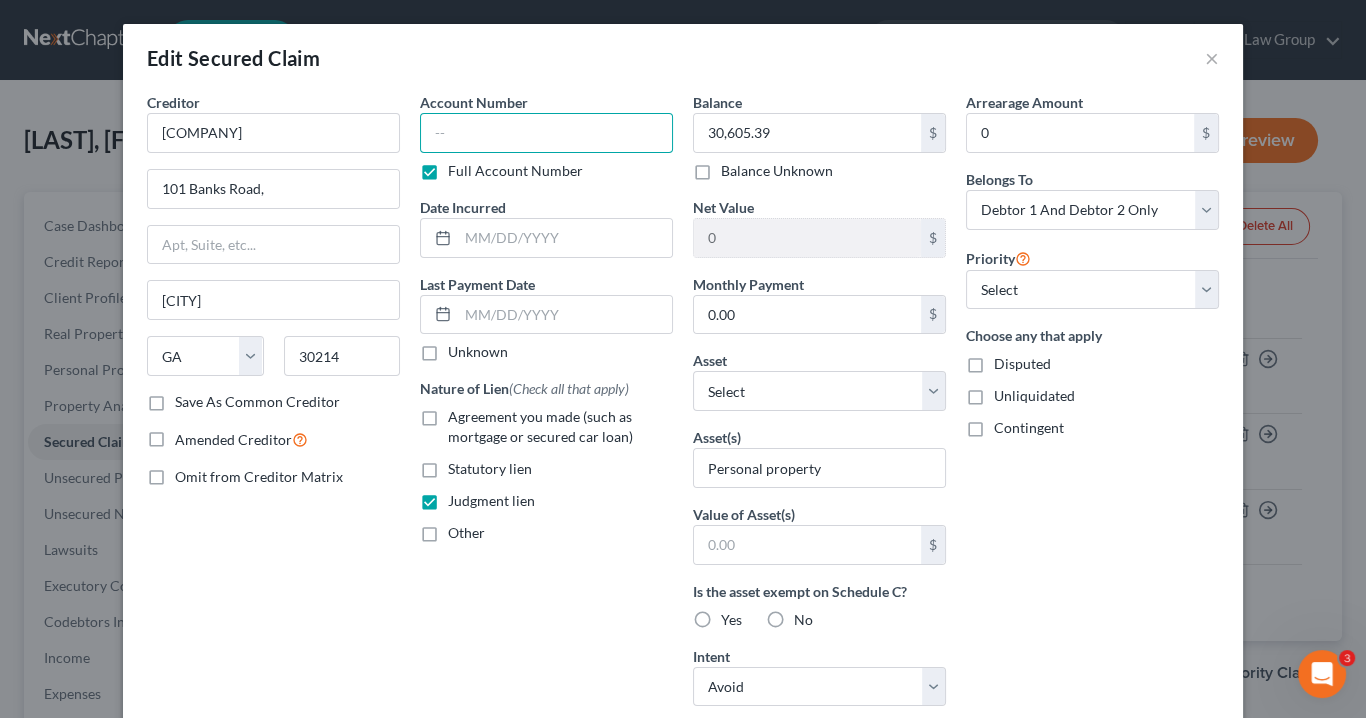 drag, startPoint x: 476, startPoint y: 136, endPoint x: 545, endPoint y: 216, distance: 105.64564 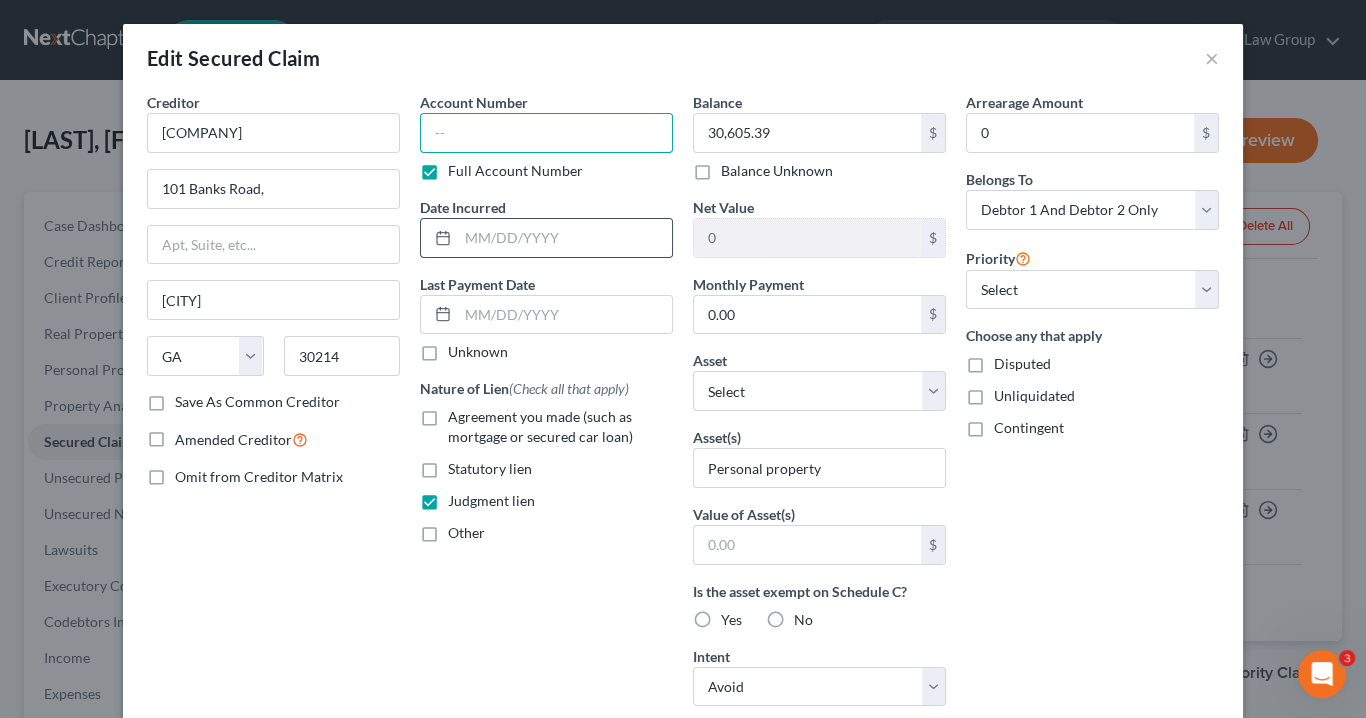 click at bounding box center [546, 133] 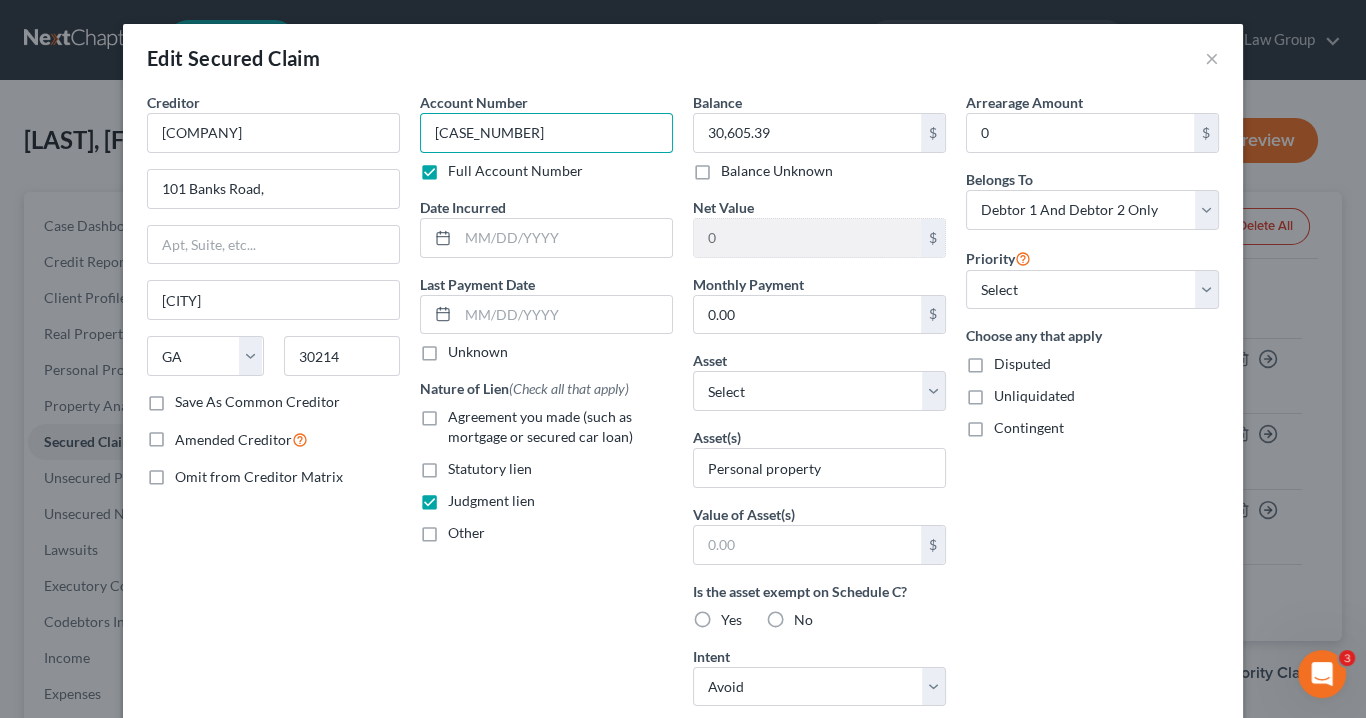 drag, startPoint x: 518, startPoint y: 132, endPoint x: 427, endPoint y: 127, distance: 91.13726 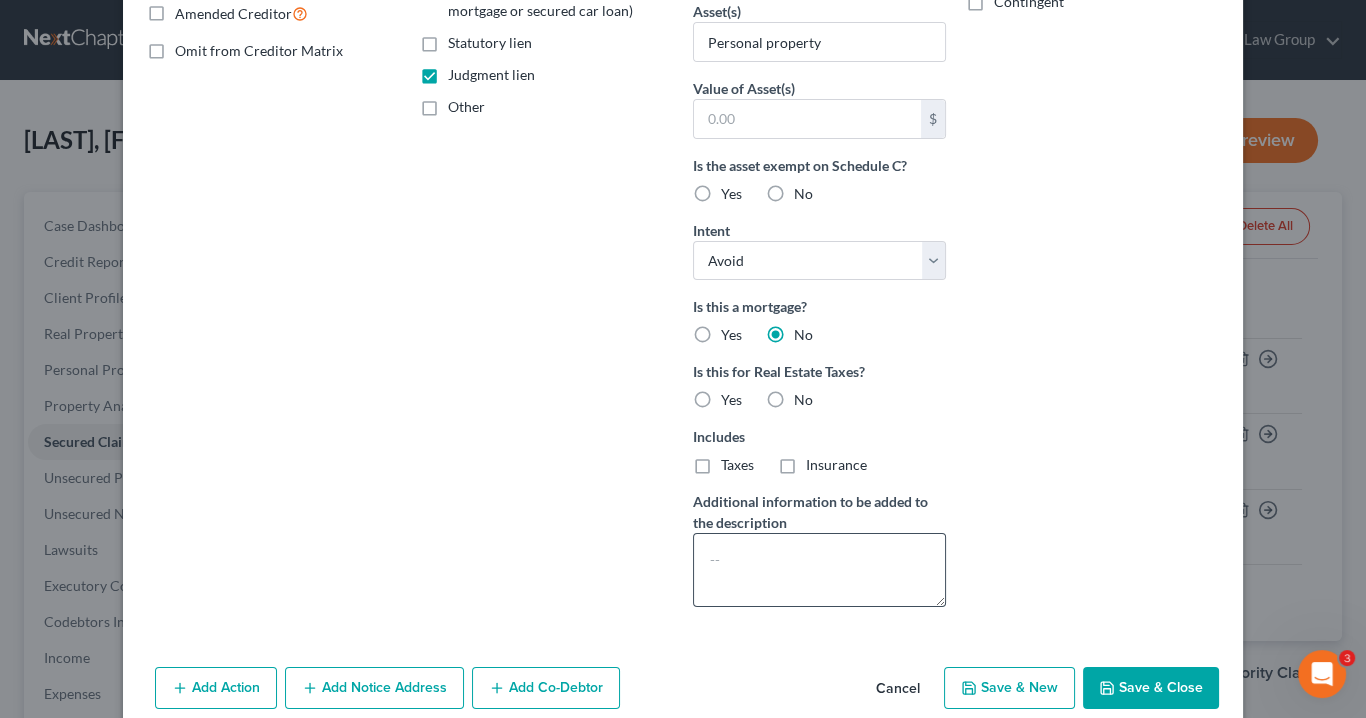 scroll, scrollTop: 507, scrollLeft: 0, axis: vertical 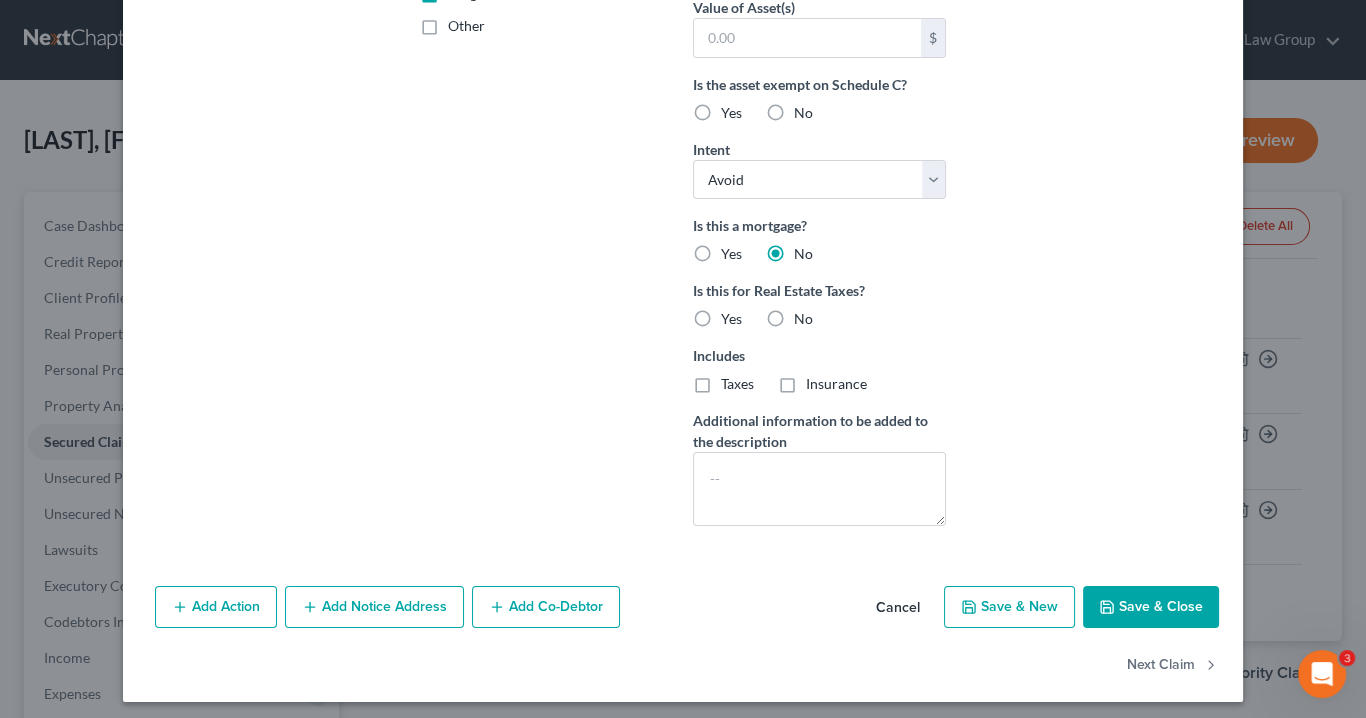 type on "[CASE_NUMBER]" 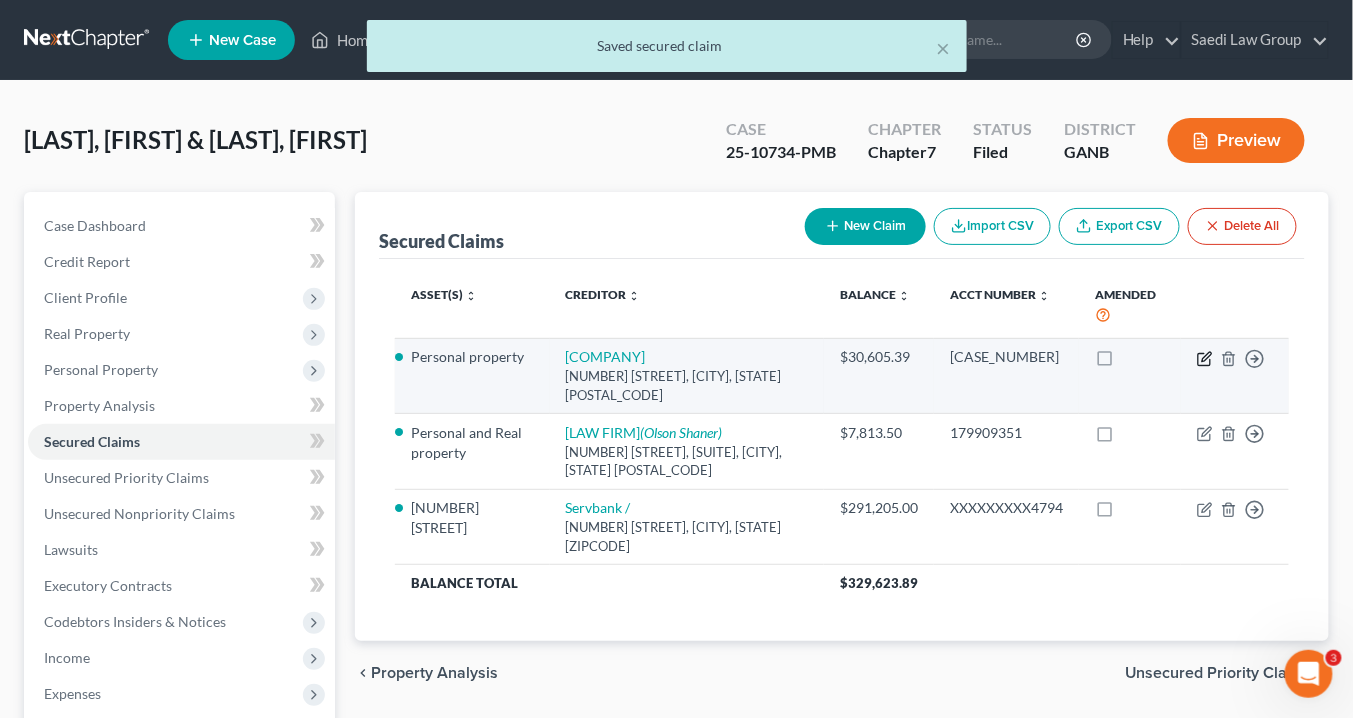click 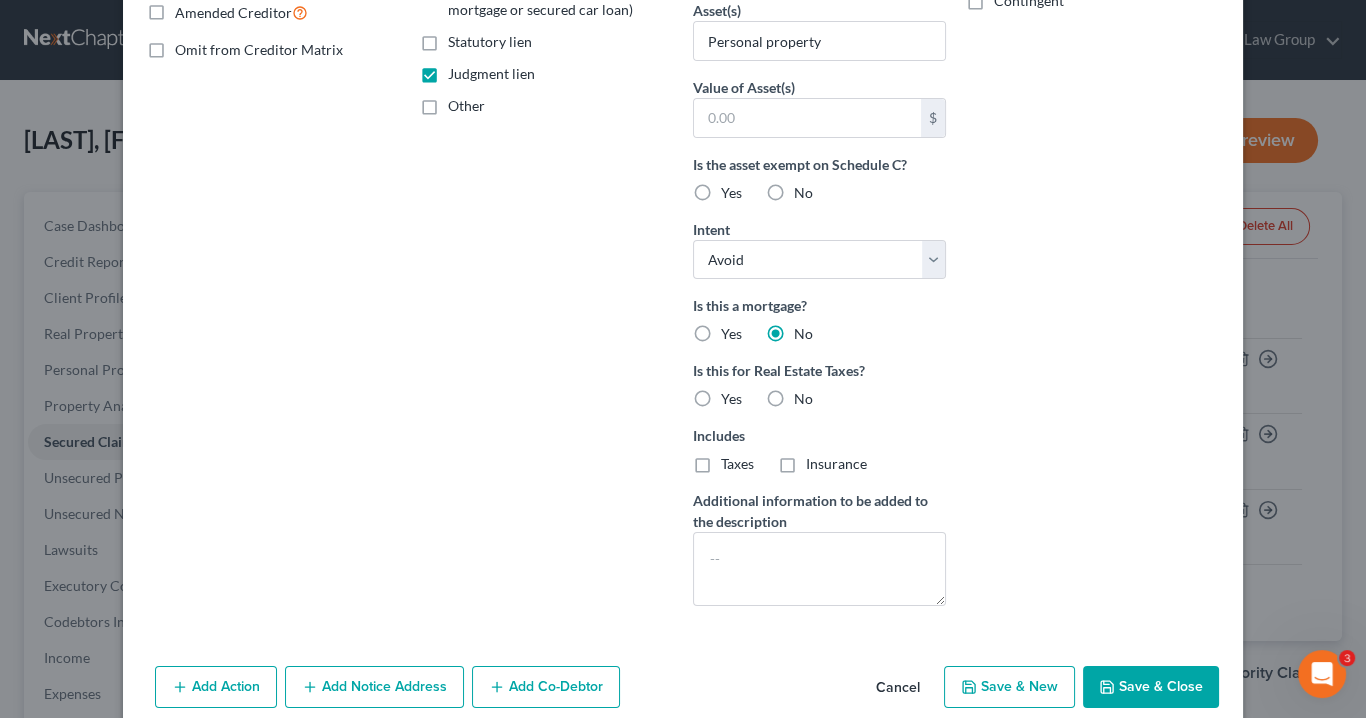 scroll, scrollTop: 507, scrollLeft: 0, axis: vertical 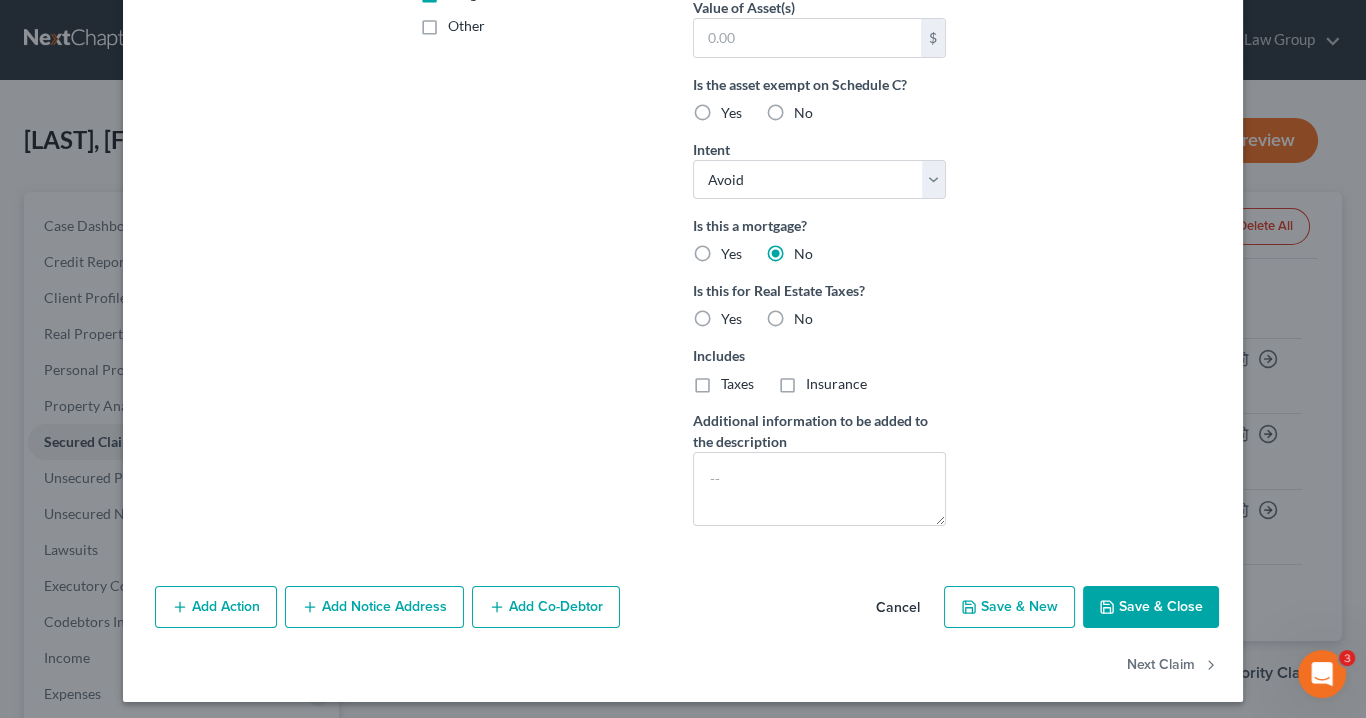 click on "Add Notice Address" at bounding box center (374, 607) 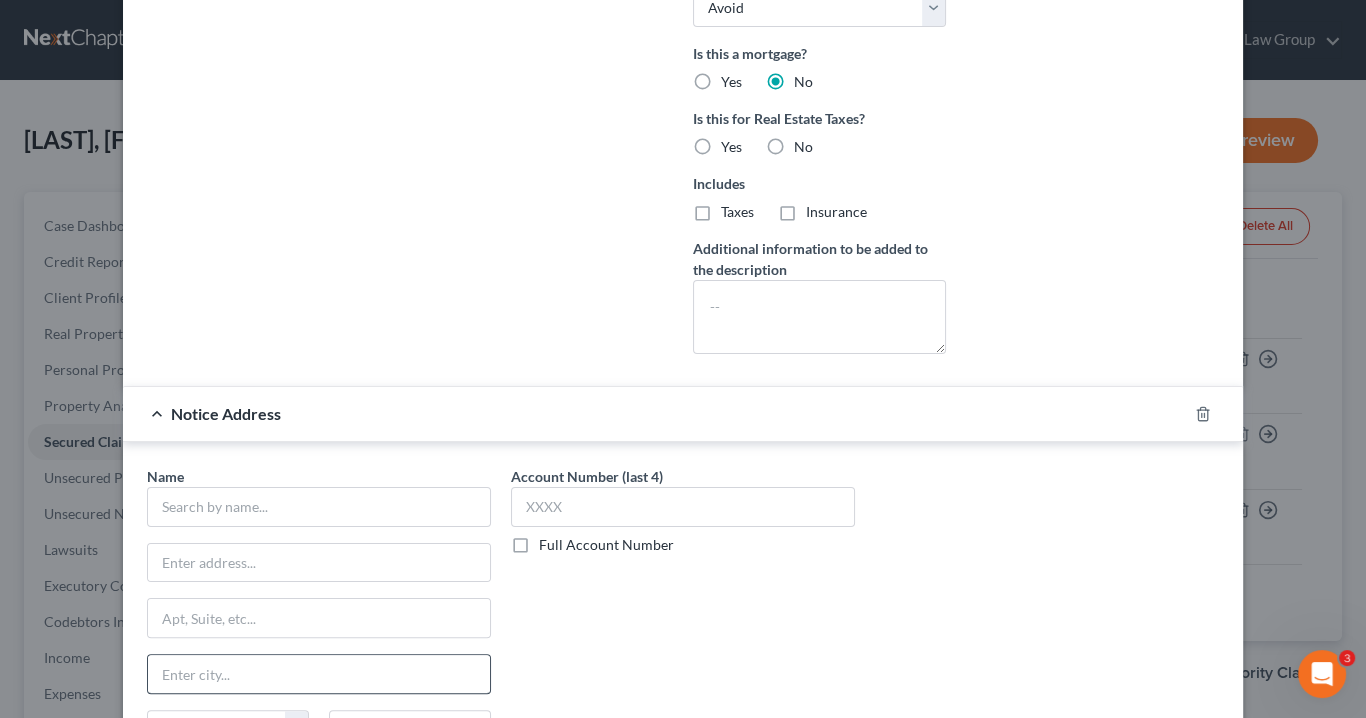 scroll, scrollTop: 747, scrollLeft: 0, axis: vertical 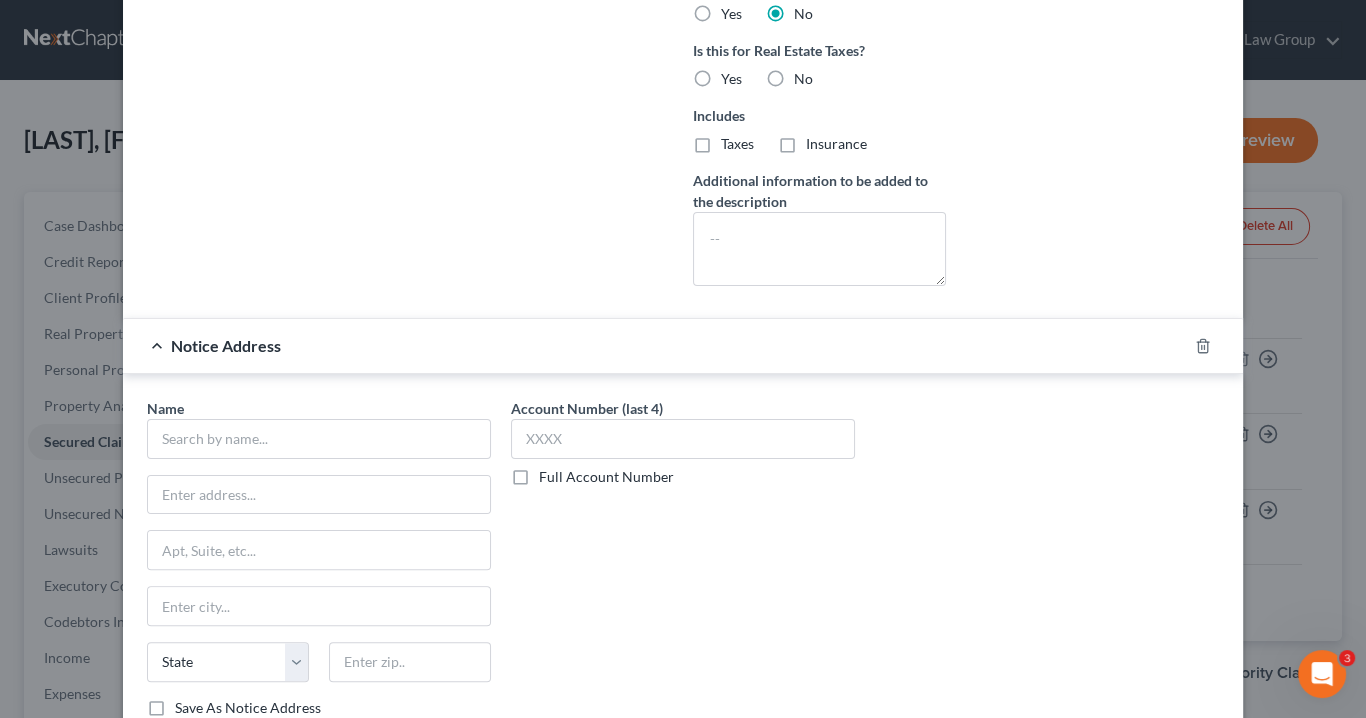 click on "Full Account Number" at bounding box center (606, 477) 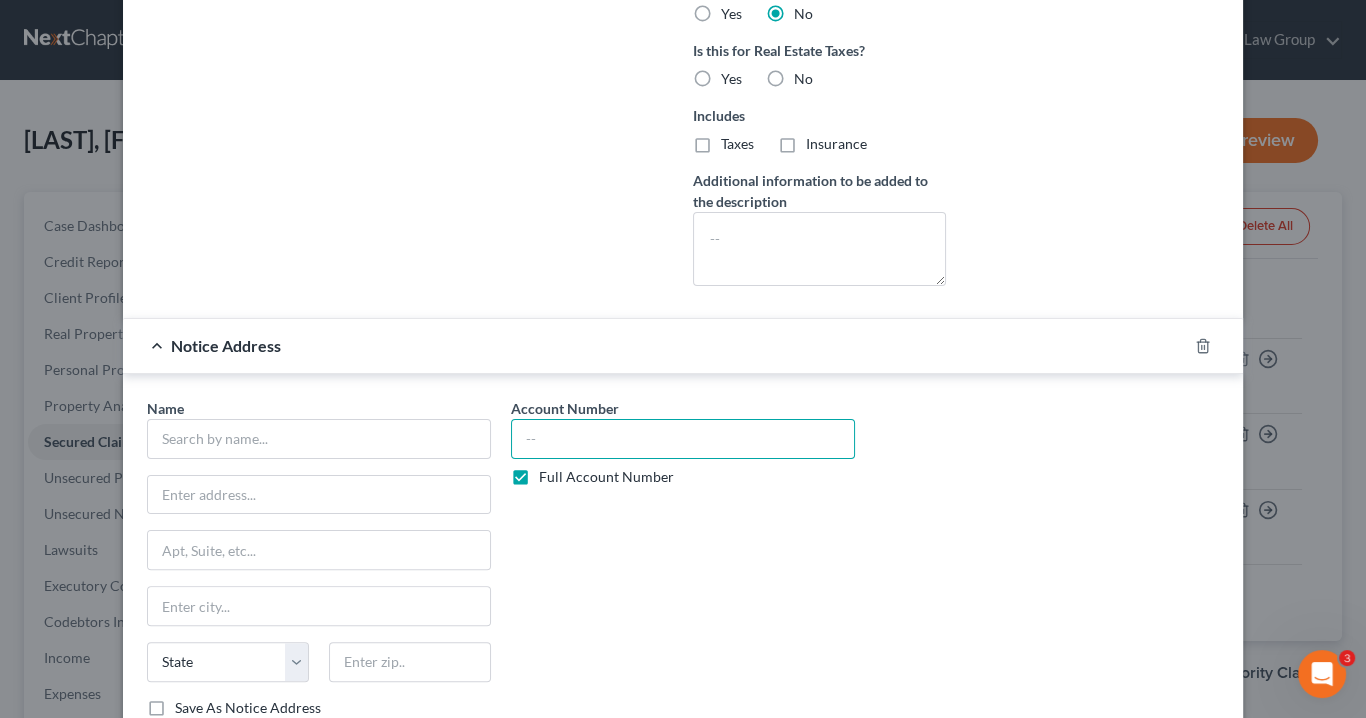 click at bounding box center [683, 439] 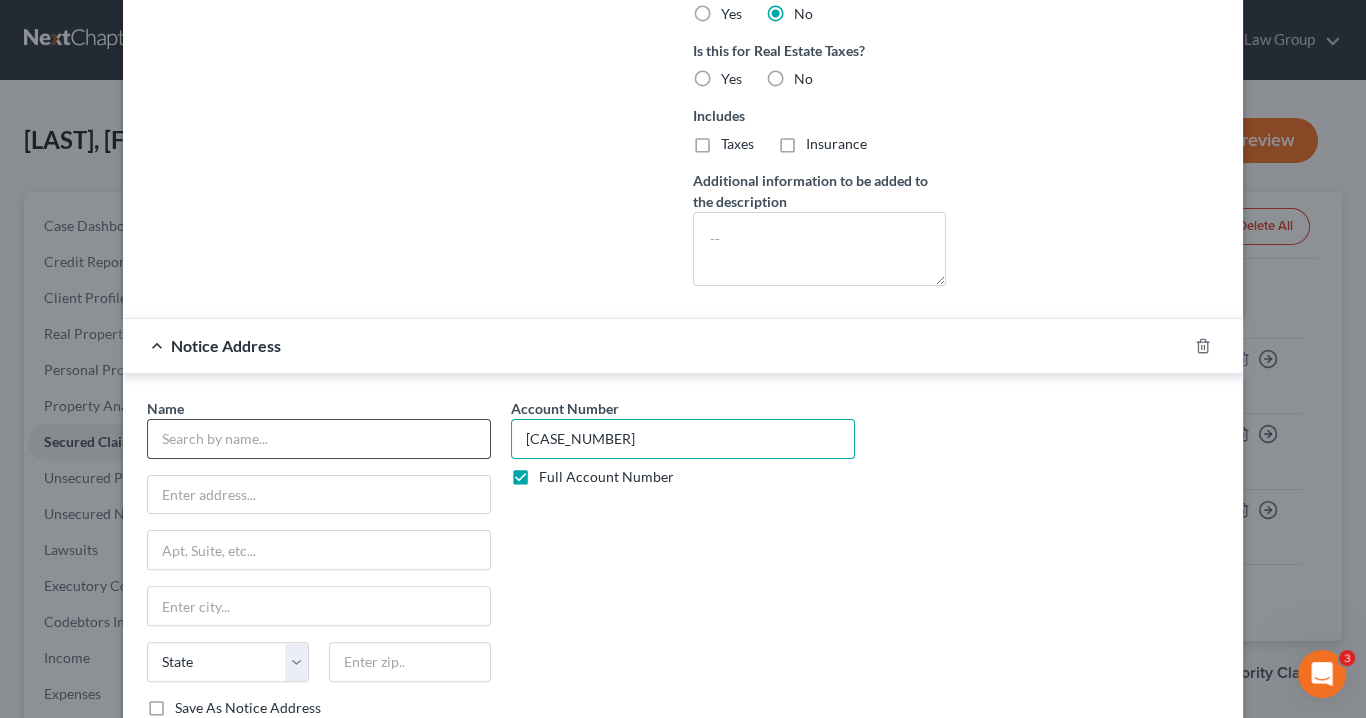 type on "[CASE_NUMBER]" 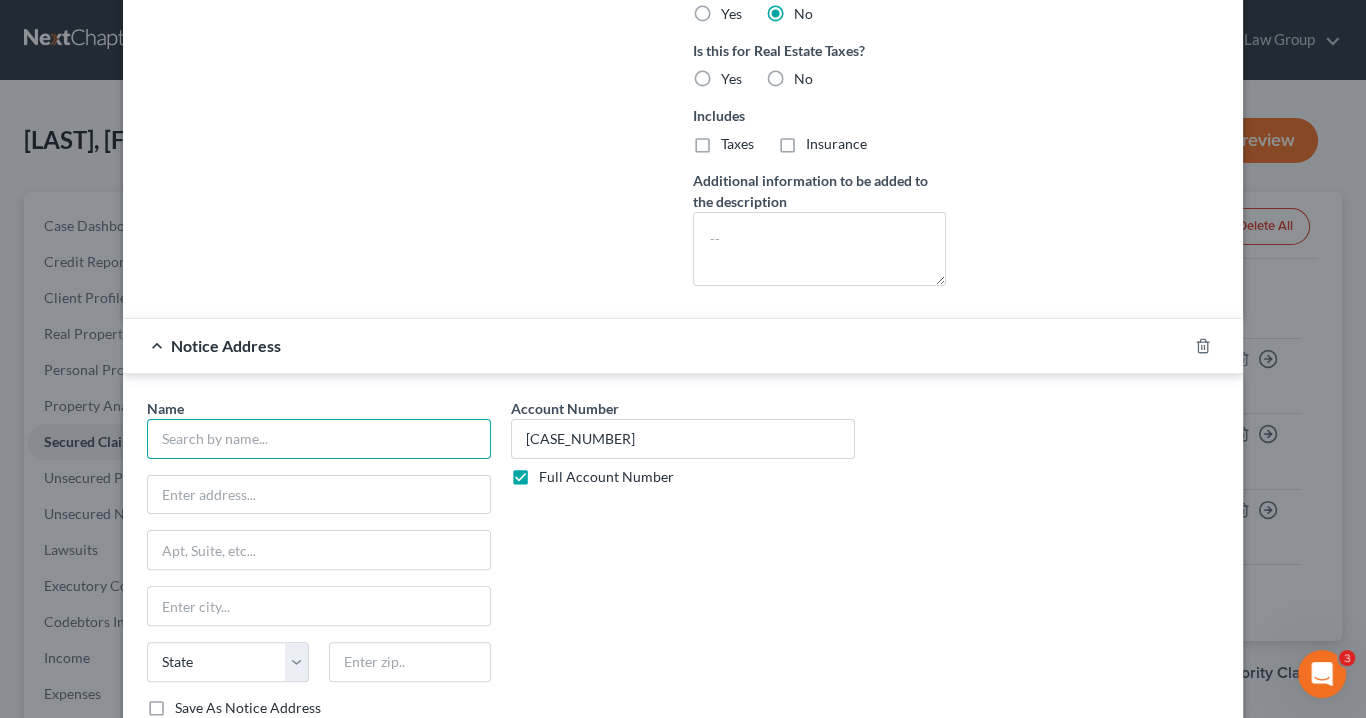 drag, startPoint x: 229, startPoint y: 434, endPoint x: 256, endPoint y: 441, distance: 27.89265 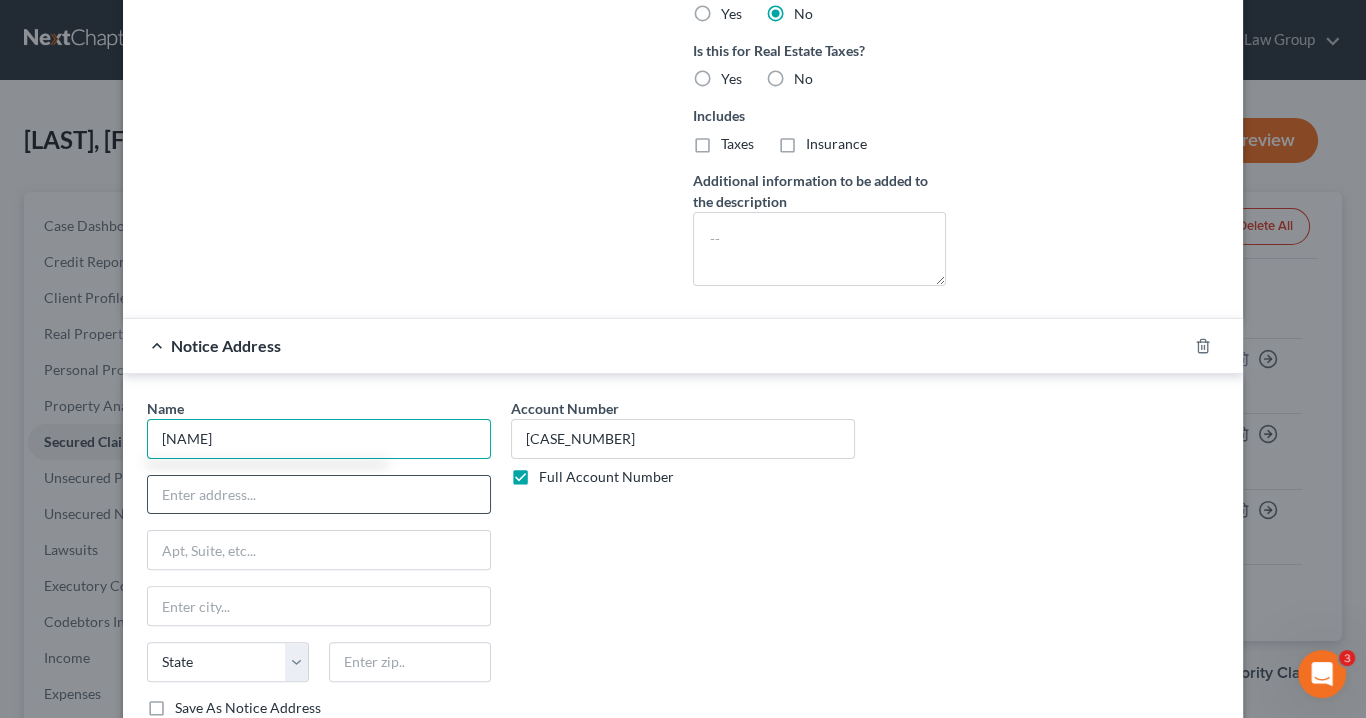 type on "[NAME]" 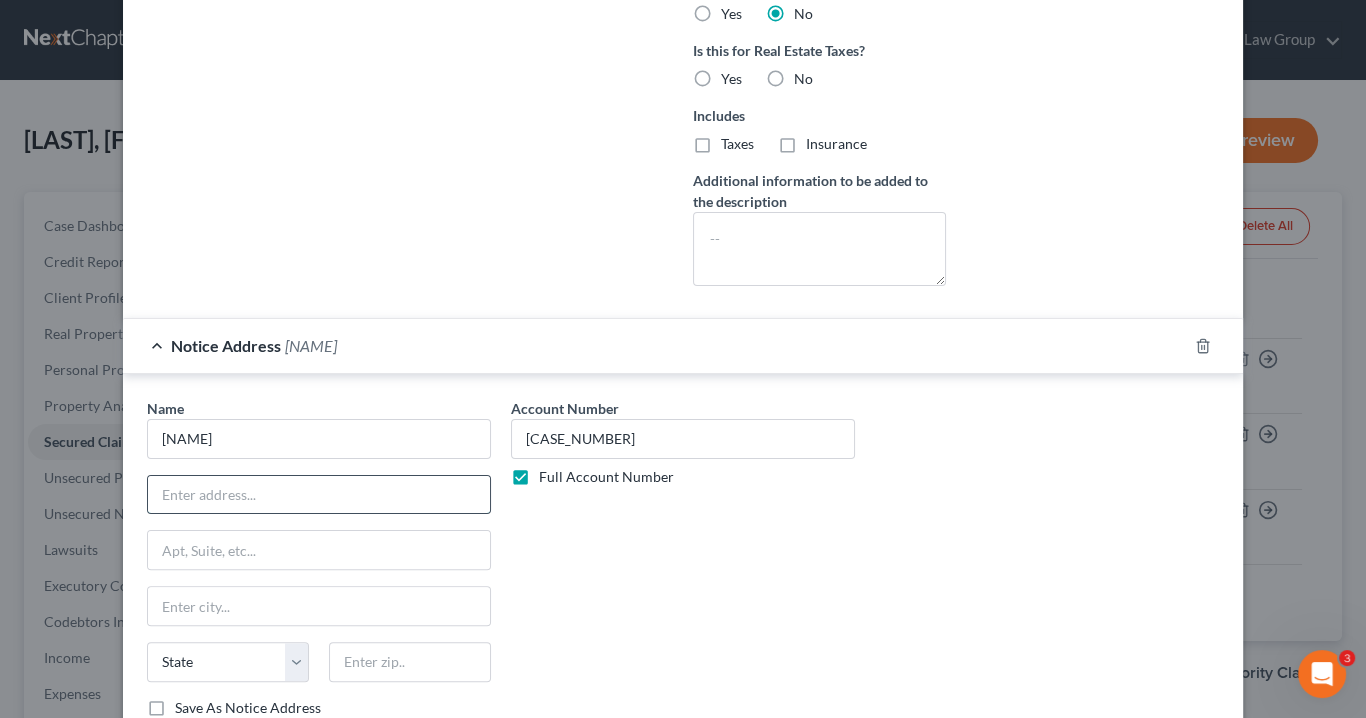 paste on "[NUMBER] [STREET] [CITY], [STATE] [ZIPCODE]" 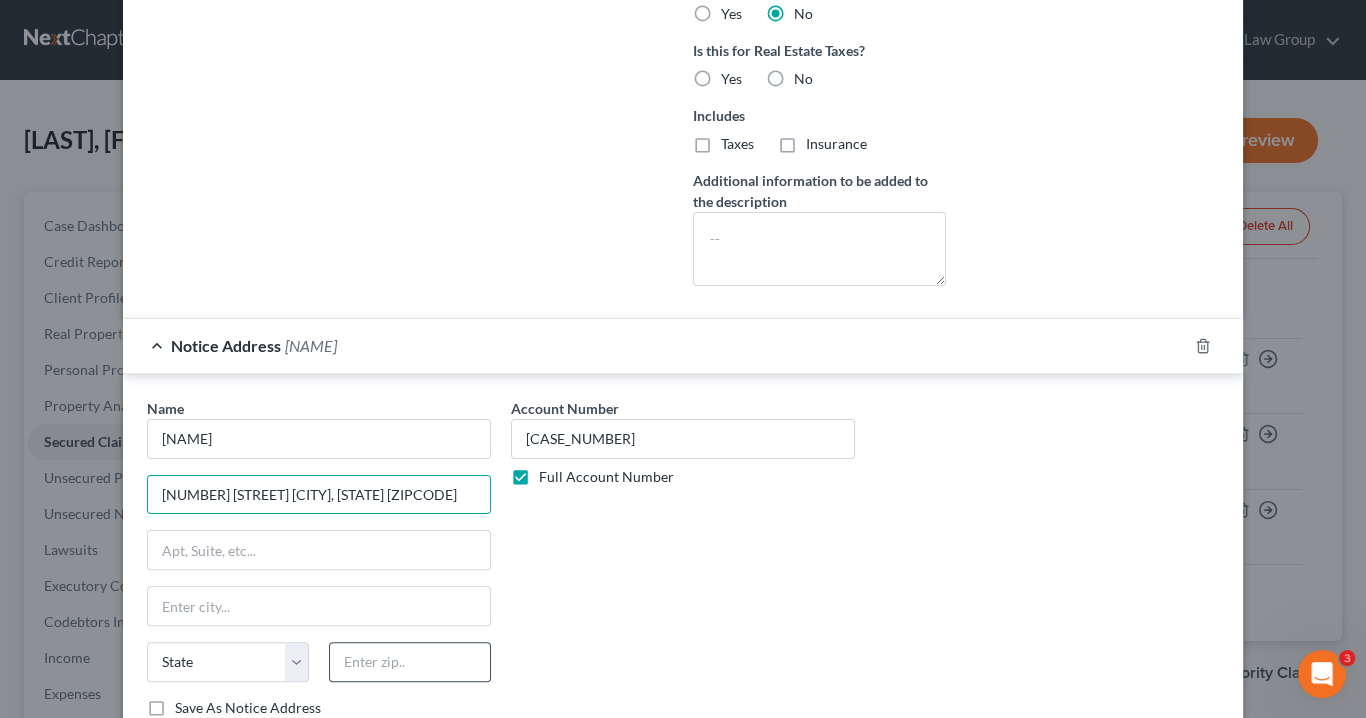 type on "[NUMBER] [STREET] [CITY], [STATE] [ZIPCODE]" 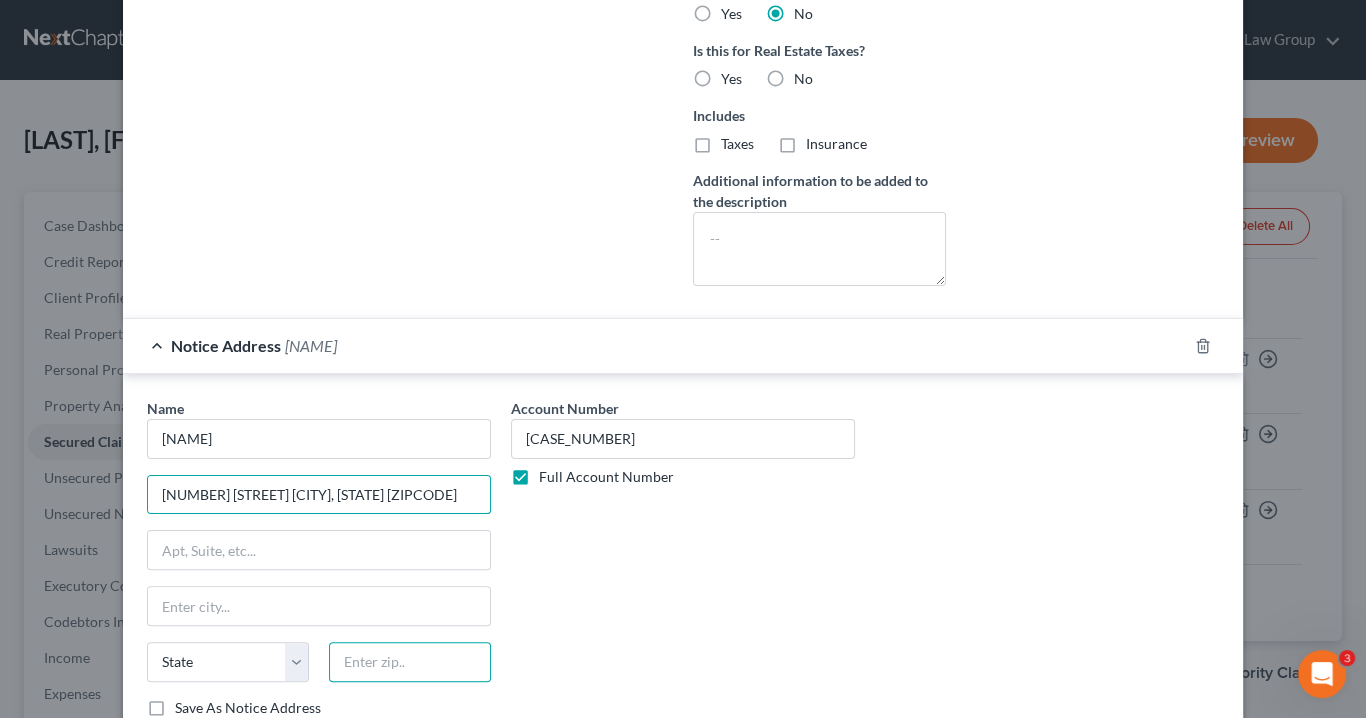 click at bounding box center [410, 662] 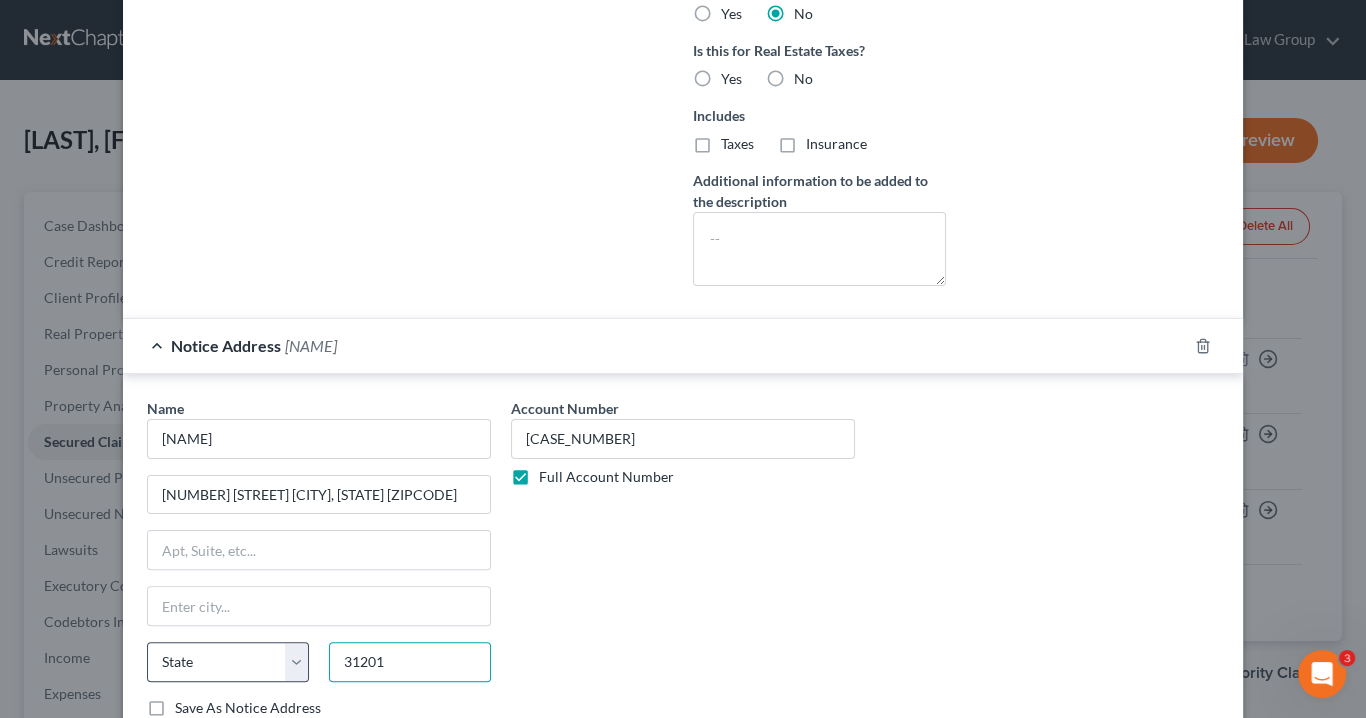 type on "31201" 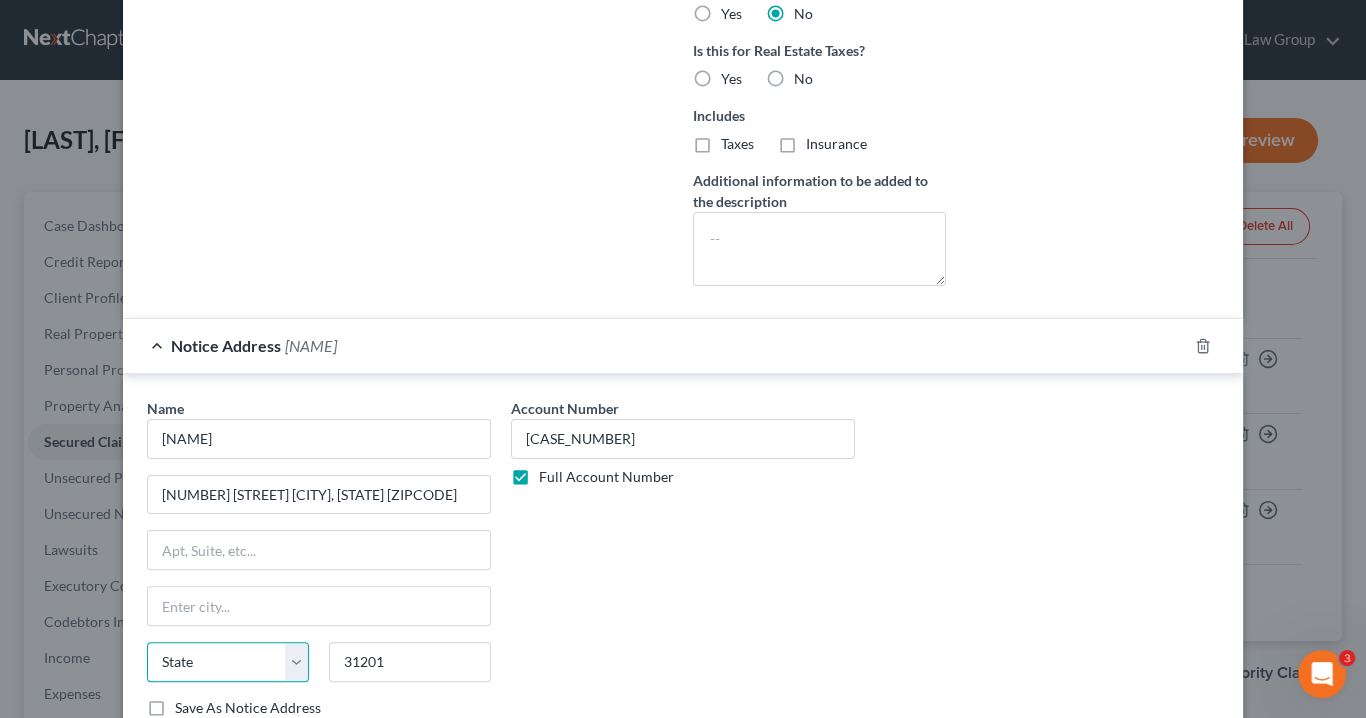 type on "Macon" 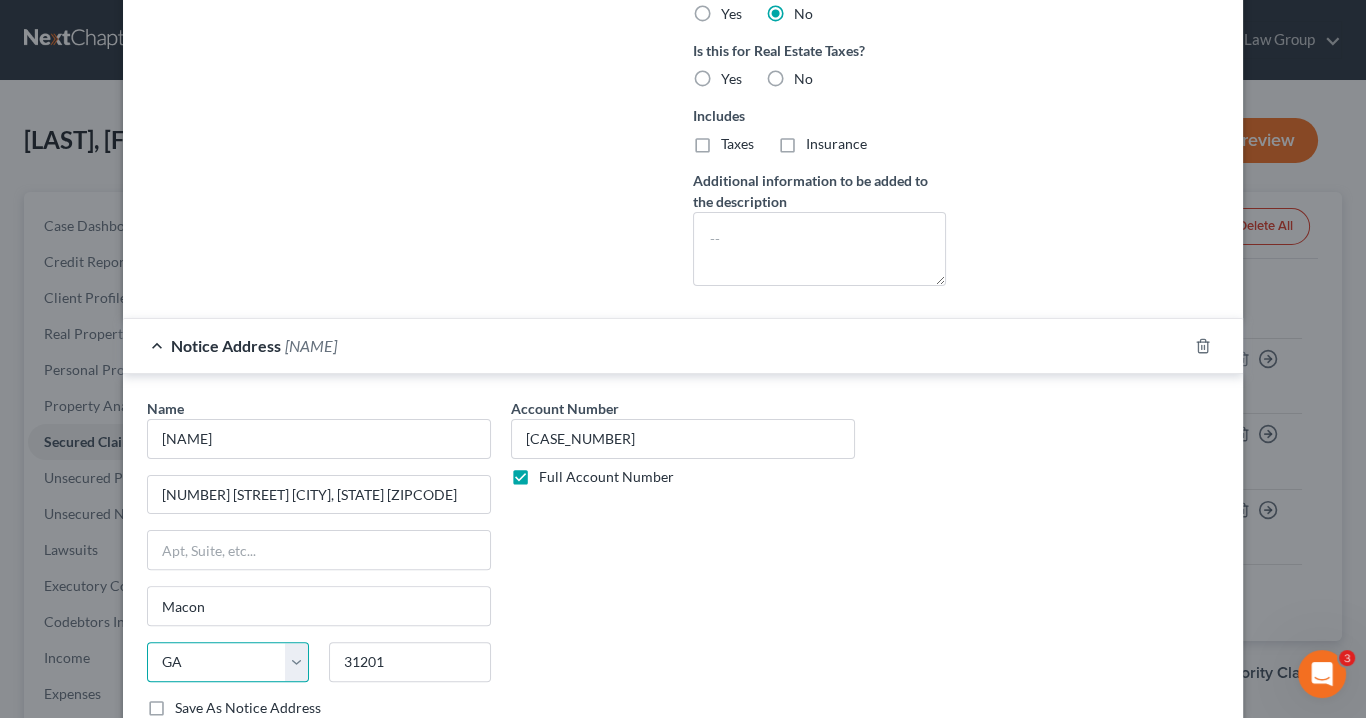 drag, startPoint x: 242, startPoint y: 653, endPoint x: 257, endPoint y: 642, distance: 18.601076 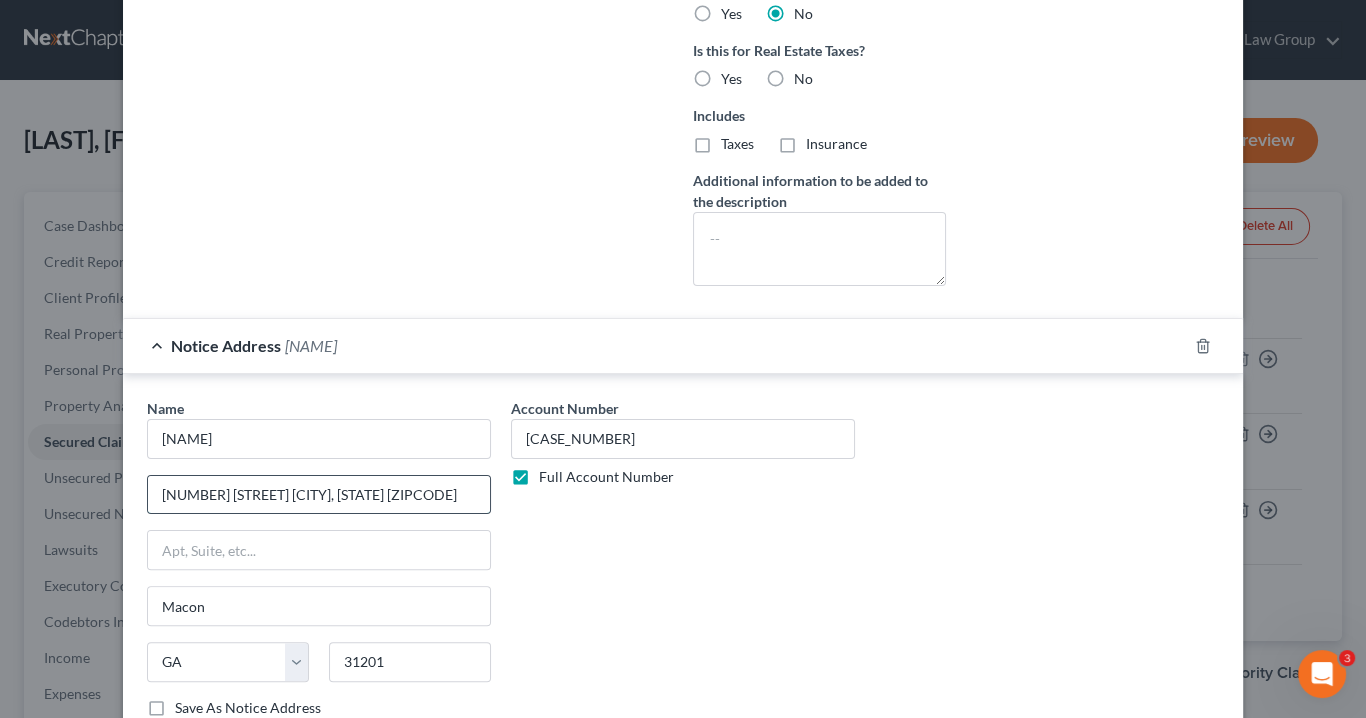 drag, startPoint x: 368, startPoint y: 488, endPoint x: 238, endPoint y: 481, distance: 130.18832 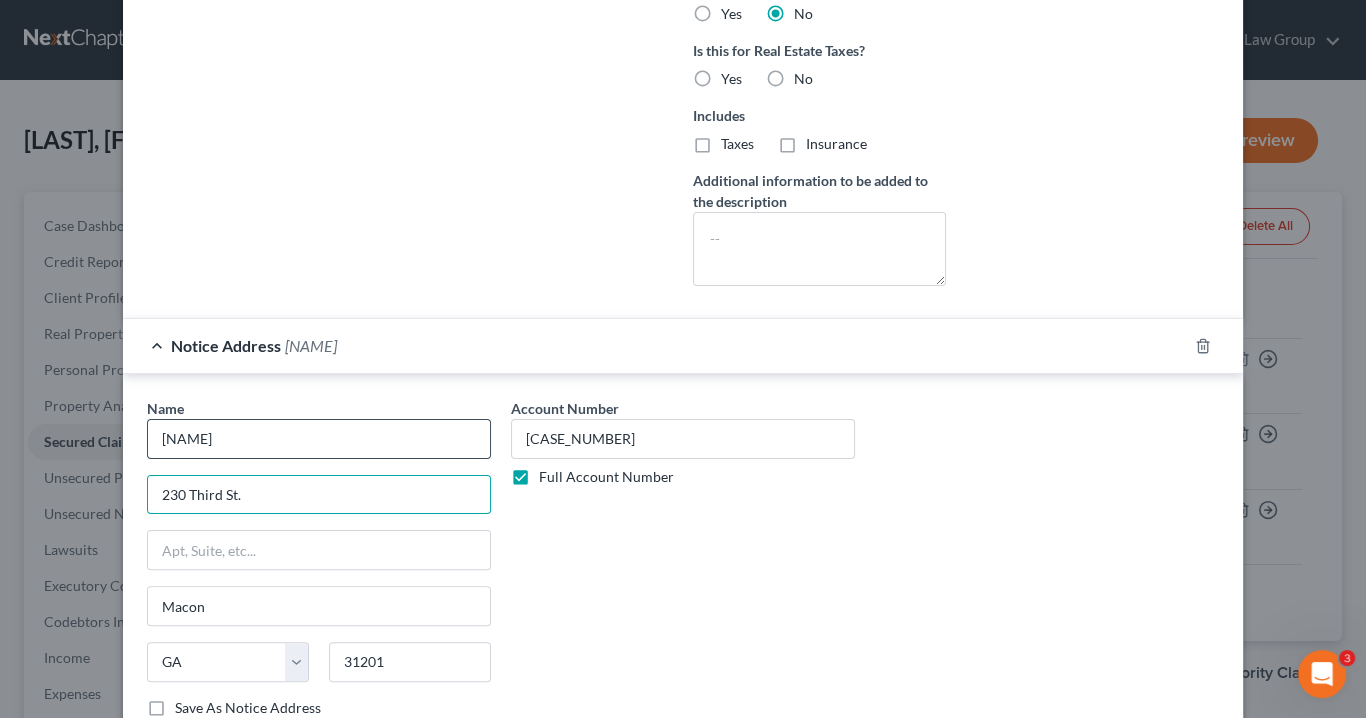 type on "230 Third St." 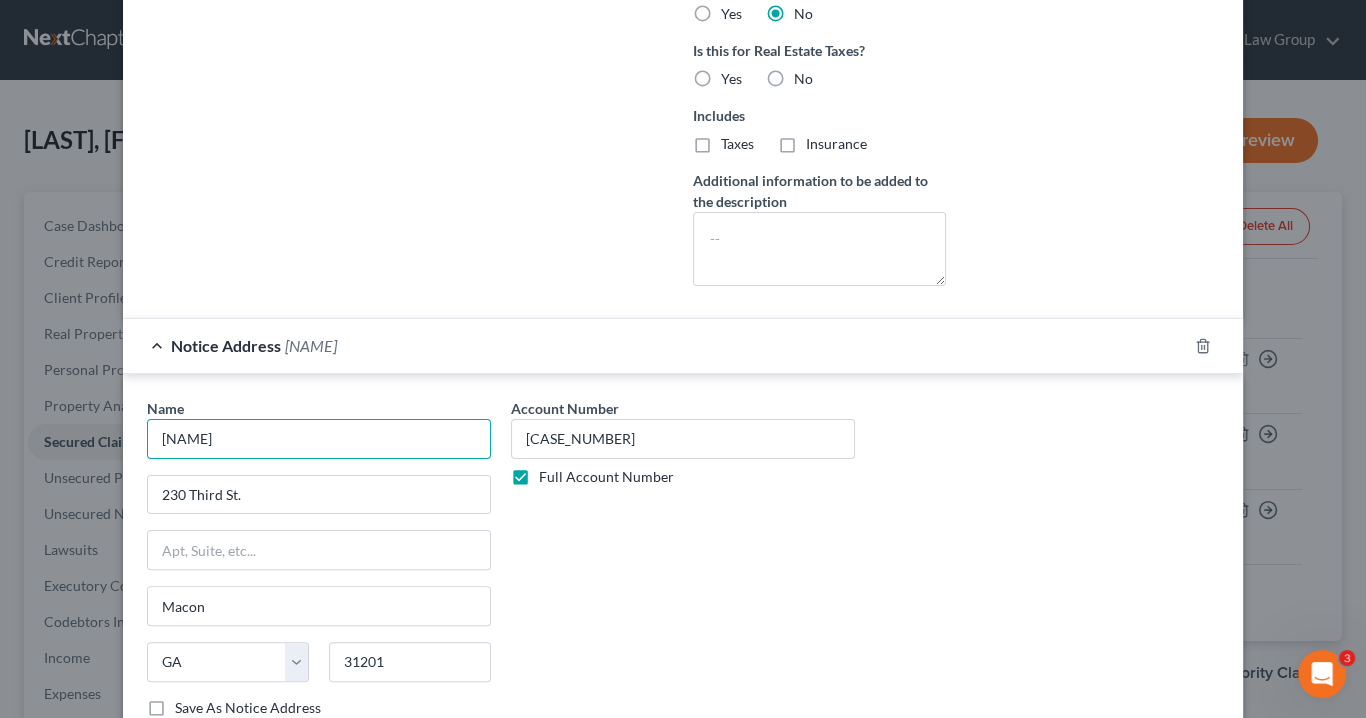 click on "[NAME]" at bounding box center [319, 439] 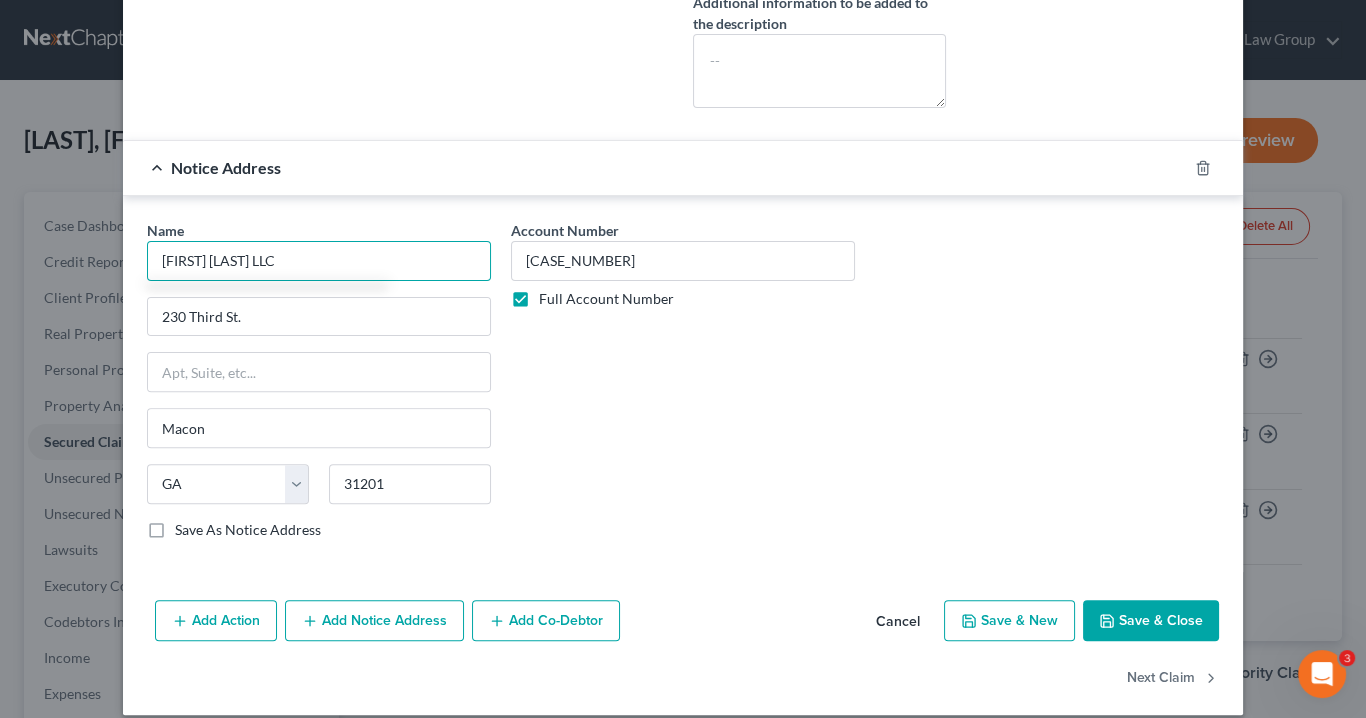 scroll, scrollTop: 932, scrollLeft: 0, axis: vertical 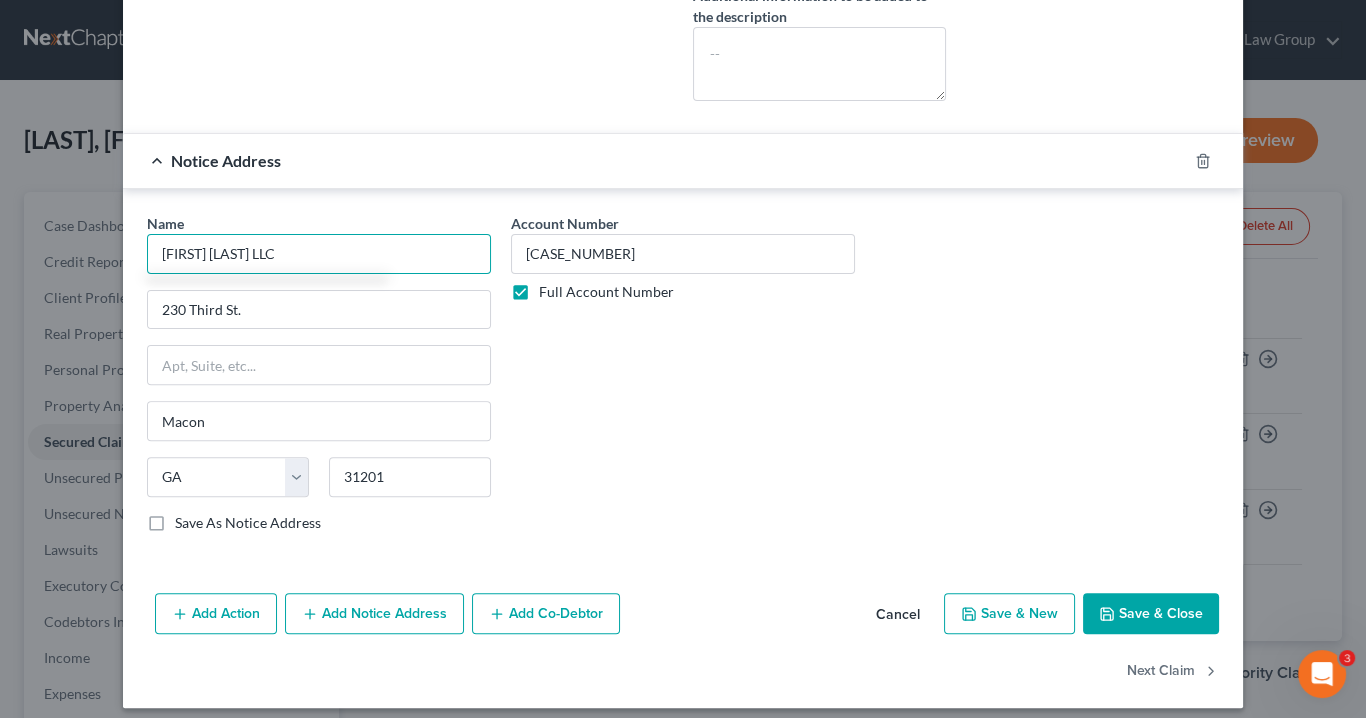 type on "[FIRST] [LAST] LLC" 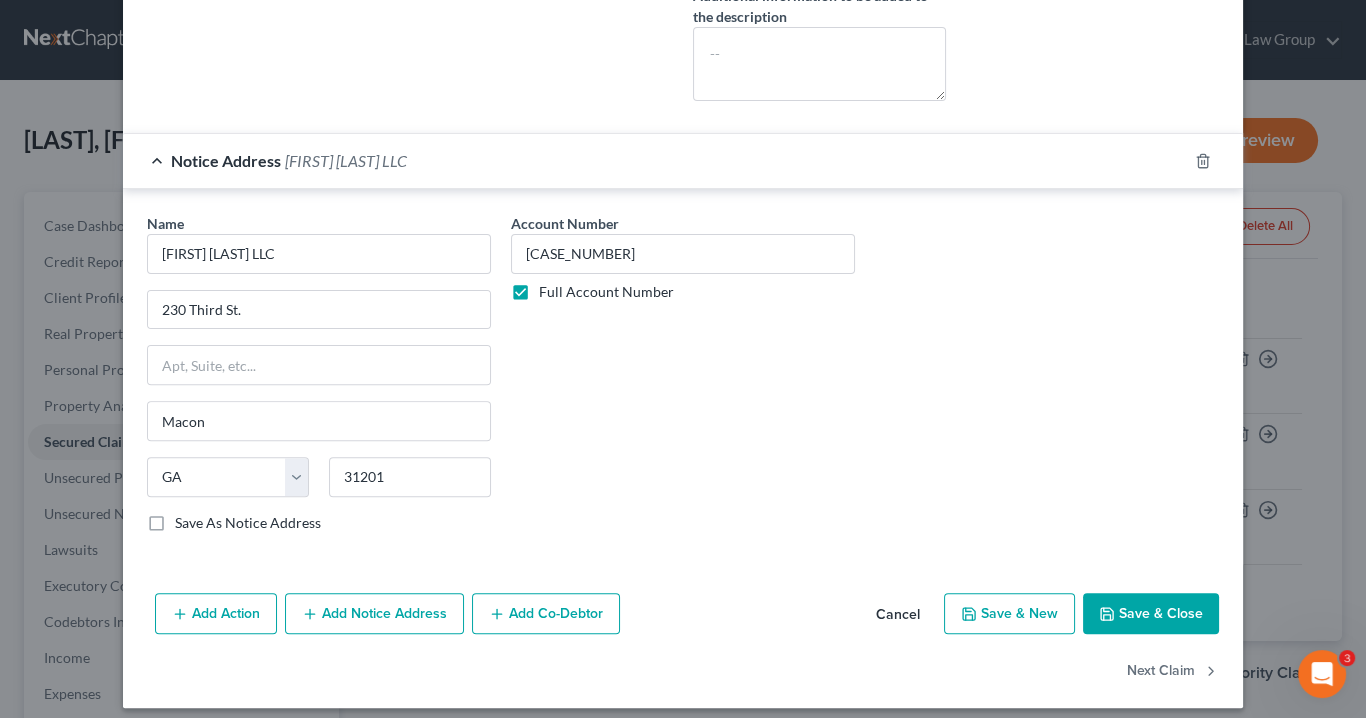 drag, startPoint x: 1139, startPoint y: 586, endPoint x: 1156, endPoint y: 585, distance: 17.029387 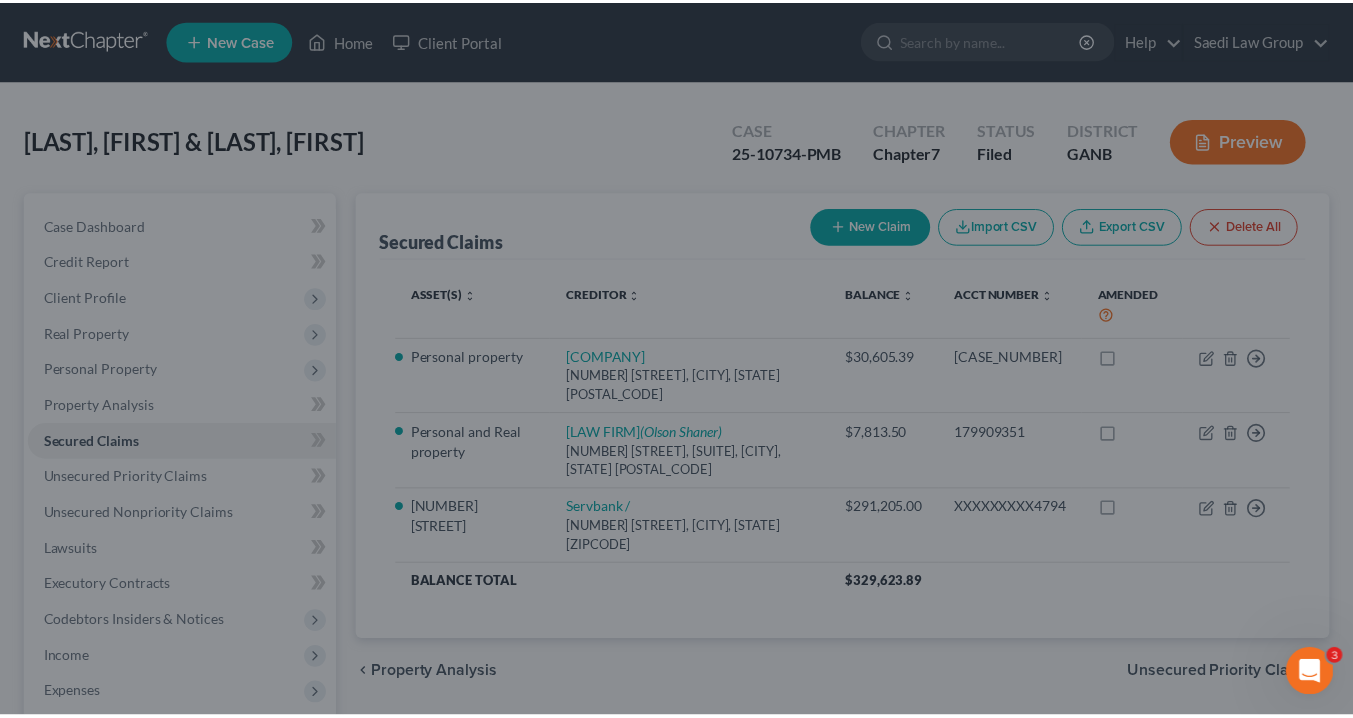 scroll, scrollTop: 0, scrollLeft: 0, axis: both 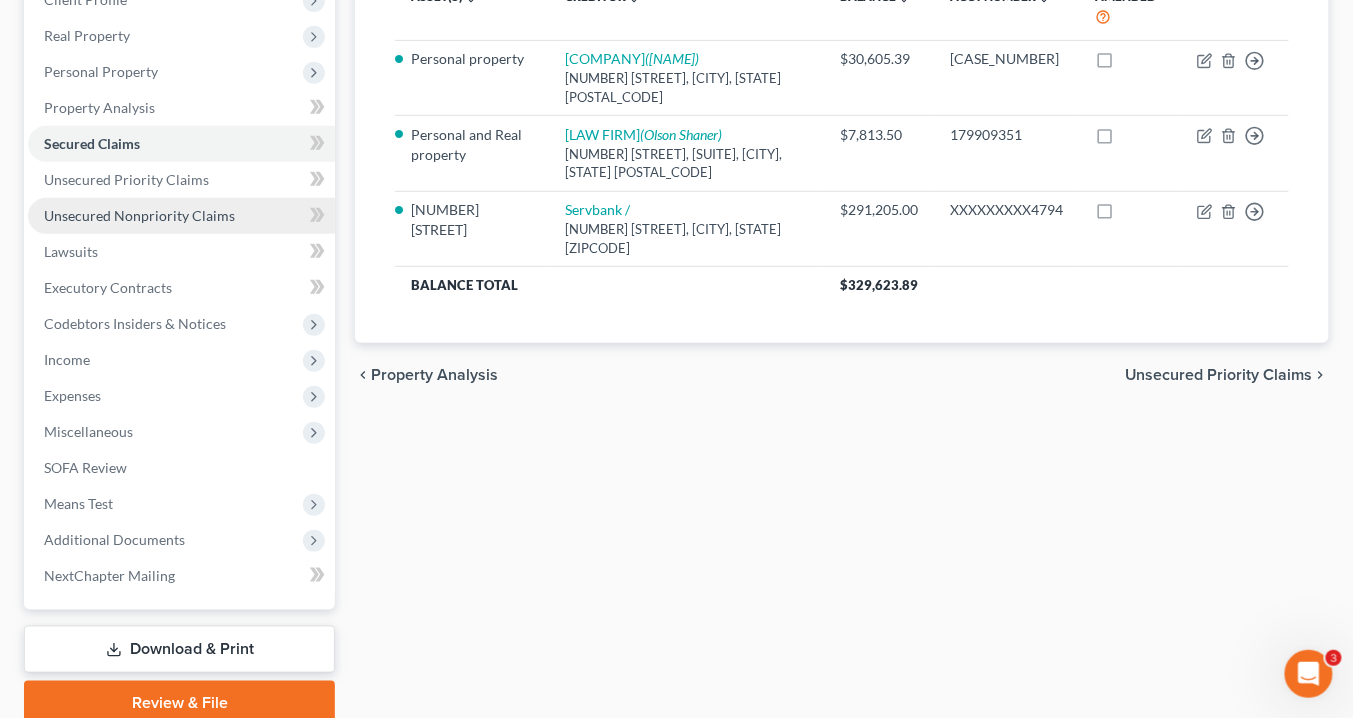 click on "Unsecured Nonpriority Claims" at bounding box center [139, 215] 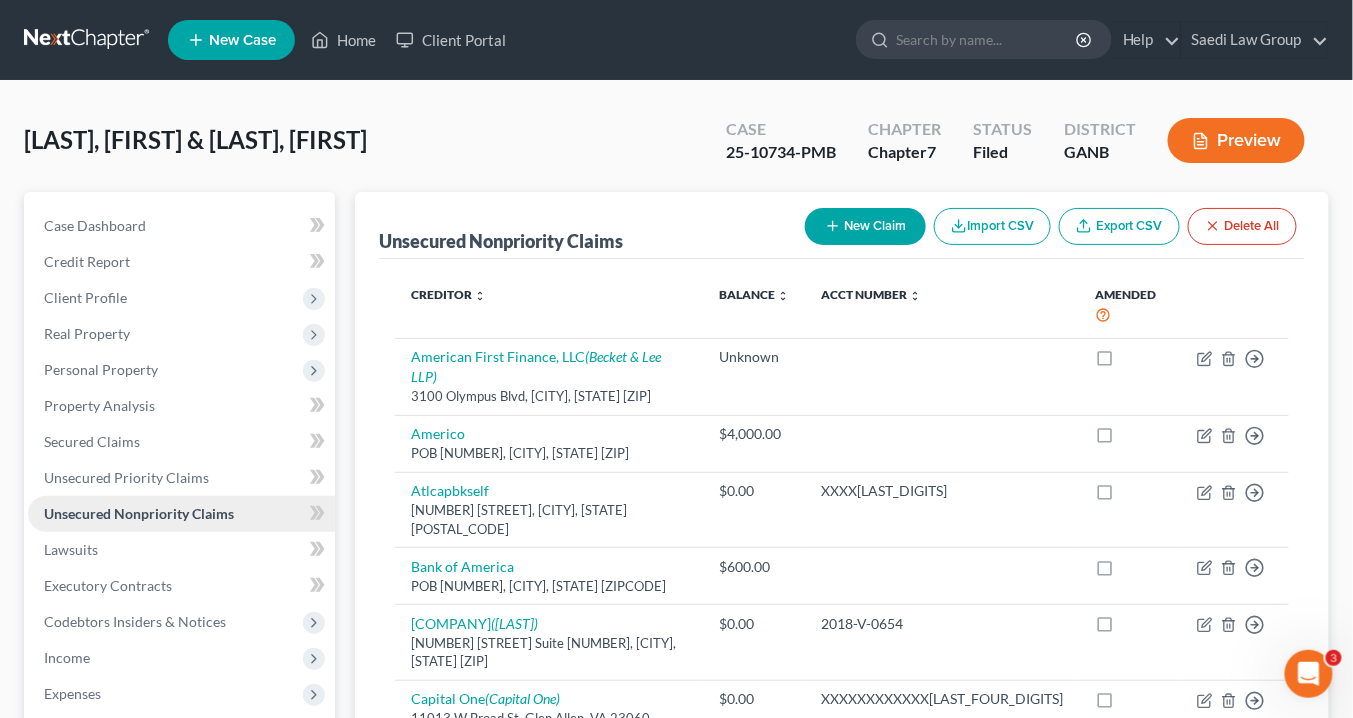 scroll, scrollTop: 0, scrollLeft: 0, axis: both 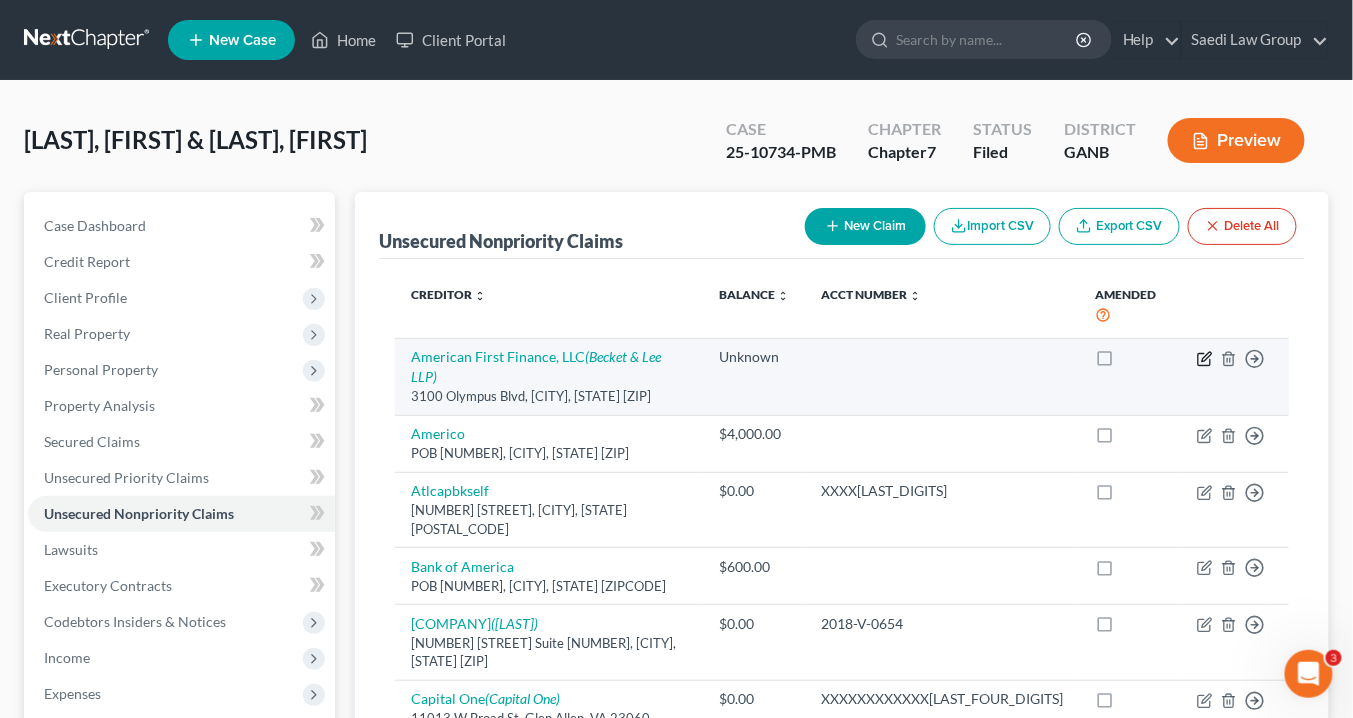 click 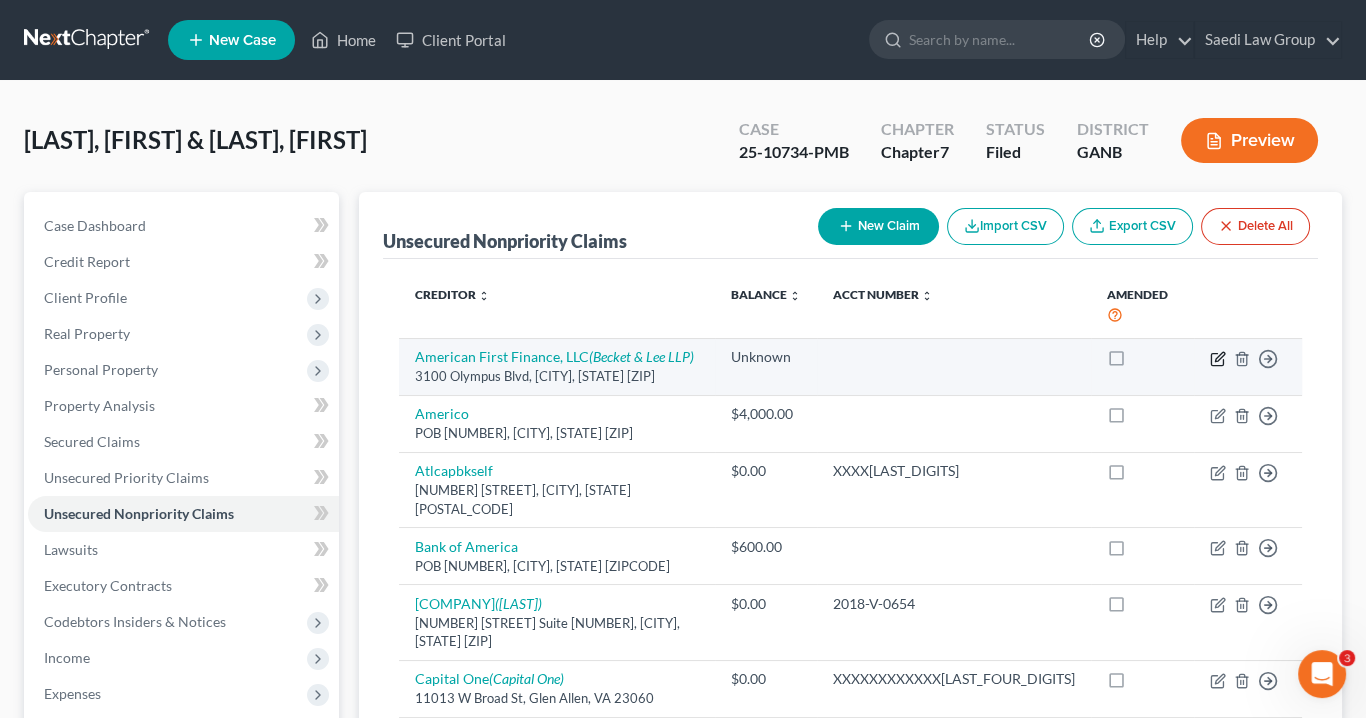 select on "45" 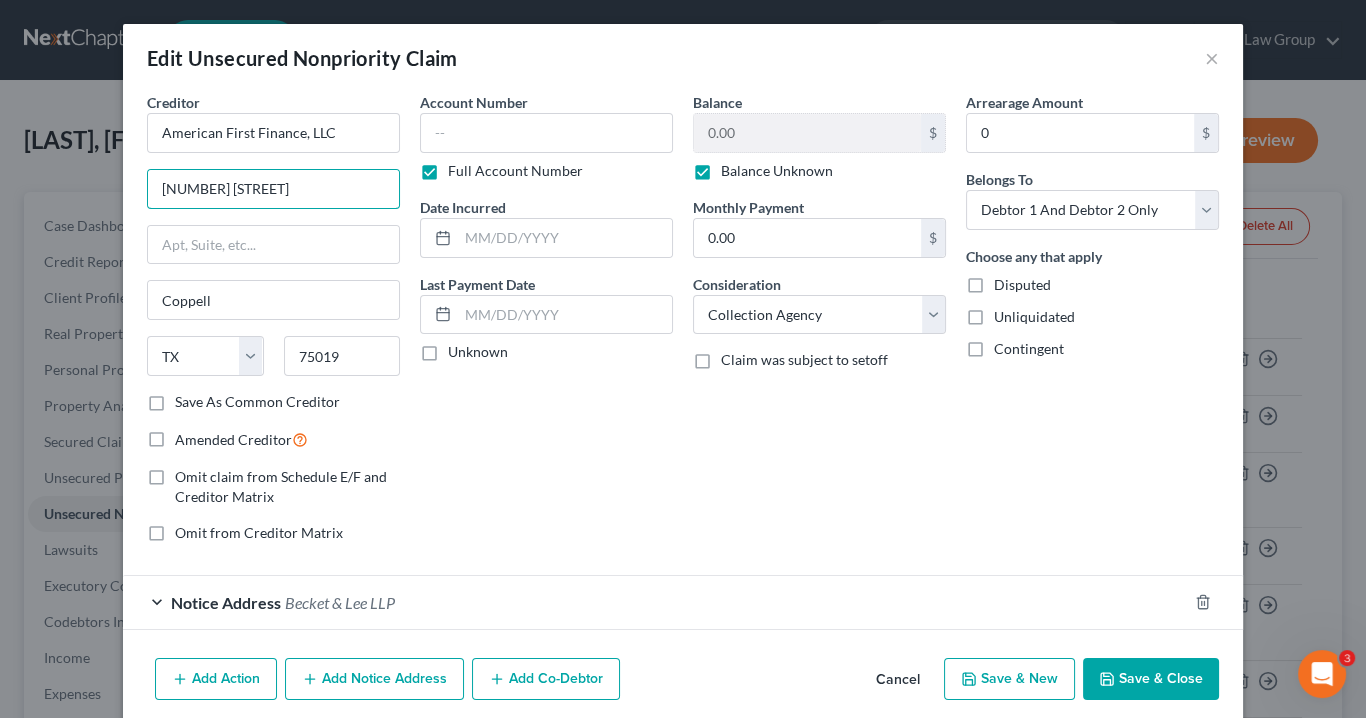 drag, startPoint x: 286, startPoint y: 192, endPoint x: 135, endPoint y: 184, distance: 151.21178 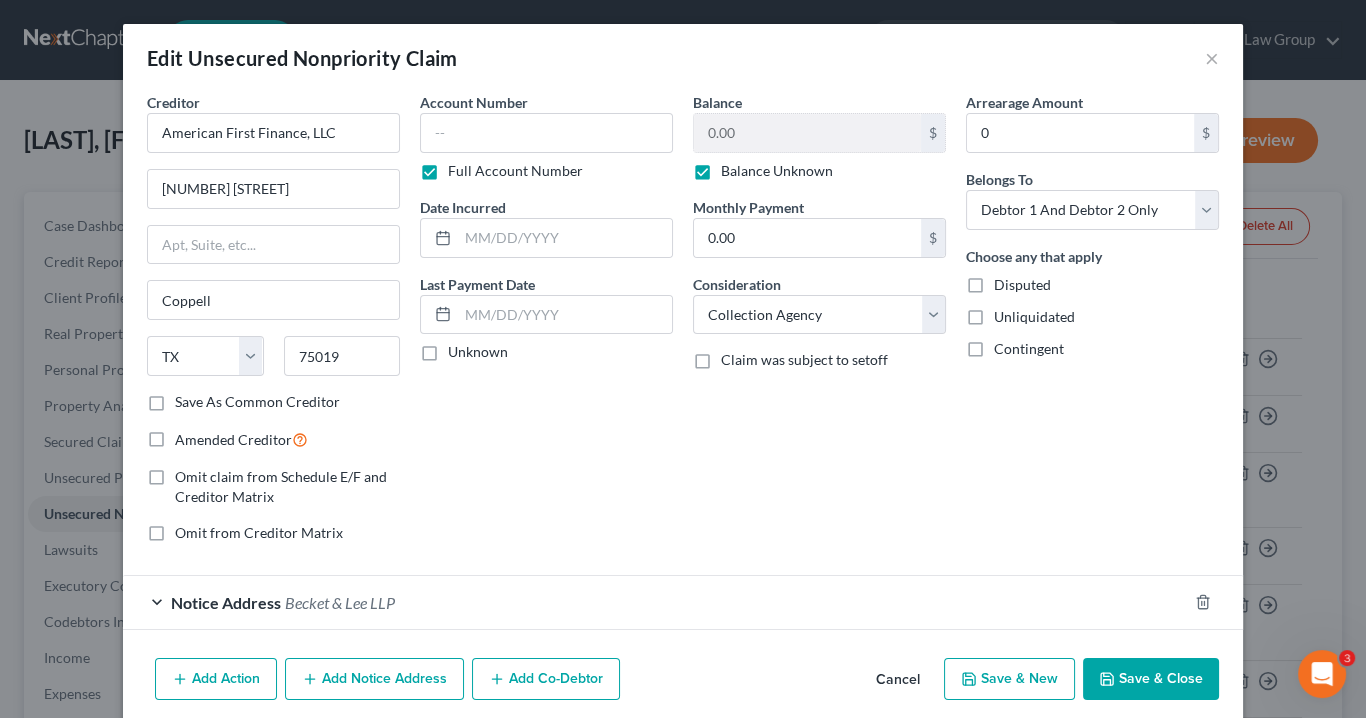 click on "Save & Close" at bounding box center [1151, 679] 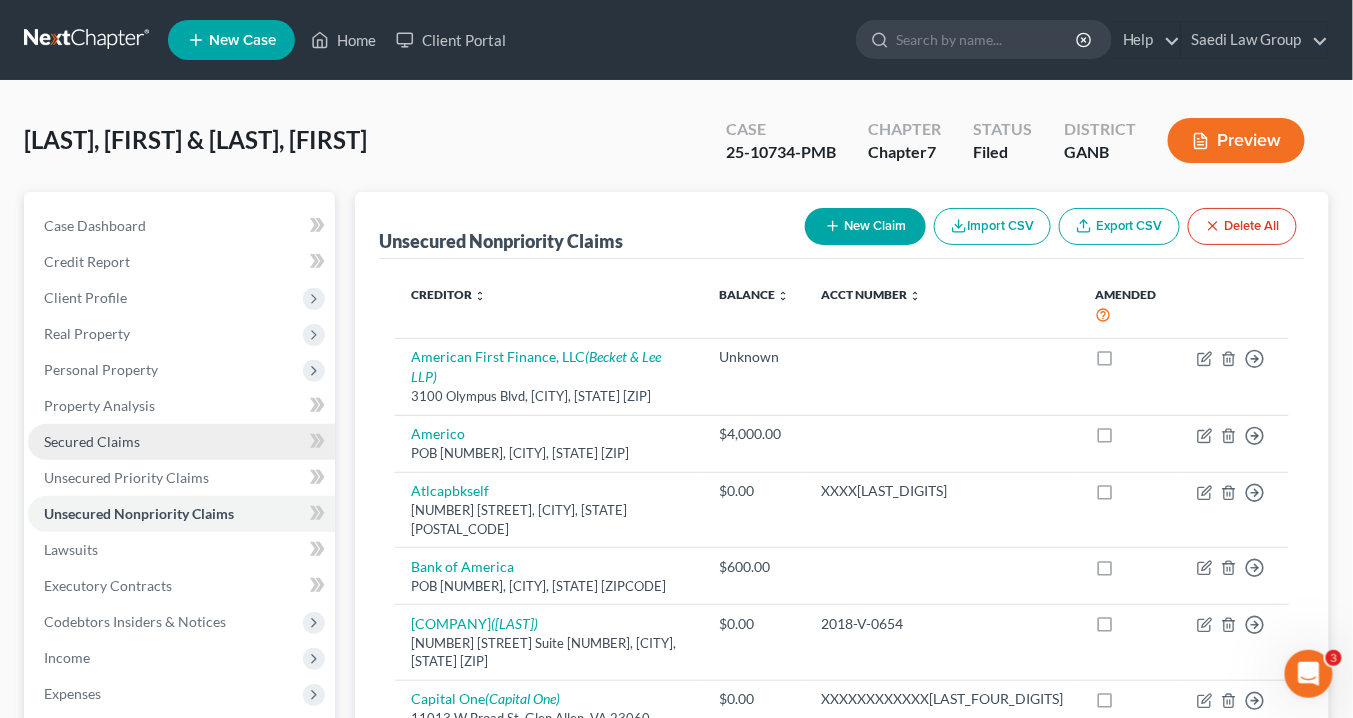 click on "Secured Claims" at bounding box center [92, 441] 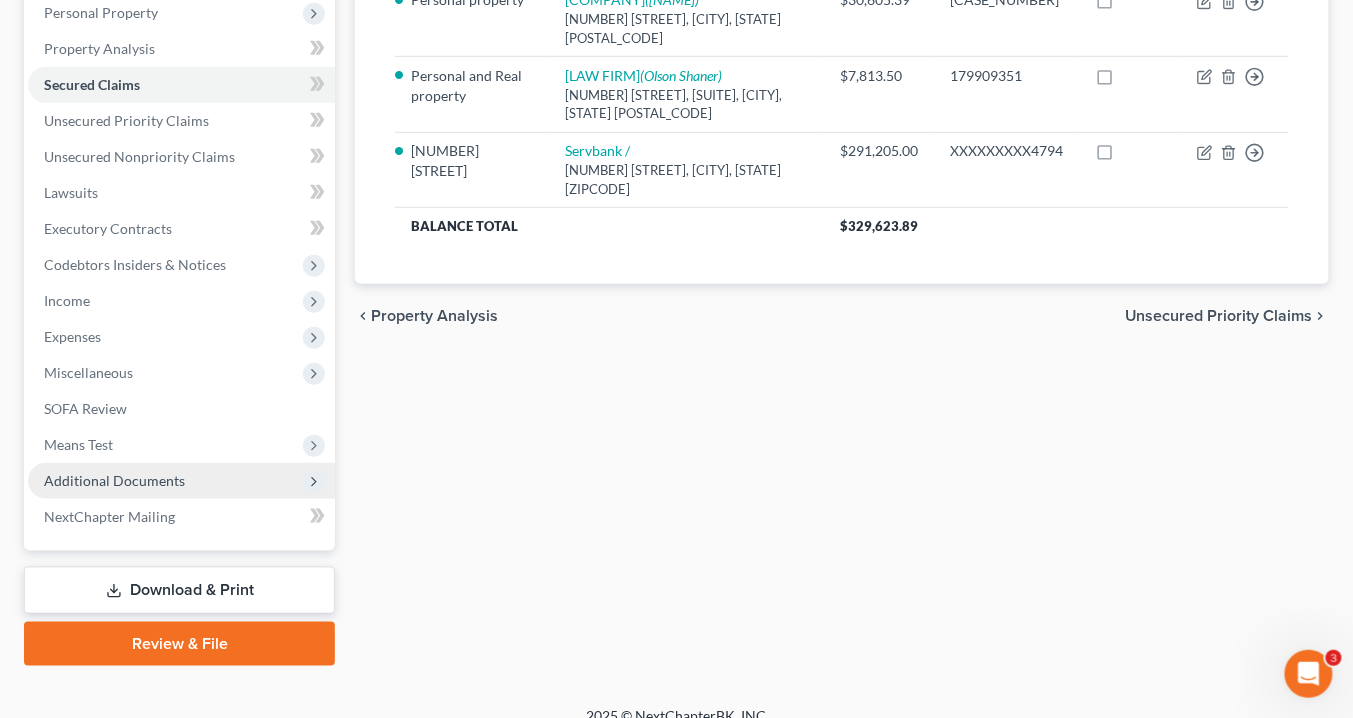 scroll, scrollTop: 378, scrollLeft: 0, axis: vertical 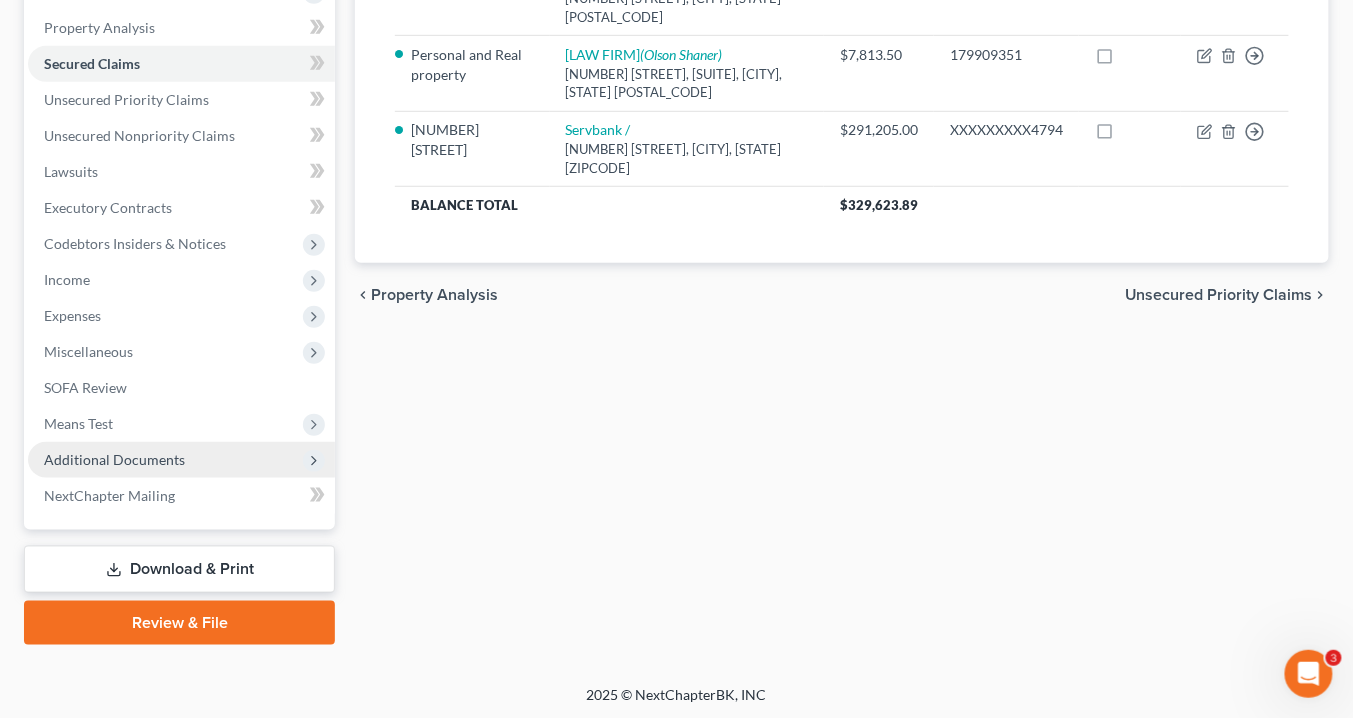 click on "Additional Documents" at bounding box center (114, 459) 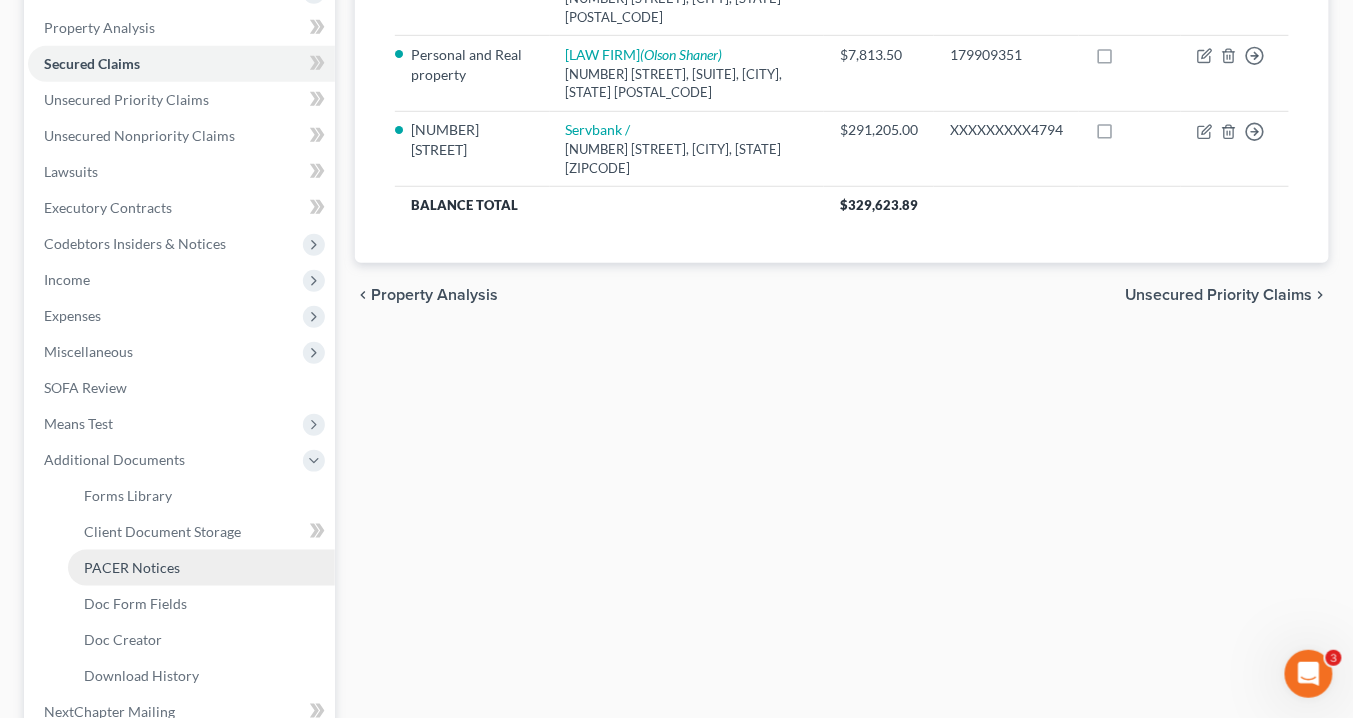 scroll, scrollTop: 594, scrollLeft: 0, axis: vertical 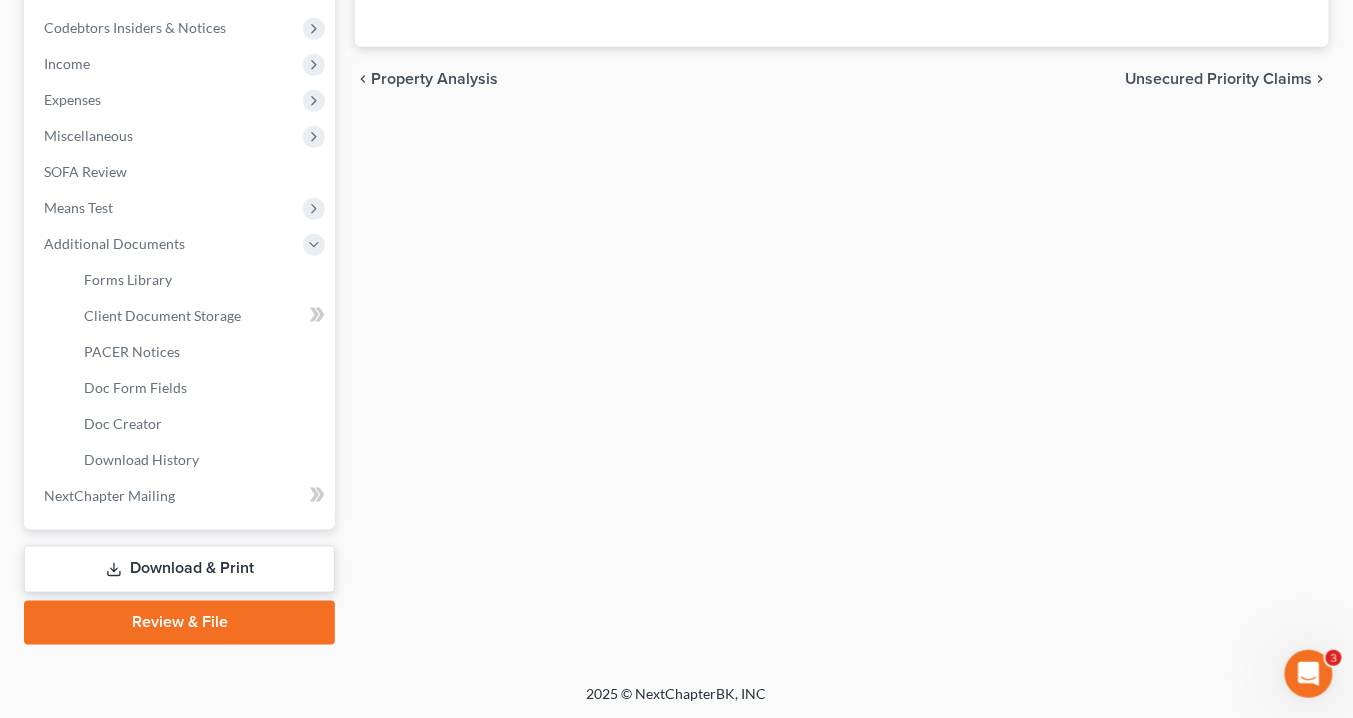 click on "Download & Print" at bounding box center (179, 569) 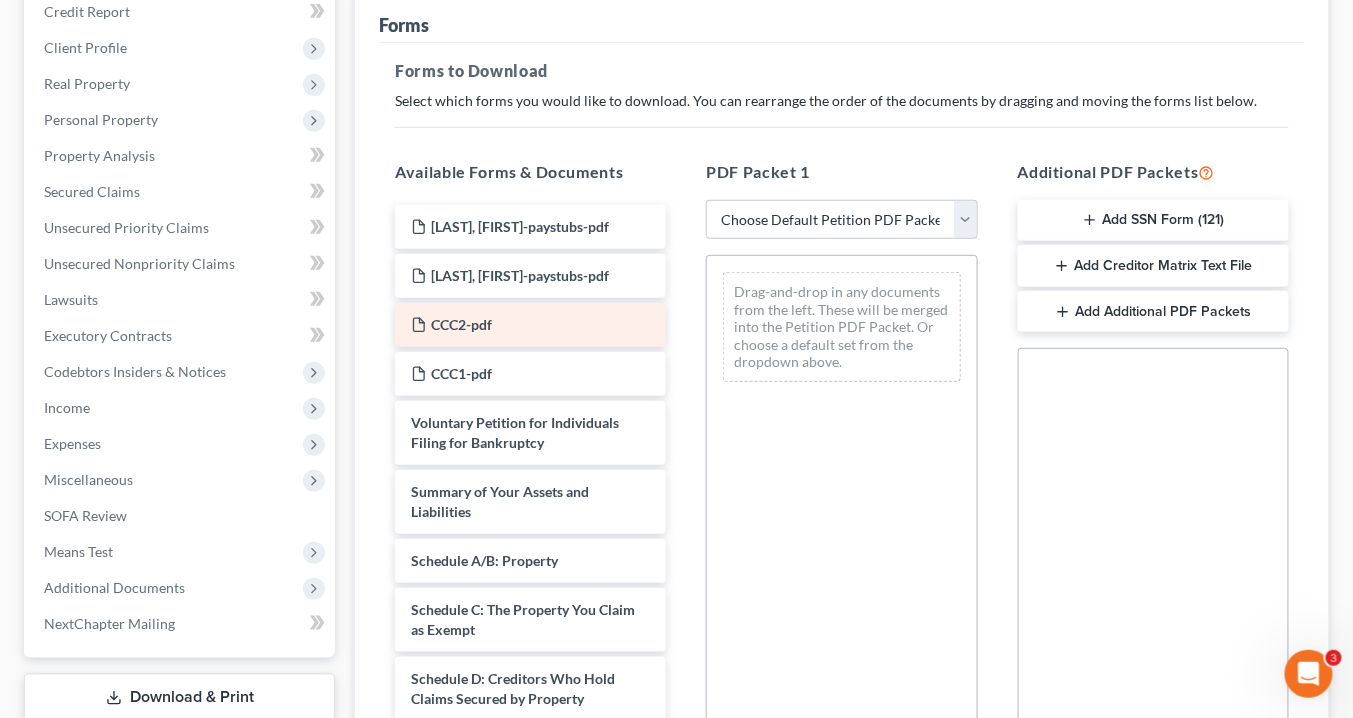 scroll, scrollTop: 320, scrollLeft: 0, axis: vertical 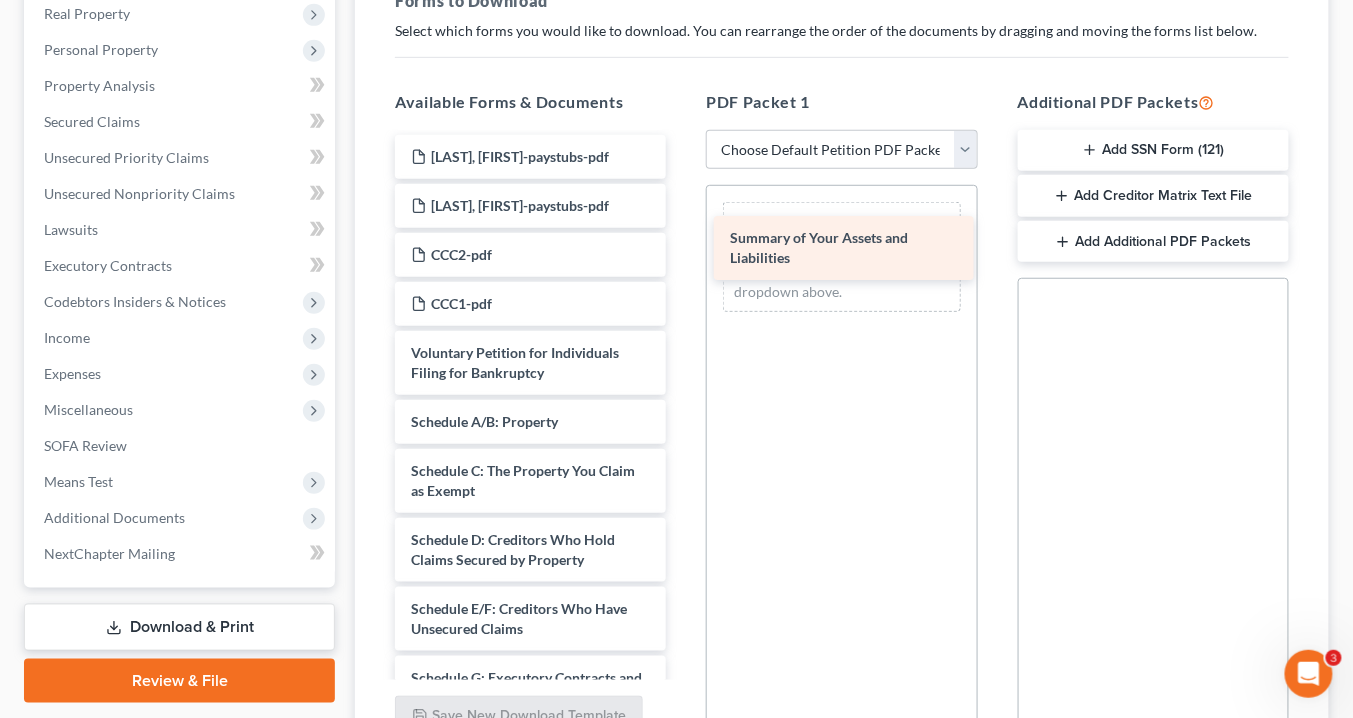 drag, startPoint x: 548, startPoint y: 420, endPoint x: 867, endPoint y: 238, distance: 367.26694 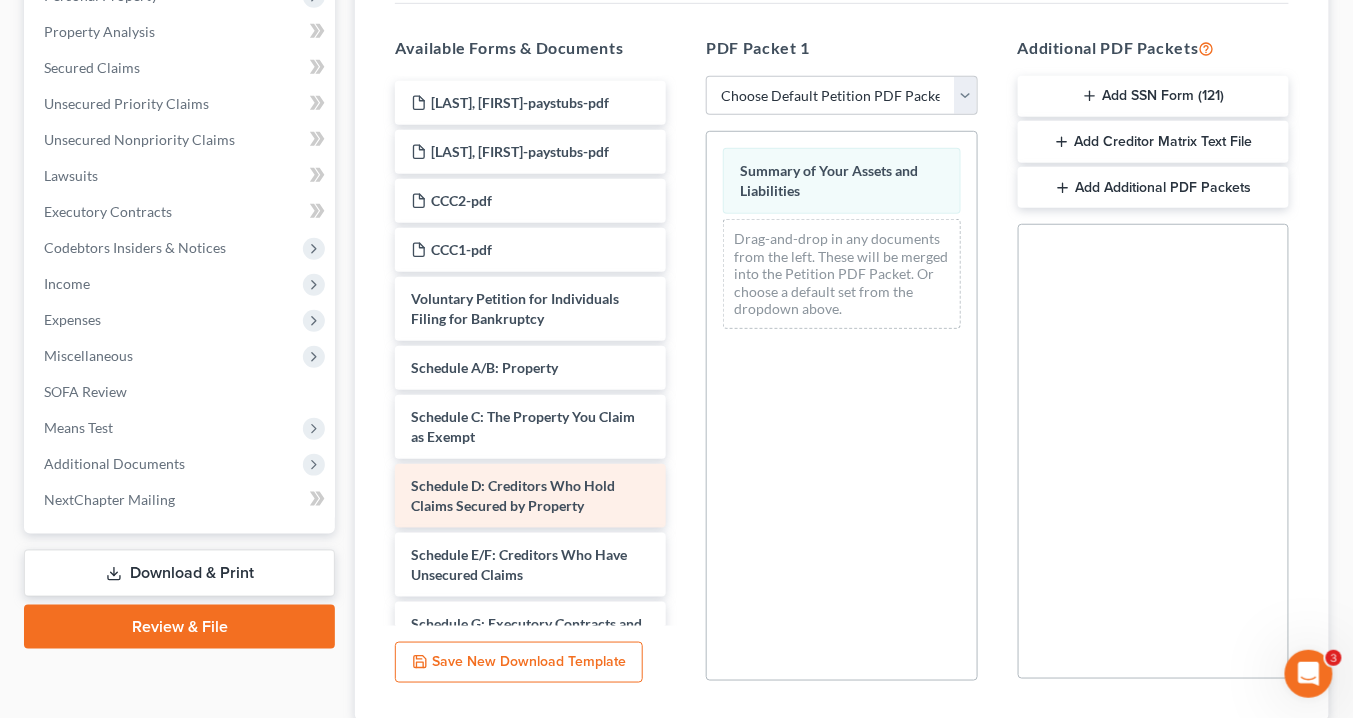 scroll, scrollTop: 400, scrollLeft: 0, axis: vertical 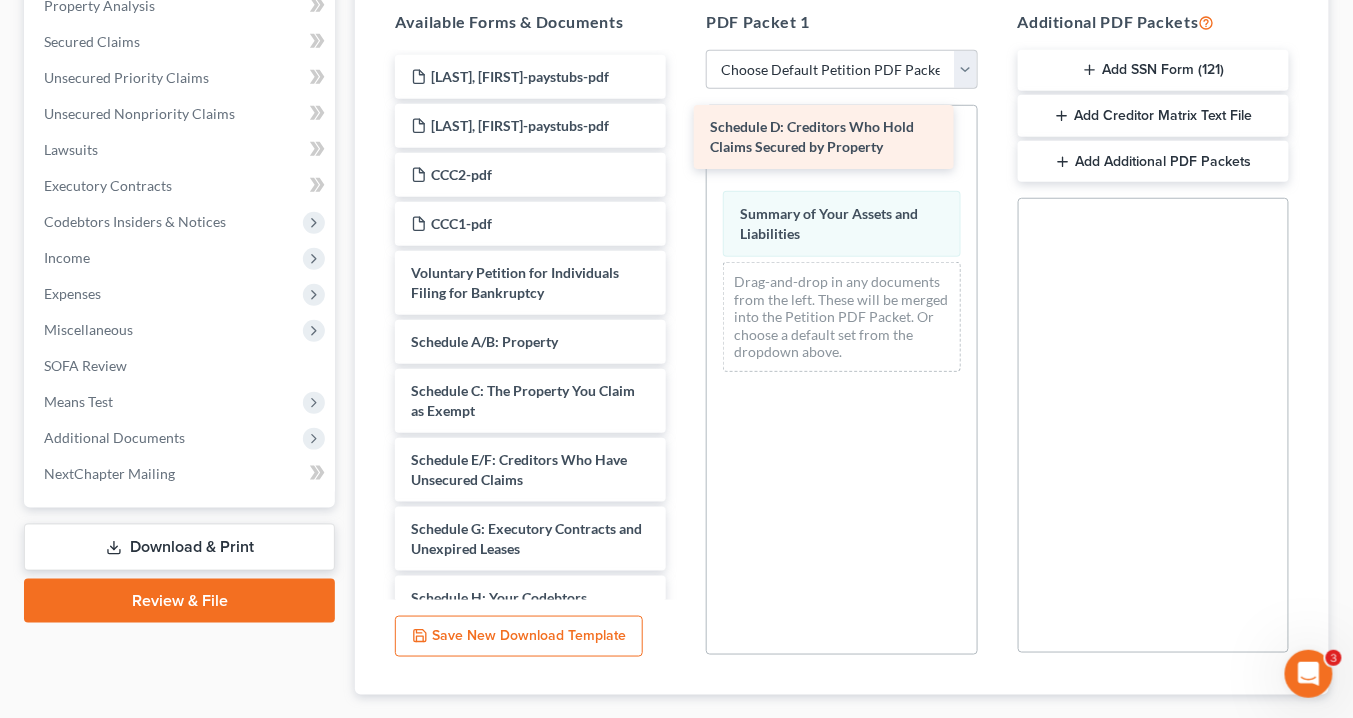 drag, startPoint x: 533, startPoint y: 464, endPoint x: 835, endPoint y: 132, distance: 448.8073 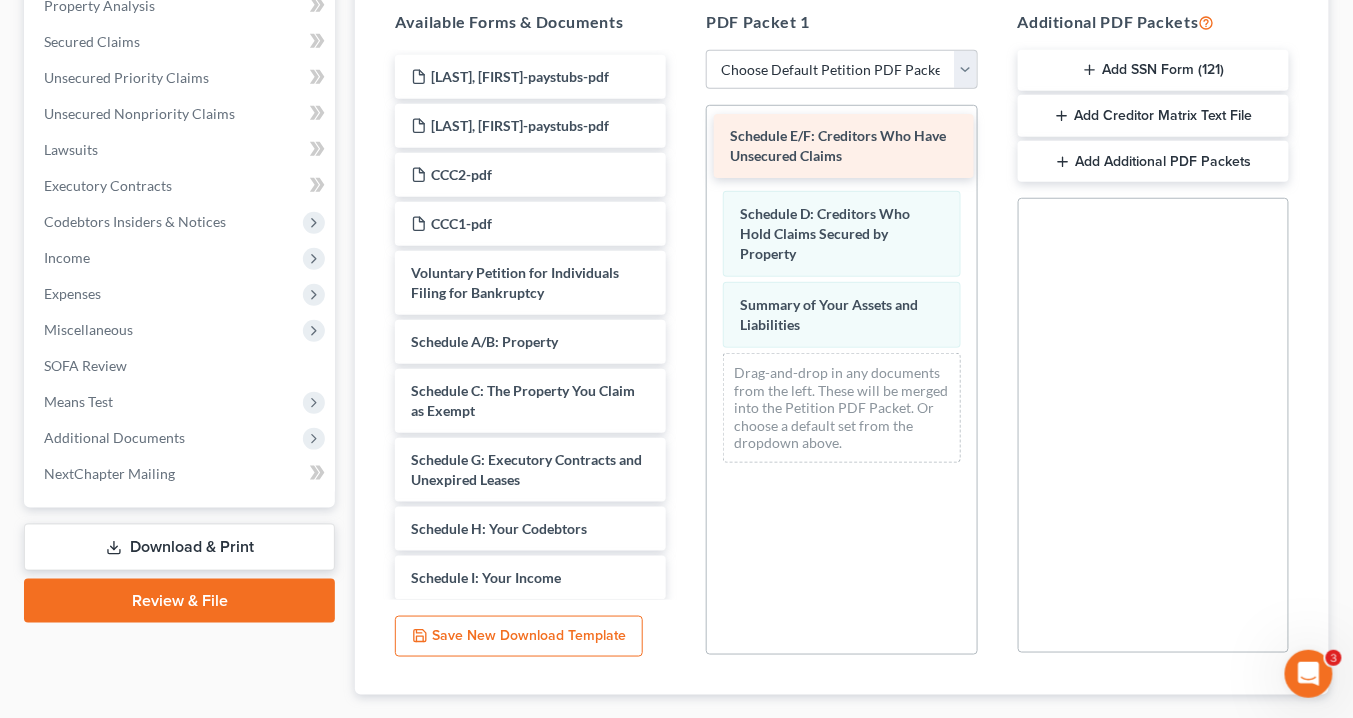 drag, startPoint x: 516, startPoint y: 479, endPoint x: 835, endPoint y: 157, distance: 453.2604 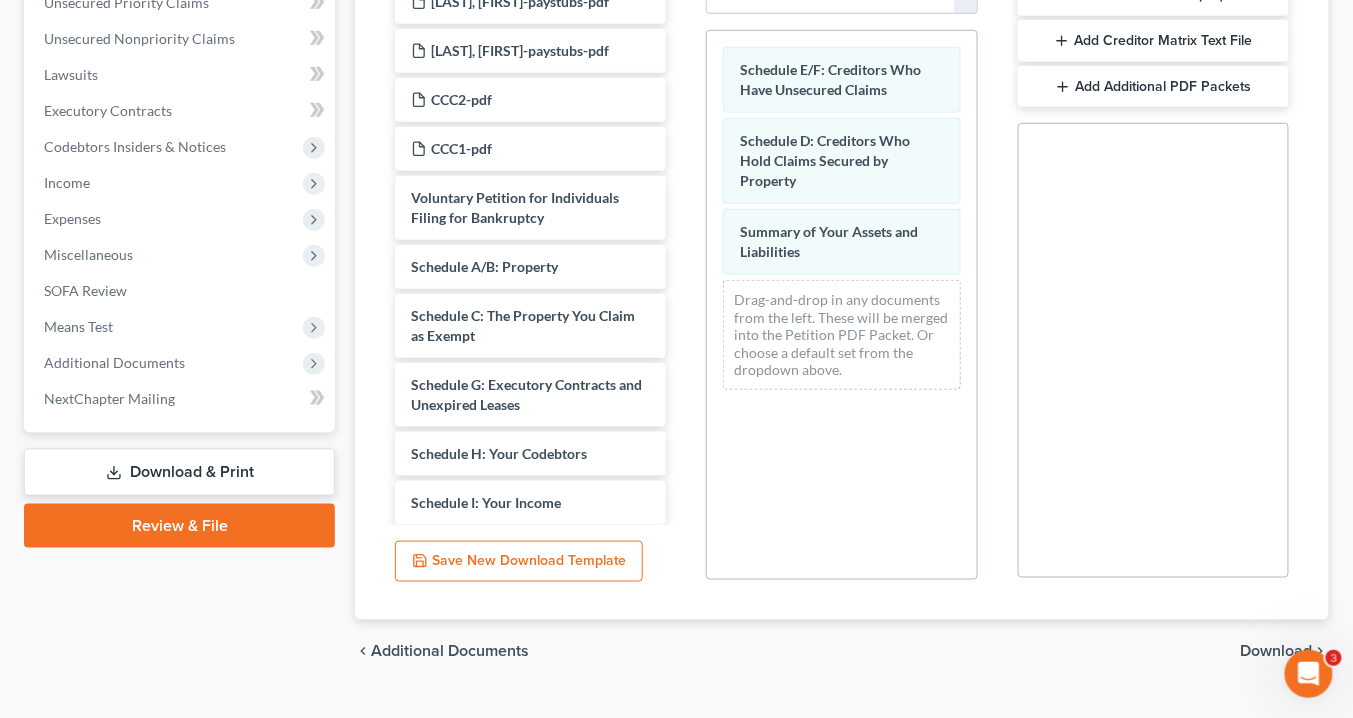 scroll, scrollTop: 514, scrollLeft: 0, axis: vertical 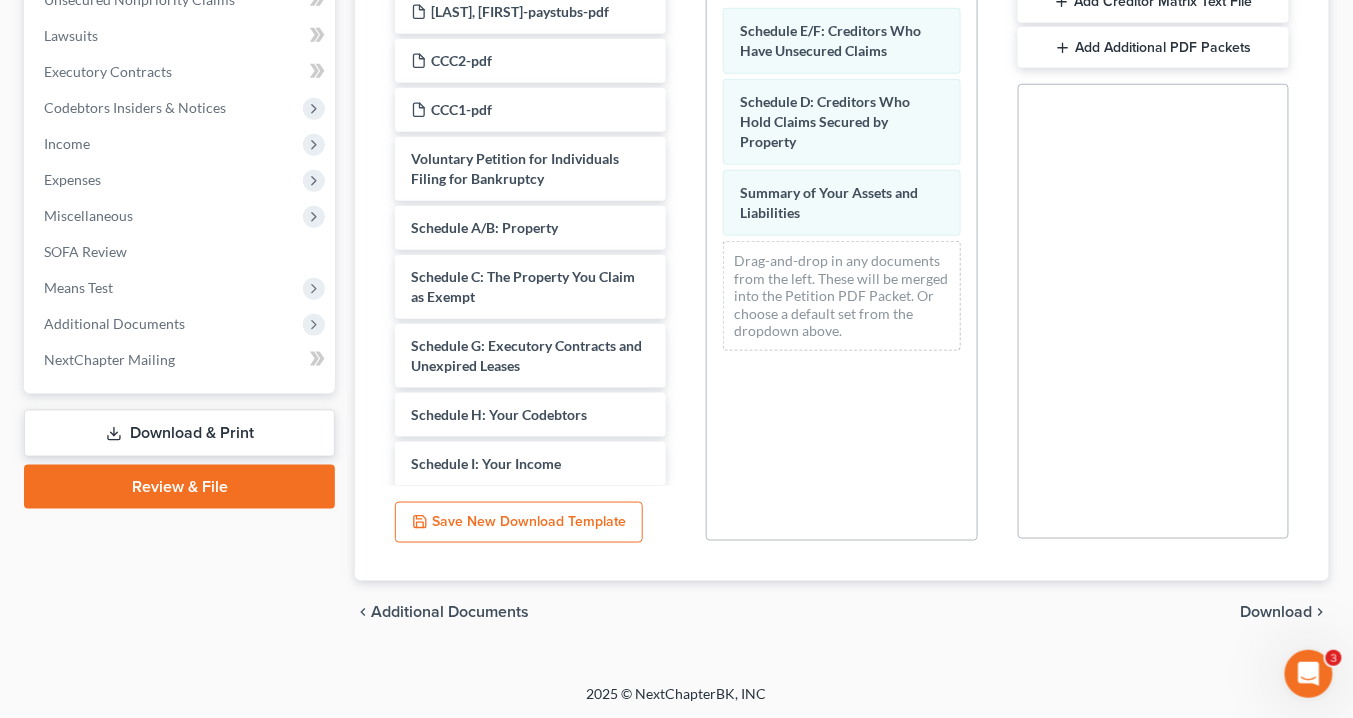 click on "Download" at bounding box center (1277, 613) 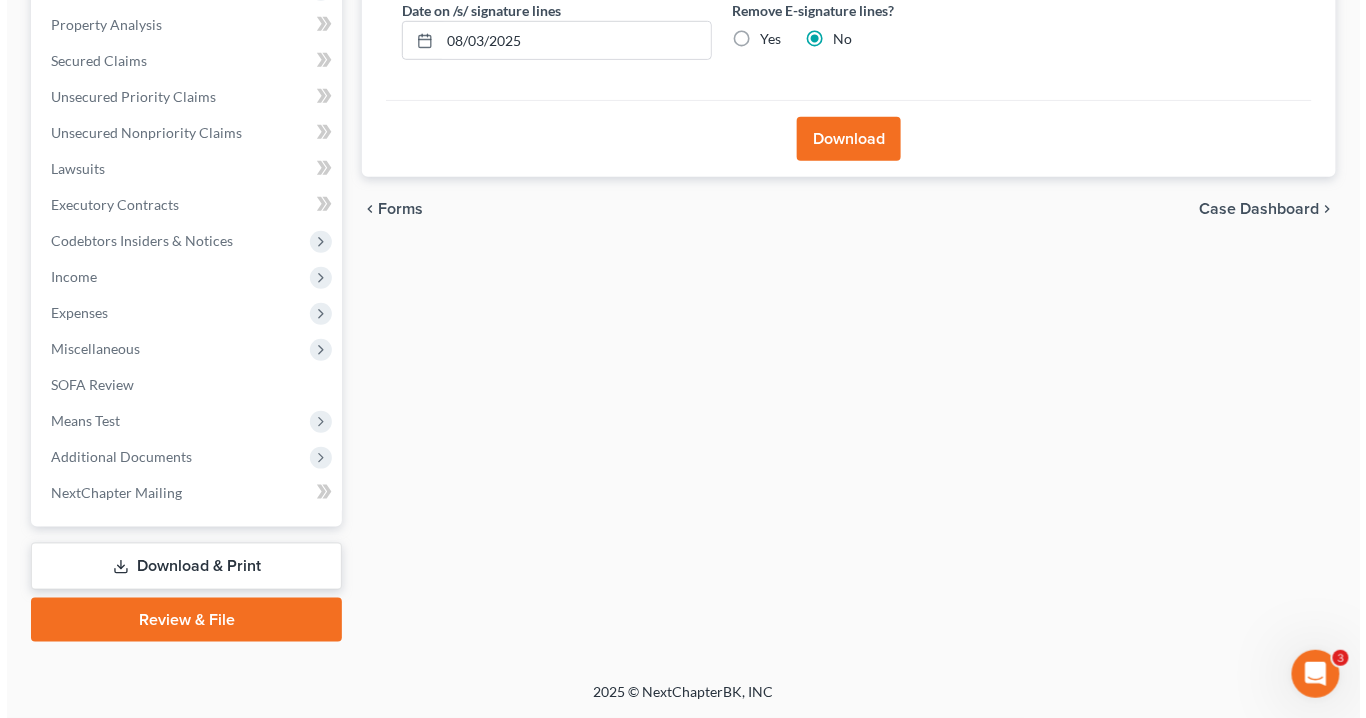 scroll, scrollTop: 378, scrollLeft: 0, axis: vertical 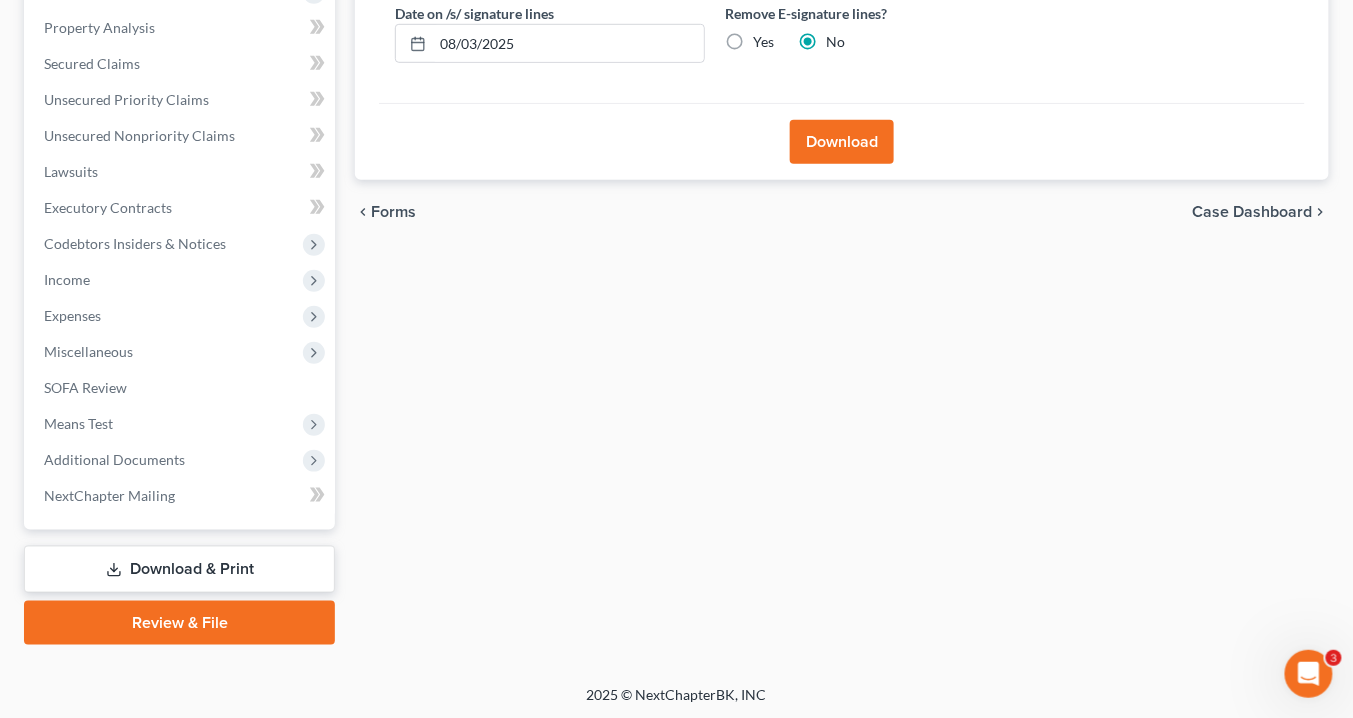 click on "Download" at bounding box center (842, 142) 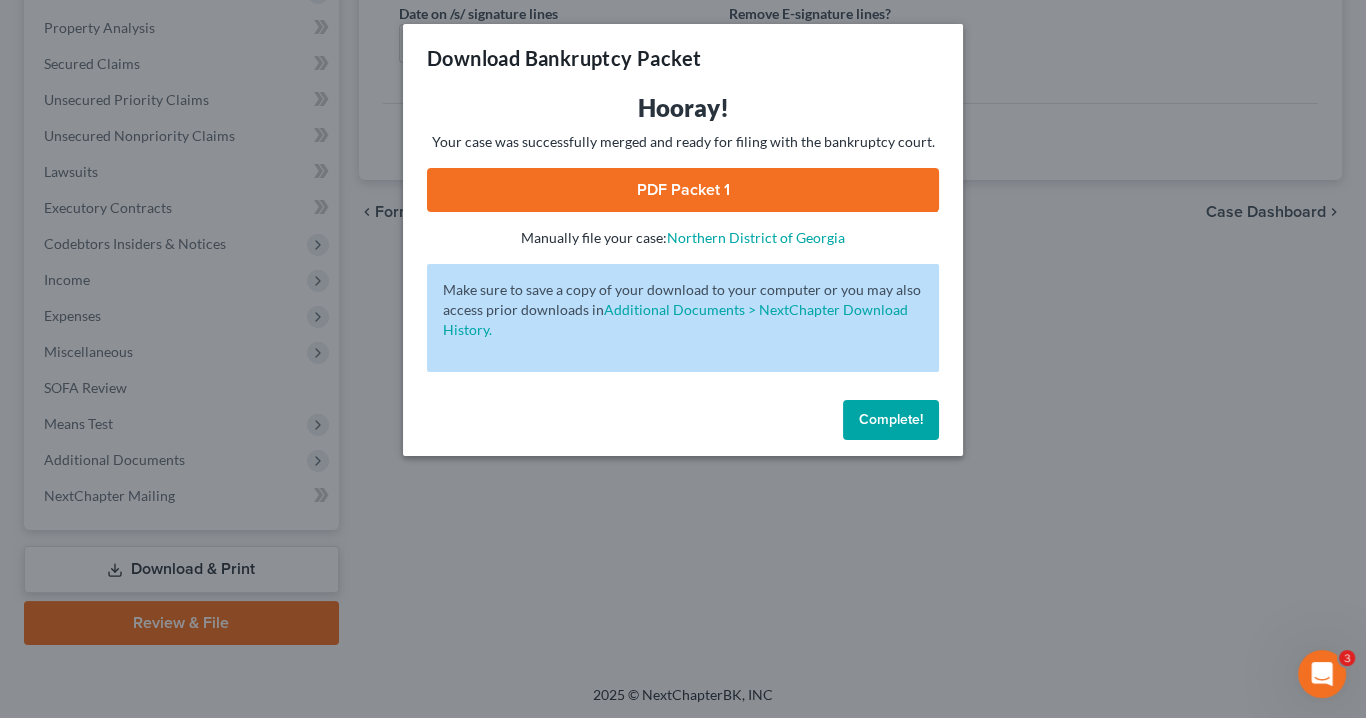 click on "PDF Packet 1" at bounding box center [683, 190] 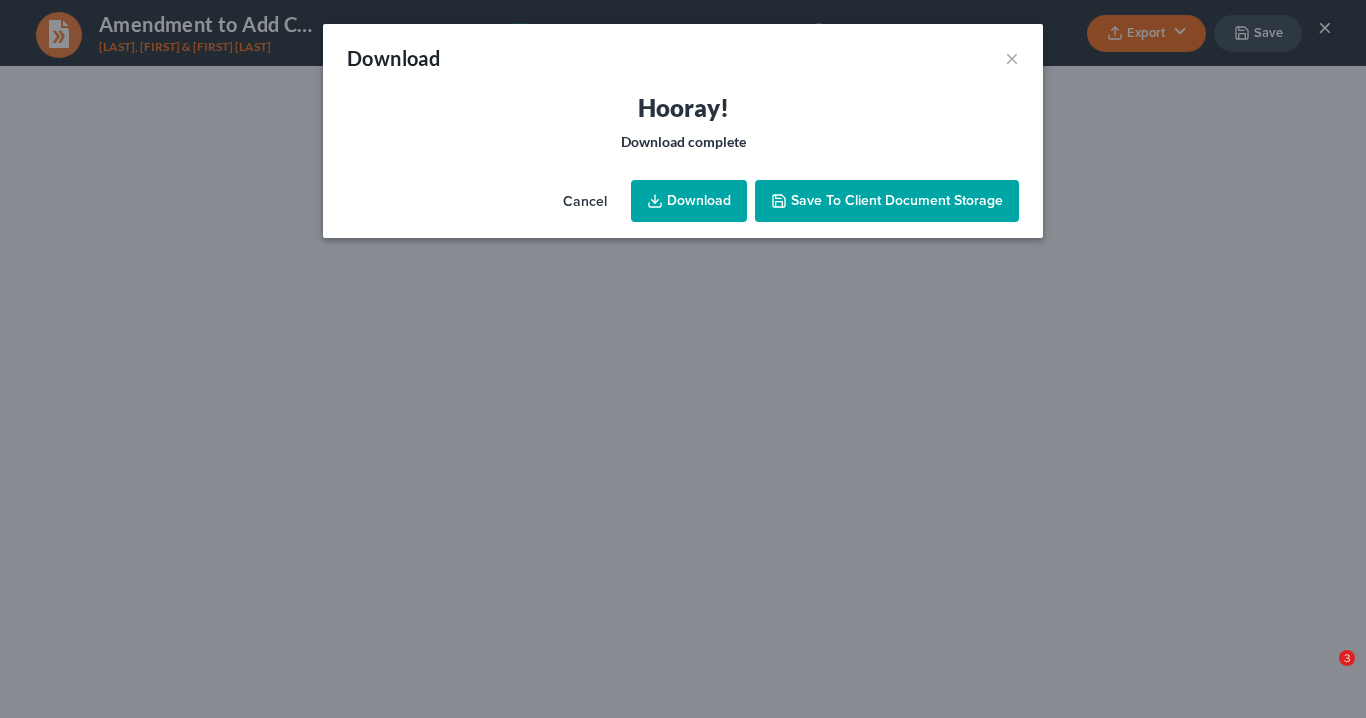 scroll, scrollTop: 0, scrollLeft: 0, axis: both 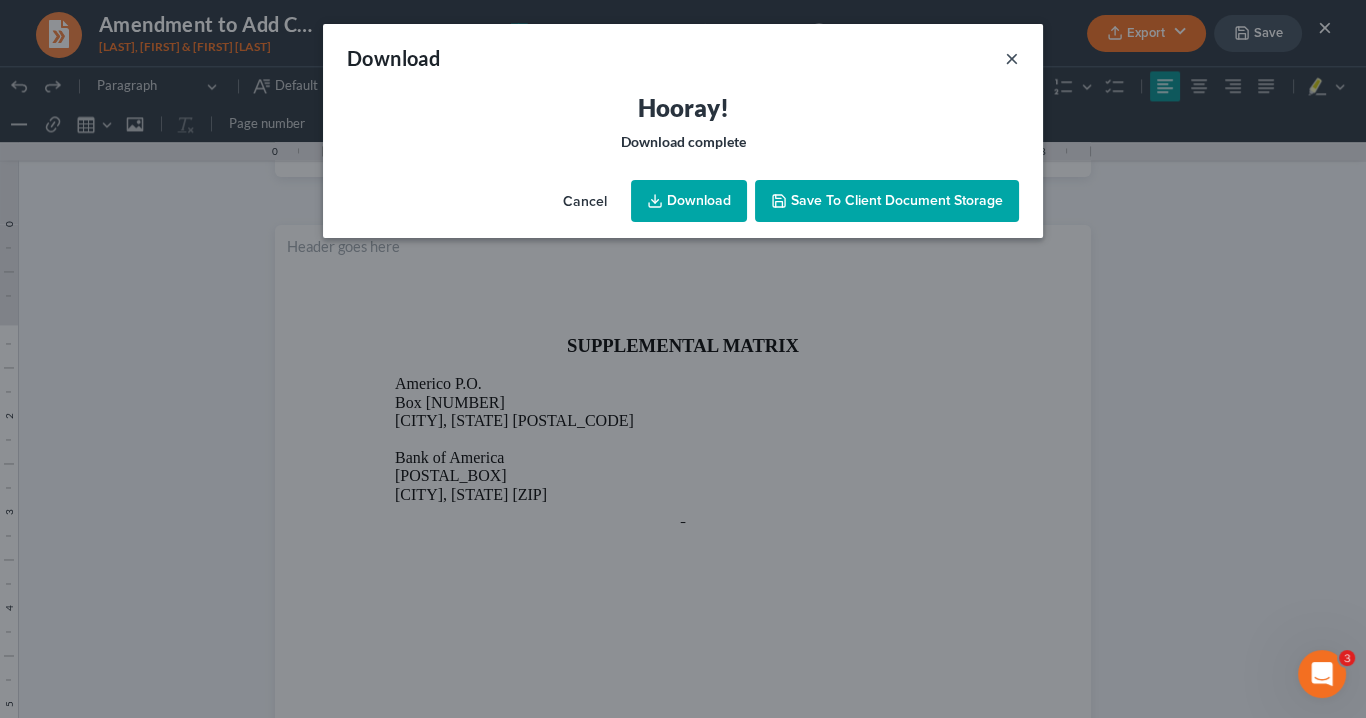 click on "×" at bounding box center [1012, 58] 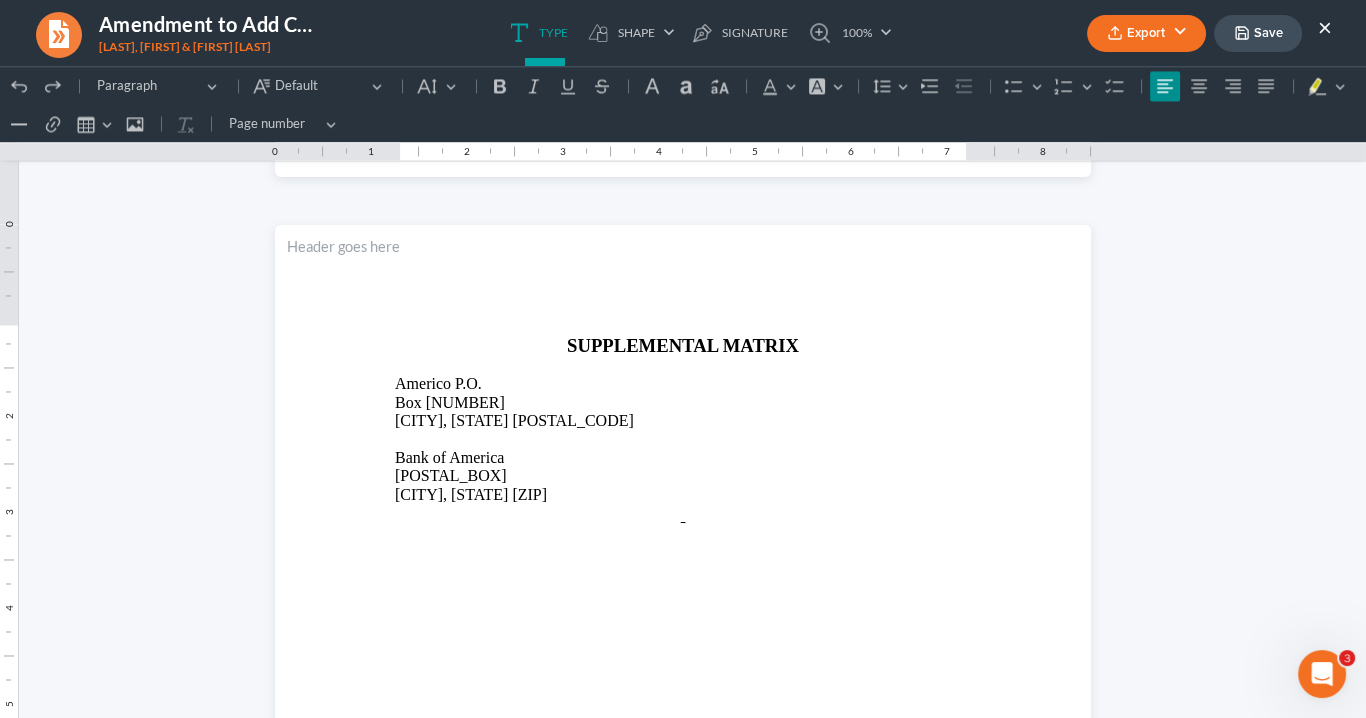 click on "×" at bounding box center [1325, 27] 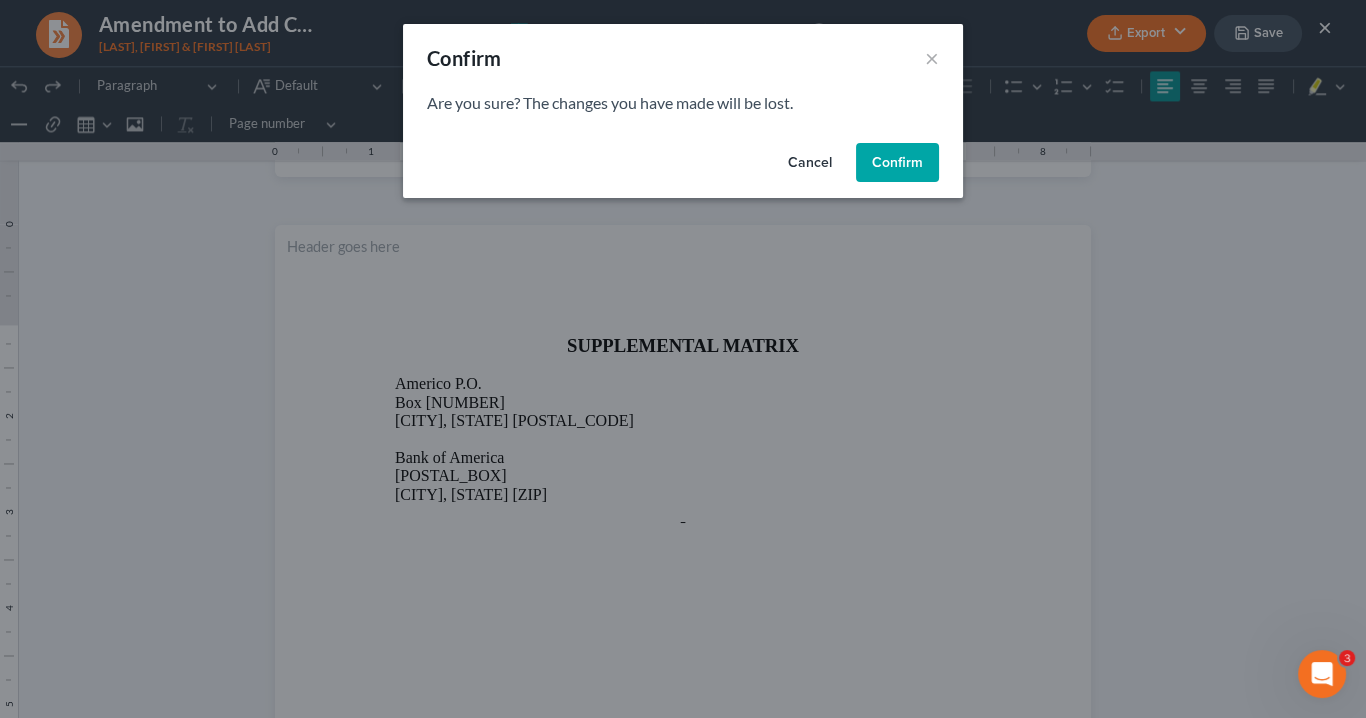 click on "Confirm" at bounding box center (897, 163) 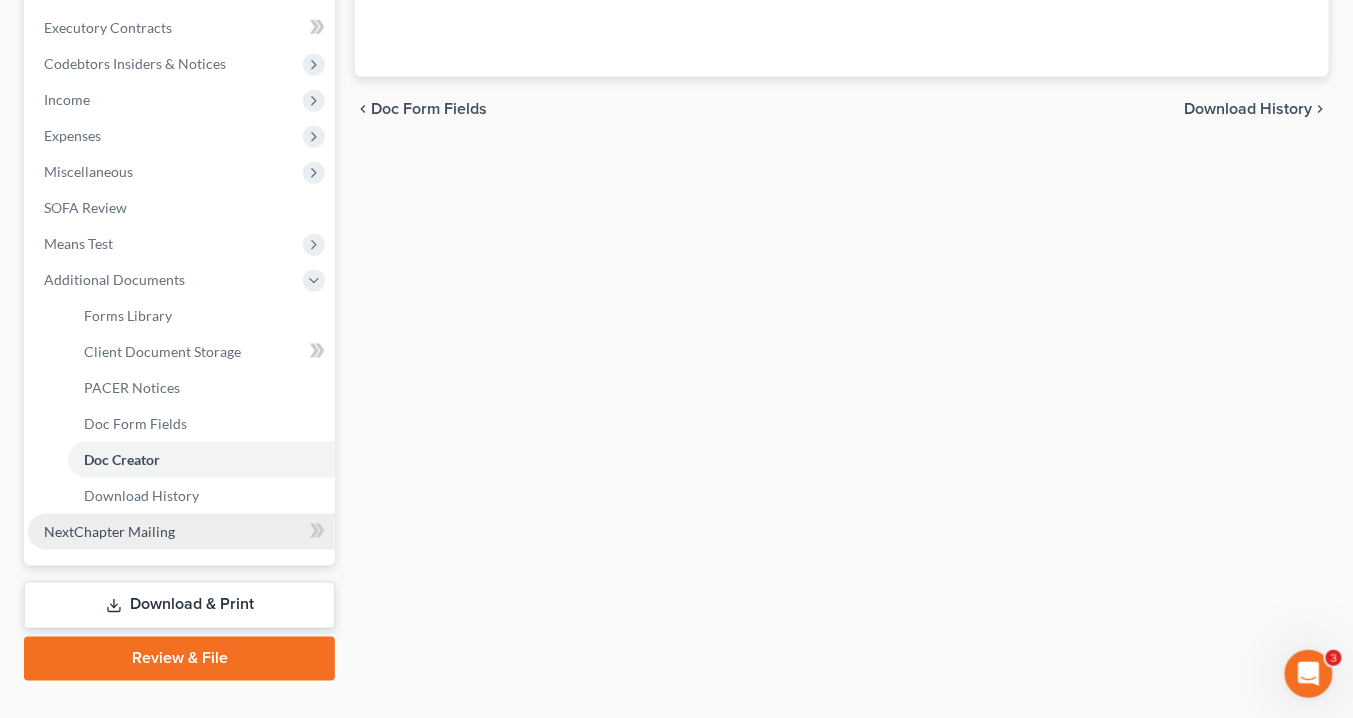 scroll, scrollTop: 560, scrollLeft: 0, axis: vertical 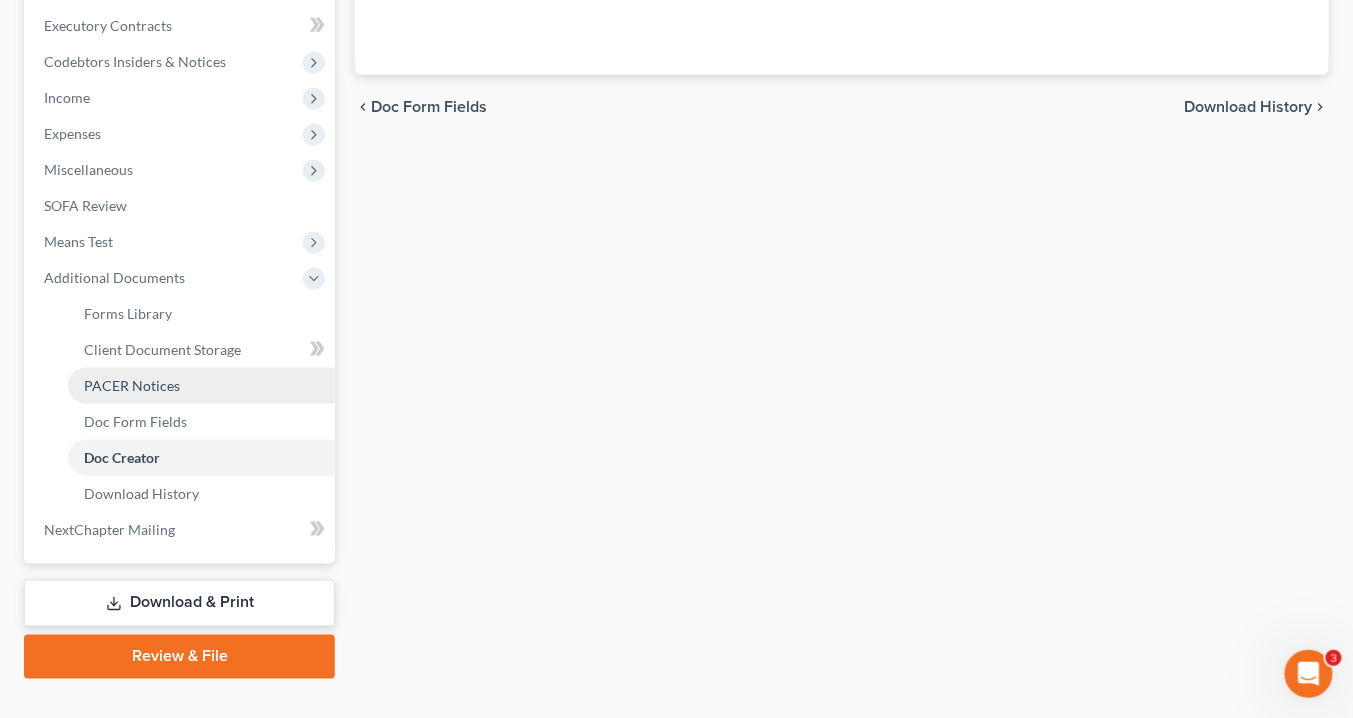 click on "PACER Notices" at bounding box center [132, 385] 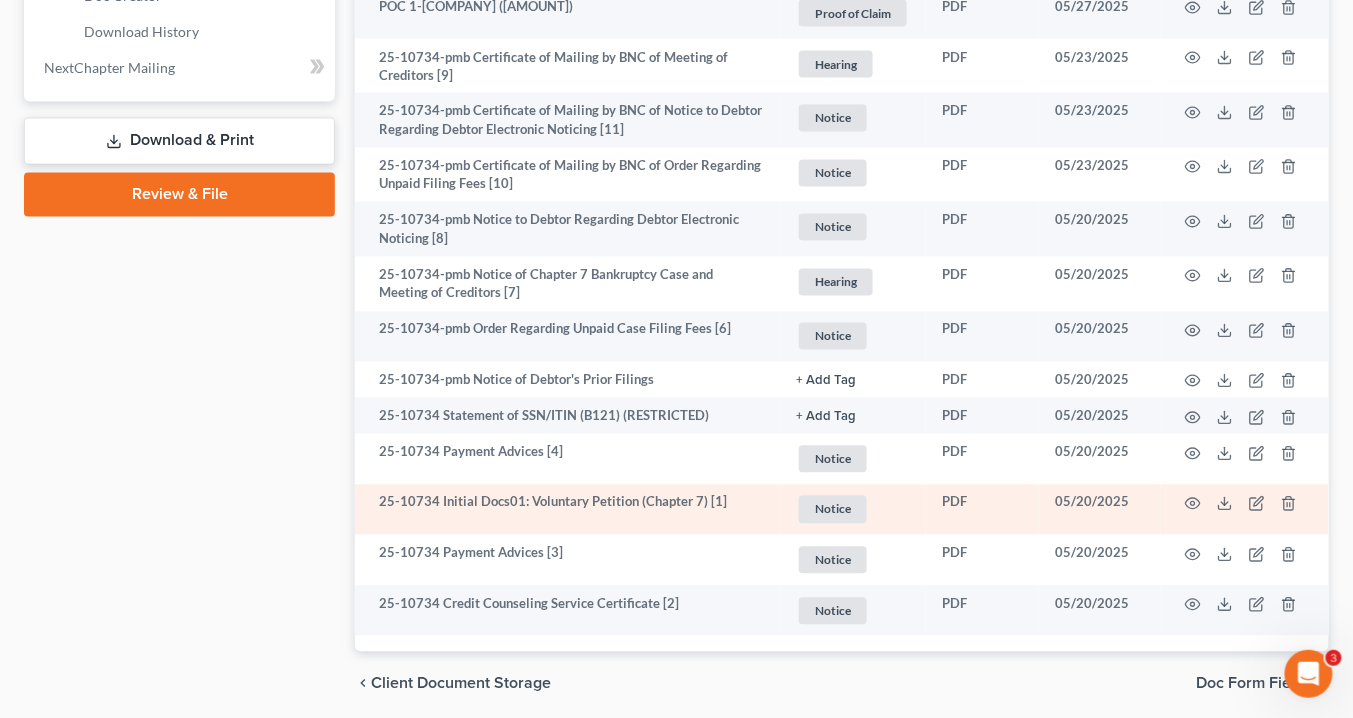 scroll, scrollTop: 1093, scrollLeft: 0, axis: vertical 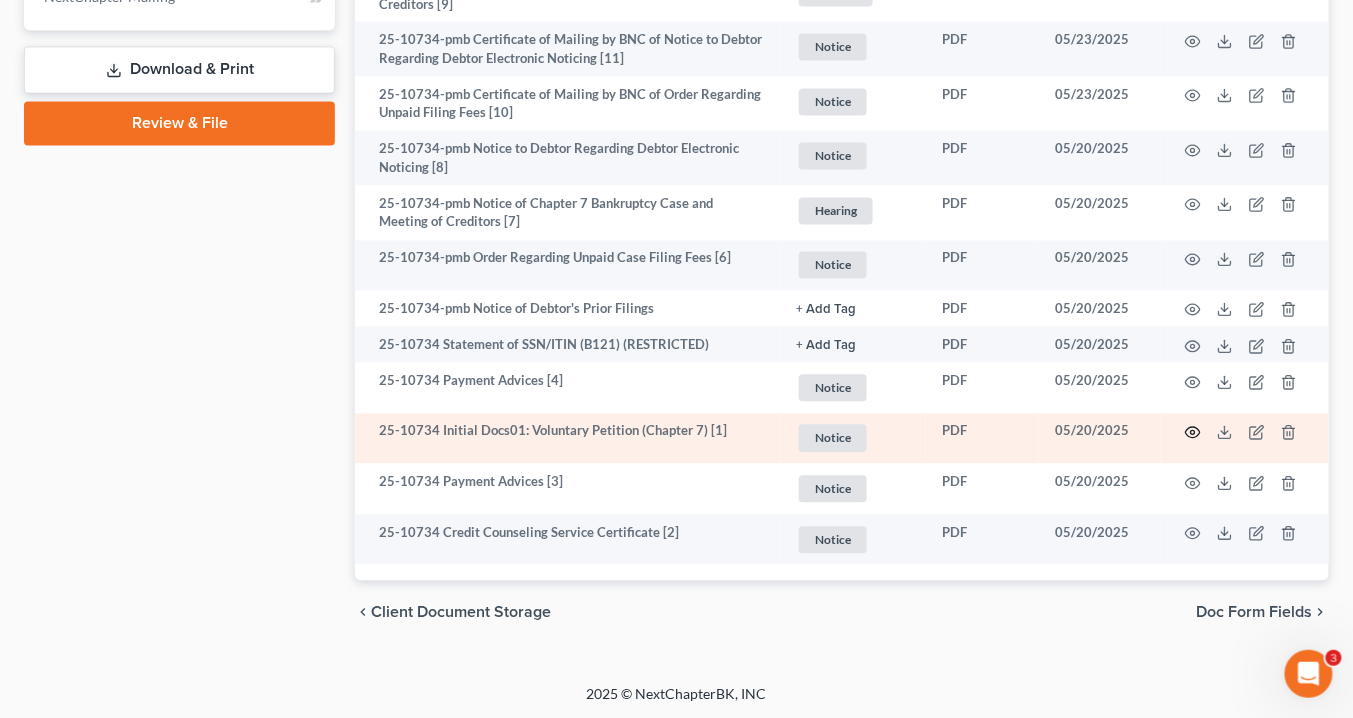 click 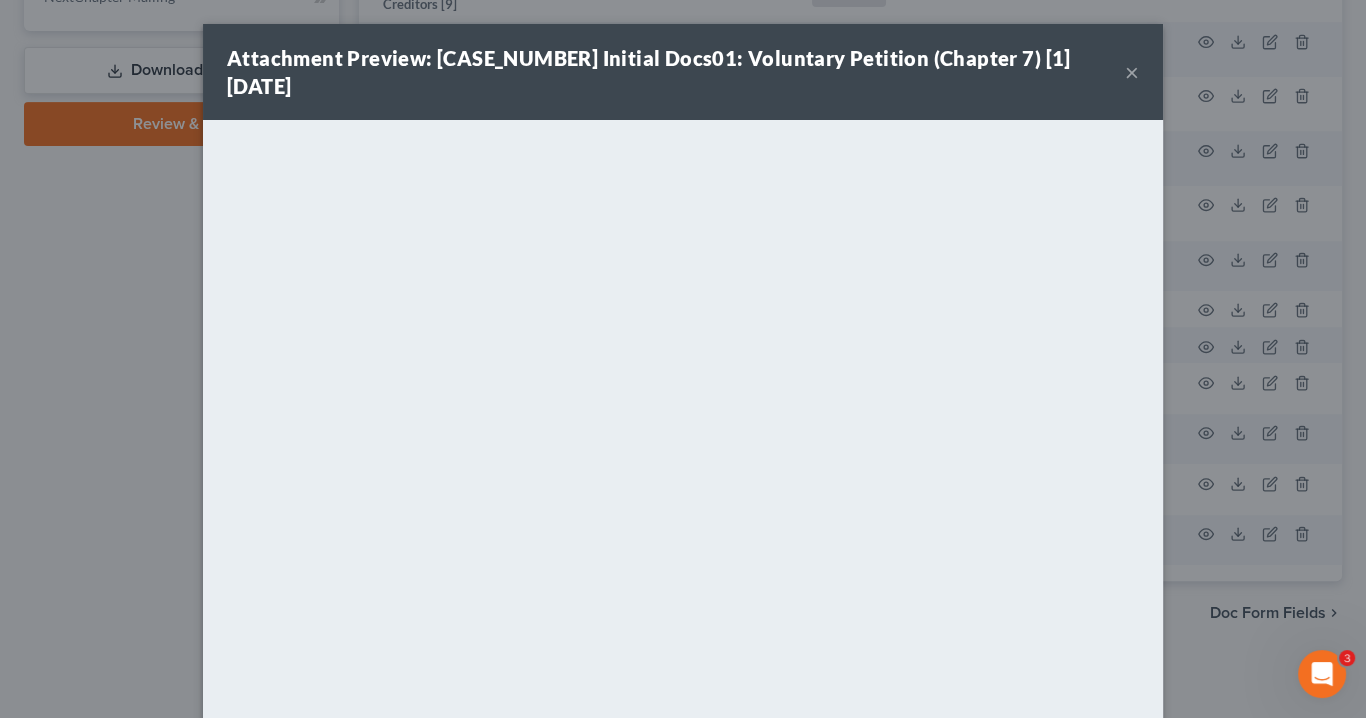 click on "×" at bounding box center [1132, 72] 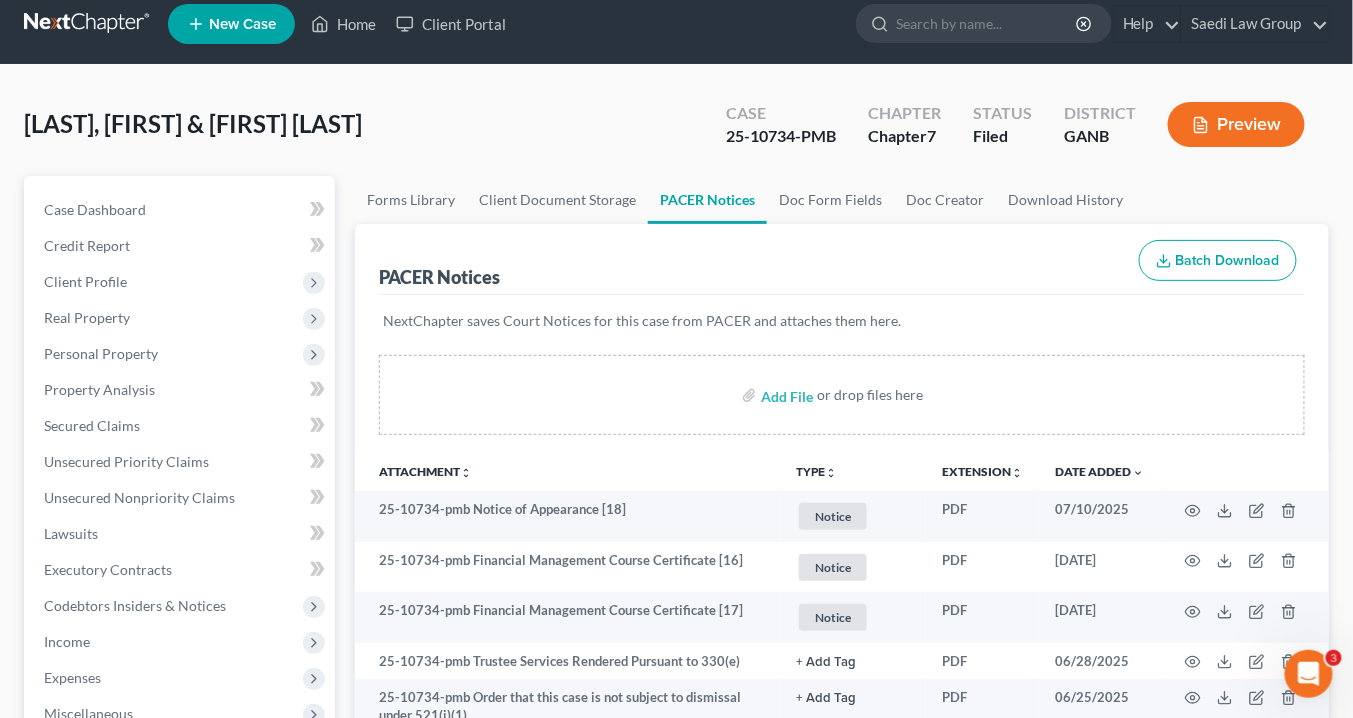scroll, scrollTop: 0, scrollLeft: 0, axis: both 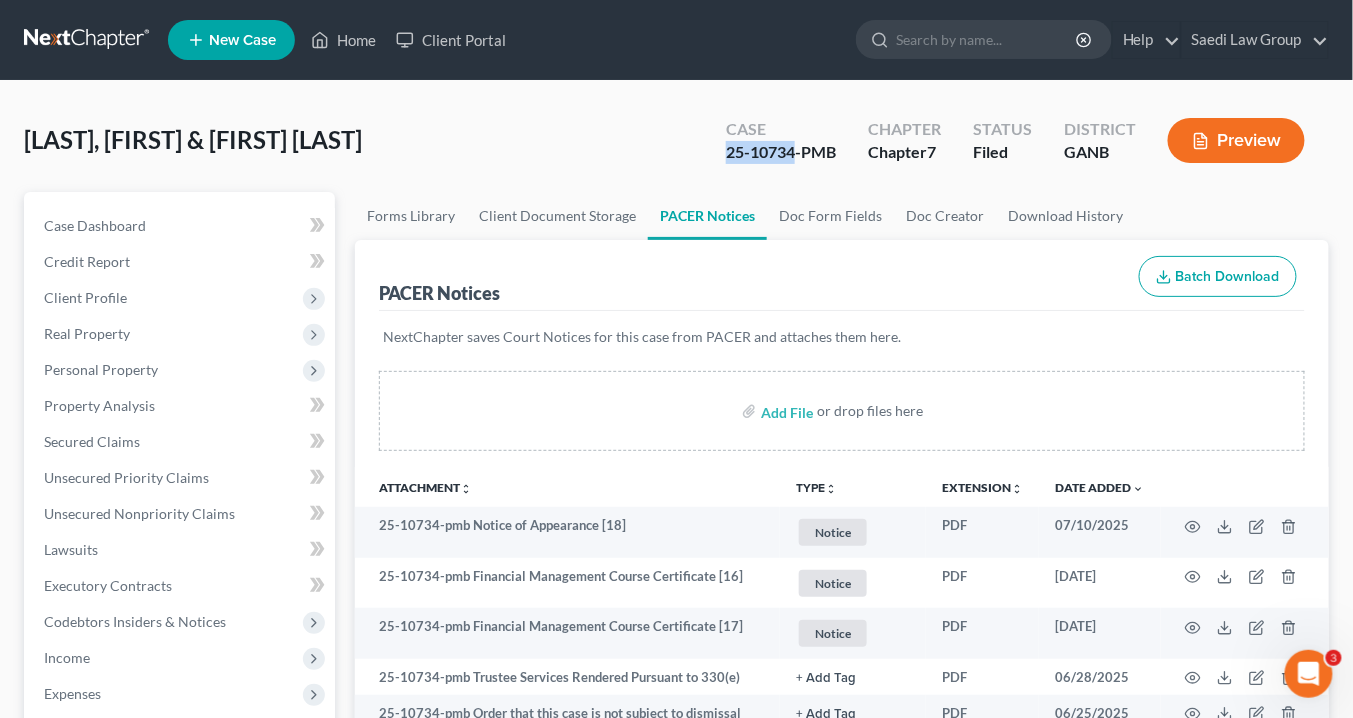 drag, startPoint x: 797, startPoint y: 150, endPoint x: 732, endPoint y: 148, distance: 65.03076 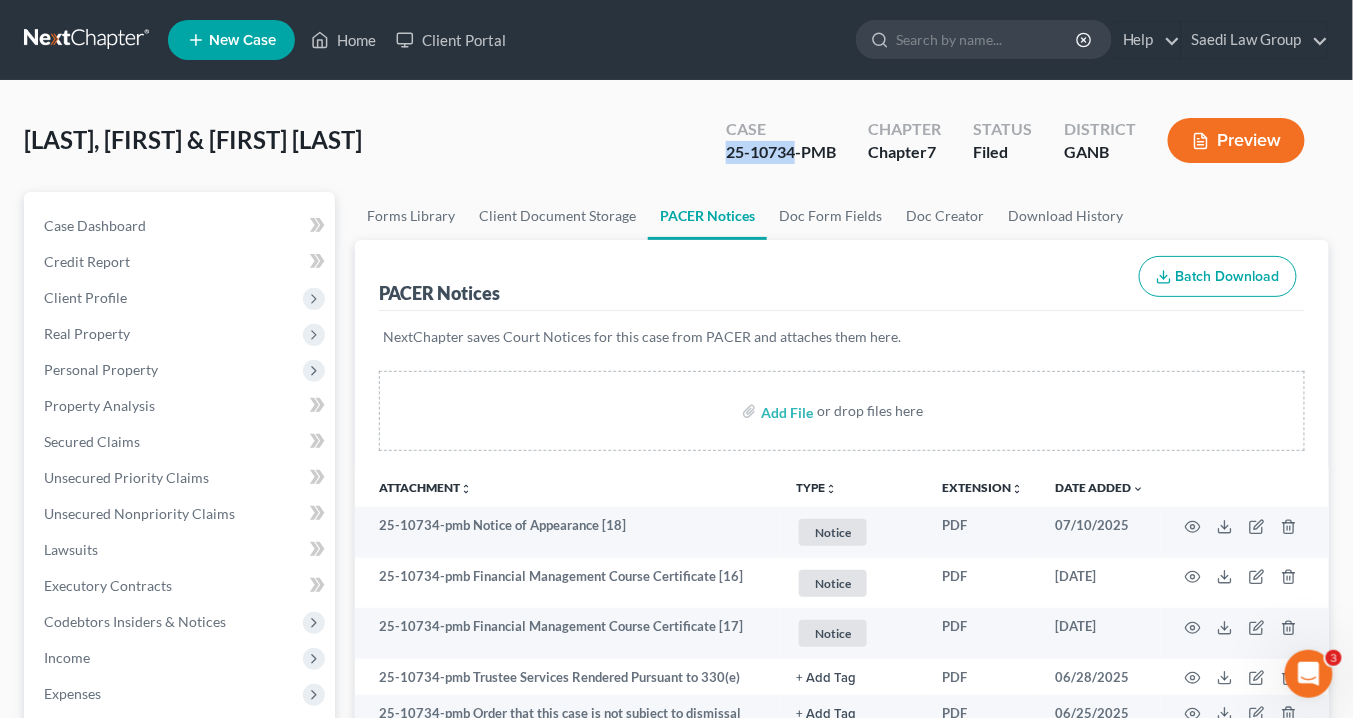 click on "Case 25-10734-PMB" at bounding box center [781, 142] 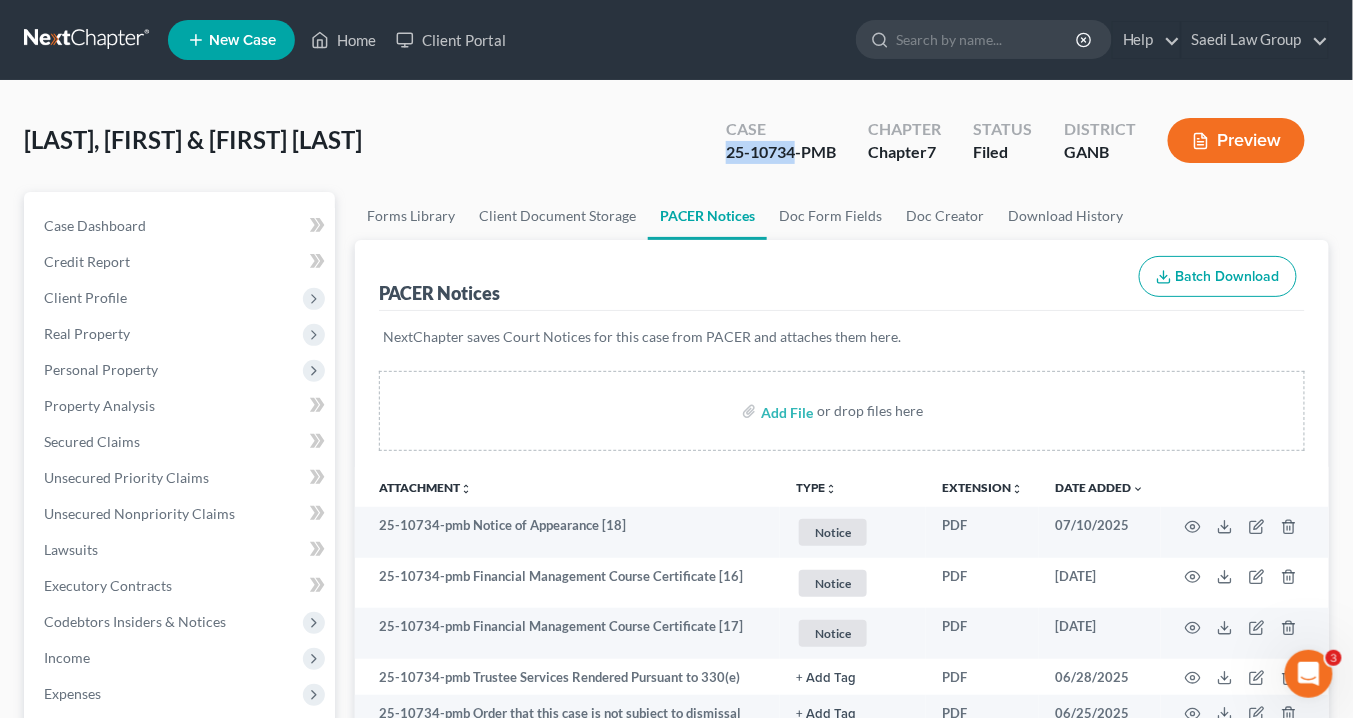 copy on "25-10734" 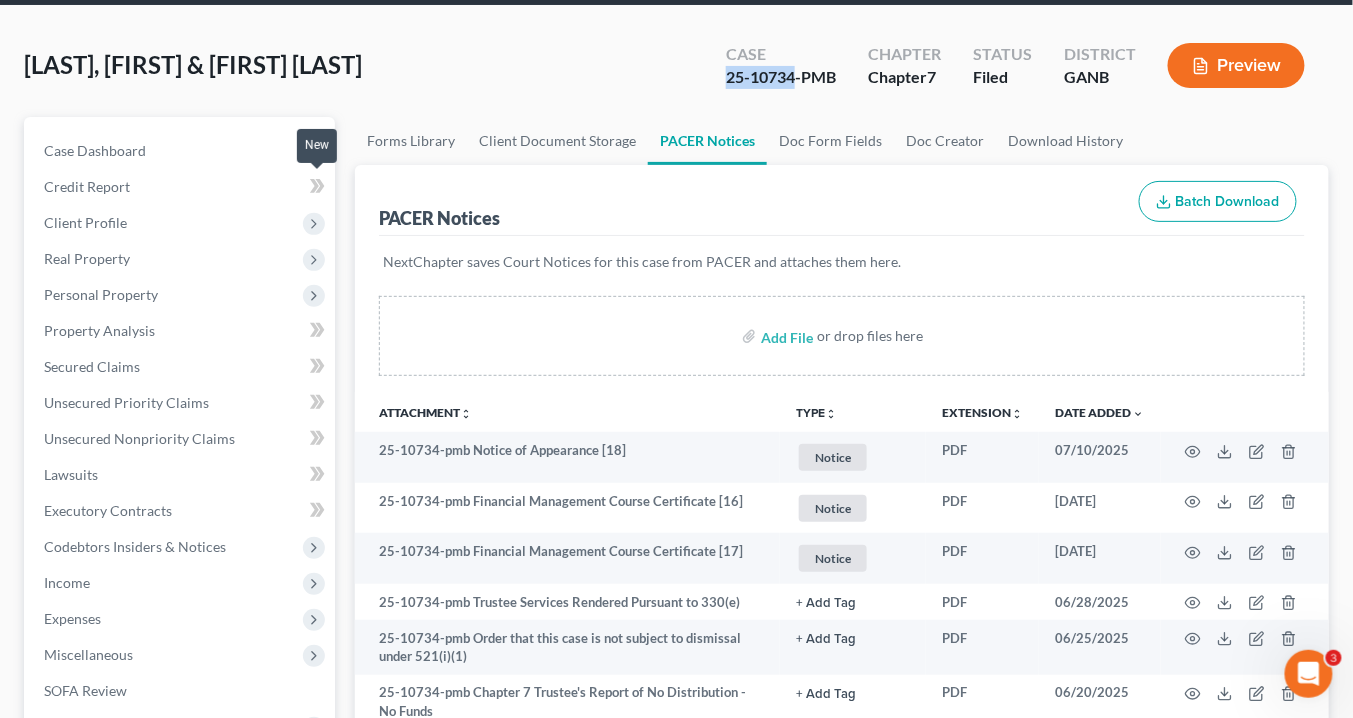 scroll, scrollTop: 0, scrollLeft: 0, axis: both 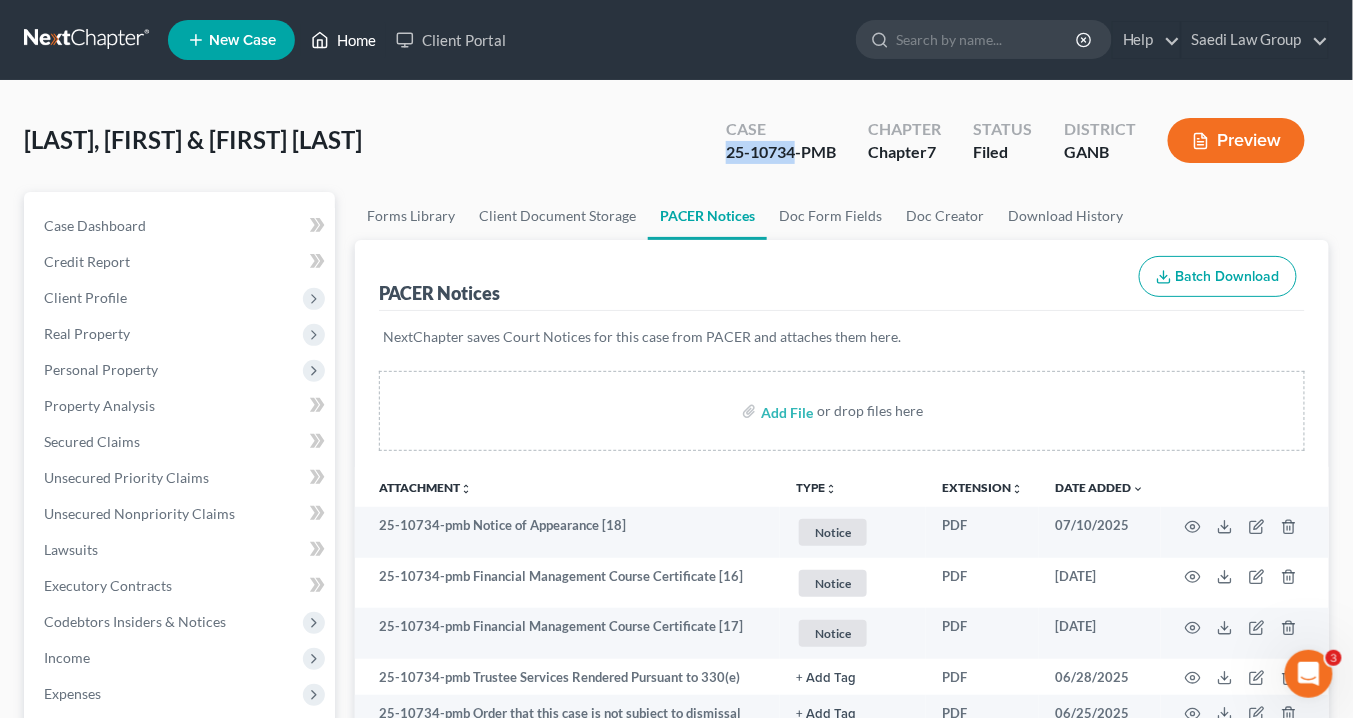 click on "Home" at bounding box center (343, 40) 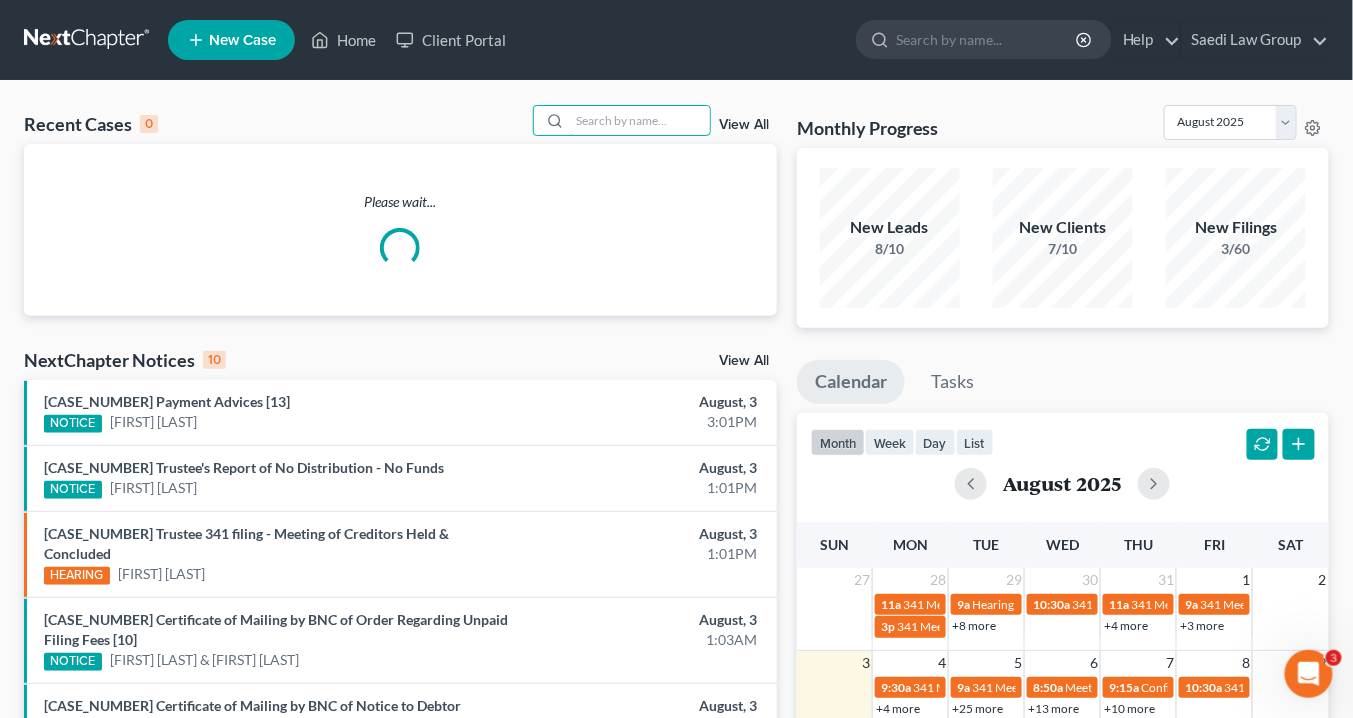 drag, startPoint x: 621, startPoint y: 126, endPoint x: 661, endPoint y: 144, distance: 43.863426 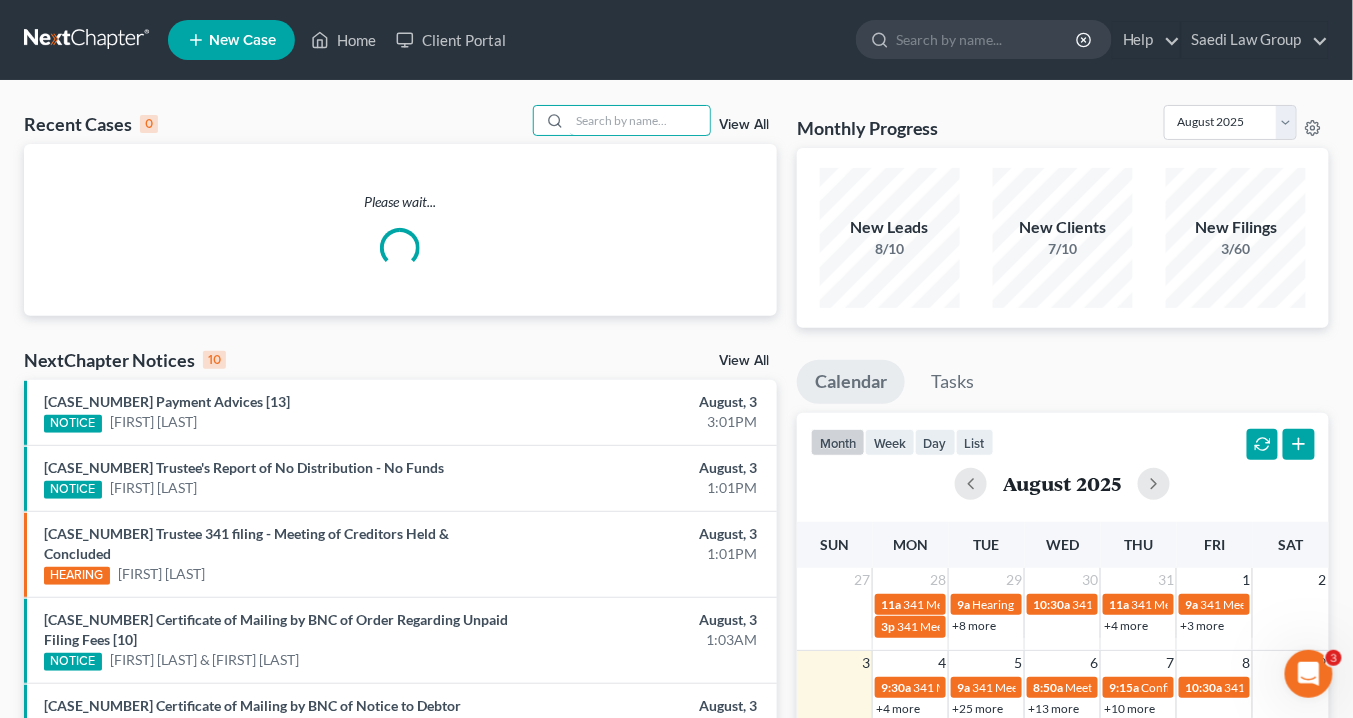 click at bounding box center (640, 120) 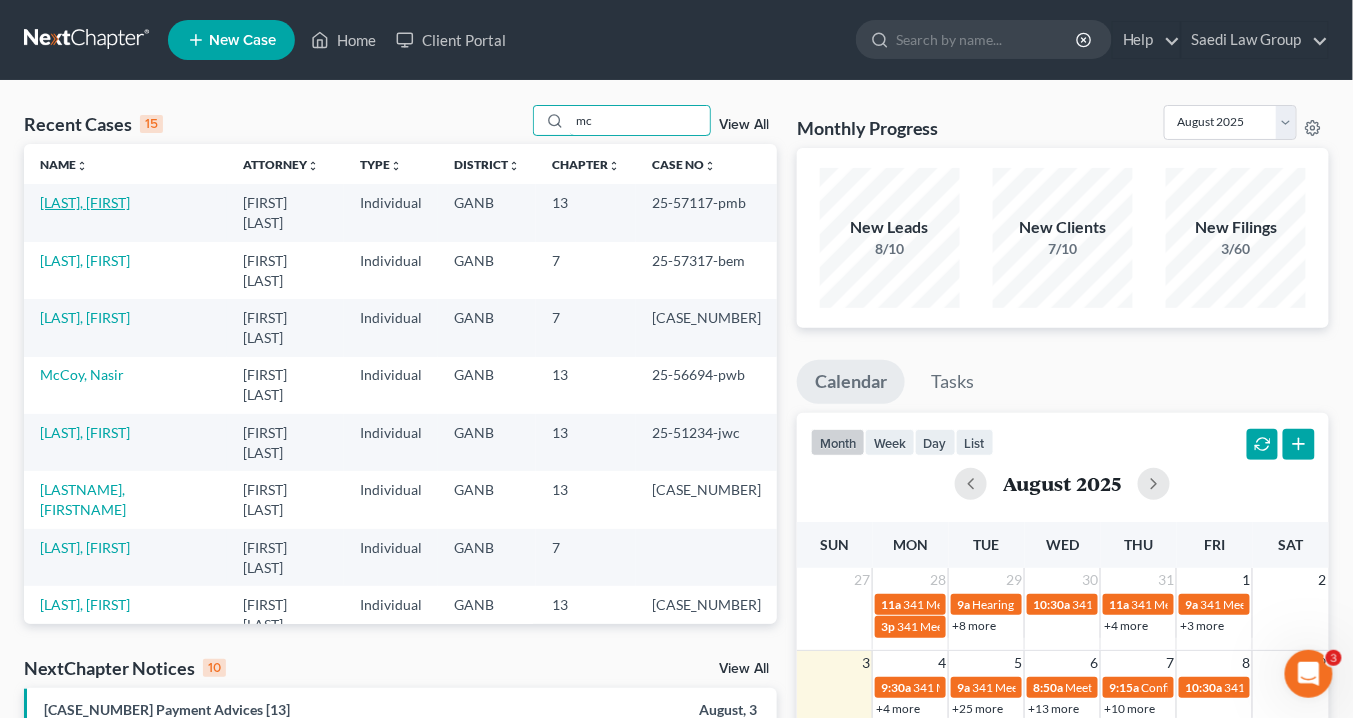 type on "mc" 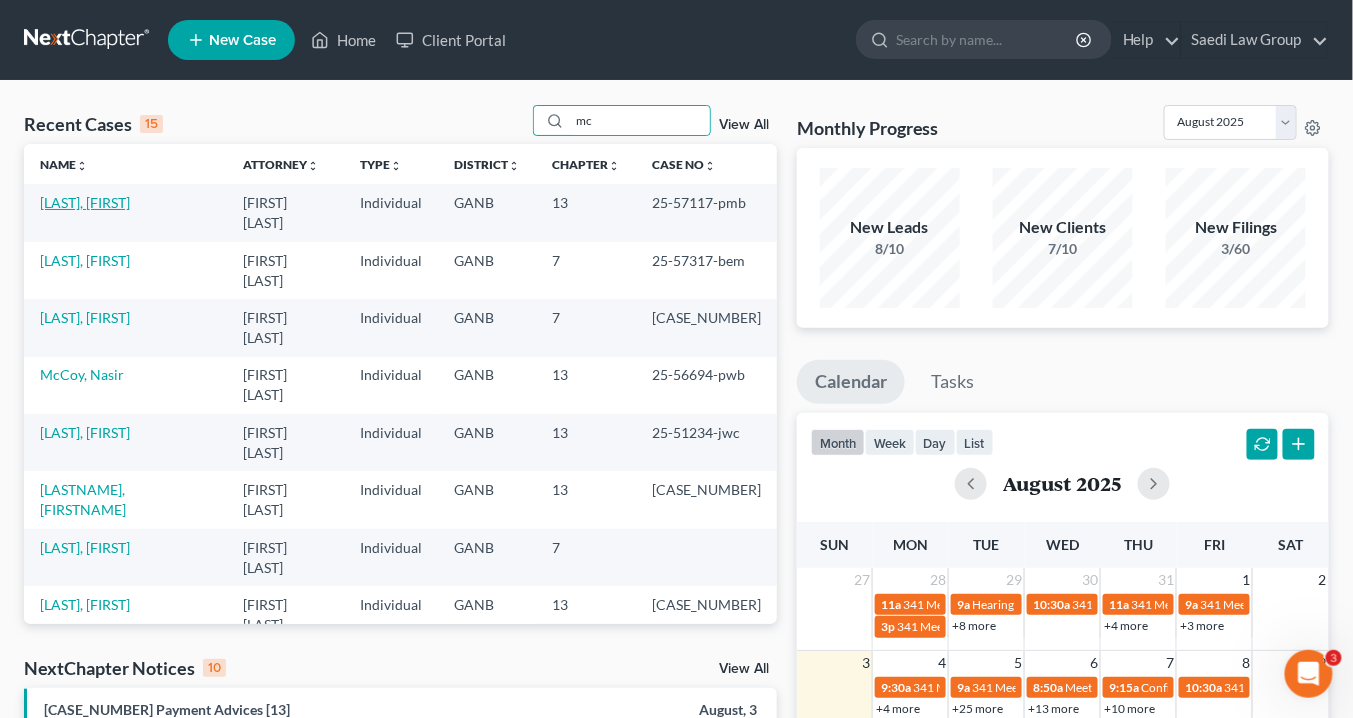 click on "[LAST], [LAST]" at bounding box center (85, 202) 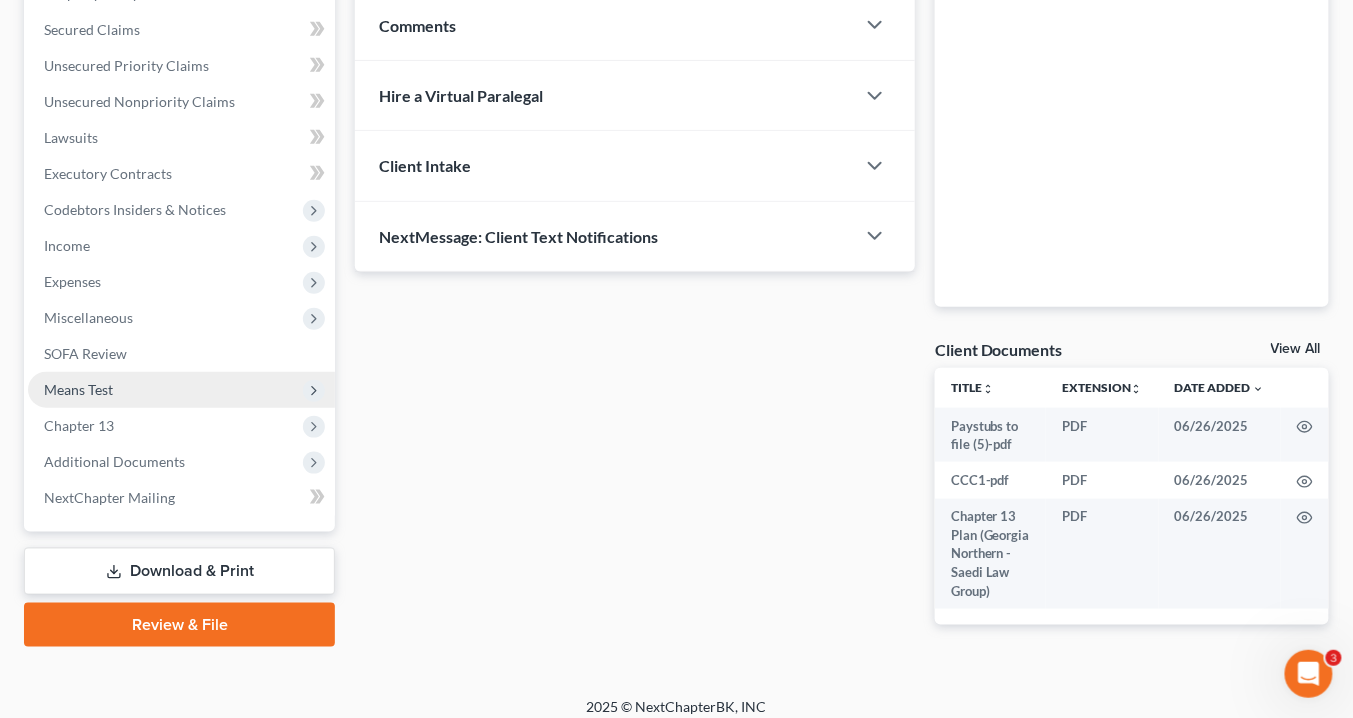 scroll, scrollTop: 425, scrollLeft: 0, axis: vertical 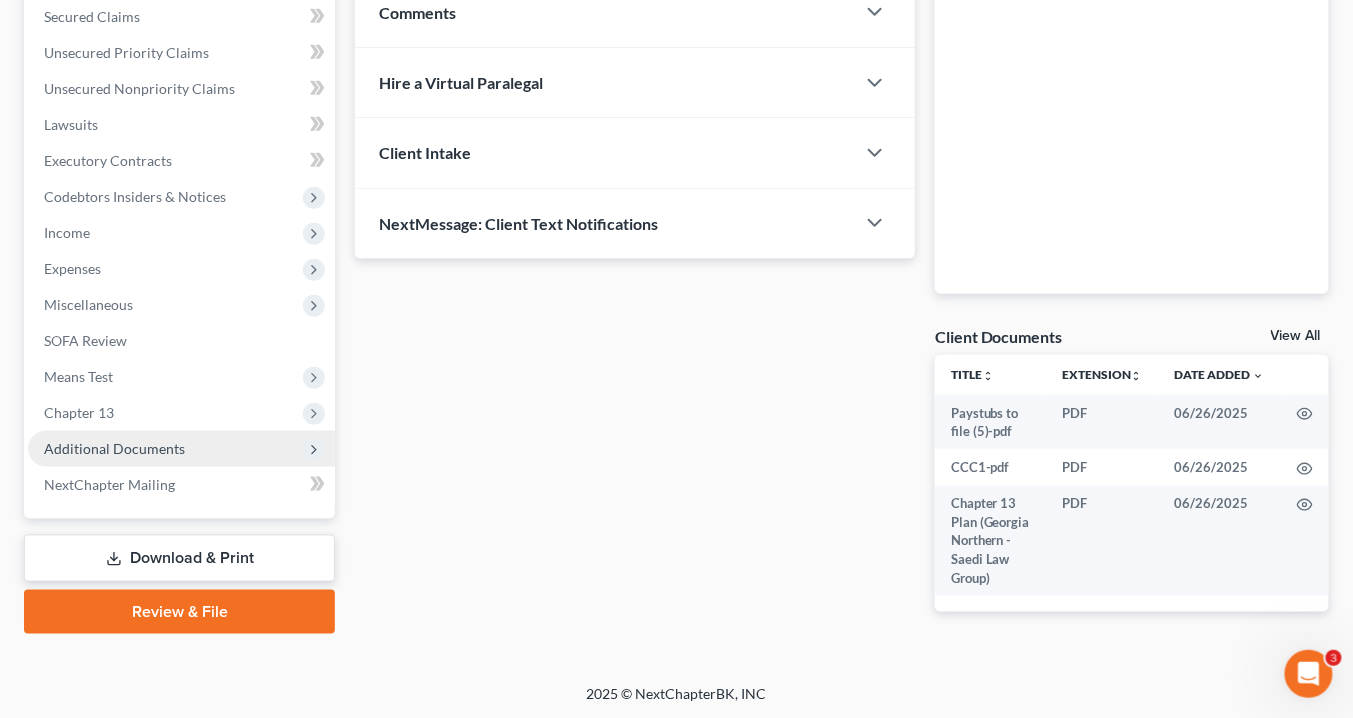 click on "Additional Documents" at bounding box center [114, 448] 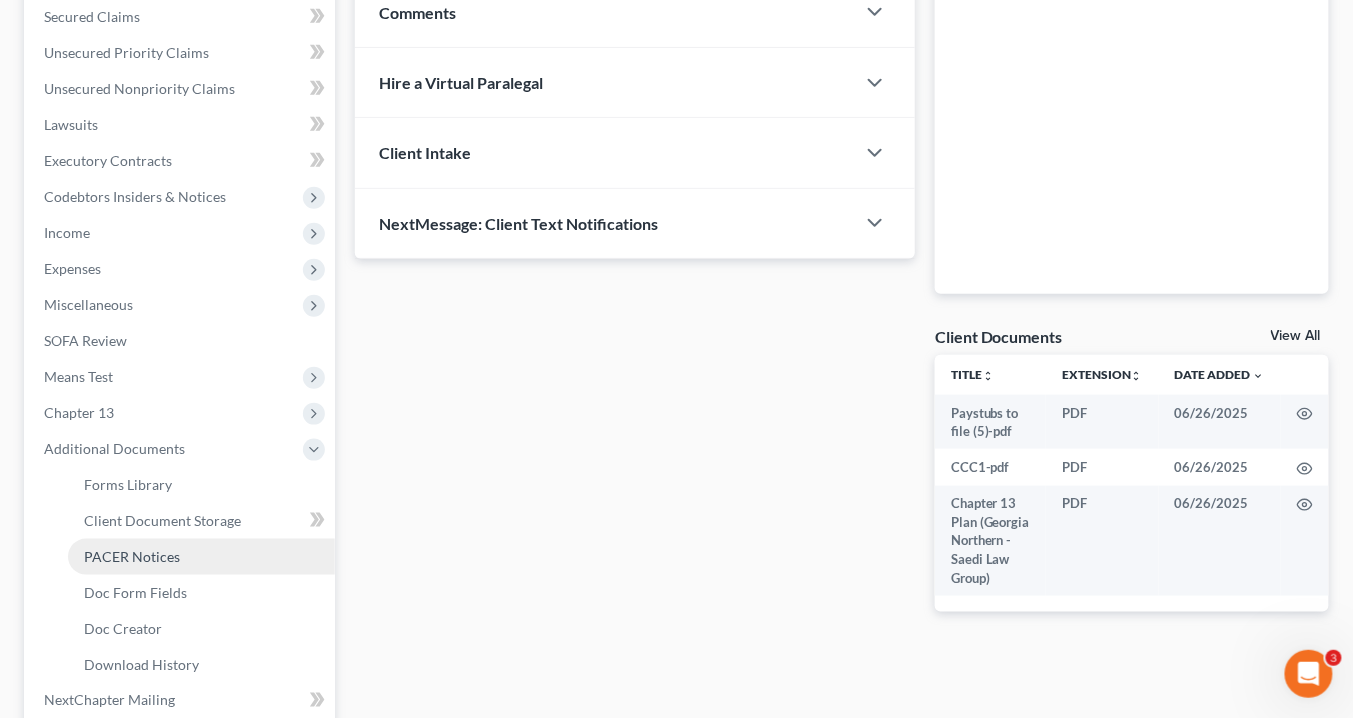 click on "PACER Notices" at bounding box center [201, 557] 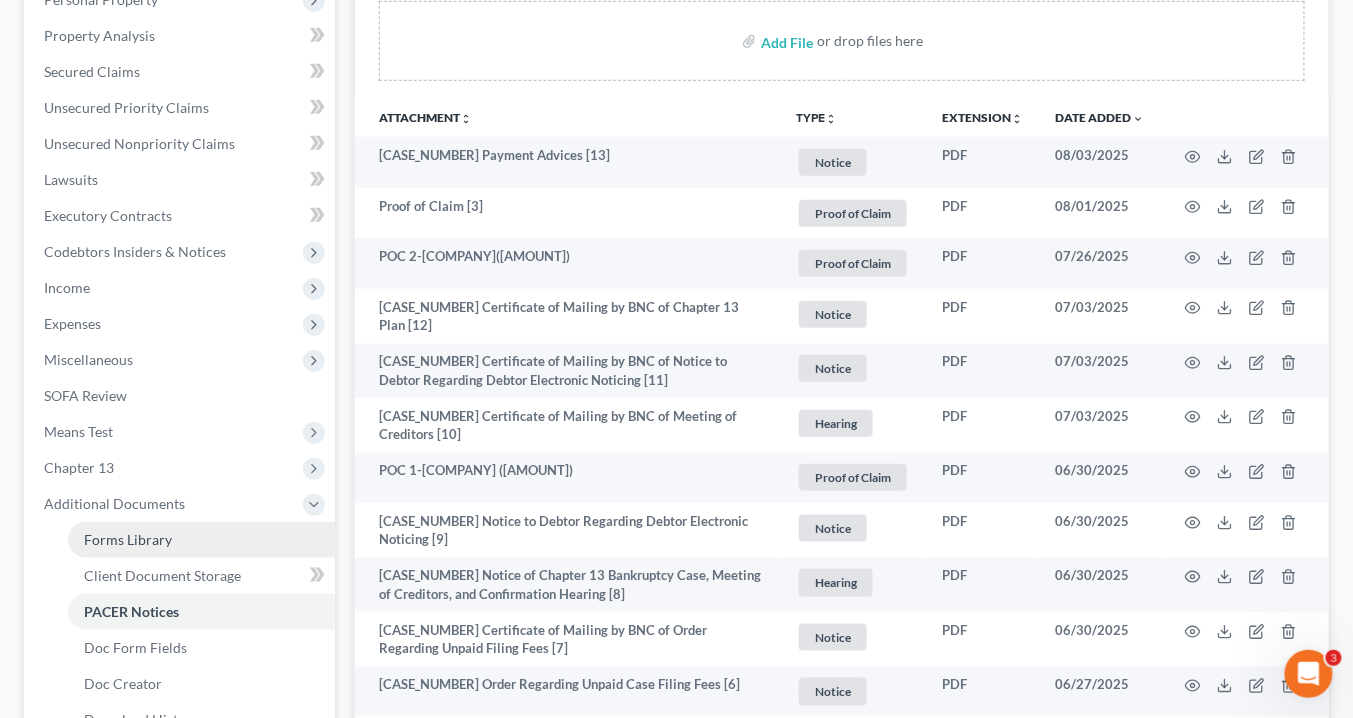 scroll, scrollTop: 0, scrollLeft: 0, axis: both 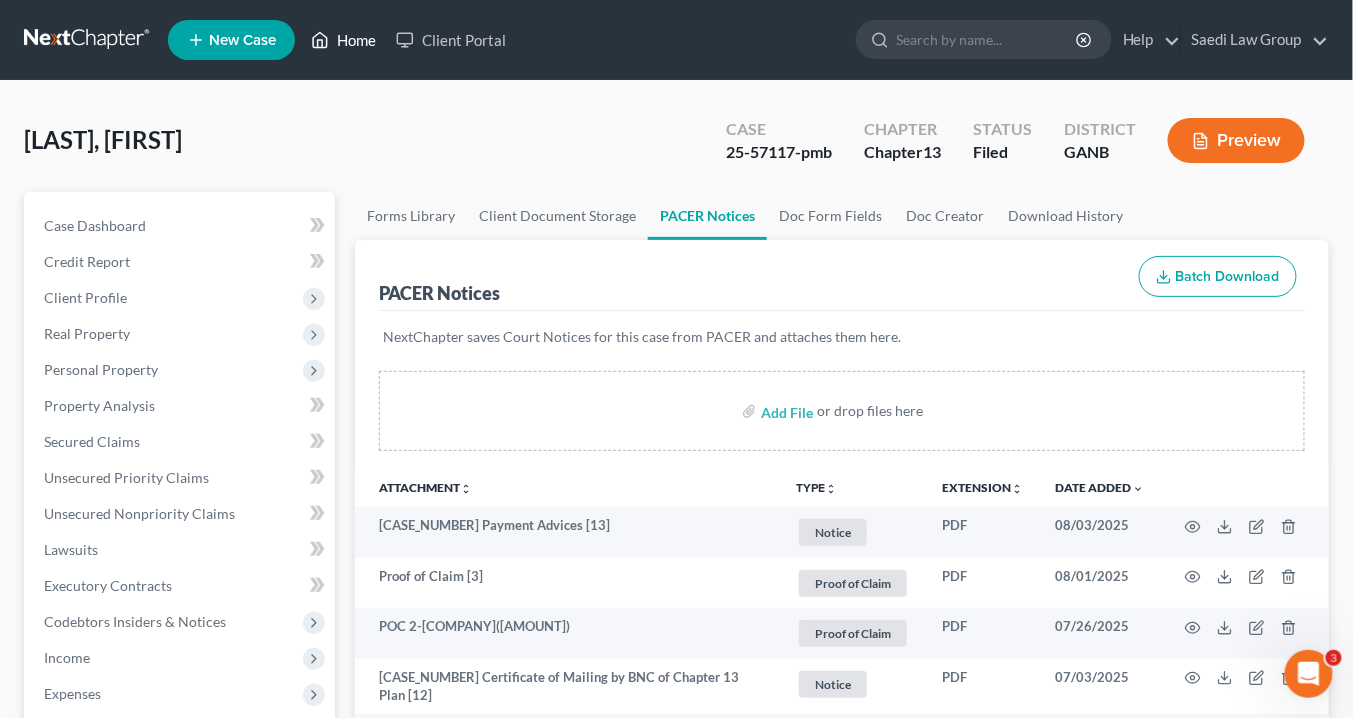 click on "Home" at bounding box center [343, 40] 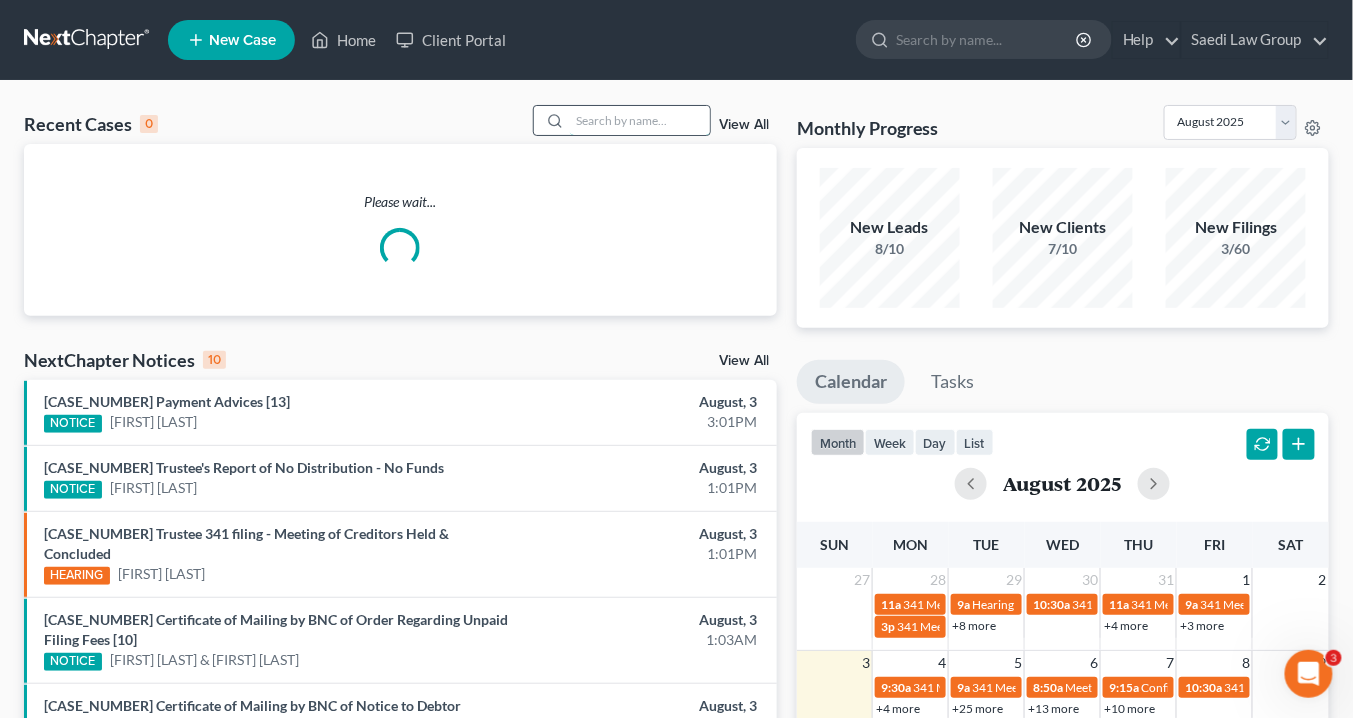 click at bounding box center (640, 120) 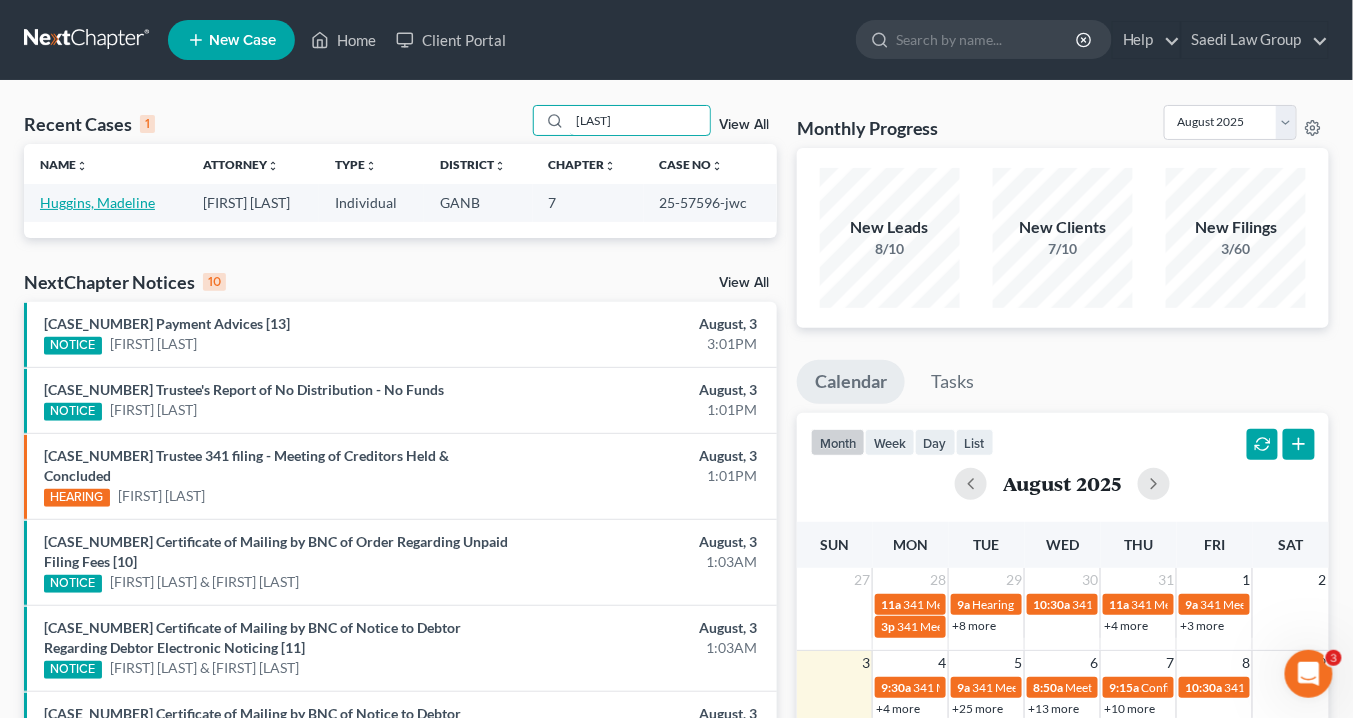 type on "huggins" 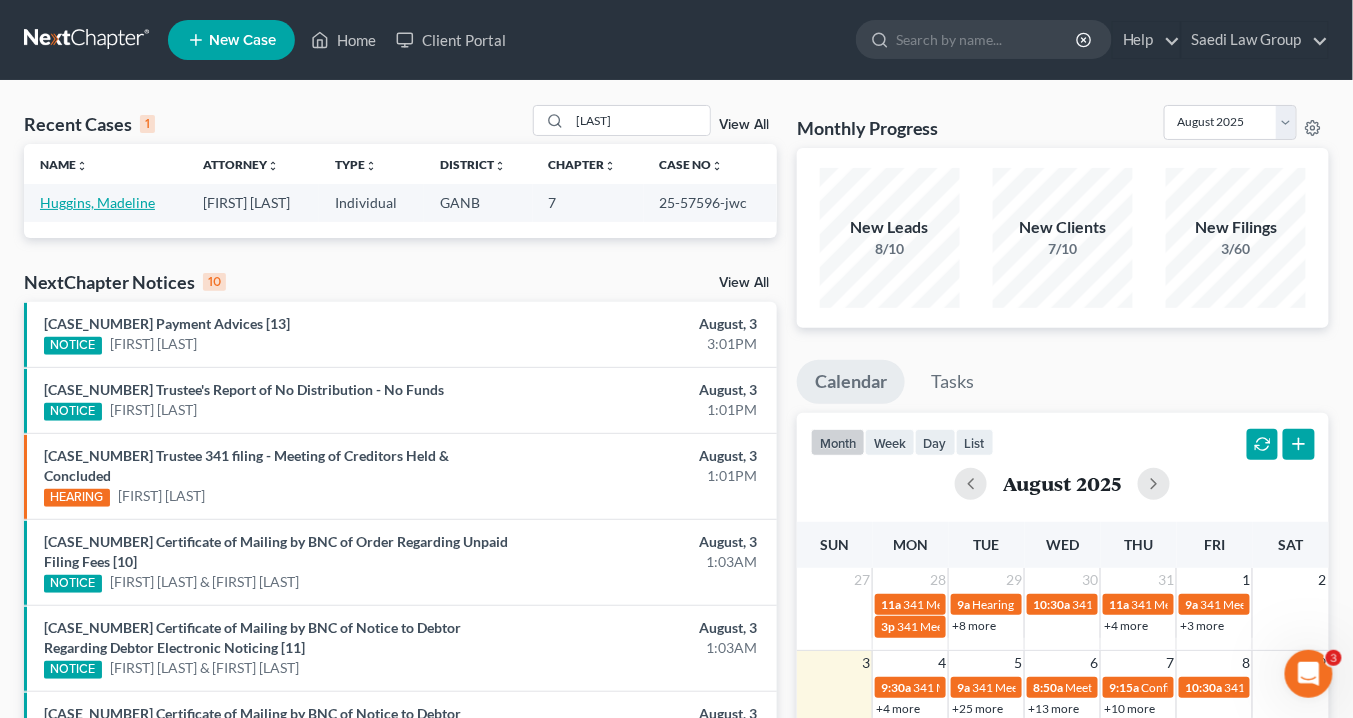 click on "Huggins, Madeline" at bounding box center [97, 202] 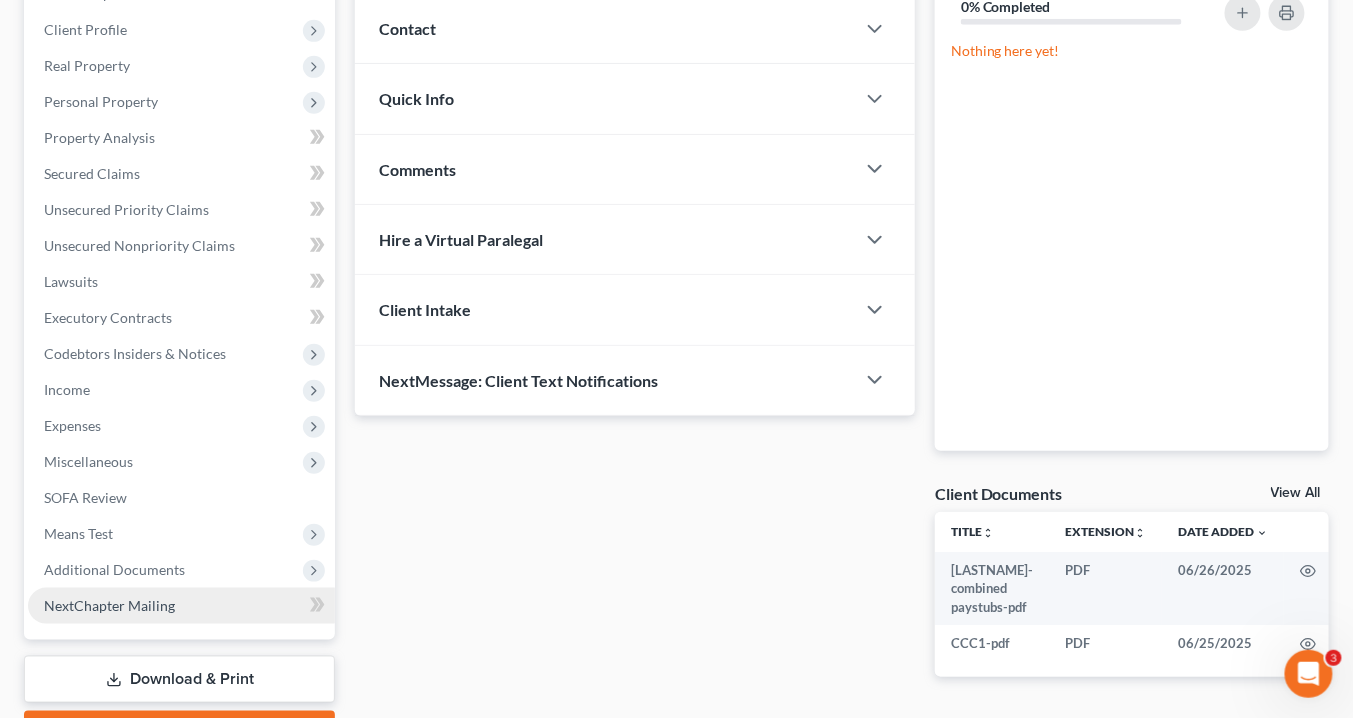 scroll, scrollTop: 378, scrollLeft: 0, axis: vertical 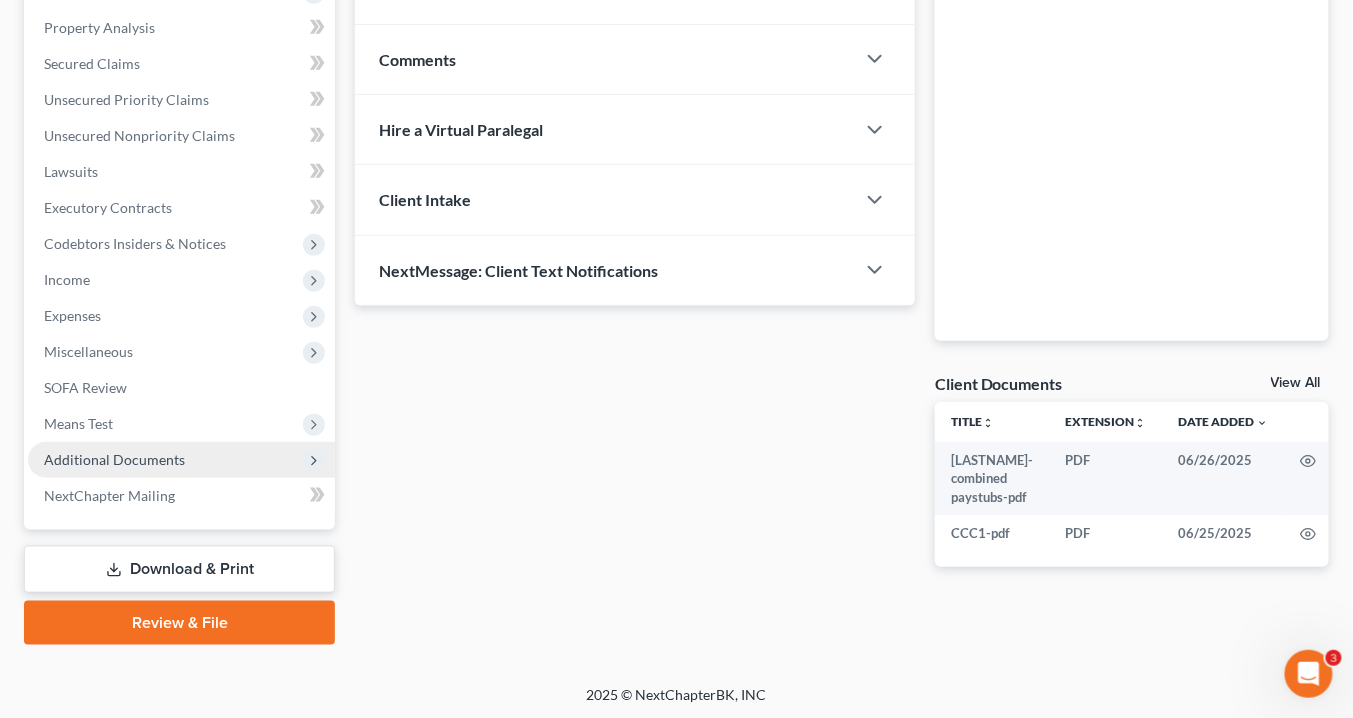 click on "Additional Documents" at bounding box center (114, 459) 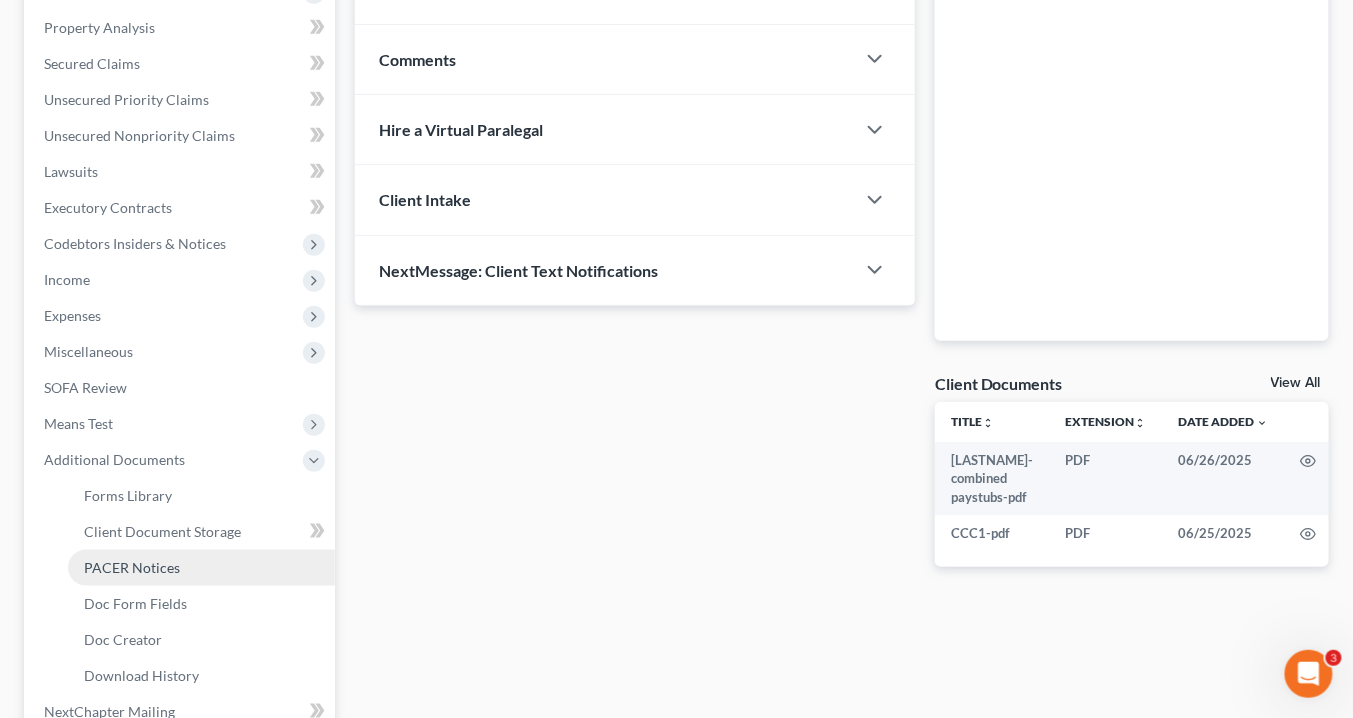 click on "PACER Notices" at bounding box center (132, 567) 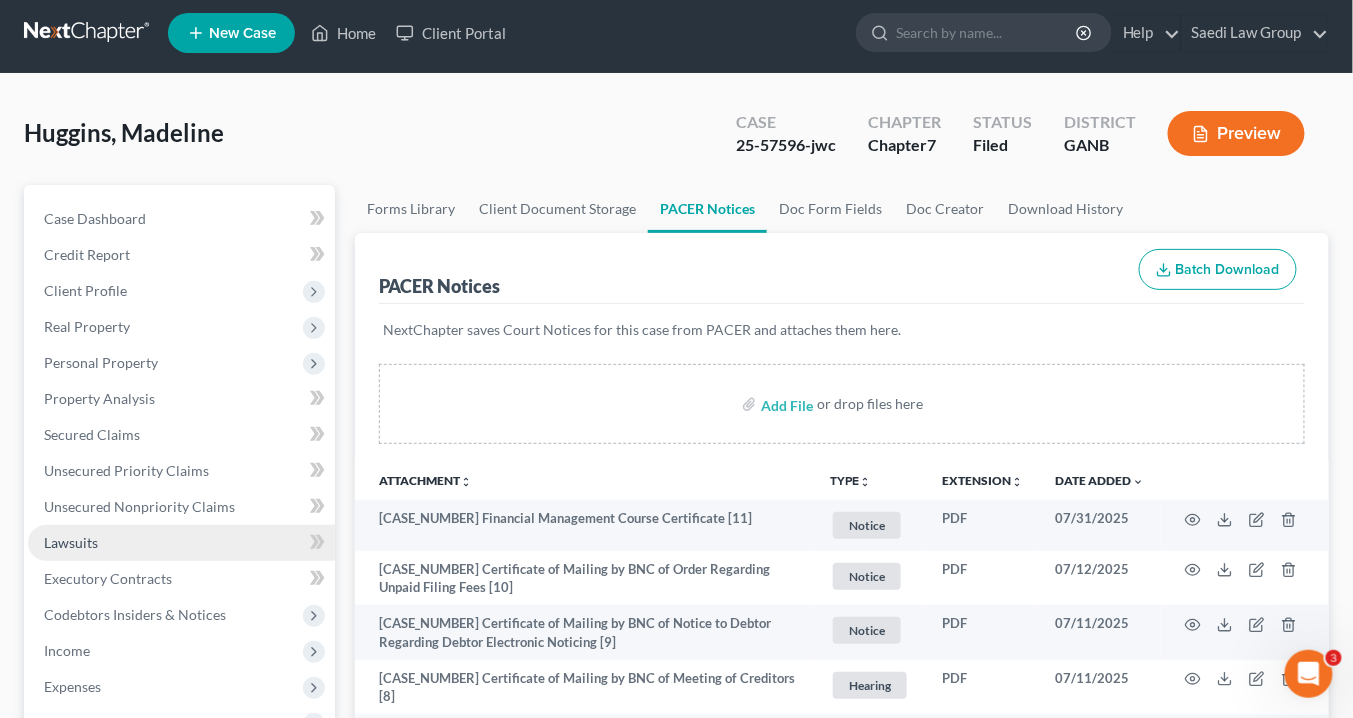 scroll, scrollTop: 0, scrollLeft: 0, axis: both 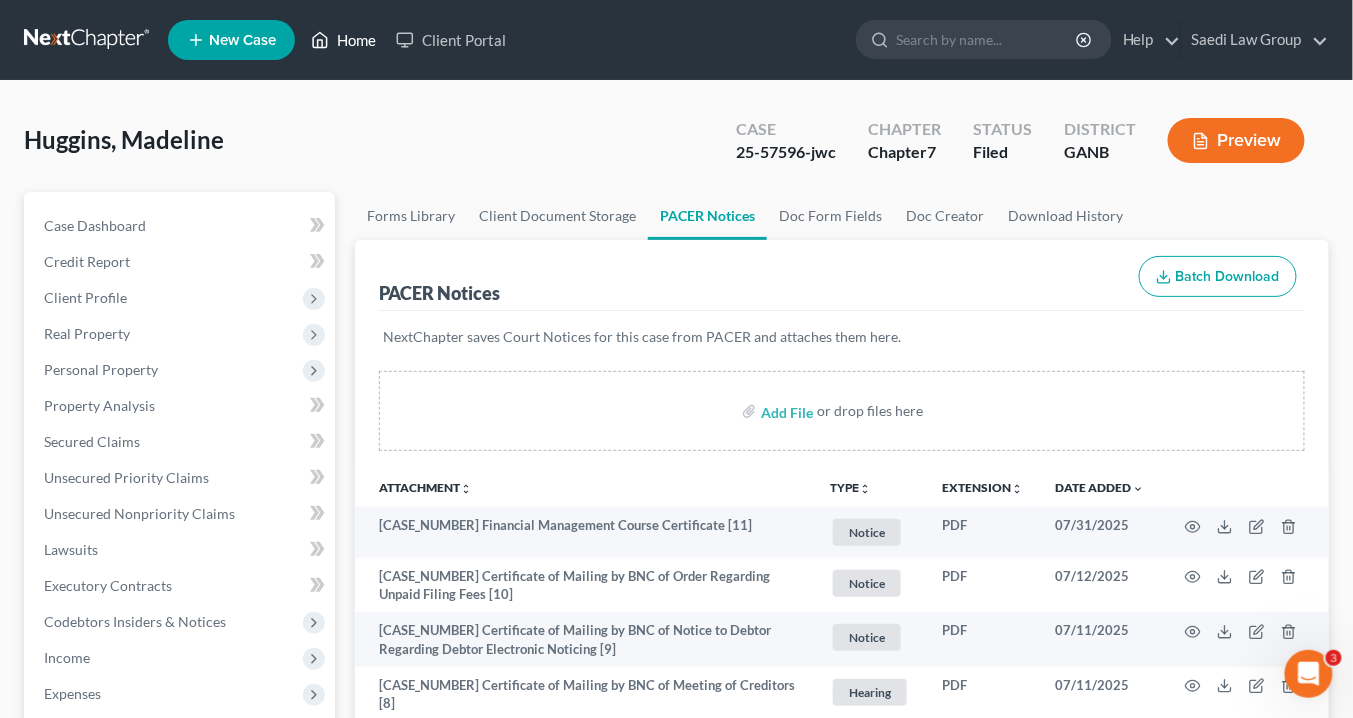 click on "Home" at bounding box center [343, 40] 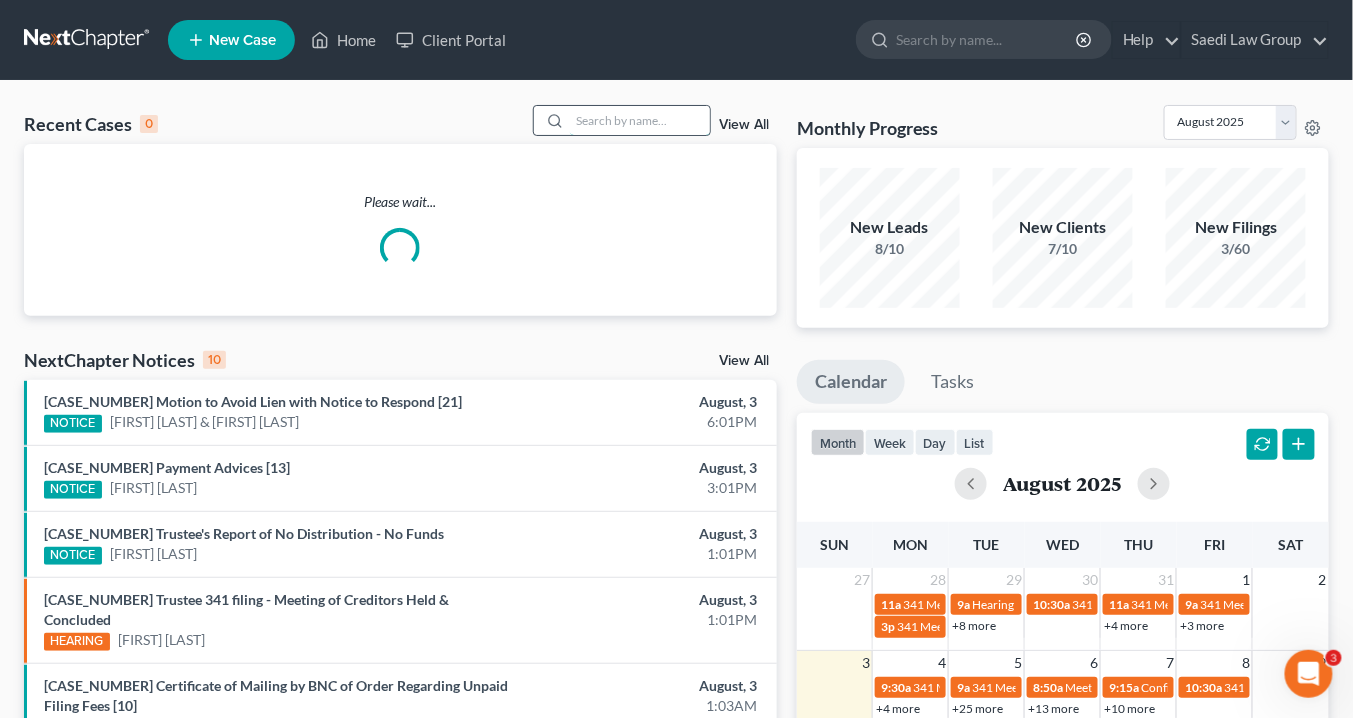 click at bounding box center (640, 120) 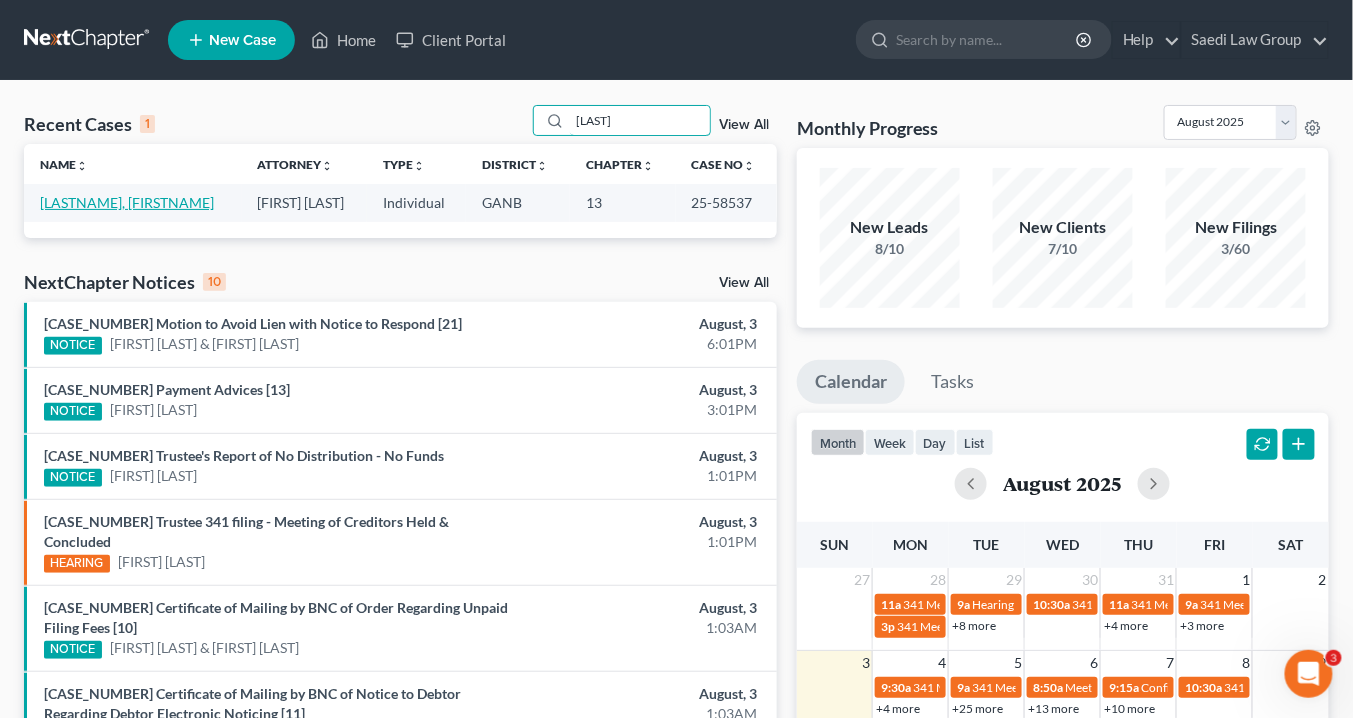 type on "Joubert" 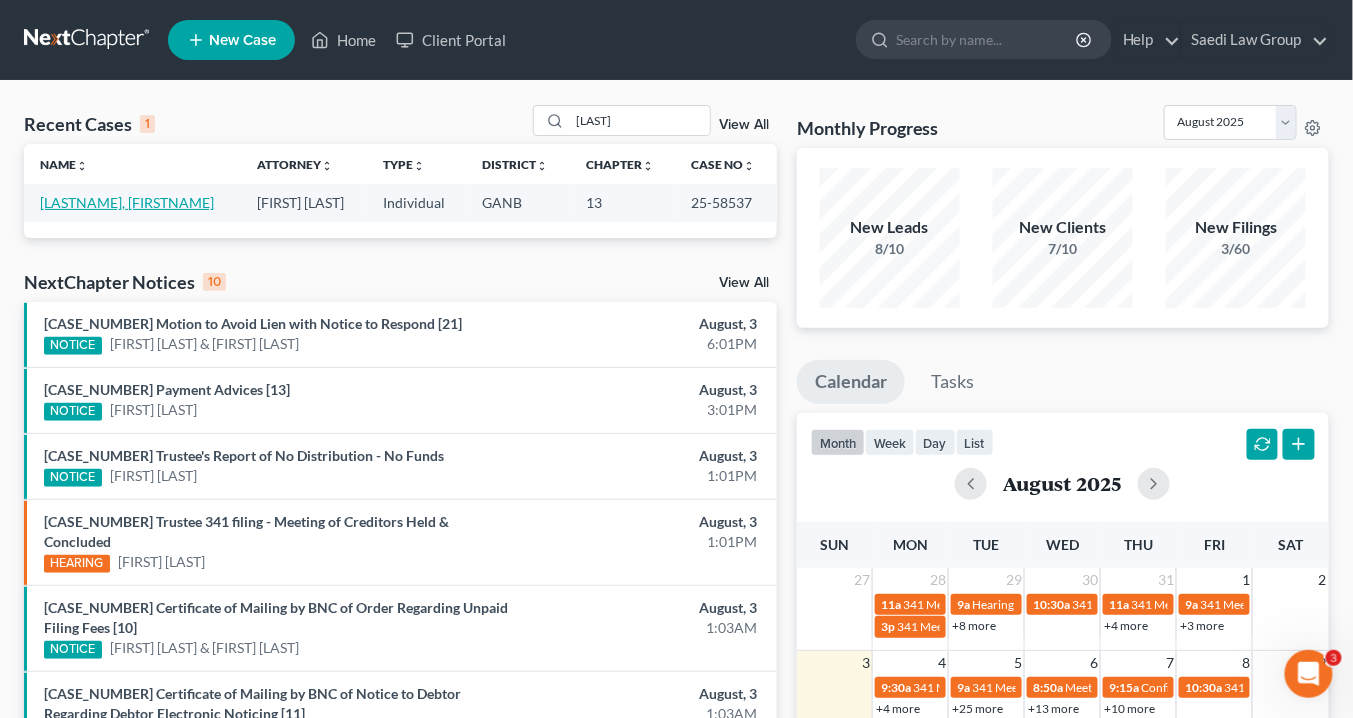 click on "Joubert, Ludnie" at bounding box center [127, 202] 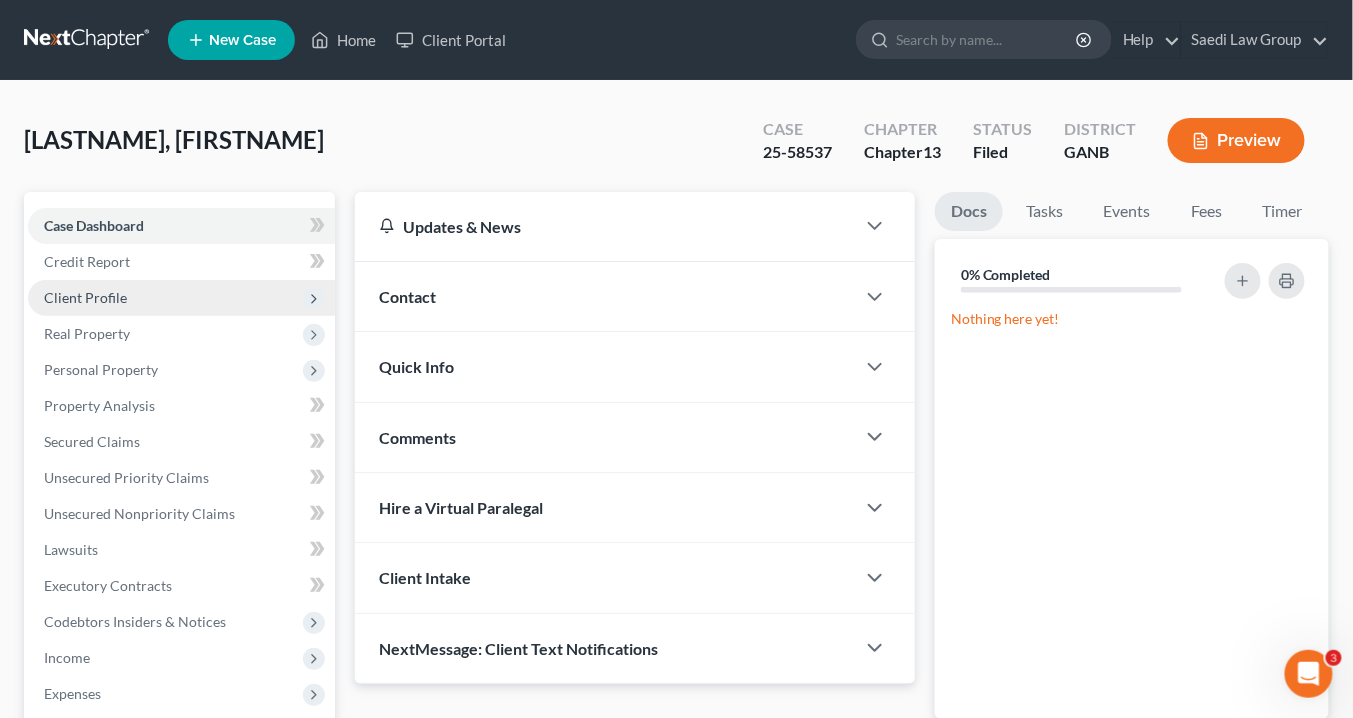 drag, startPoint x: 106, startPoint y: 298, endPoint x: 120, endPoint y: 289, distance: 16.643316 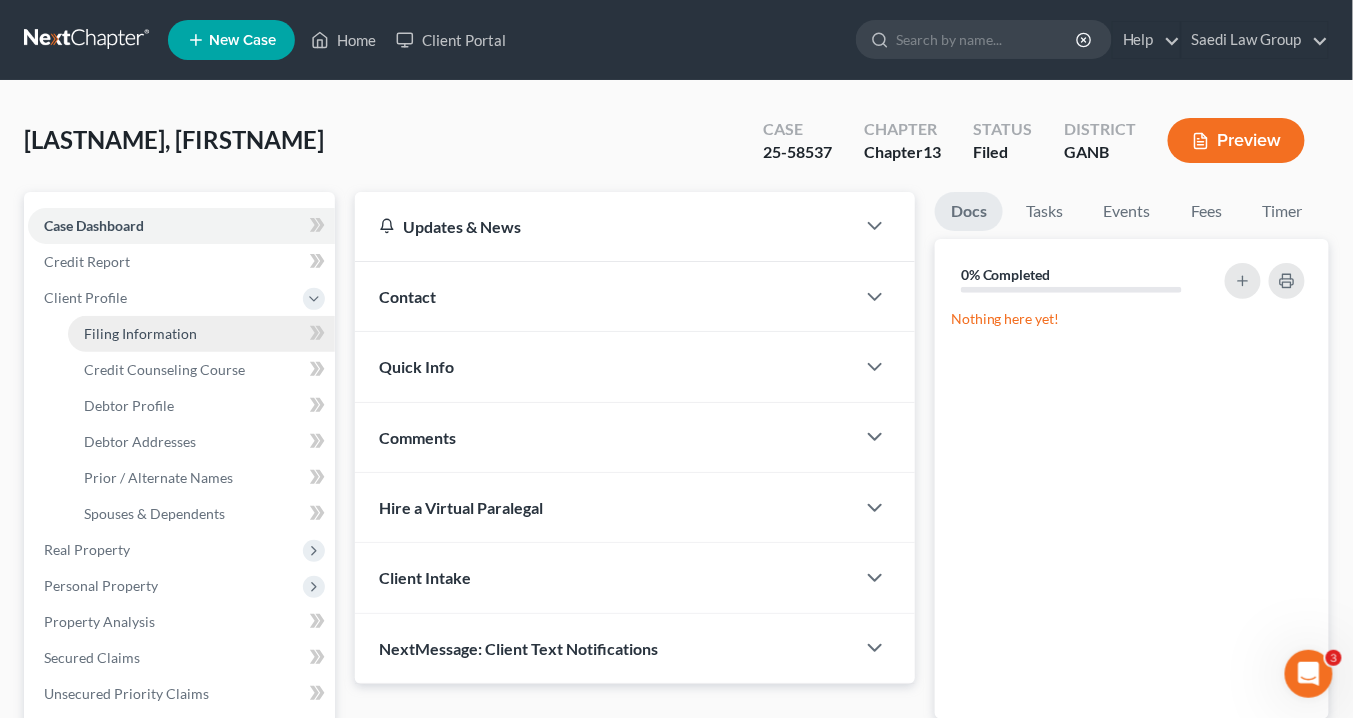 click on "Filing Information" at bounding box center (140, 333) 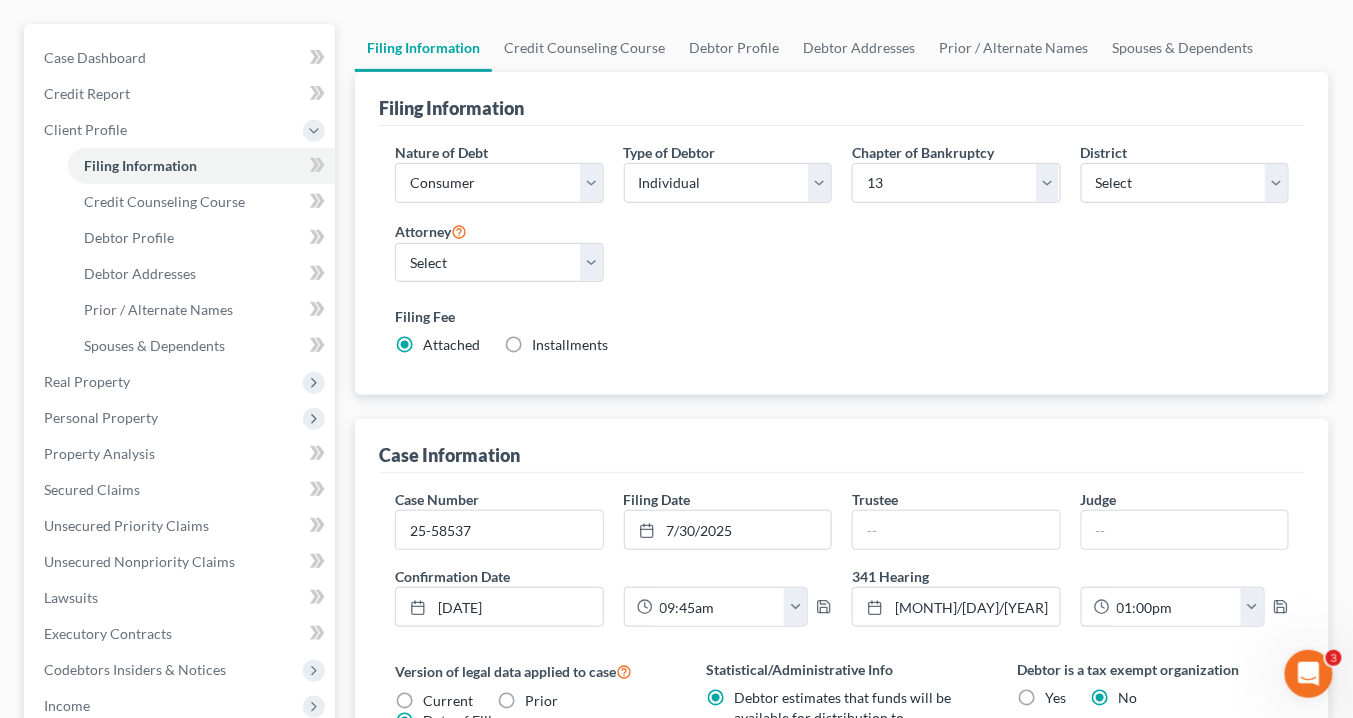 scroll, scrollTop: 240, scrollLeft: 0, axis: vertical 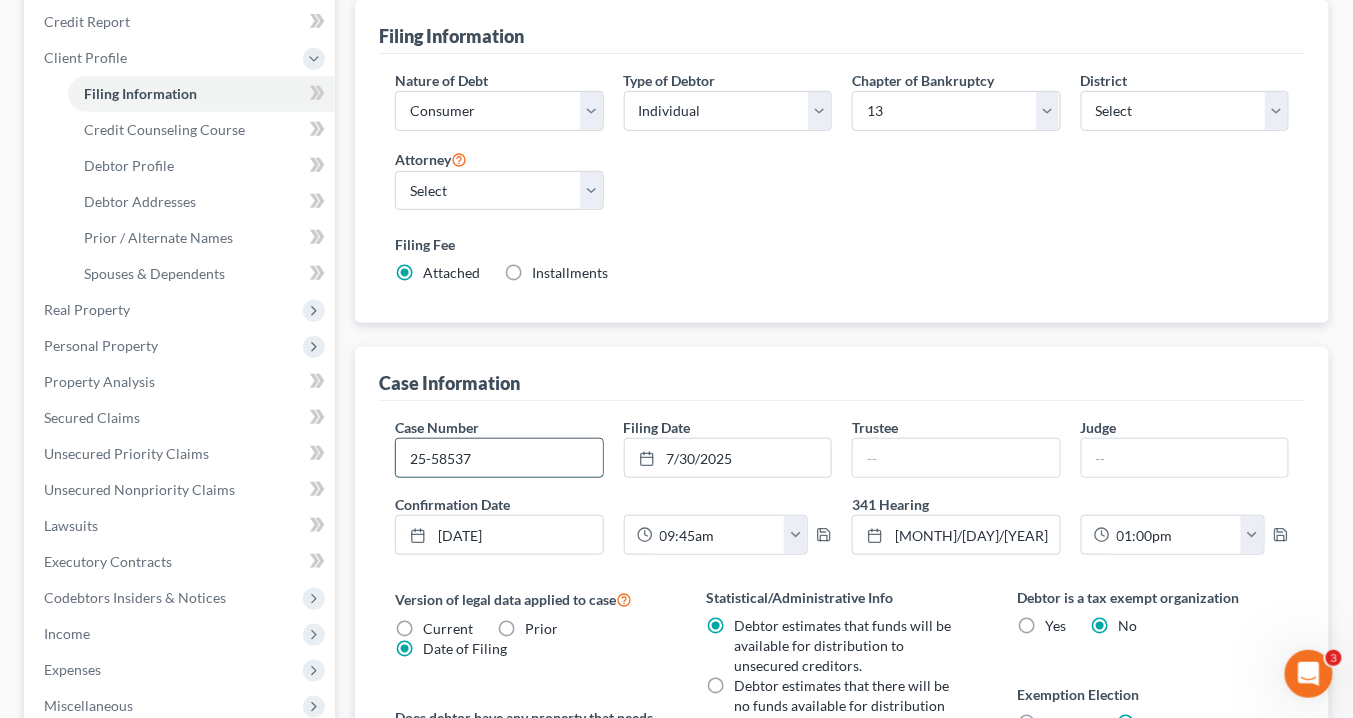 click on "25-58537" at bounding box center (499, 458) 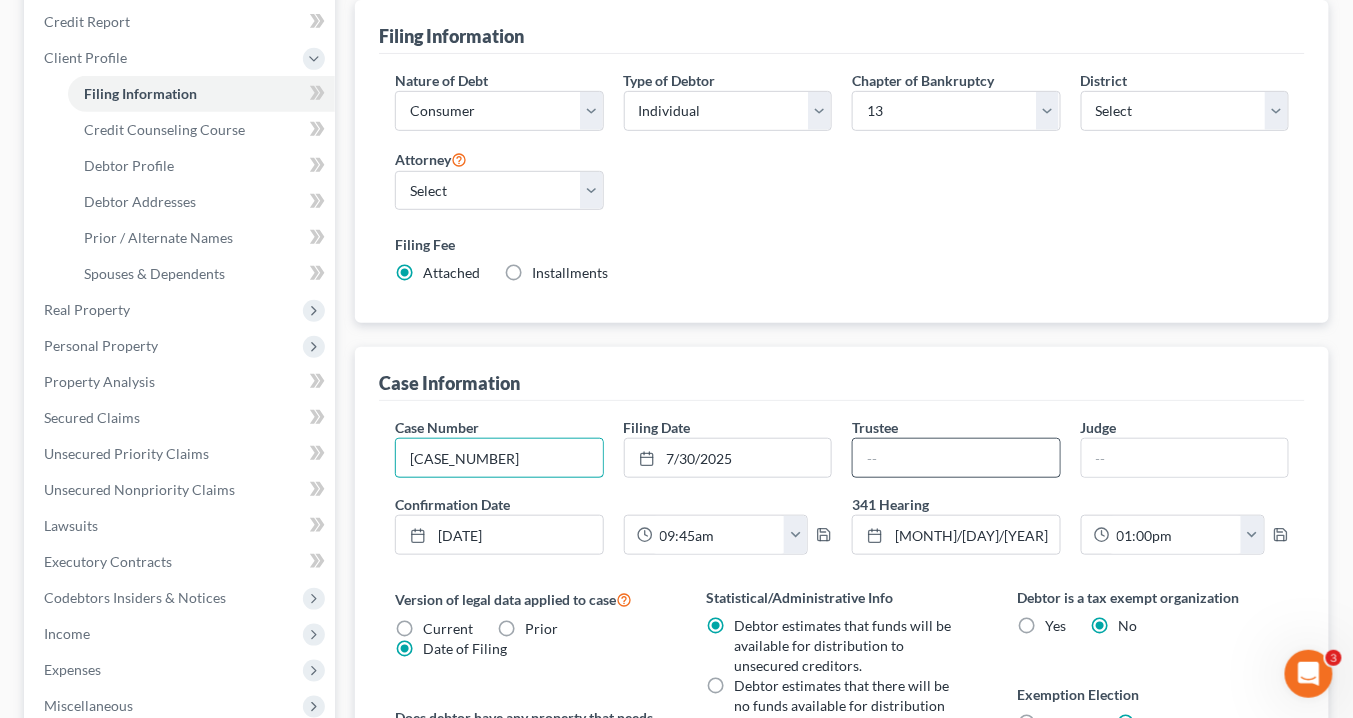 type on "25-58537-pmb" 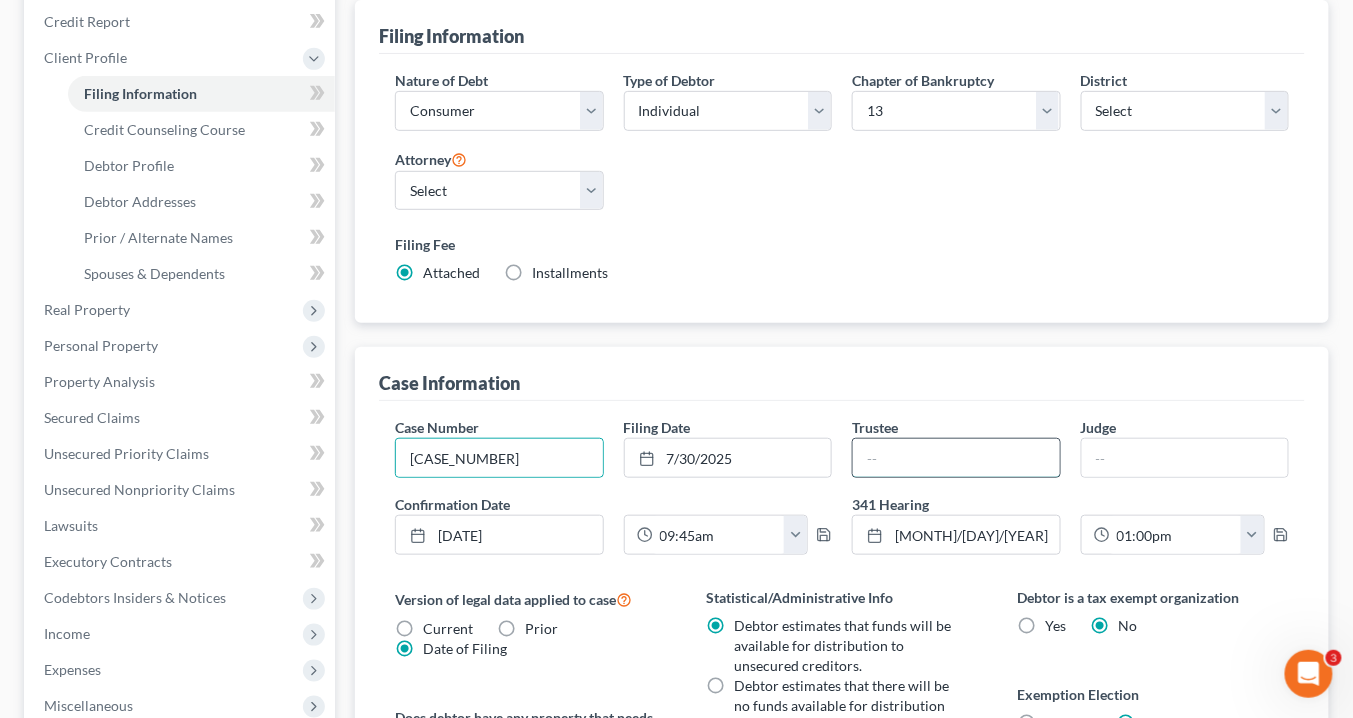 click at bounding box center (956, 458) 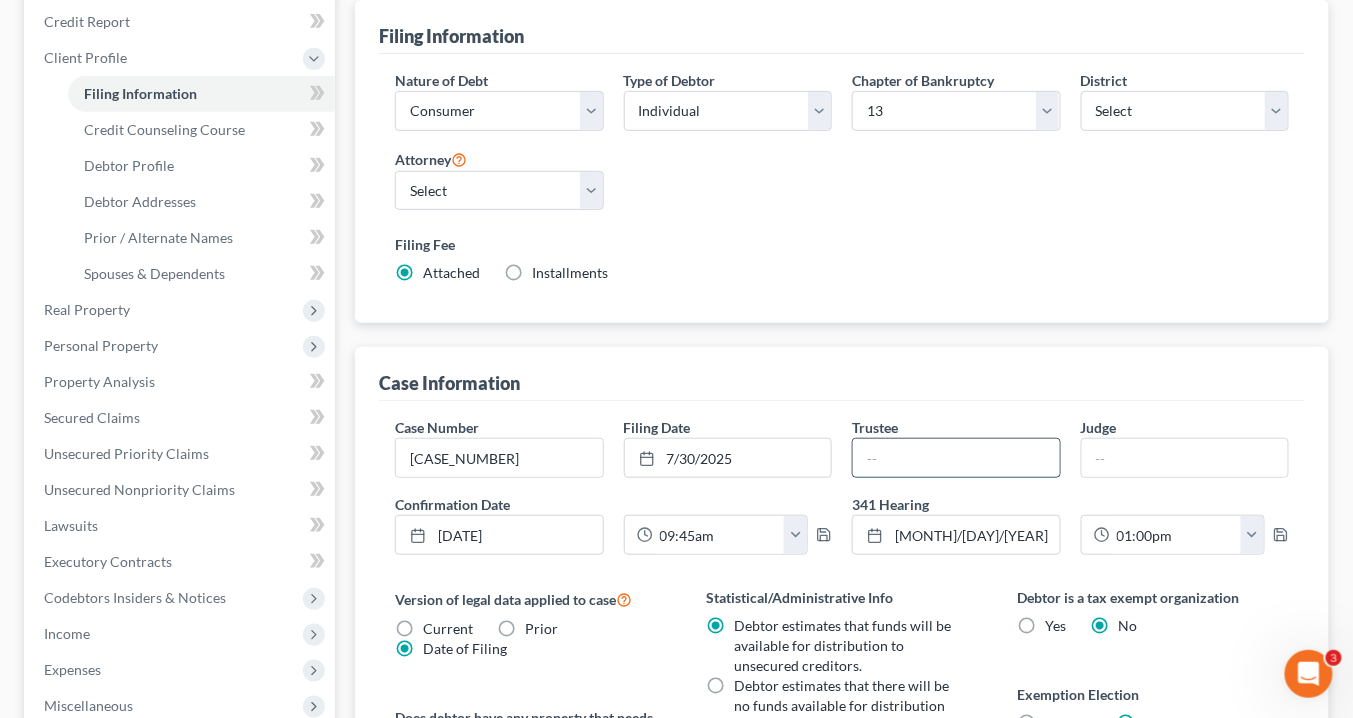 type on "Melissa J Davey" 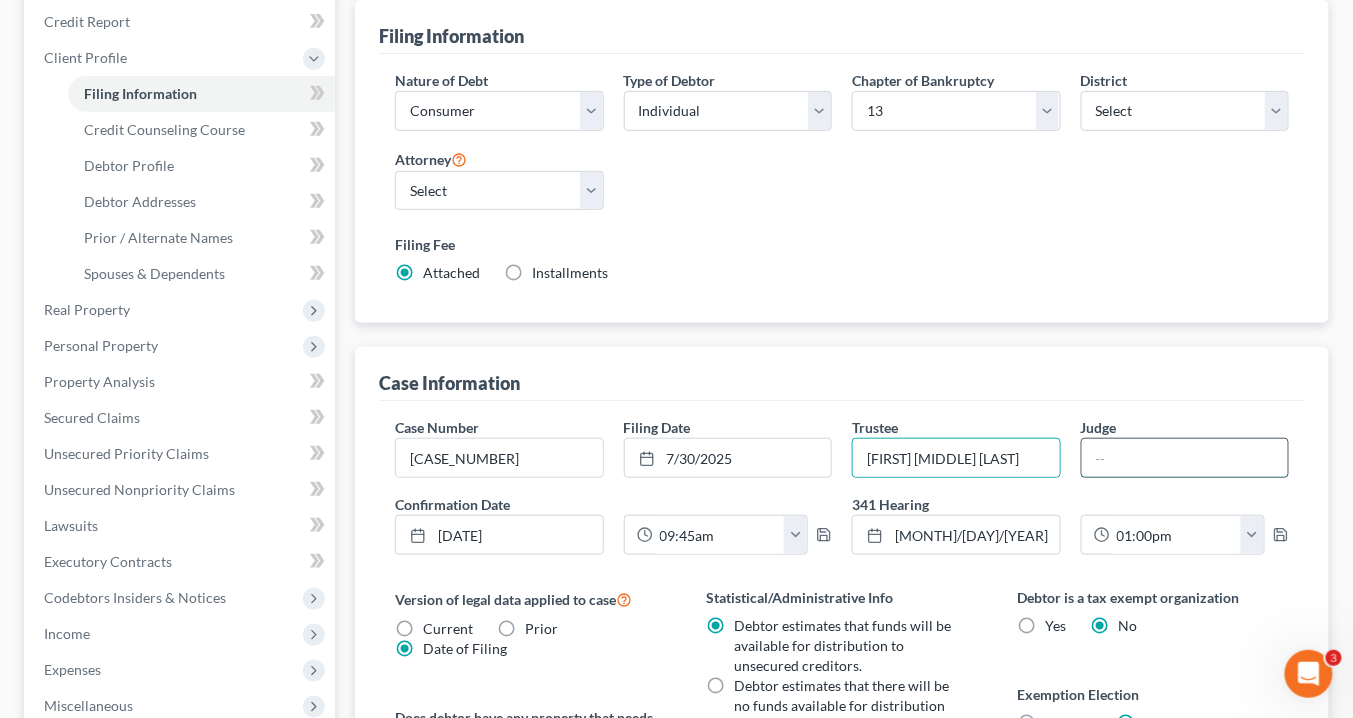 click at bounding box center [1185, 458] 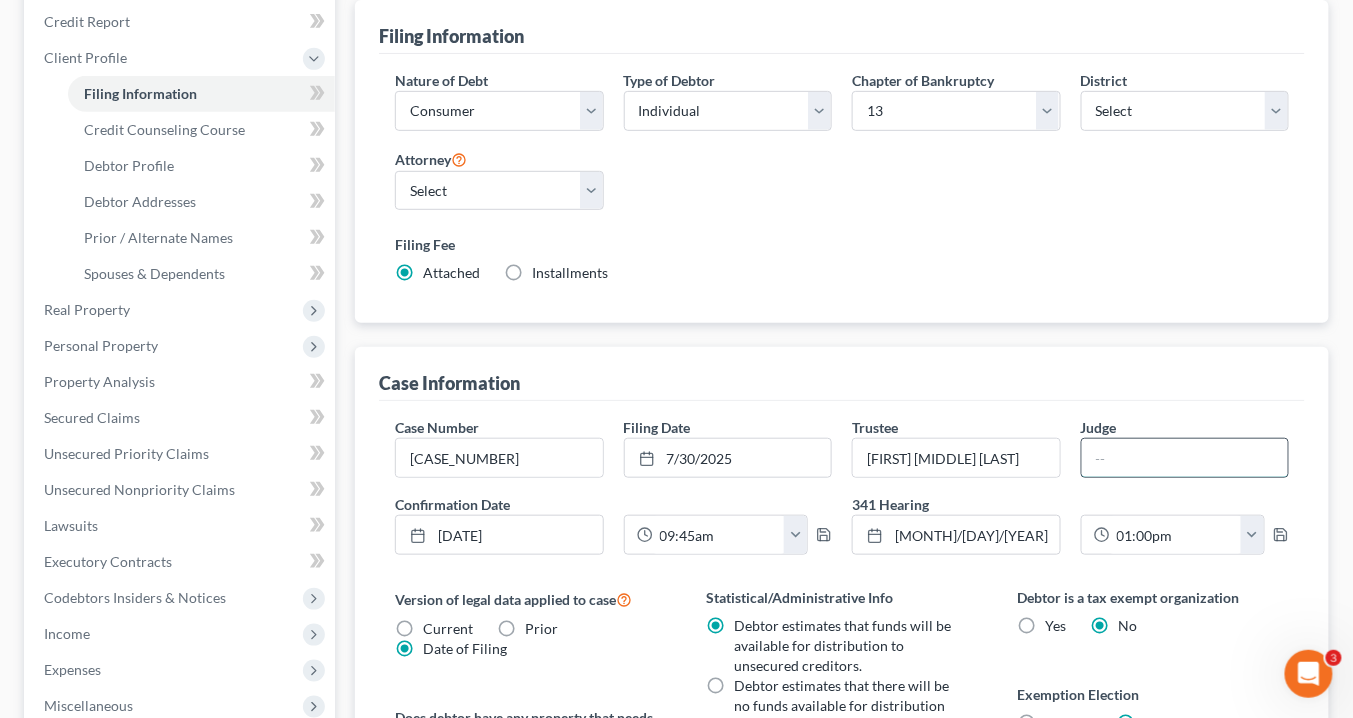 type on "ATLANTA" 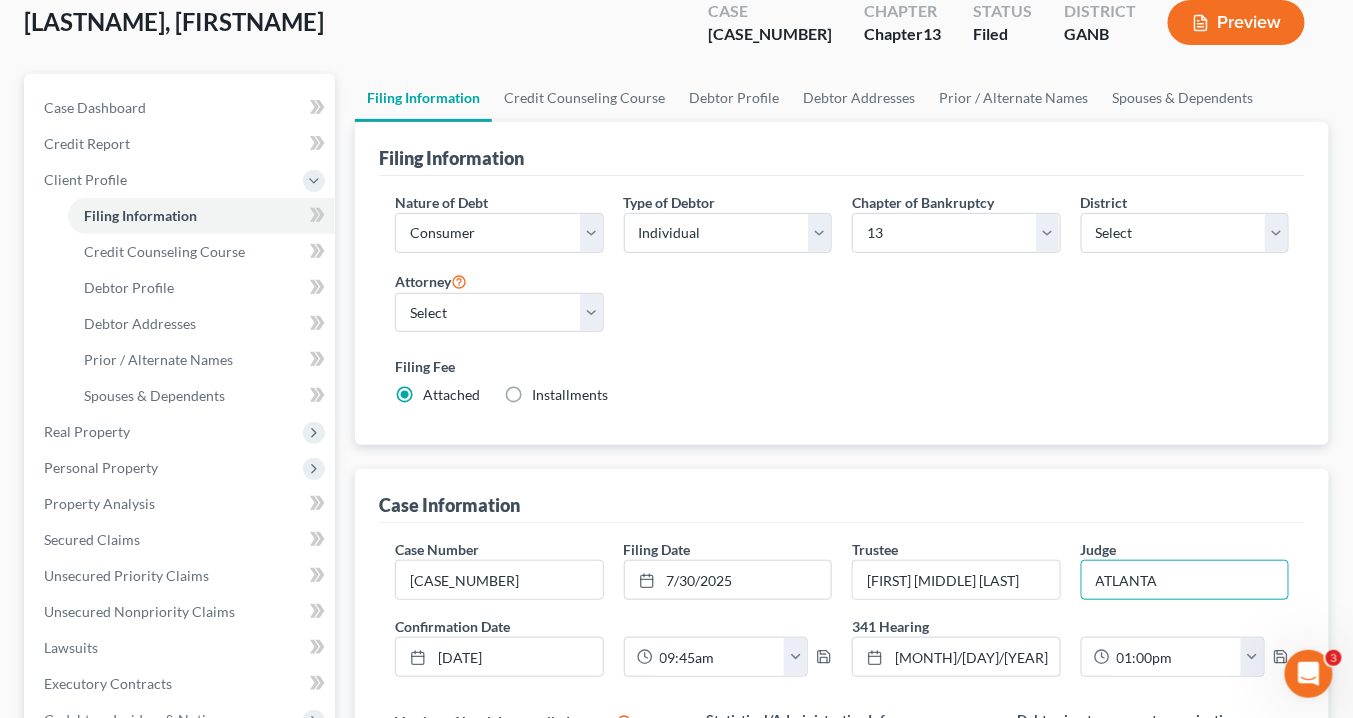 scroll, scrollTop: 0, scrollLeft: 0, axis: both 